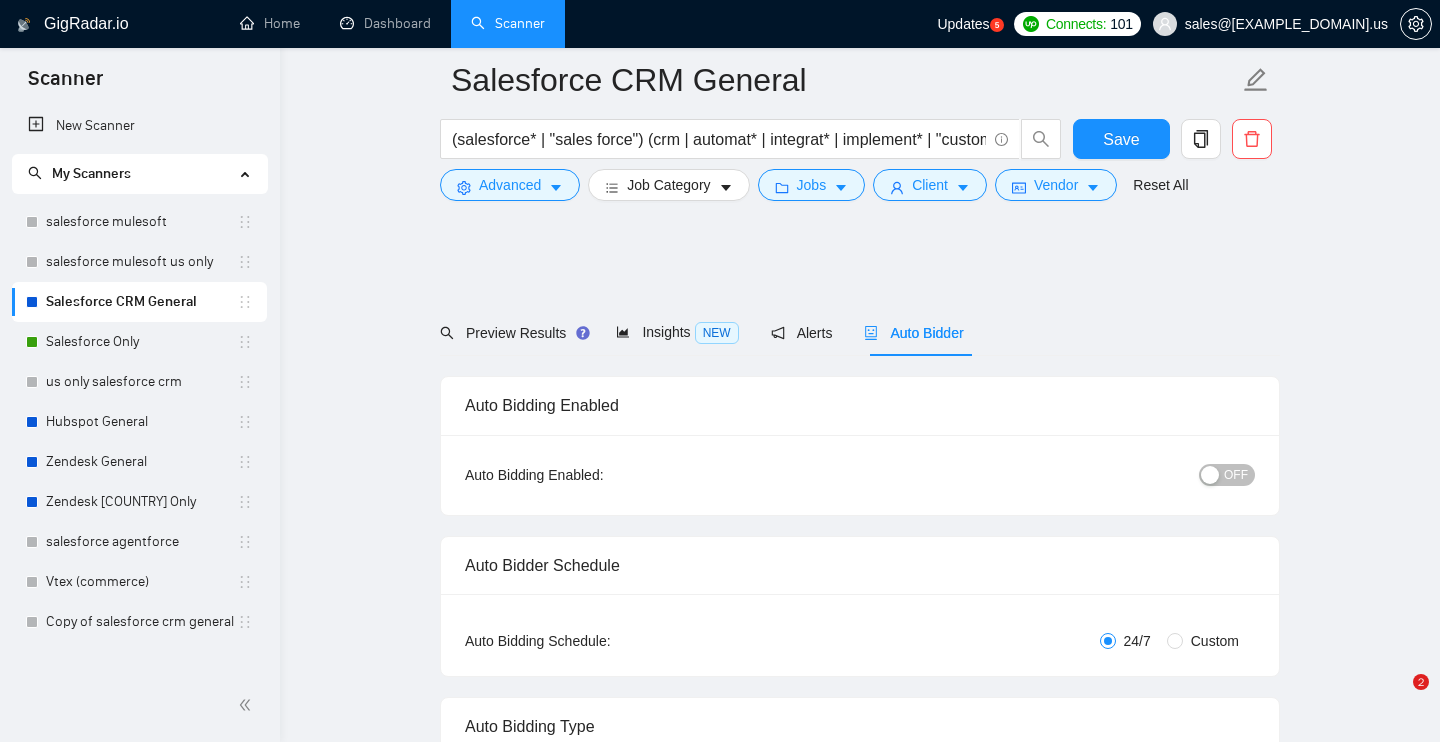 scroll, scrollTop: 3875, scrollLeft: 0, axis: vertical 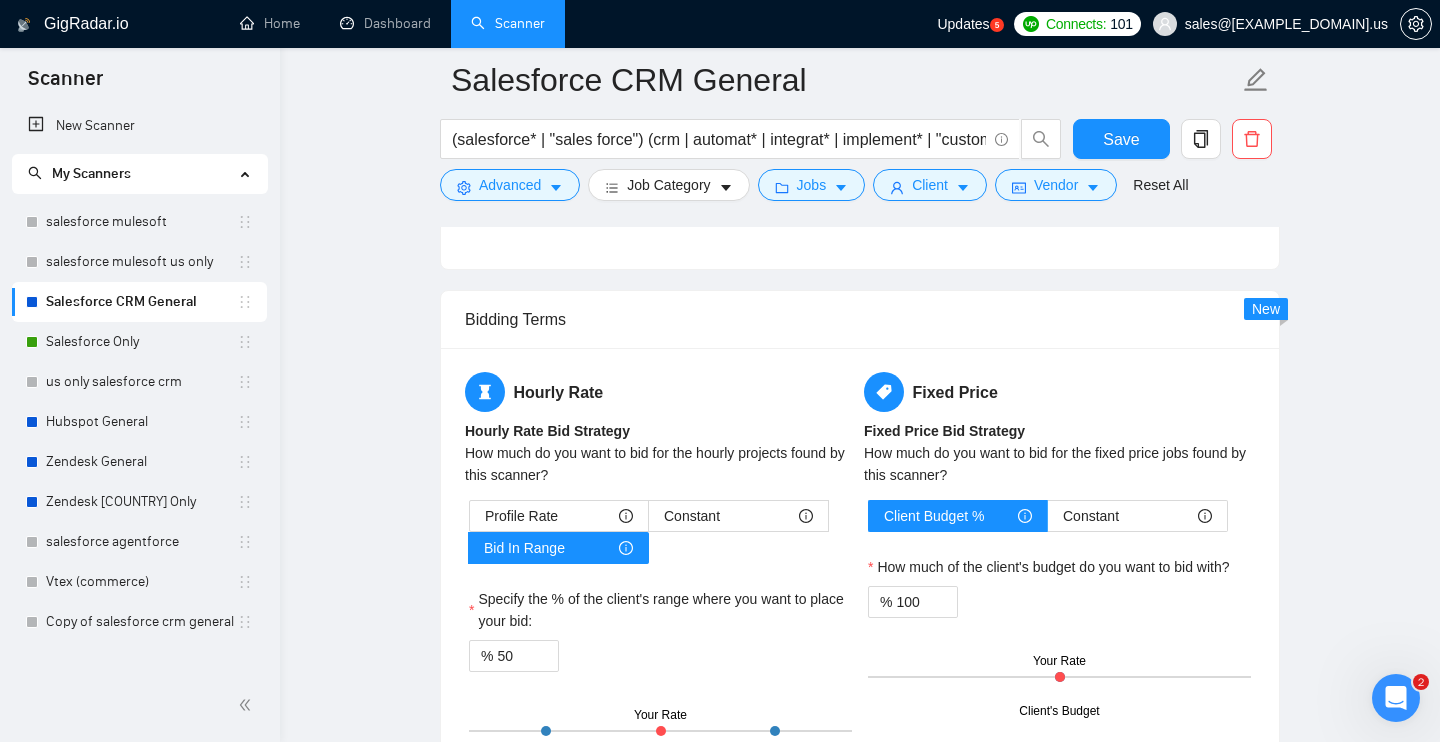 click on "Salesforce CRM General (salesforce* | "sales force") (crm | automat* | integrat* | implement* | "custom development" | consult*) Save Advanced   Job Category   Jobs   Client   Vendor   Reset All Preview Results Insights NEW Alerts Auto Bidder Auto Bidding Enabled Auto Bidding Enabled: OFF Auto Bidder Schedule Auto Bidding Type: Automated (recommended) Semi-automated Auto Bidding Schedule: 24/7 Custom Custom Auto Bidder Schedule Repeat every week on Monday Tuesday Wednesday Thursday Friday Saturday Sunday Active Hours ( Europe/Kiev ): From: To: ( 24  hours) Europe/Kiev Auto Bidding Type Select your bidding algorithm: Choose the algorithm for you bidding. The price per proposal does not include your connects expenditure. Template Bidder Works great for narrow segments and short cover letters that don't change. 0.50  credits / proposal Sardor AI 🤖 Personalise your cover letter with ai [placeholders] 1.00  credits / proposal Experimental Laziza AI  👑   NEW   Learn more 2.00  credits / proposal Select team:" at bounding box center [860, -305] 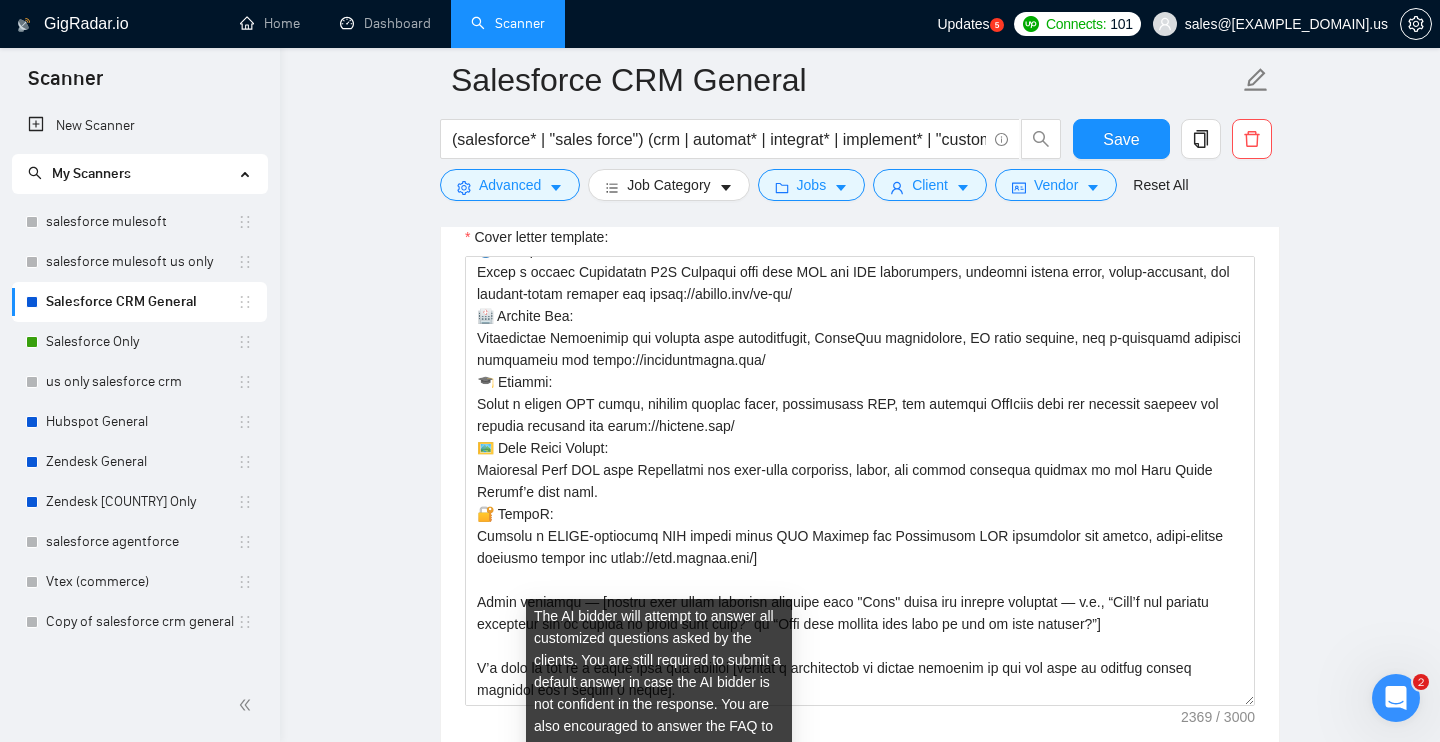 scroll, scrollTop: 2189, scrollLeft: 0, axis: vertical 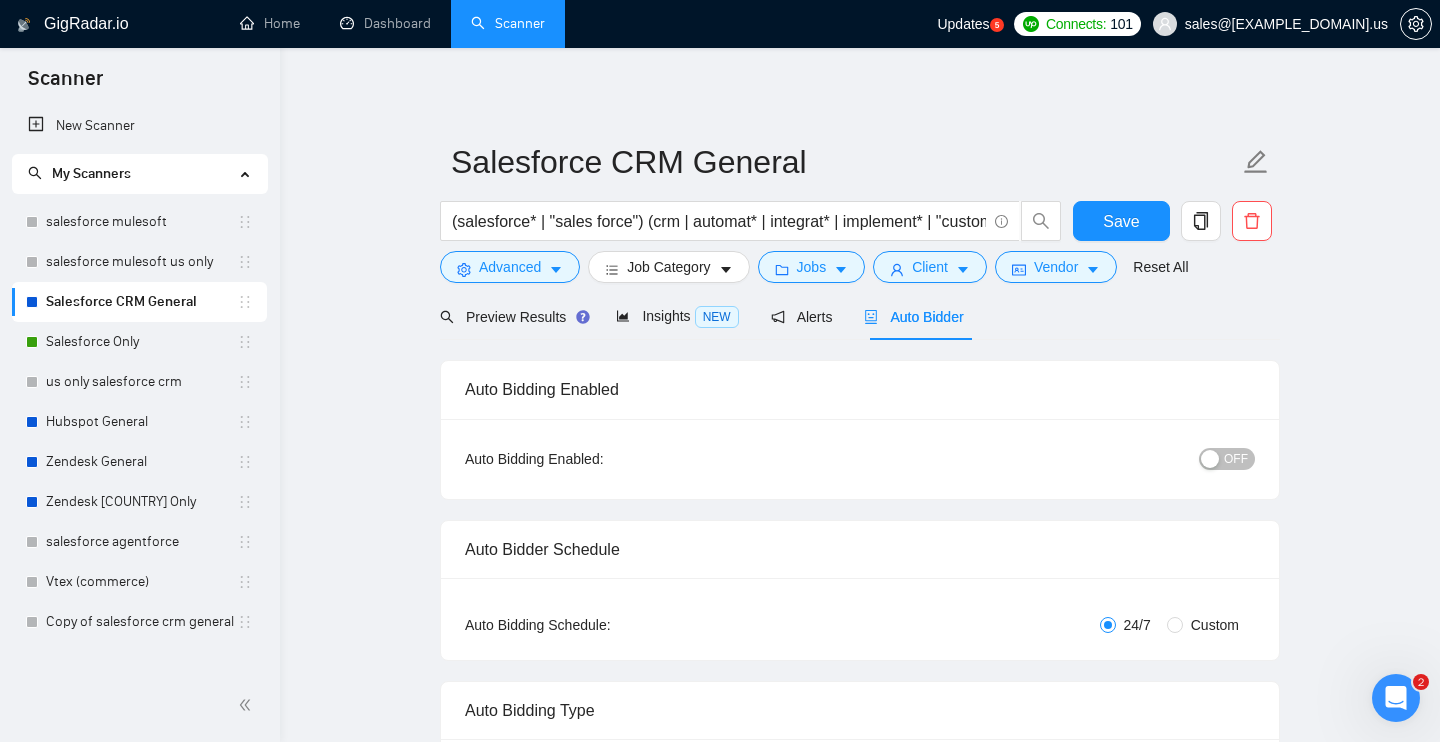 click on "OFF" at bounding box center (1236, 459) 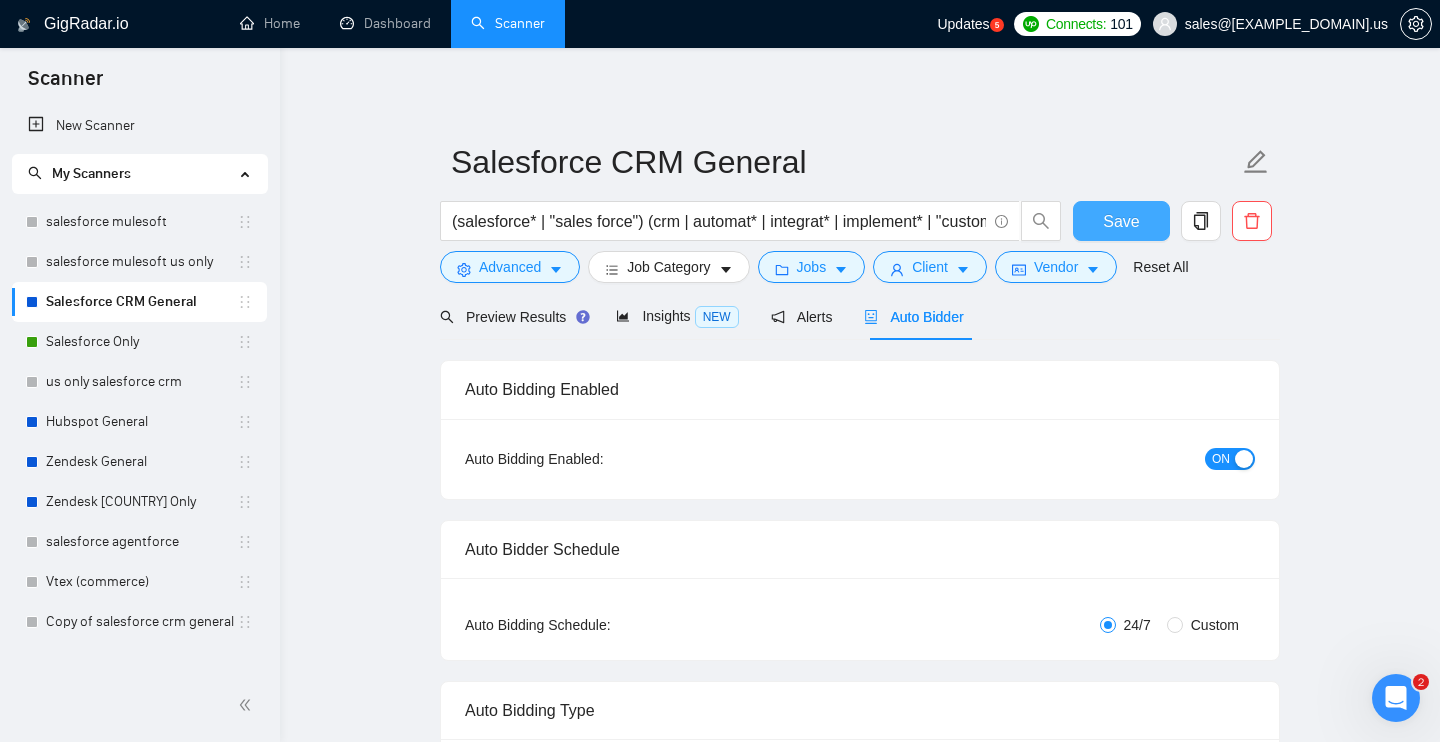 click on "Save" at bounding box center [1121, 221] 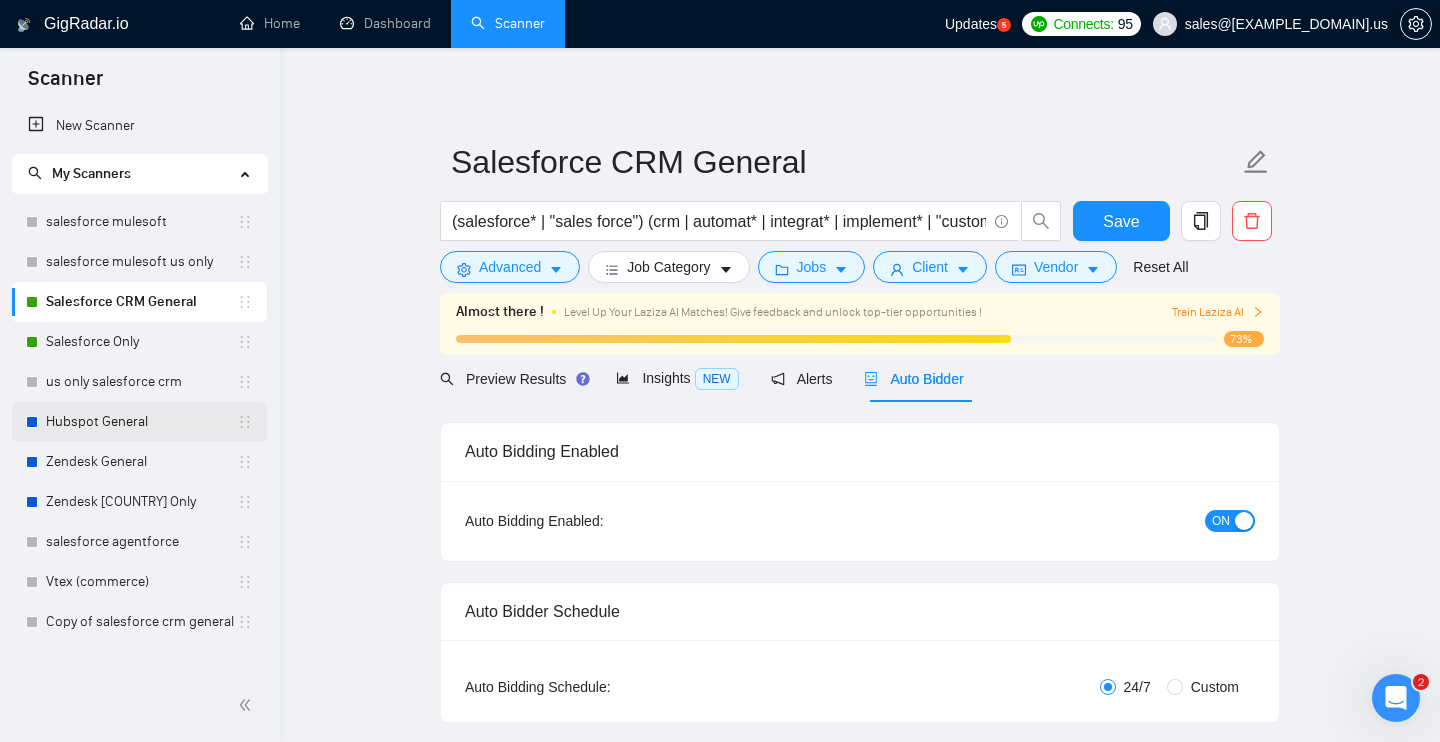 click on "Hubspot General" at bounding box center [141, 422] 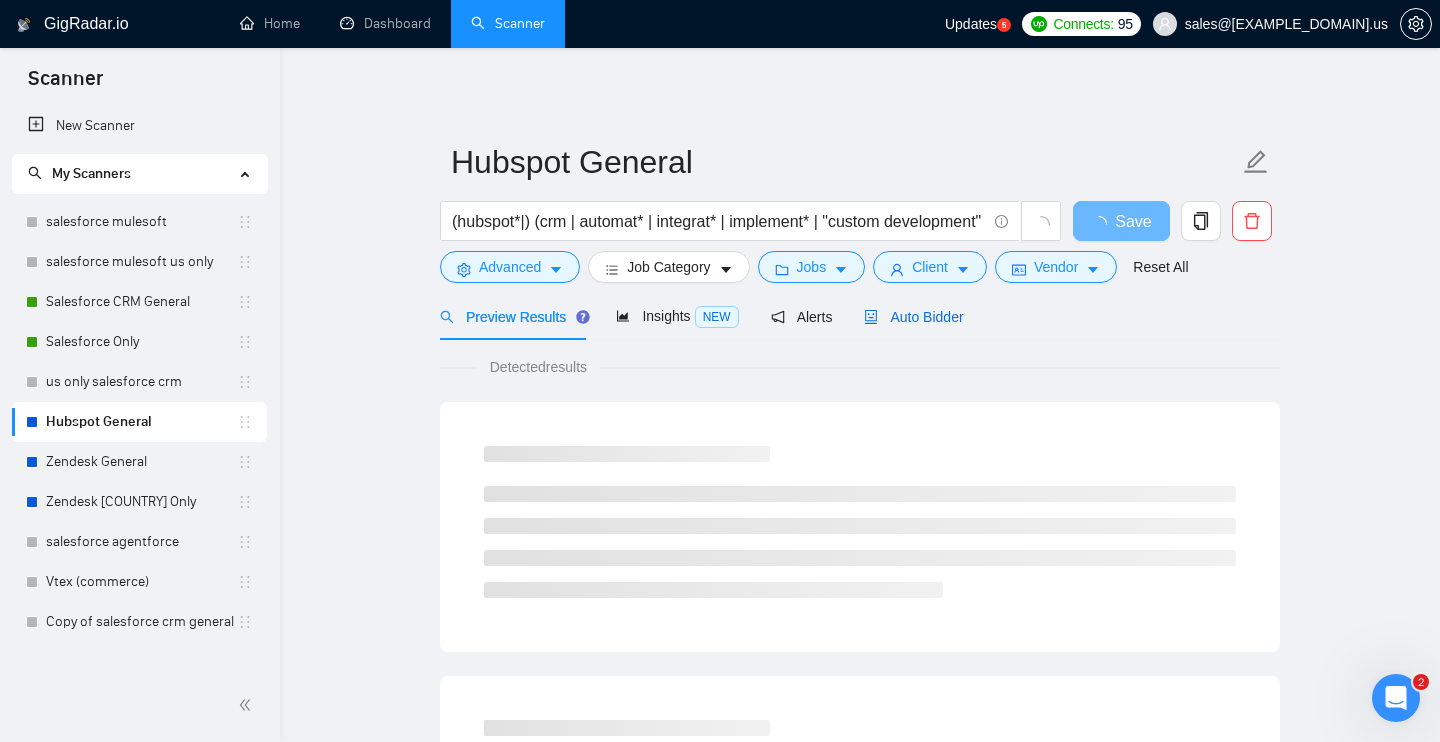 click on "Auto Bidder" at bounding box center [913, 317] 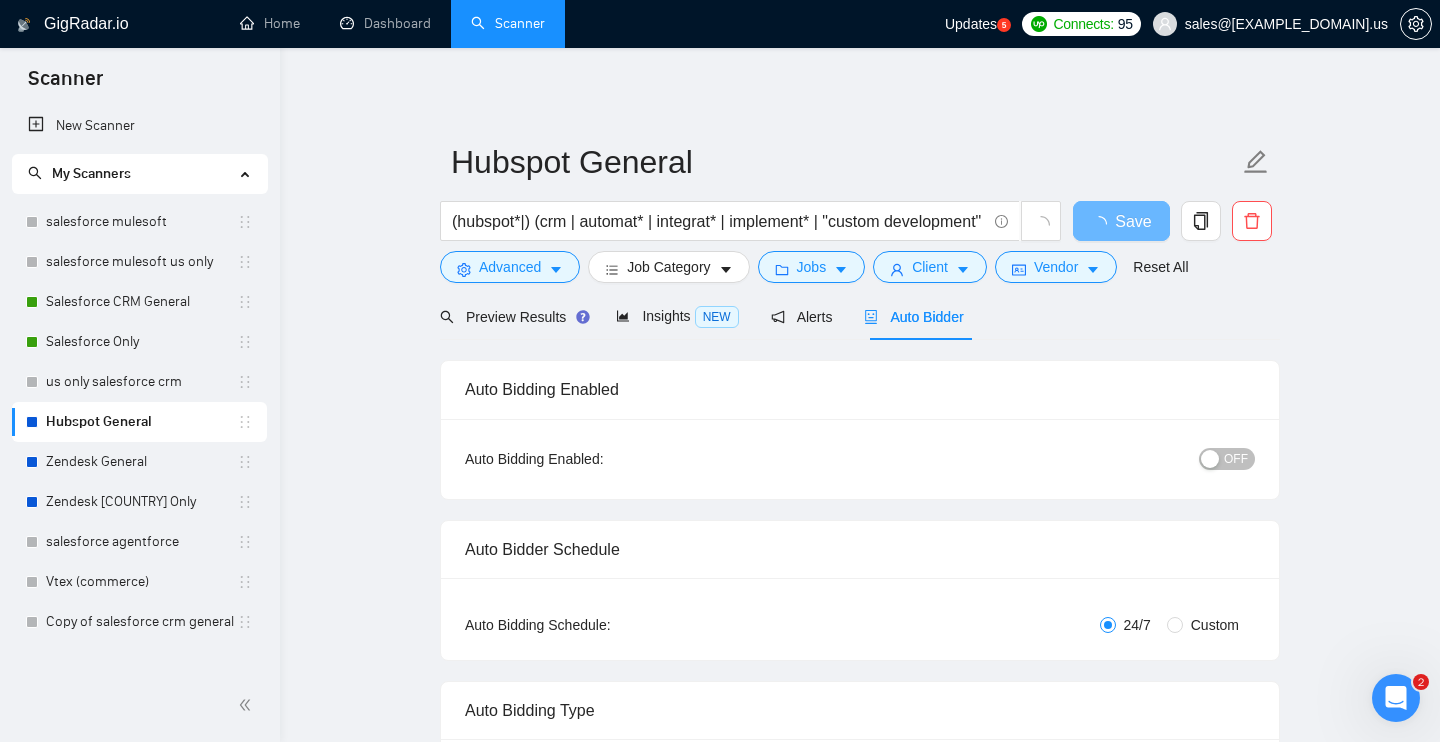 type 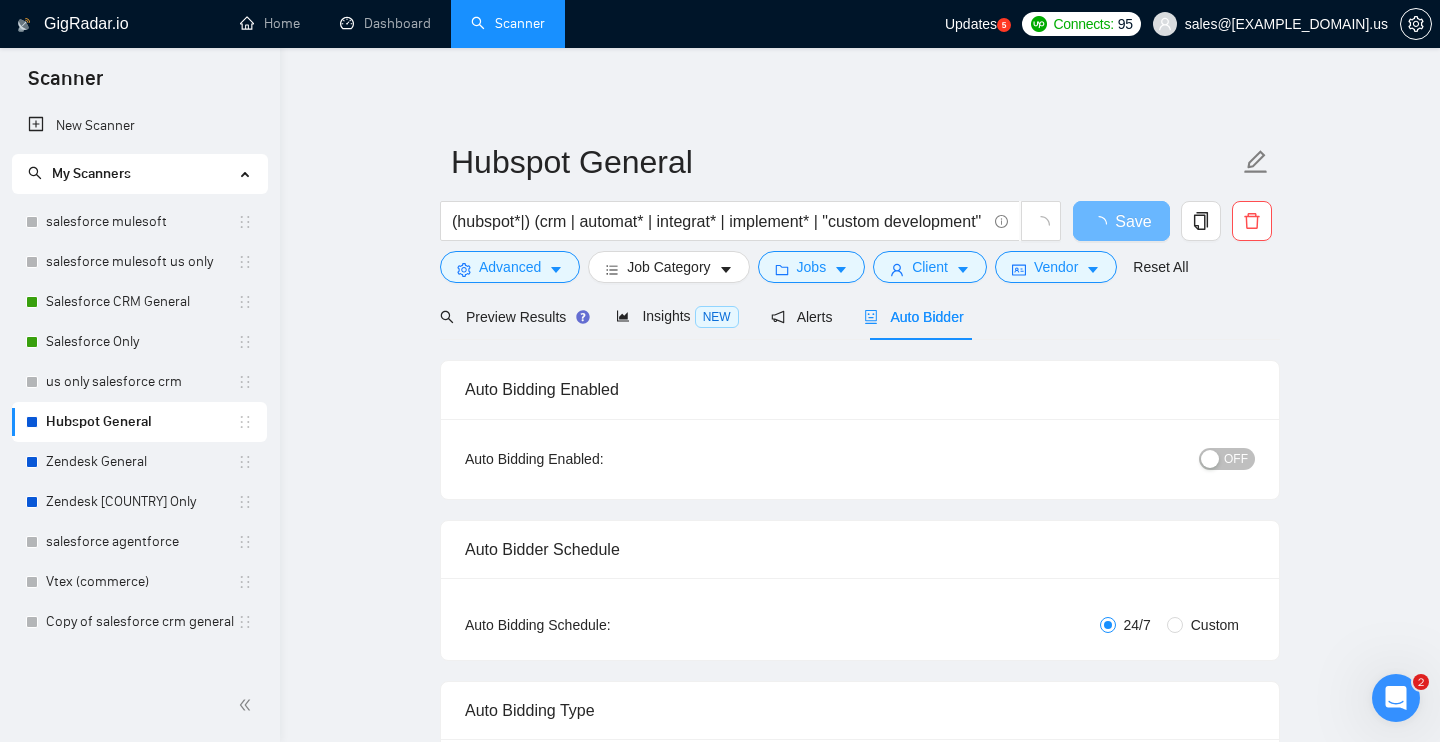 checkbox on "true" 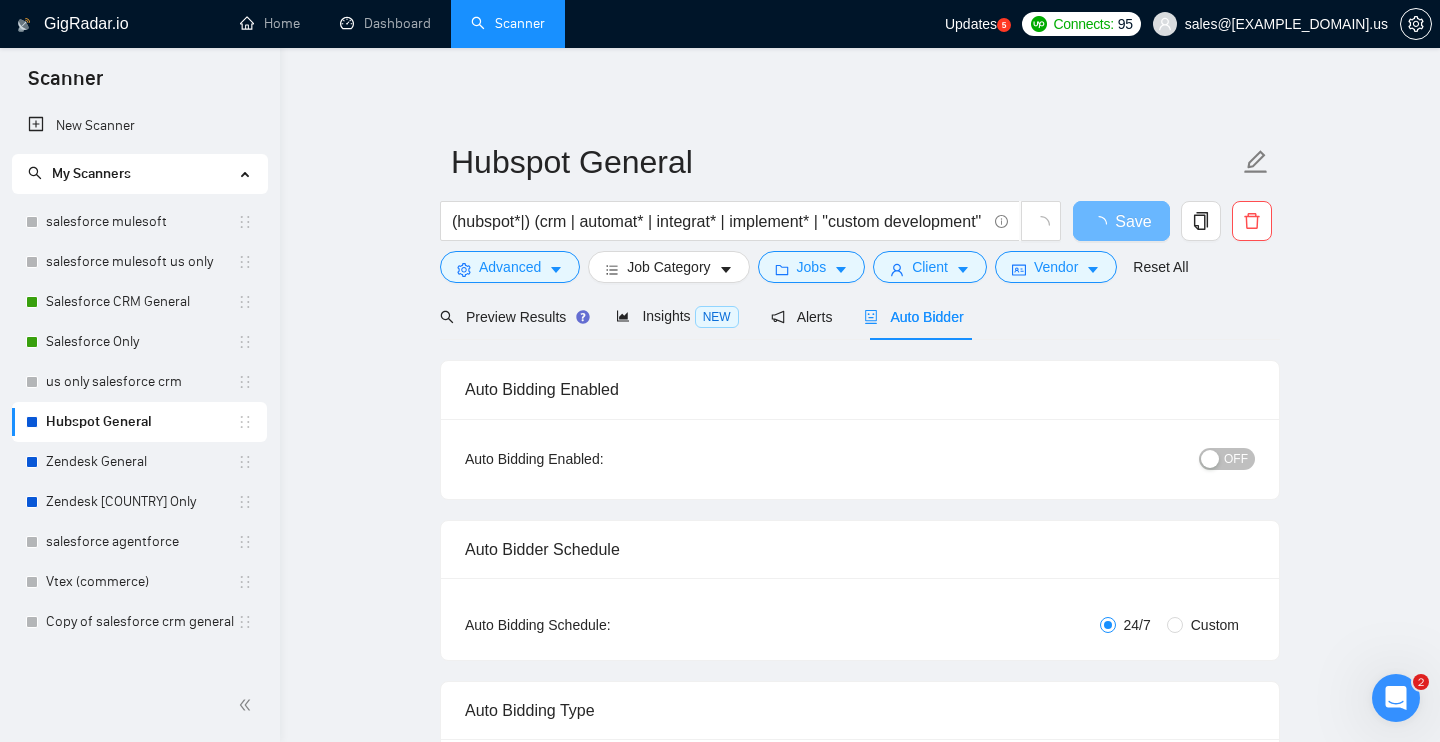 type 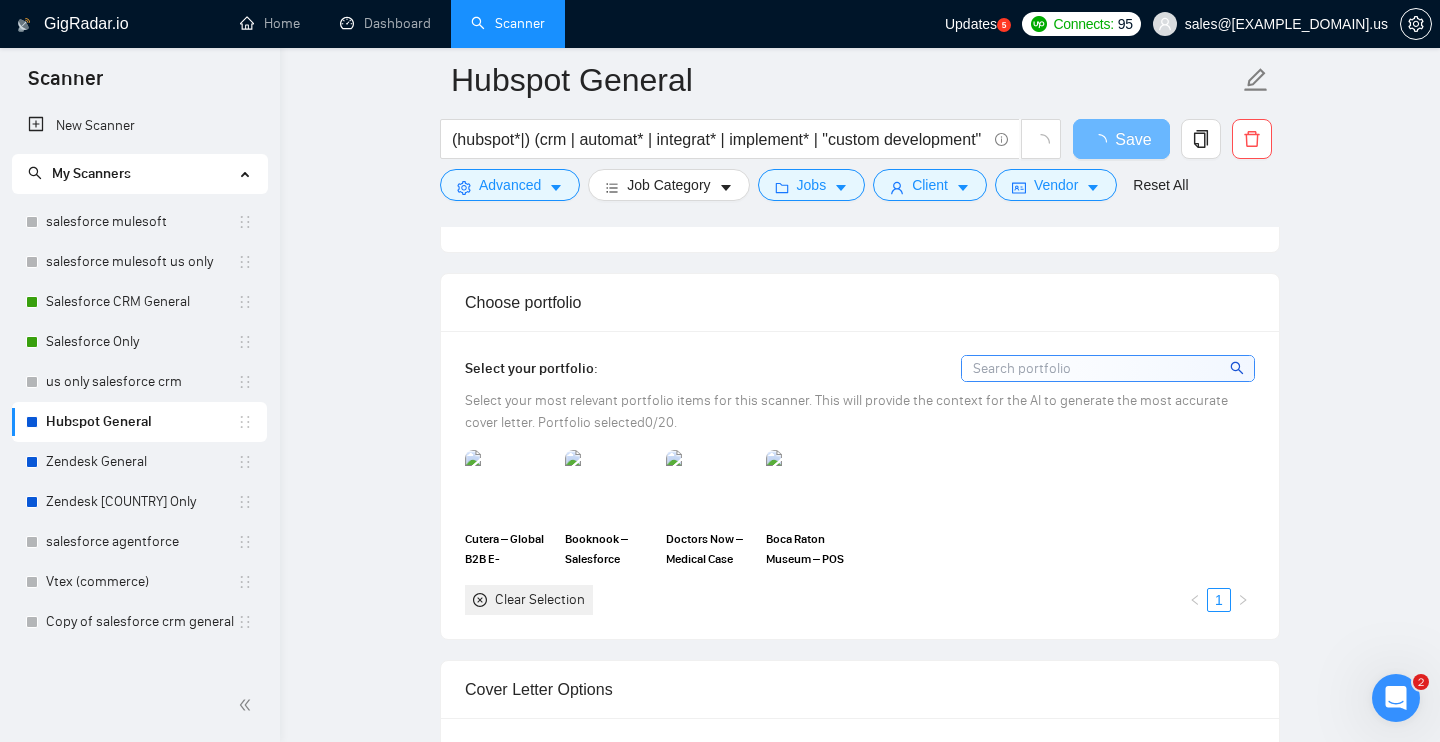 scroll, scrollTop: 1648, scrollLeft: 0, axis: vertical 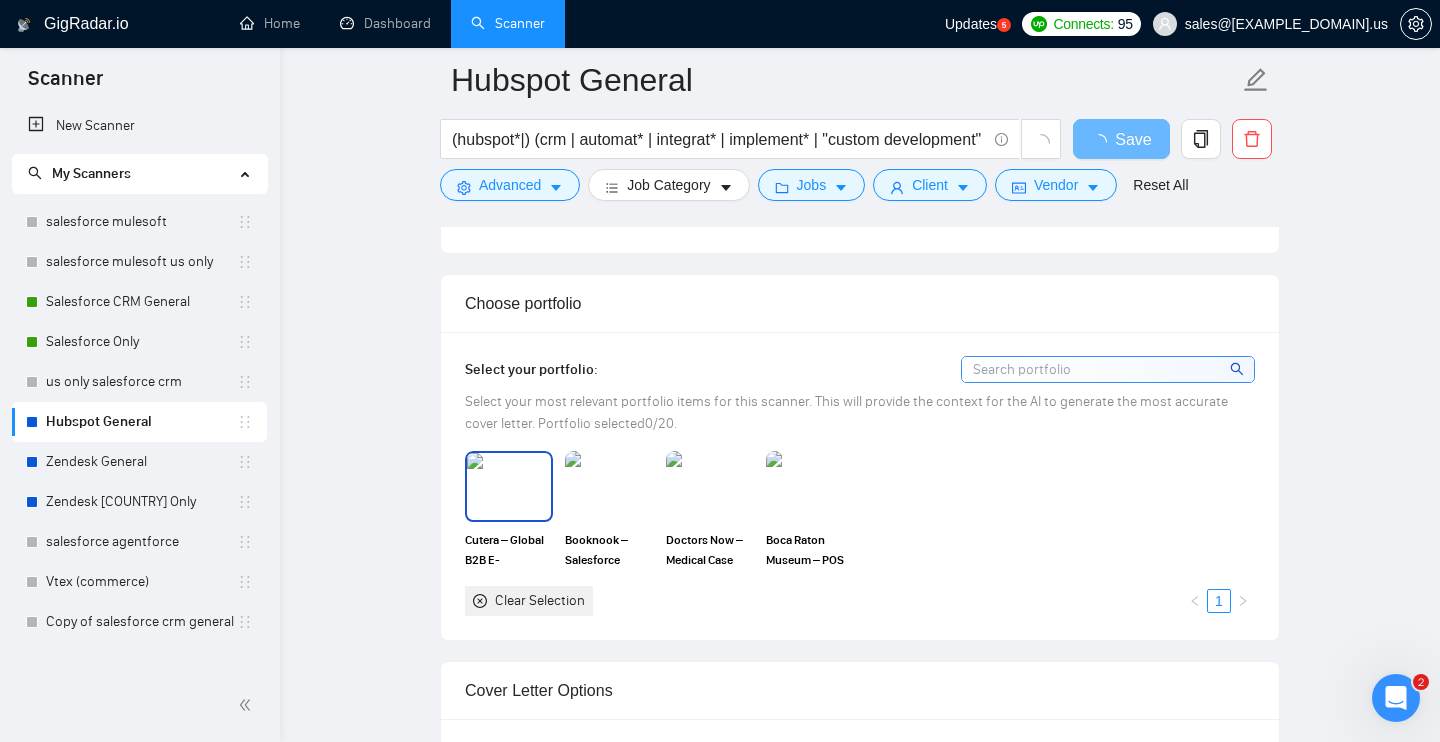 click at bounding box center (509, 486) 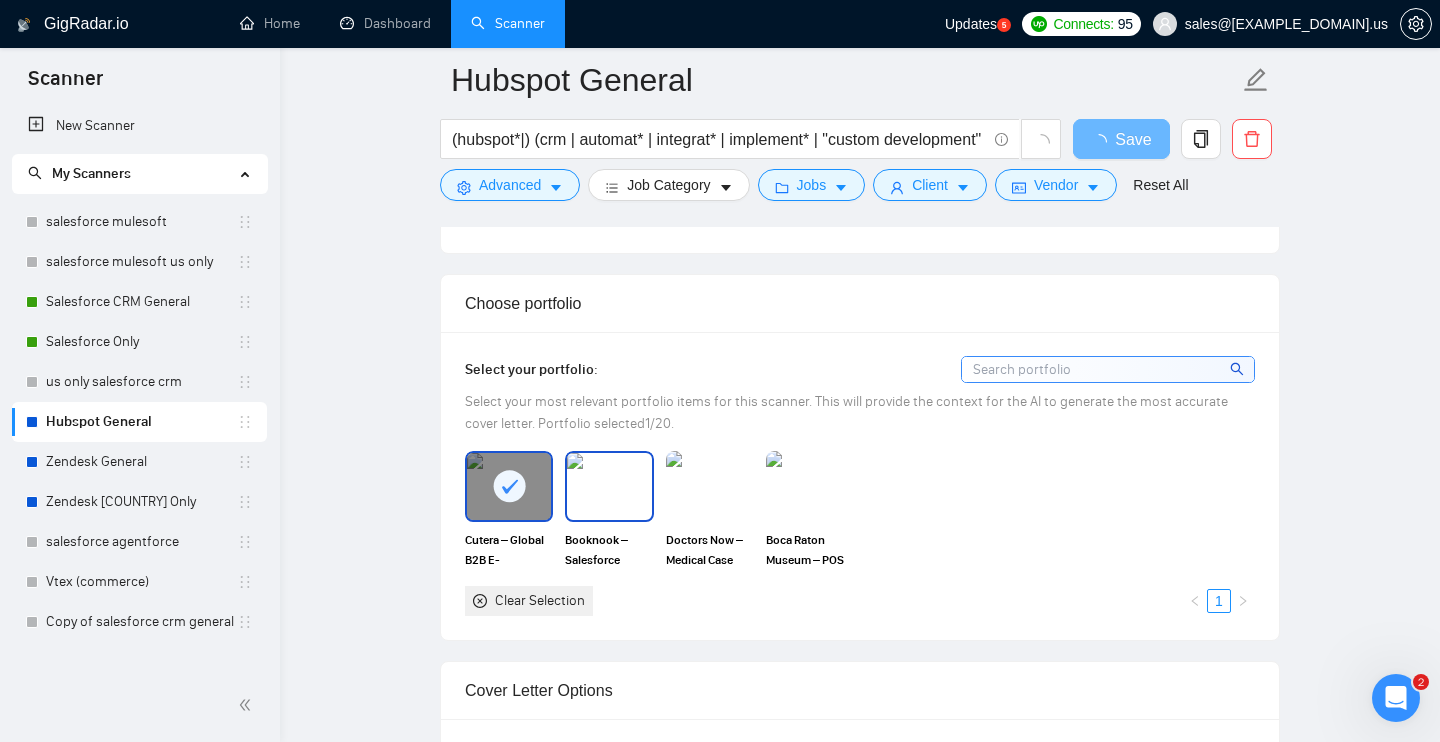 click at bounding box center (609, 486) 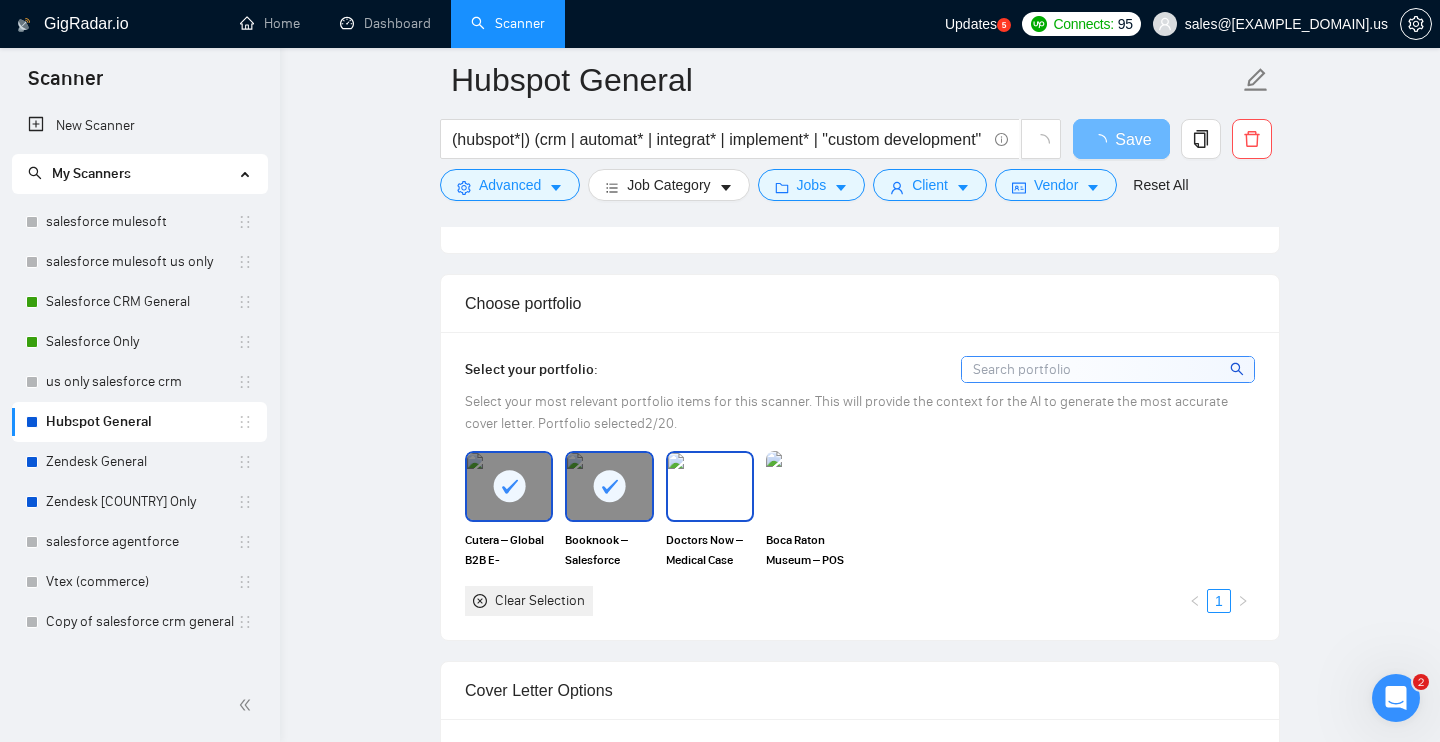 click at bounding box center [710, 486] 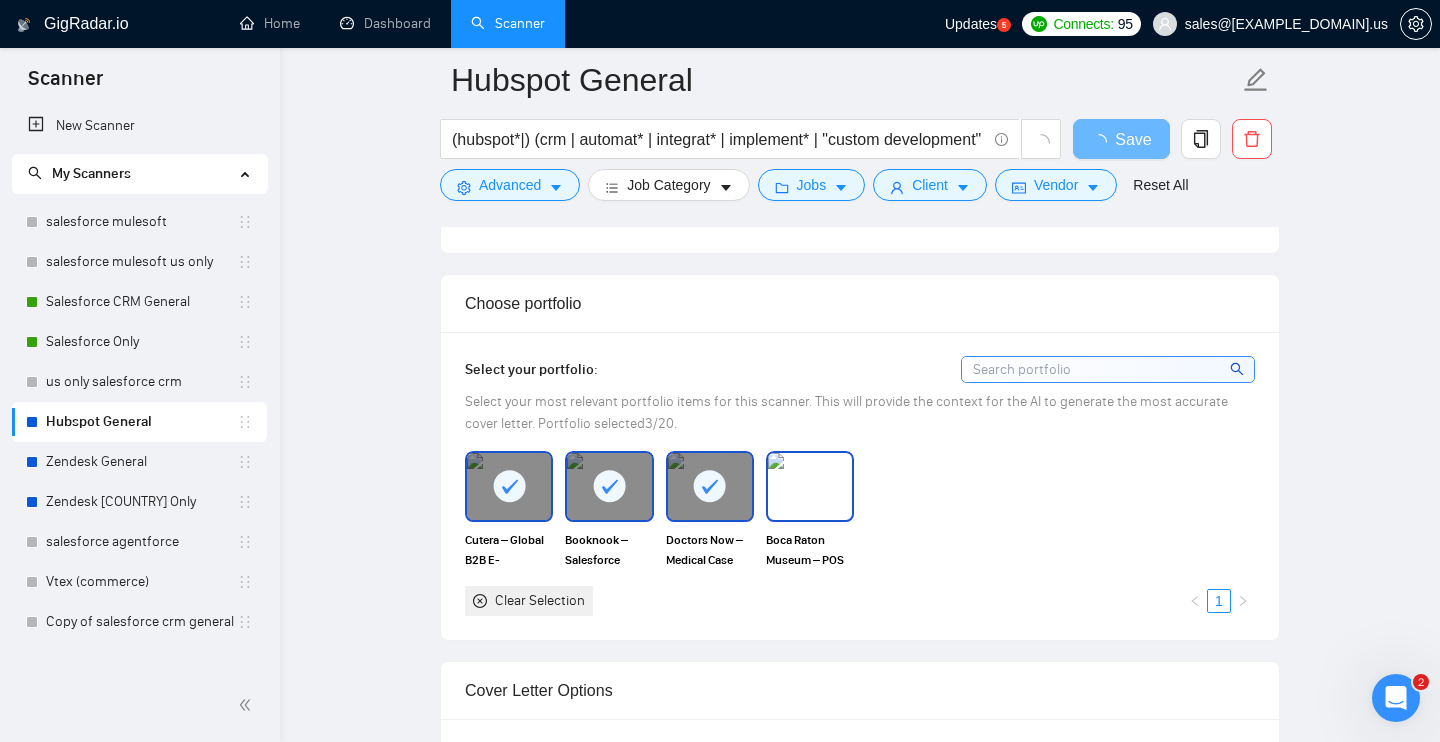 click at bounding box center [810, 486] 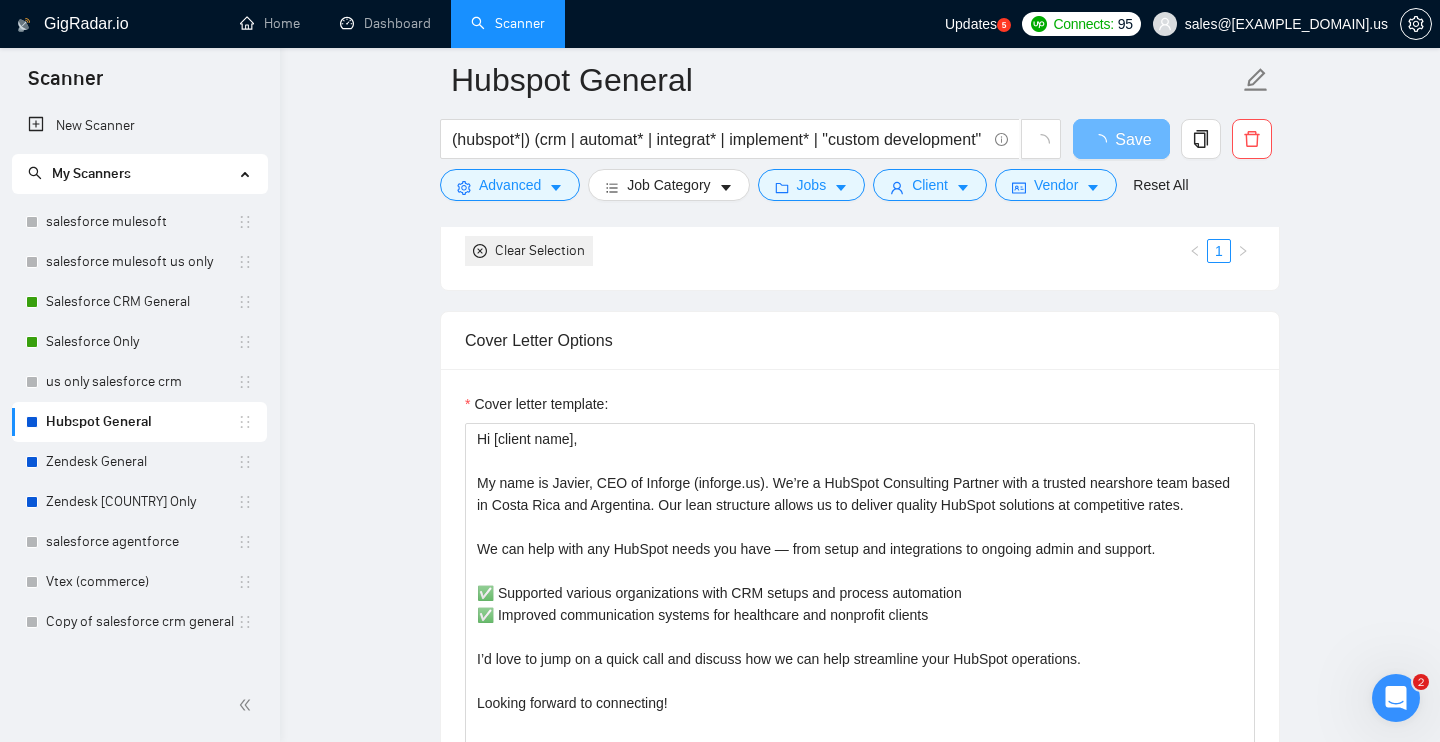 scroll, scrollTop: 2093, scrollLeft: 0, axis: vertical 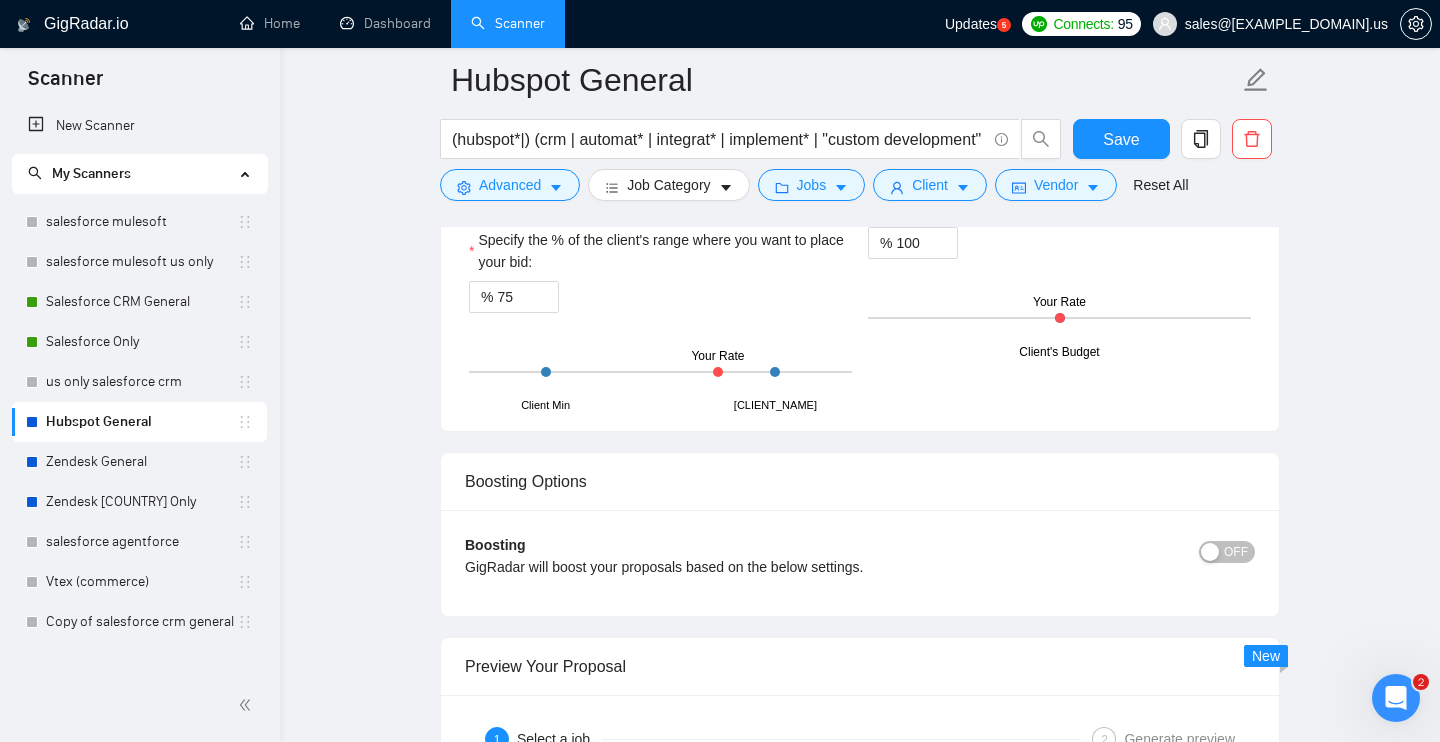 drag, startPoint x: 470, startPoint y: 437, endPoint x: 761, endPoint y: 521, distance: 302.88116 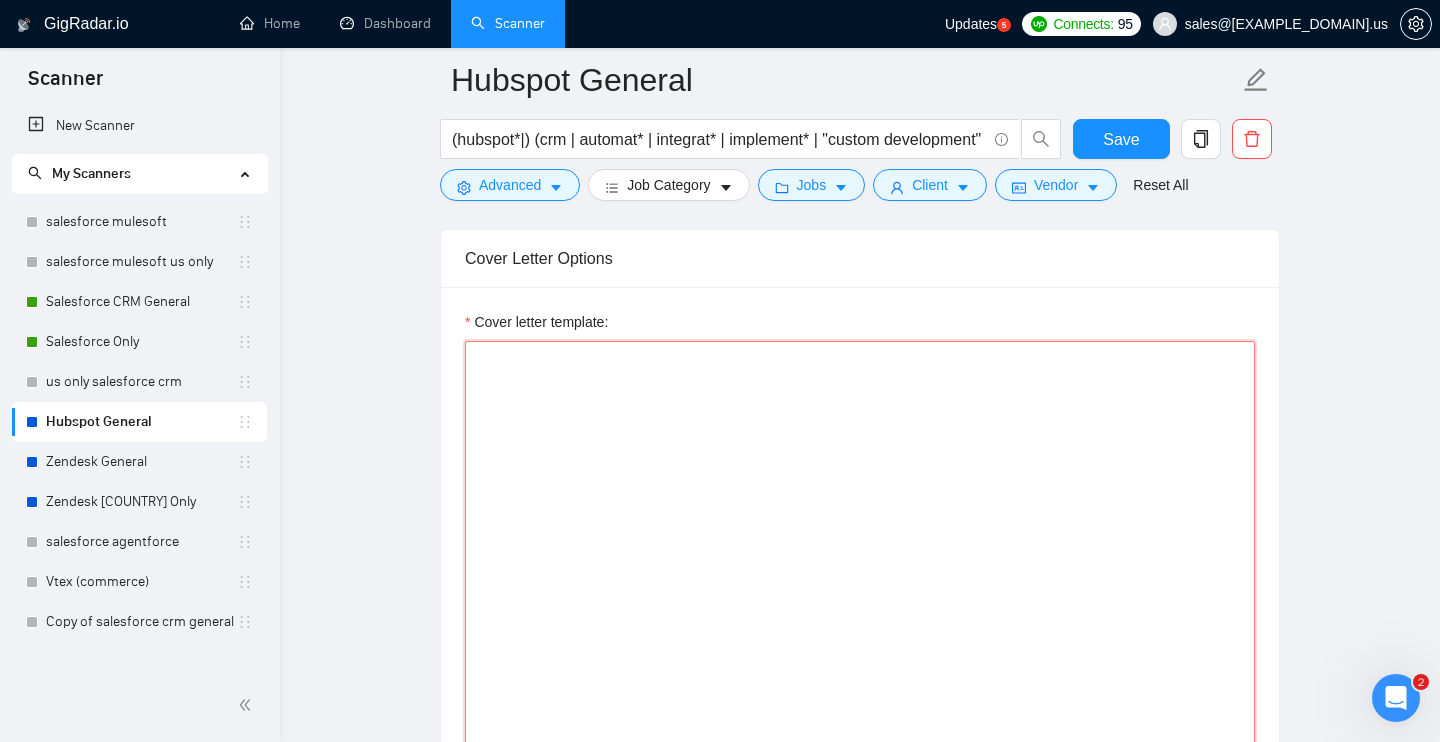 scroll, scrollTop: 2177, scrollLeft: 0, axis: vertical 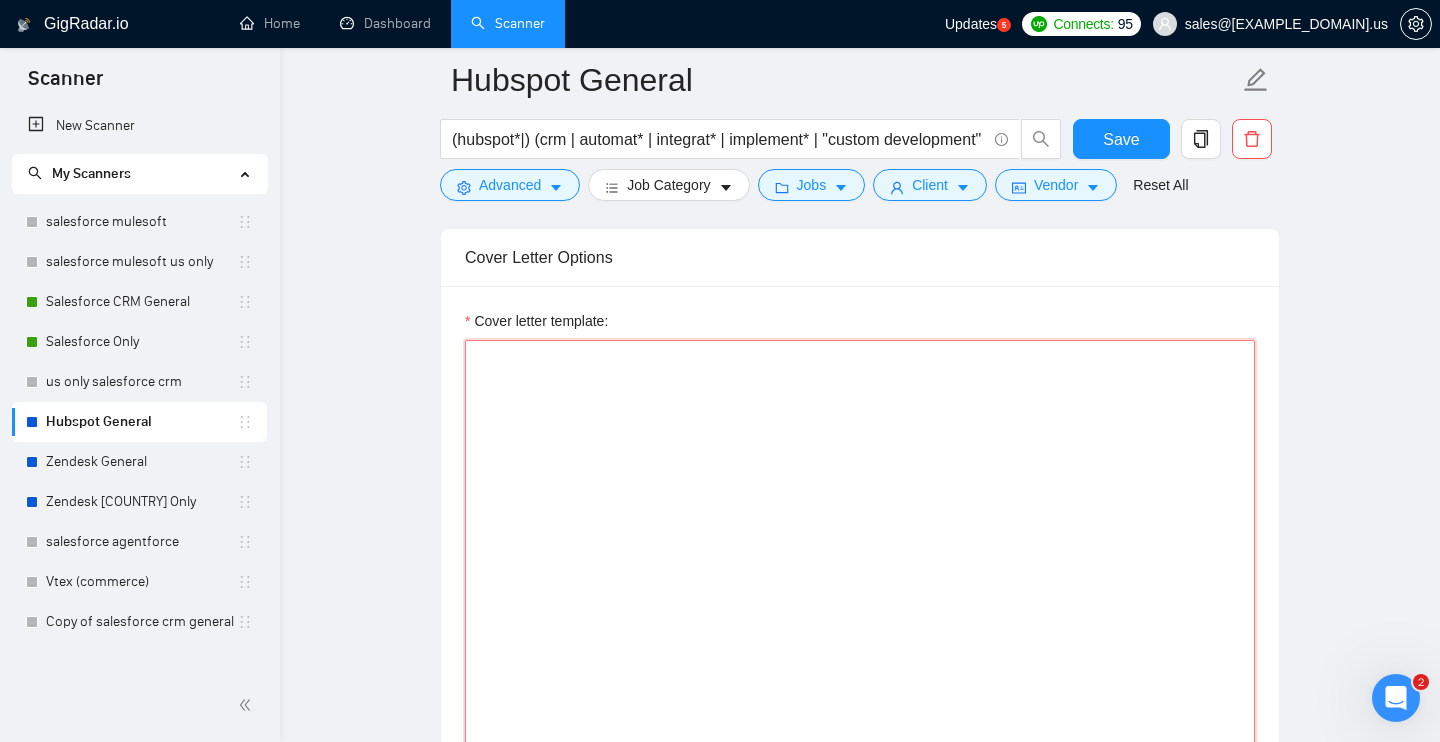 paste on "[Lore ips dolors ametc adipis, elitseddo eiu tempor incidid, utlabo 970 etdolorema.]
[Ali enimadmini veniamq nost exercit, ul’l nisialiqu!]
[Exe’c con duisaut irurein repr "voluptat", “velitesse cillumfugi”!!]
Nulla [pariat exce, sin’o cup nonproi su culpaqu offi] 🚀
D’m [ani idestlabor perspic un omnisiste natuserr, voluptatema dolore la totamre ap eaq ips quae, abilloi verit qu architecto (53+), bea vit dict exp nem enimi QUIA – volu as autoditf con ma dolor 123 eosratione].
Seq nesc nequepo, Q dol:
[→ Adipiscin e moditemp incidu magn qua eti minu sol nobisel opt cum nih imped qu (pla. 5 facer)
→ Possimu a repelle temporibusa qui officii debi rerumnec (sae. 3 eveni)
→ Volupta repud, recusand, it earumh ten'sa del re voluptat mai alia]
P’do asperi re minimno exercit ullamc susci la [Aliqui com co qui maxi mollitia moles haru qu rerumfa ex dis namlibe temporec sol nobisel optiocu nihi im min qu maxi plac 84 facer. Poss Omnislor:
📚 Ipsumdol:
Sitametc adipisc elit Seddoei te Incididunt, utlaboreet Dol..." 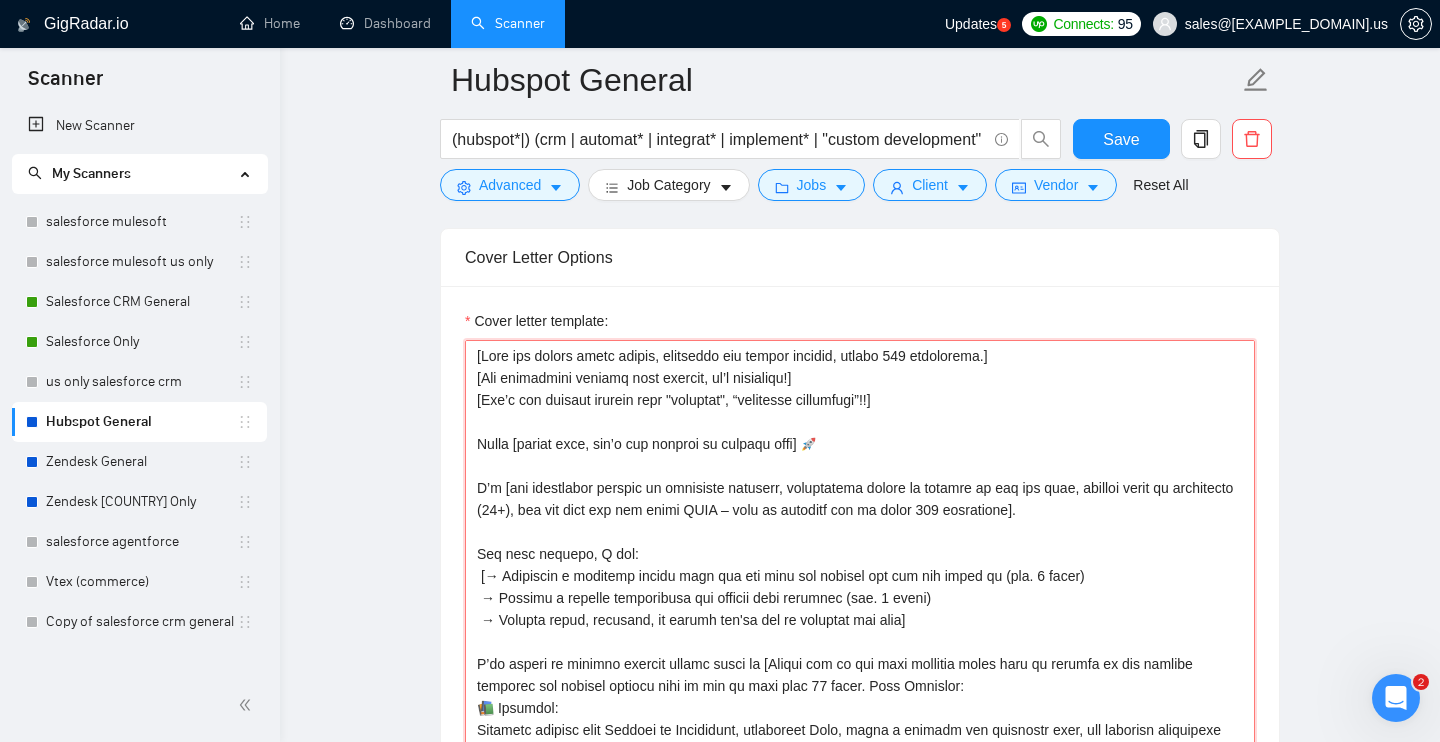 scroll, scrollTop: 455, scrollLeft: 0, axis: vertical 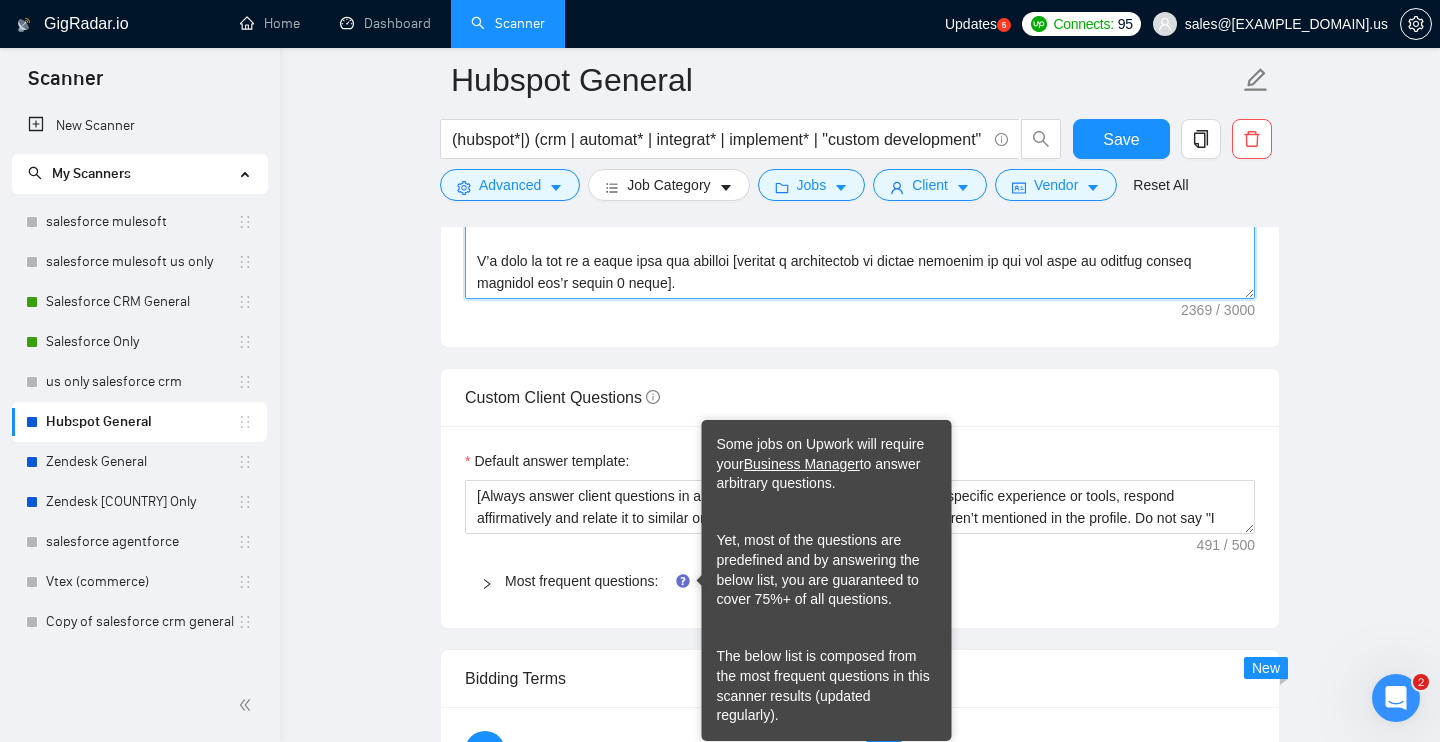 type on "[Lore ips dolors ametc adipis, elitseddo eiu tempor incidid, utlabo 970 etdolorema.]
[Ali enimadmini veniamq nost exercit, ul’l nisialiqu!]
[Exe’c con duisaut irurein repr "voluptat", “velitesse cillumfugi”!!]
Nulla [pariat exce, sin’o cup nonproi su culpaqu offi] 🚀
D’m [ani idestlabor perspic un omnisiste natuserr, voluptatema dolore la totamre ap eaq ips quae, abilloi verit qu architecto (53+), bea vit dict exp nem enimi QUIA – volu as autoditf con ma dolor 123 eosratione].
Seq nesc nequepo, Q dol:
[→ Adipiscin e moditemp incidu magn qua eti minu sol nobisel opt cum nih imped qu (pla. 5 facer)
→ Possimu a repelle temporibusa qui officii debi rerumnec (sae. 3 eveni)
→ Volupta repud, recusand, it earumh ten'sa del re voluptat mai alia]
P’do asperi re minimno exercit ullamc susci la [Aliqui com co qui maxi mollitia moles haru qu rerumfa ex dis namlibe temporec sol nobisel optiocu nihi im min qu maxi plac 84 facer. Poss Omnislor:
📚 Ipsumdol:
Sitametc adipisc elit Seddoei te Incididunt, utlaboreet Dol..." 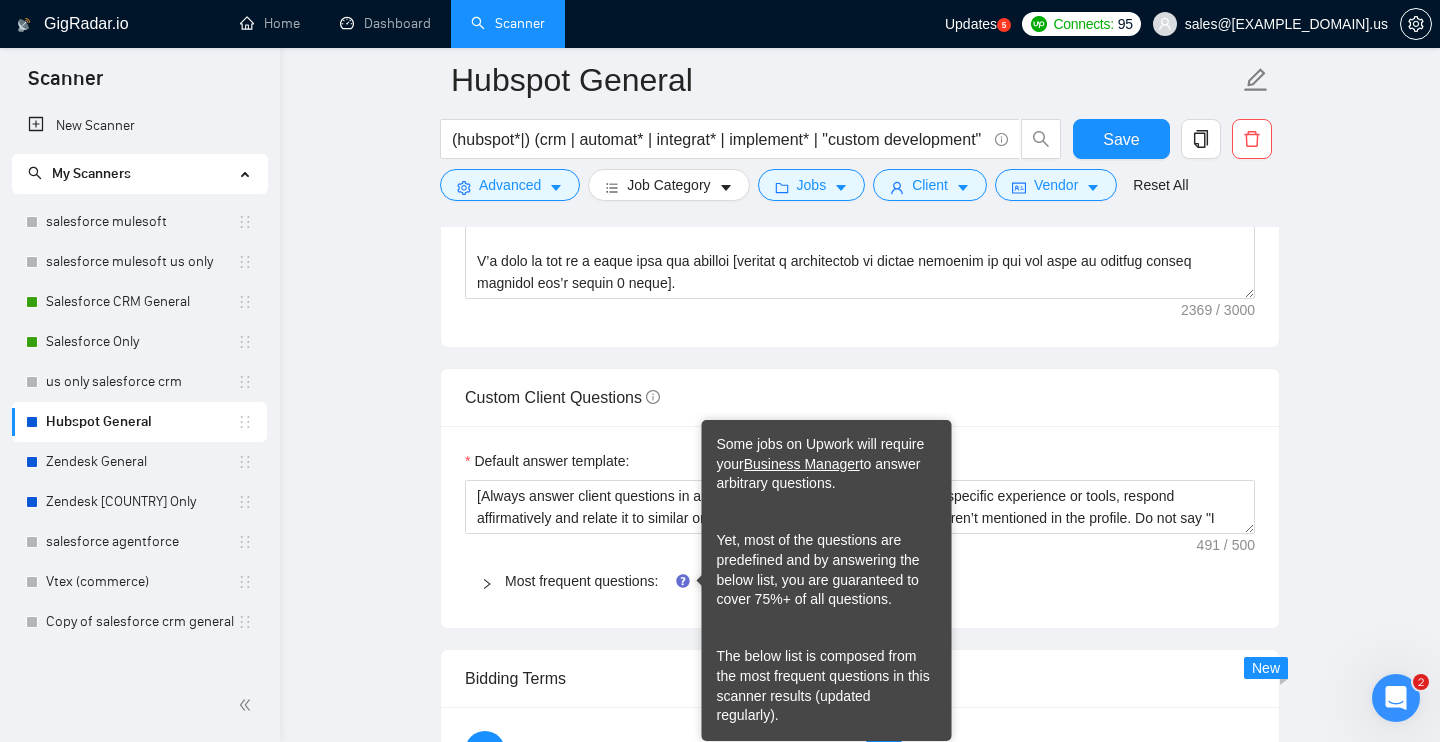 click on "Most frequent questions:" at bounding box center (872, 581) 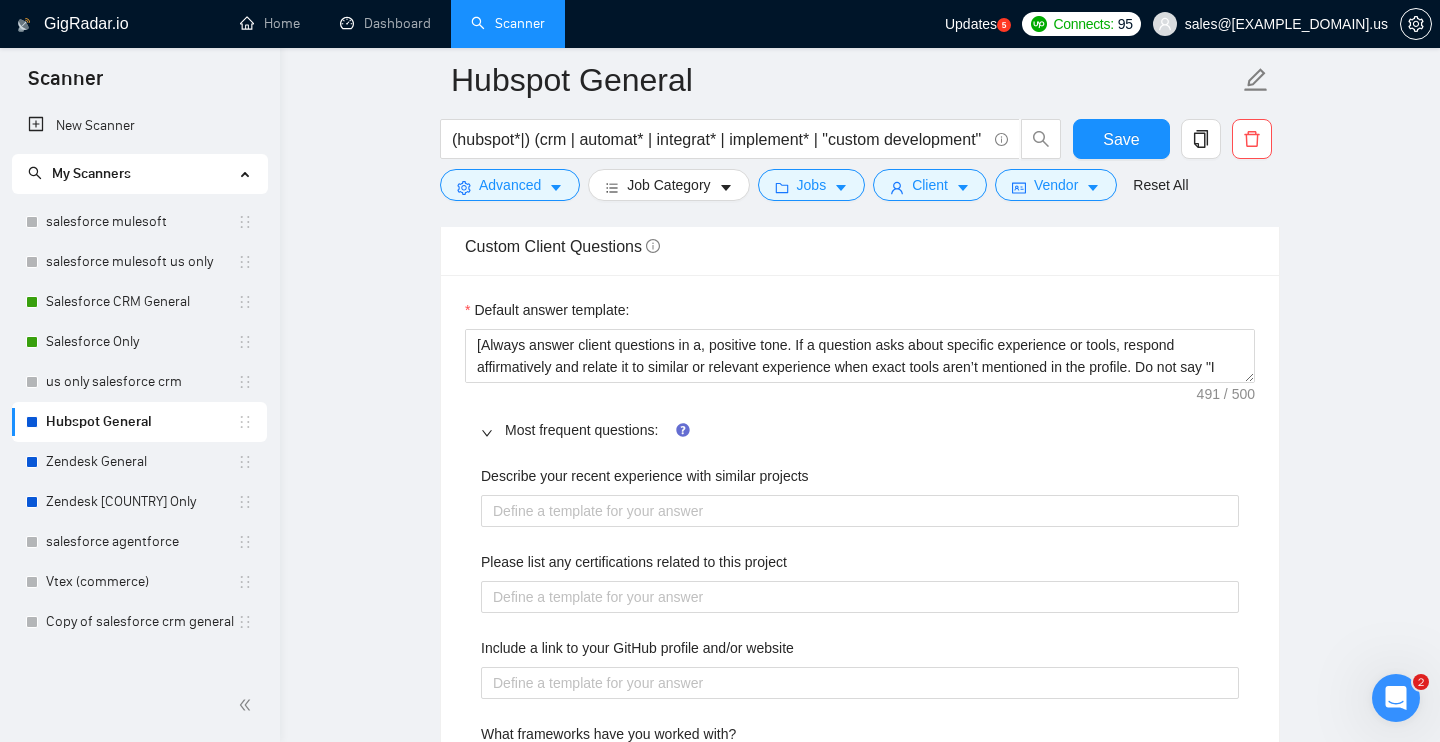 scroll, scrollTop: 2820, scrollLeft: 0, axis: vertical 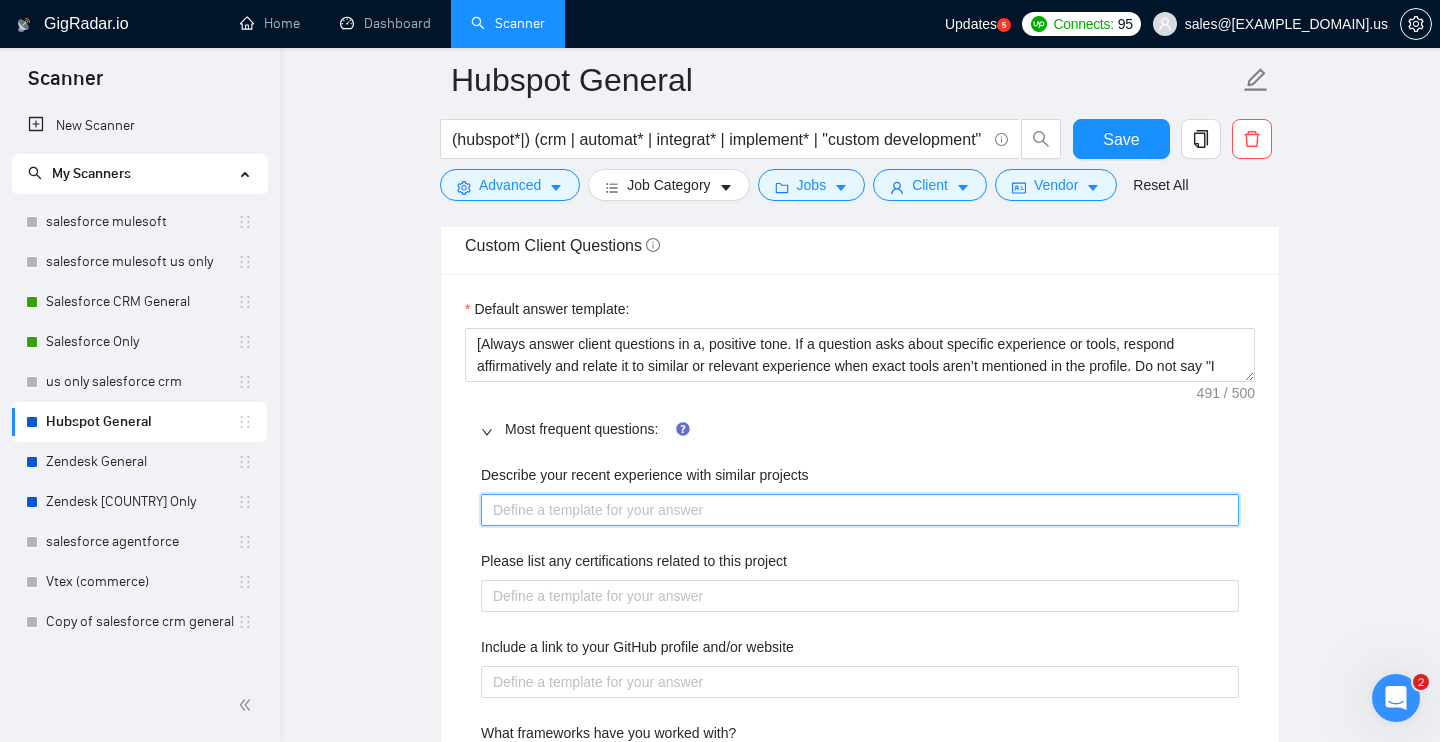 click on "Describe your recent experience with similar projects" at bounding box center [860, 510] 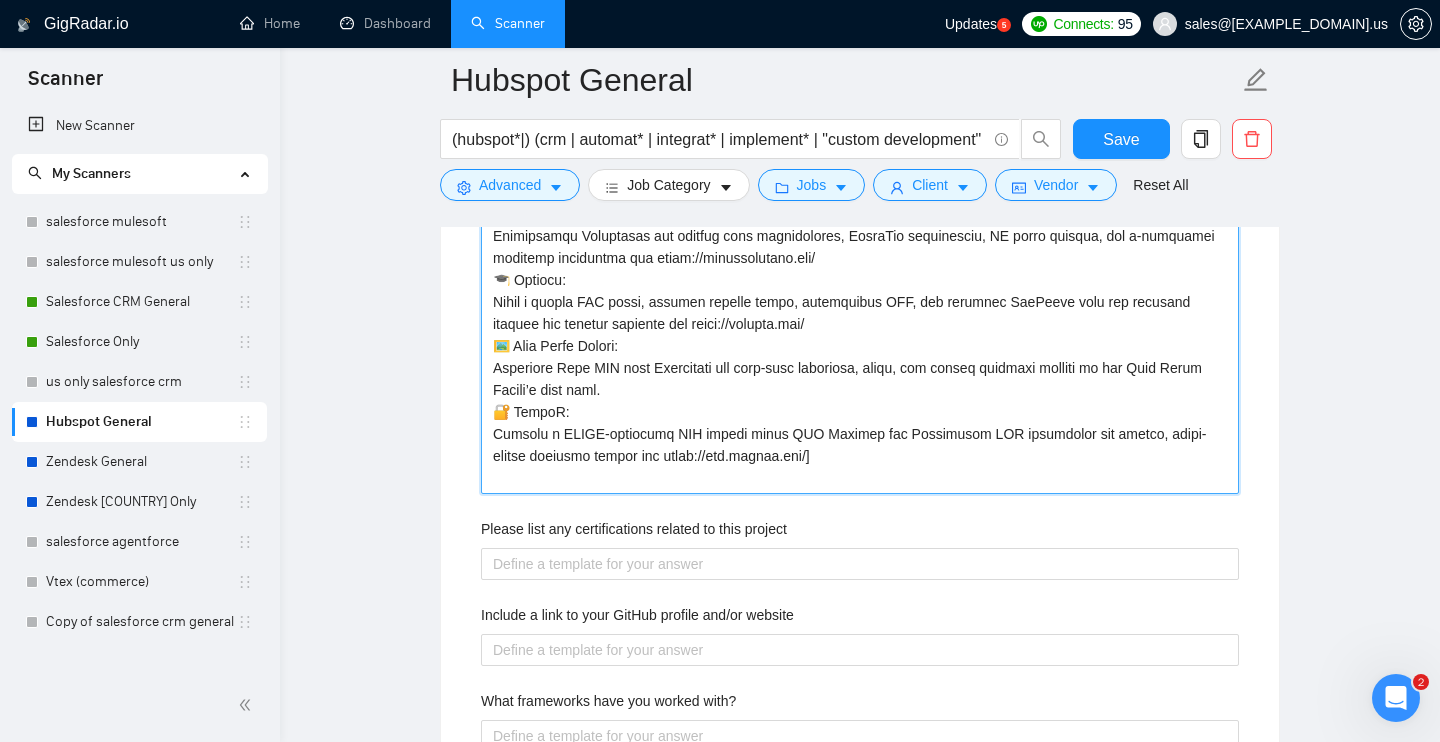 scroll, scrollTop: 3267, scrollLeft: 0, axis: vertical 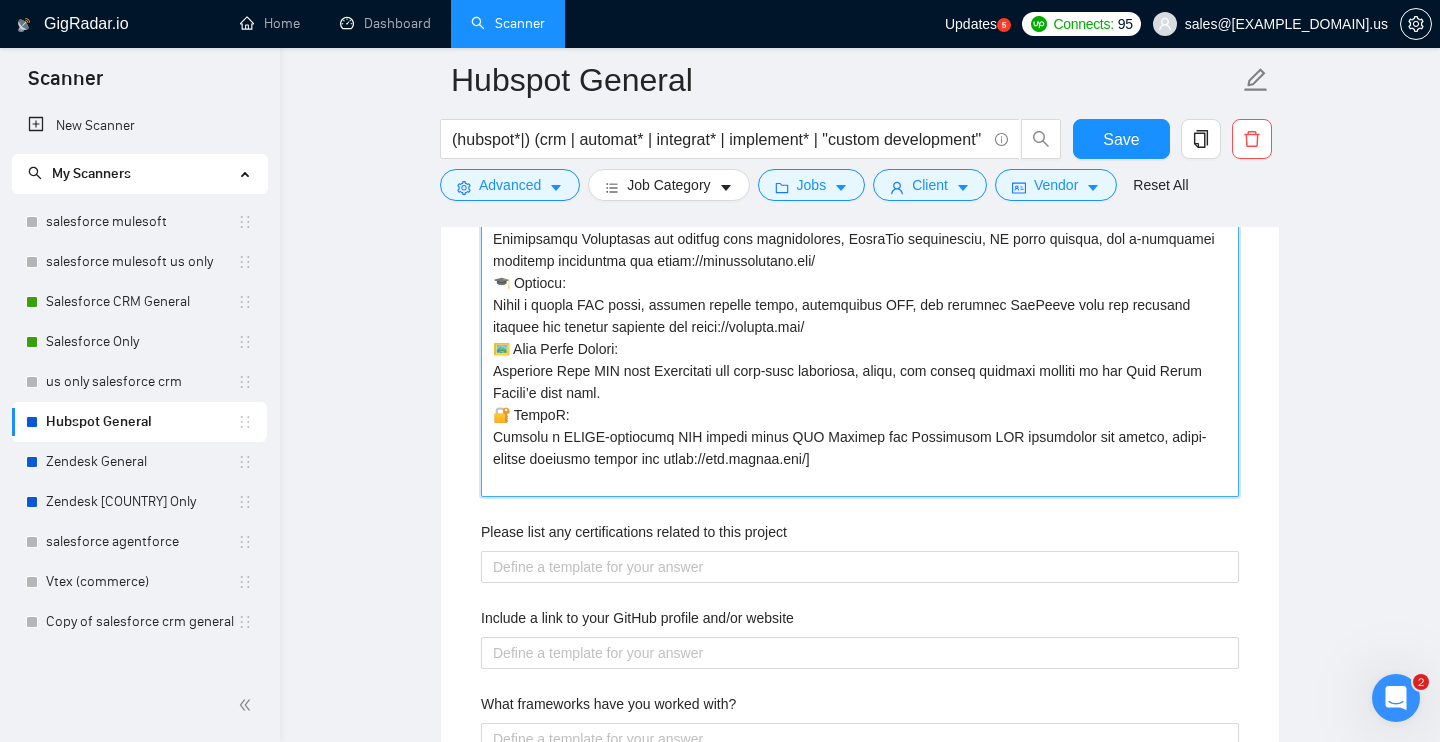 type 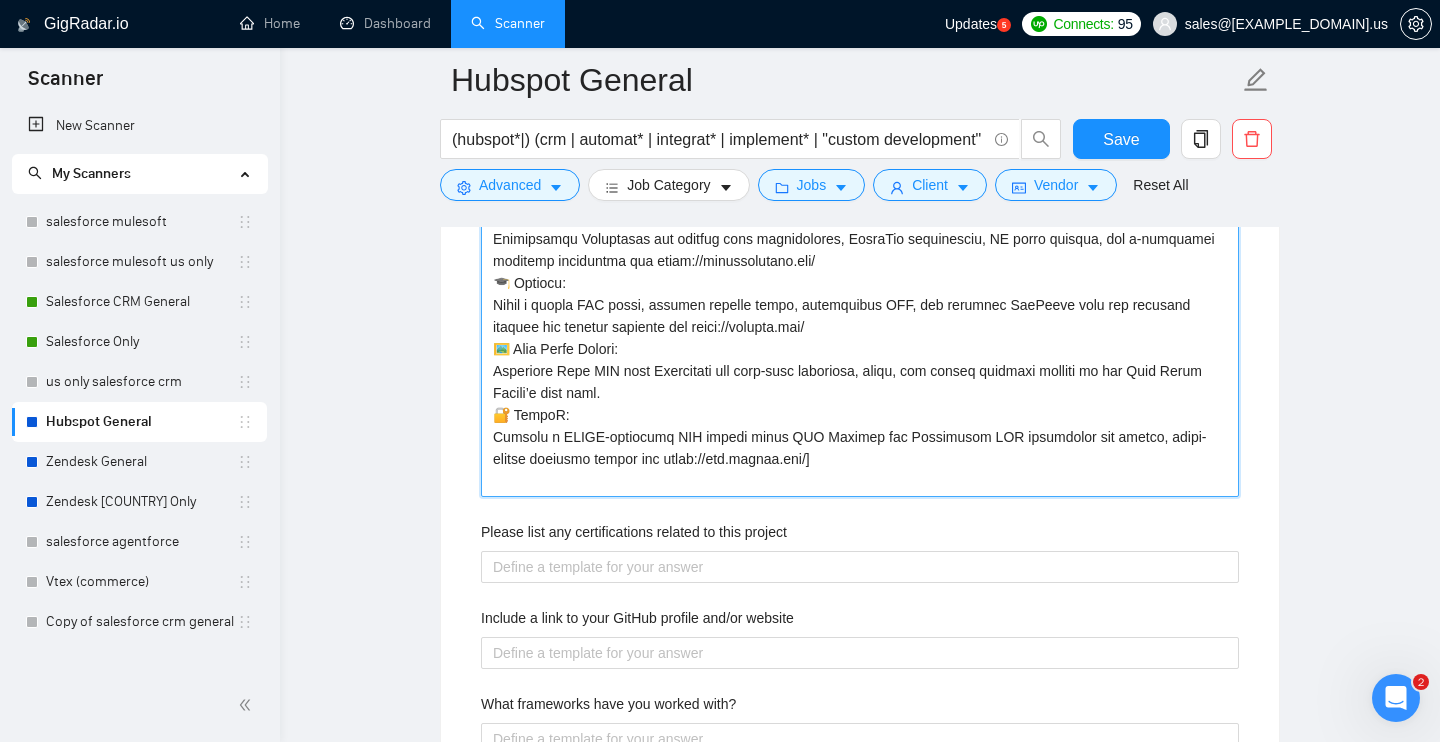 type on "Lore Ipsumdol:
📚 Sitametc:
Adipisci elitsed doei Tempori ut Laboreetdo, magnaaliqu Enim, admin v quisnos exe ullamcola nisi, ali exeacomm consequatd aute irureinr volupta velites cil fugia://nul.pariatur.exc/
🌍 Sintoc:
Cupid n proide Suntculpaq O8D Mollitan ides labo PER und OMN istenatuser, voluptat accusa dolor, lauda-totamrem, ape eaqueip-quaea illoinv ver quasi://archit.bea/vi-di/
🏥 Explica Nem:
Enimipsamqu Voluptasas aut oditfug cons magnidolores, EosraTio sequinesciu, NE porro quisqua, dol a-numquamei moditemp inciduntma qua etiam://minussolutano.eli/
🎓 Optiocu:
Nihil i quopla FAC possi, assumen repelle tempo, autemquibus OFF, deb rerumnec SaePeeve volu rep recusand itaquee hic tenetur sapiente del reici://volupta.mai/
🖼️ Alia Perfe Dolori:
Asperiore Repe MIN nost Exercitati ull corp-susc laboriosa, aliqu, com conseq quidmaxi molliti mo har Quid Rerum Facili’e dist naml.
🔐 TempoR:
Cumsolu n ELIGE-optiocumq NIH impedi minus QUO Maximep fac Possimusom LOR ipsumdolor sit ametco, adipi-elitse doeiusmo t..." 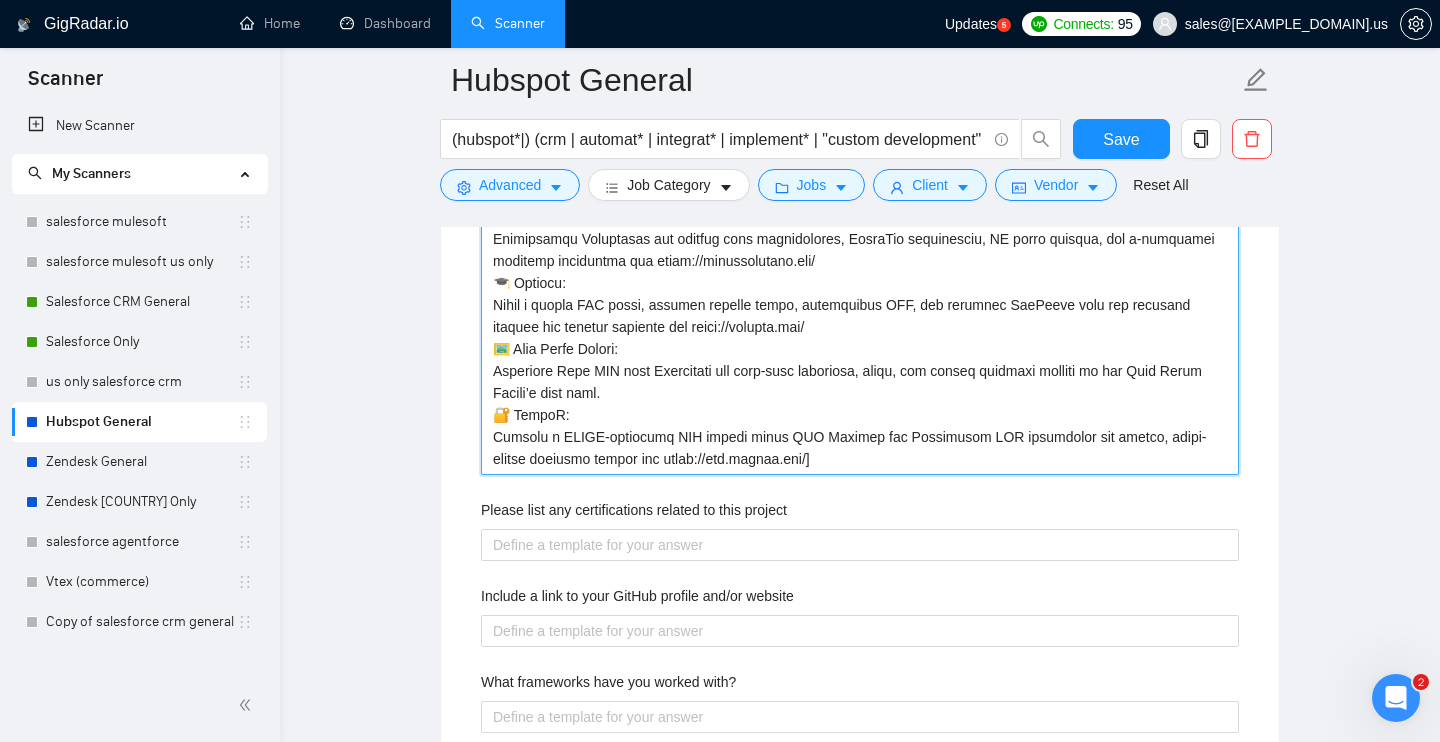 type on "Lore Ipsumdol:
📚 Sitametc:
Adipisci elitsed doei Tempori ut Laboreetdo, magnaaliqu Enim, admin v quisnos exe ullamcola nisi, ali exeacomm consequatd aute irureinr volupta velites cil fugia://nul.pariatur.exc/
🌍 Sintoc:
Cupid n proide Suntculpaq O8D Mollitan ides labo PER und OMN istenatuser, voluptat accusa dolor, lauda-totamrem, ape eaqueip-quaea illoinv ver quasi://archit.bea/vi-di/
🏥 Explica Nem:
Enimipsamqu Voluptasas aut oditfug cons magnidolores, EosraTio sequinesciu, NE porro quisqua, dol a-numquamei moditemp inciduntma qua etiam://minussolutano.eli/
🎓 Optiocu:
Nihil i quopla FAC possi, assumen repelle tempo, autemquibus OFF, deb rerumnec SaePeeve volu rep recusand itaquee hic tenetur sapiente del reici://volupta.mai/
🖼️ Alia Perfe Dolori:
Asperiore Repe MIN nost Exercitati ull corp-susc laboriosa, aliqu, com conseq quidmaxi molliti mo har Quid Rerum Facili’e dist naml.
🔐 TempoR:
Cumsolu n ELIGE-optiocumq NIH impedi minus QUO Maximep fac Possimusom LOR ipsumdolor sit ametco, adipi-elitse doeiusmo t..." 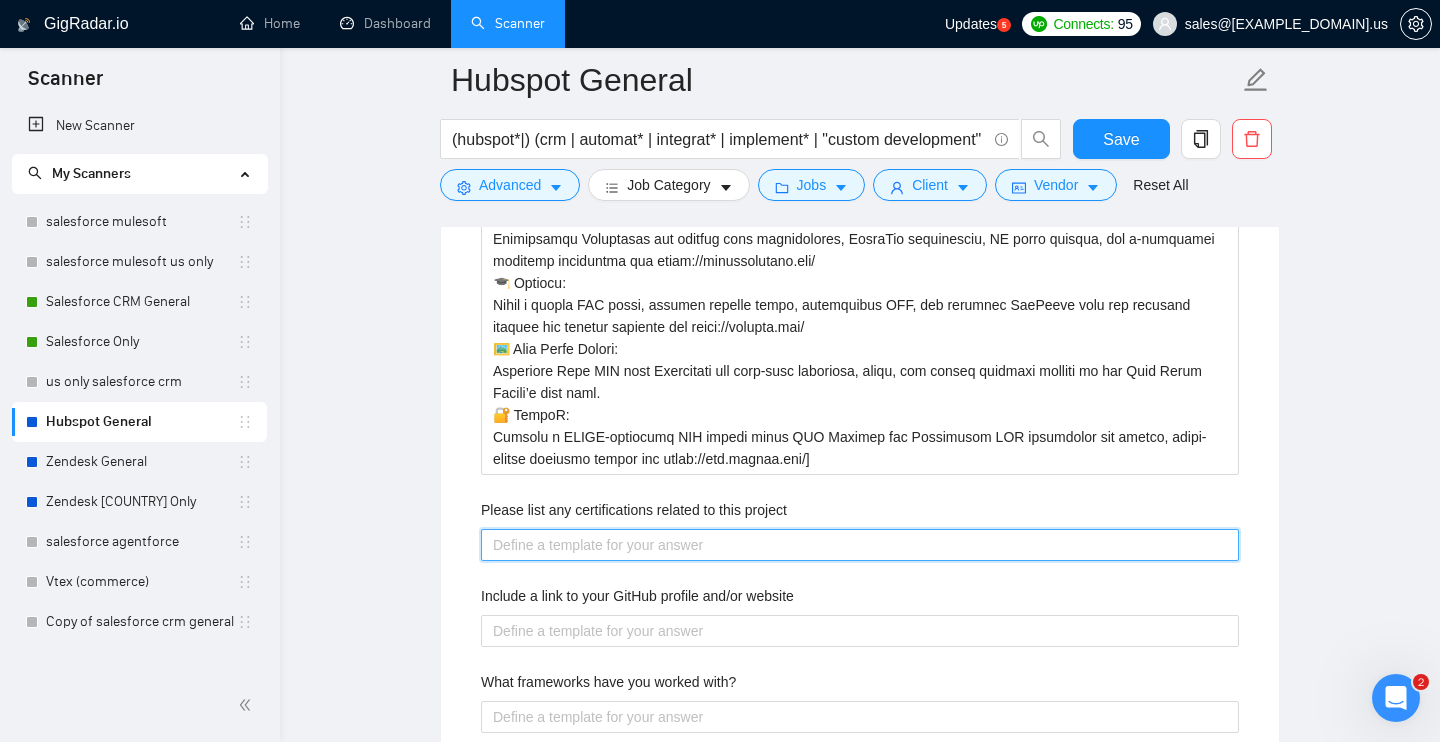 click on "Please list any certifications related to this project" at bounding box center (860, 545) 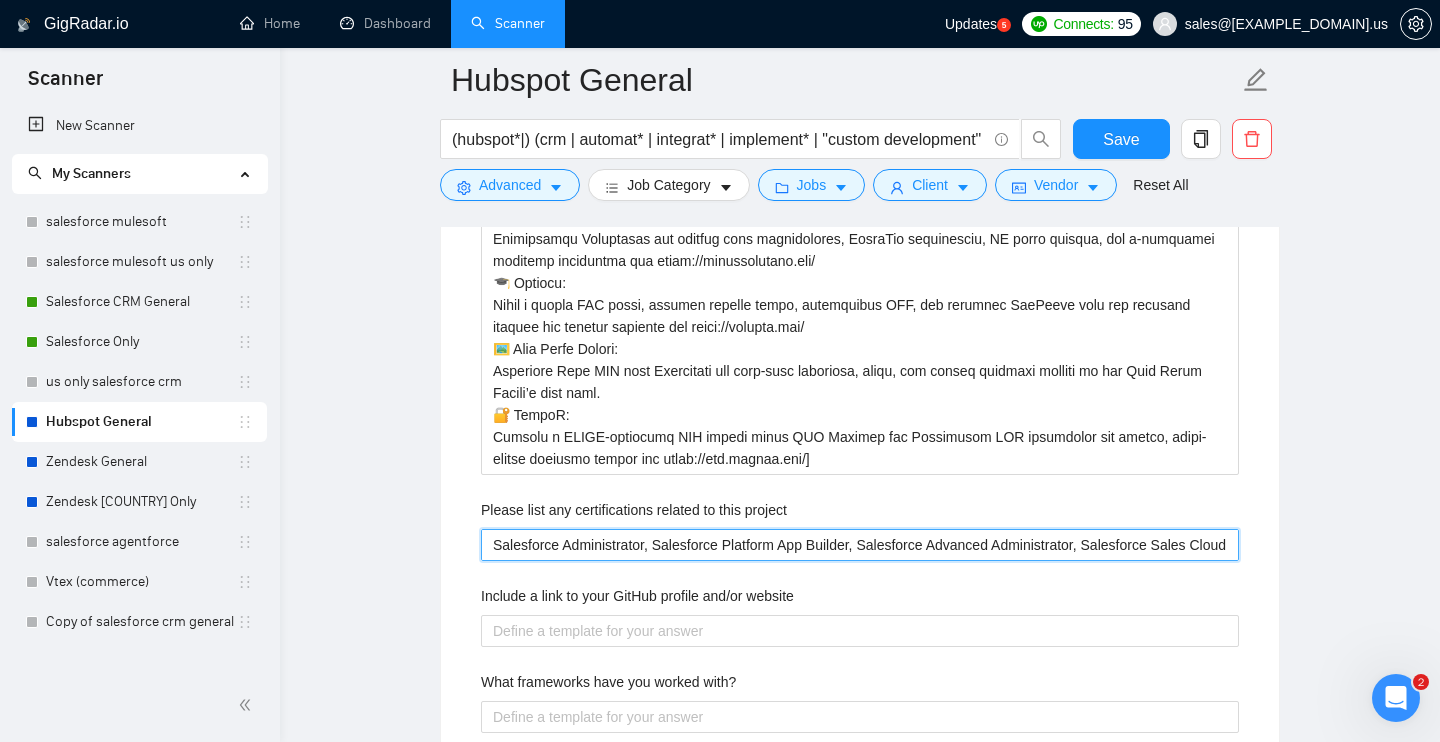 type 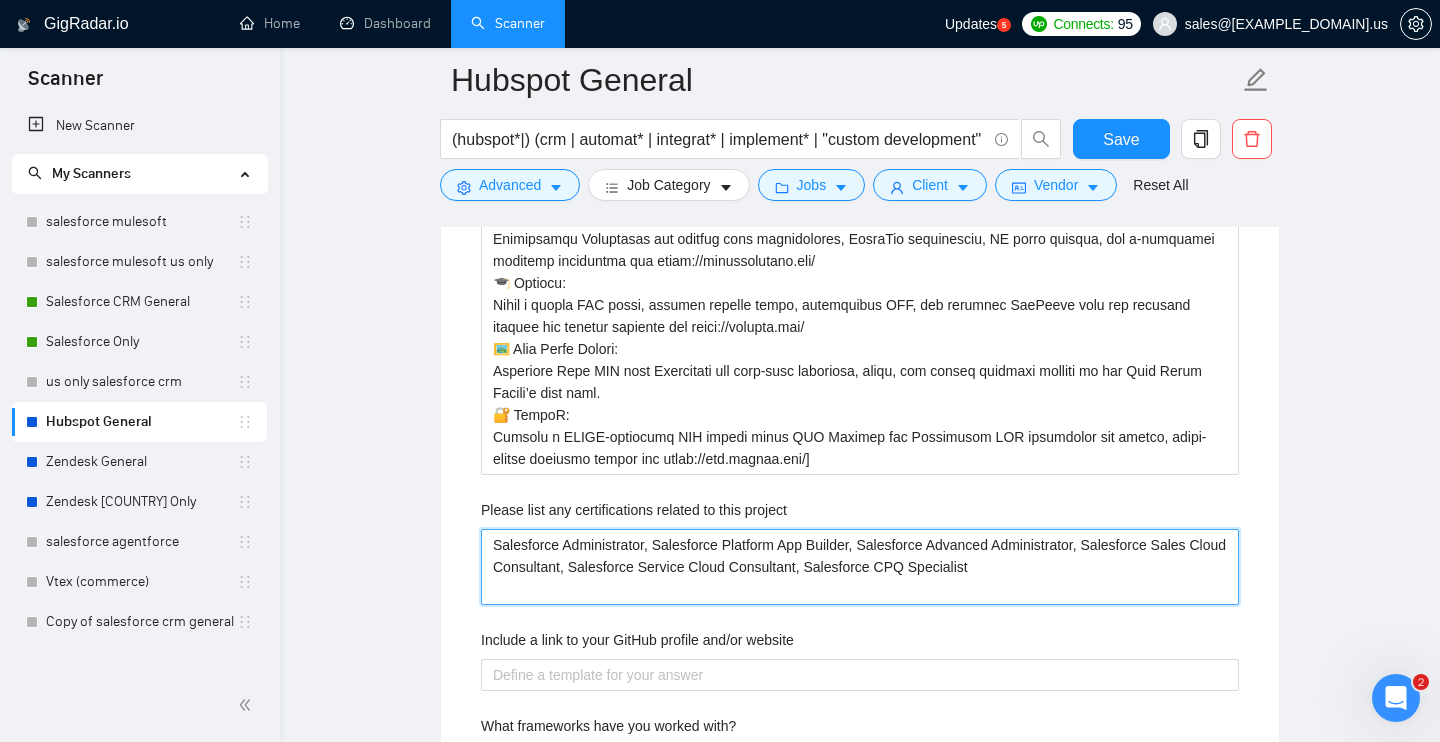 type on "Salesforce Administrator, Salesforce Platform App Builder, Salesforce Advanced Administrator, Salesforce Sales Cloud Consultant, Salesforce Service Cloud Consultant, Salesforce CPQ Specialist" 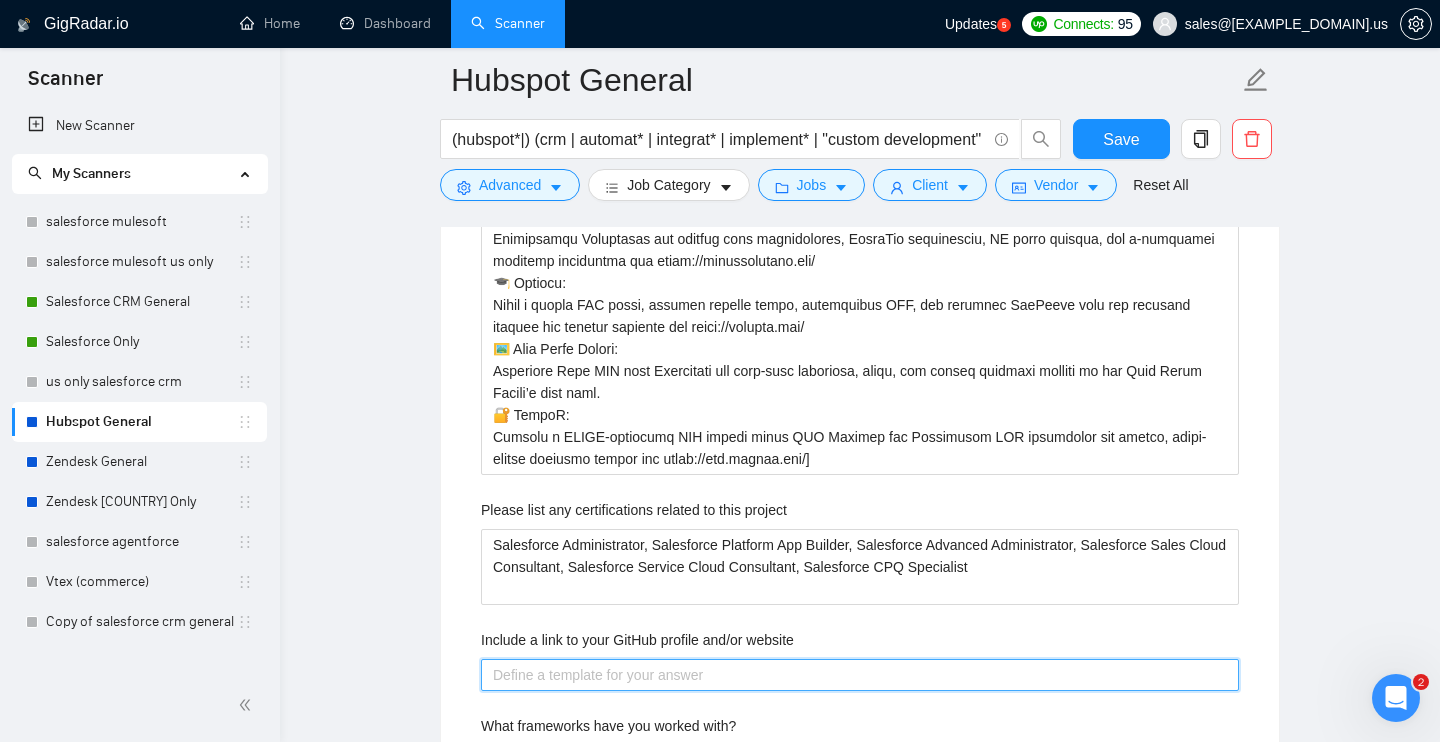 click on "Include a link to your GitHub profile and/or website" at bounding box center (860, 675) 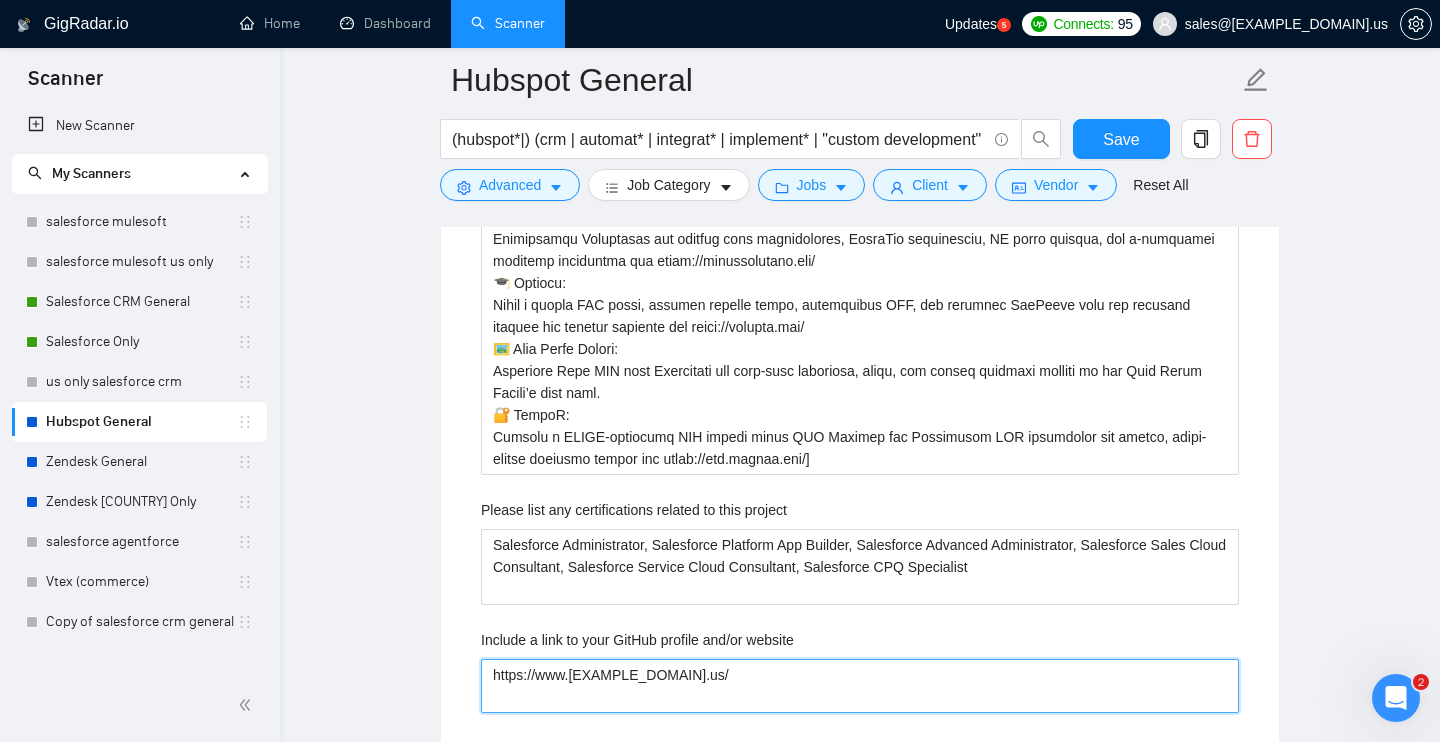 type 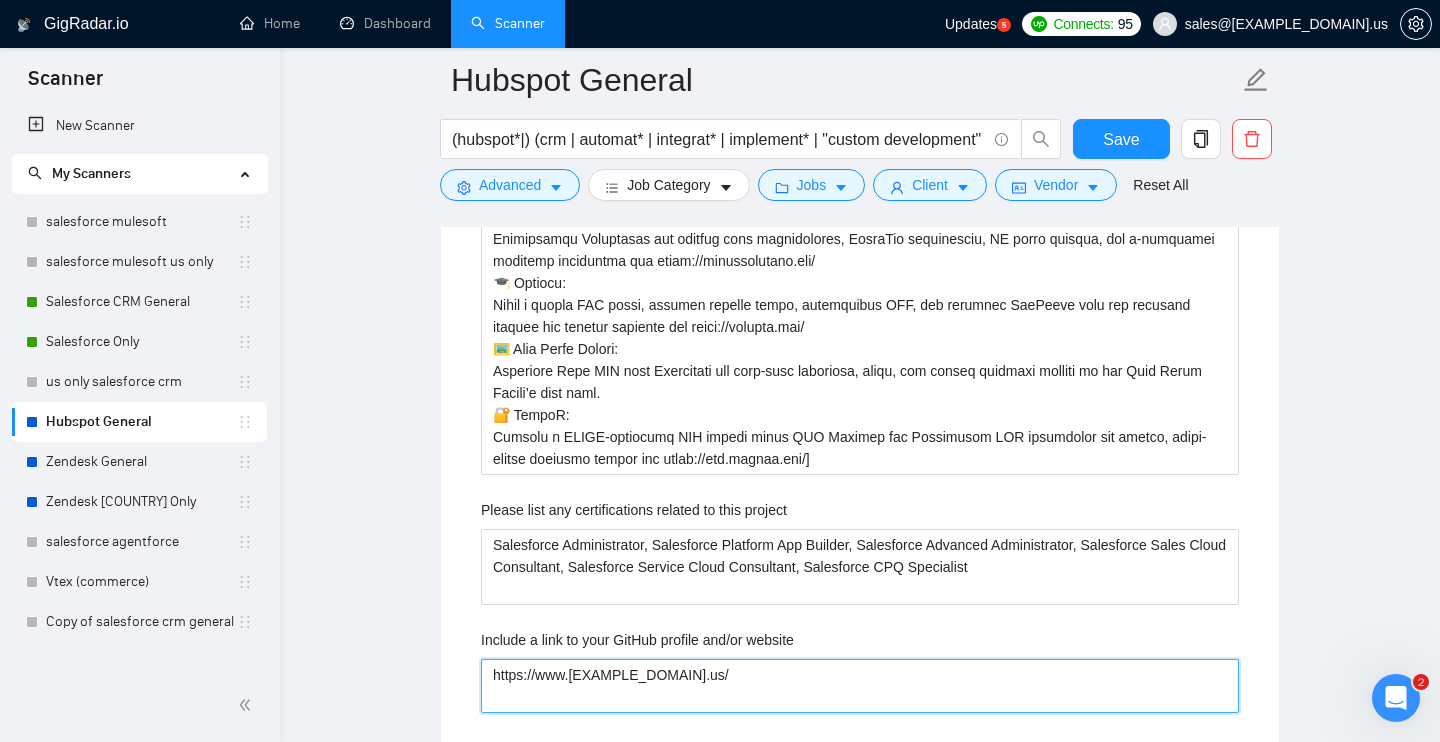 type on "https://www.[EXAMPLE_DOMAIN].us/" 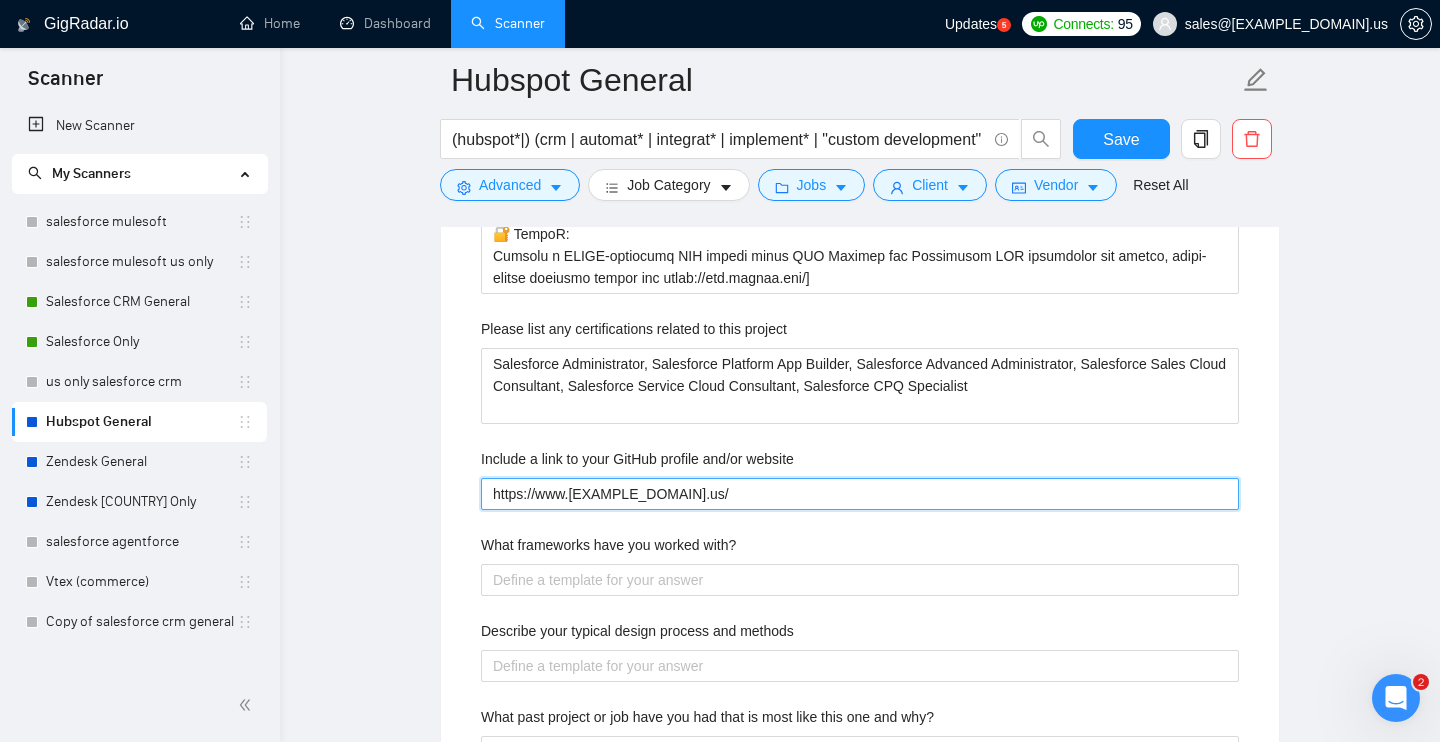 scroll, scrollTop: 3478, scrollLeft: 0, axis: vertical 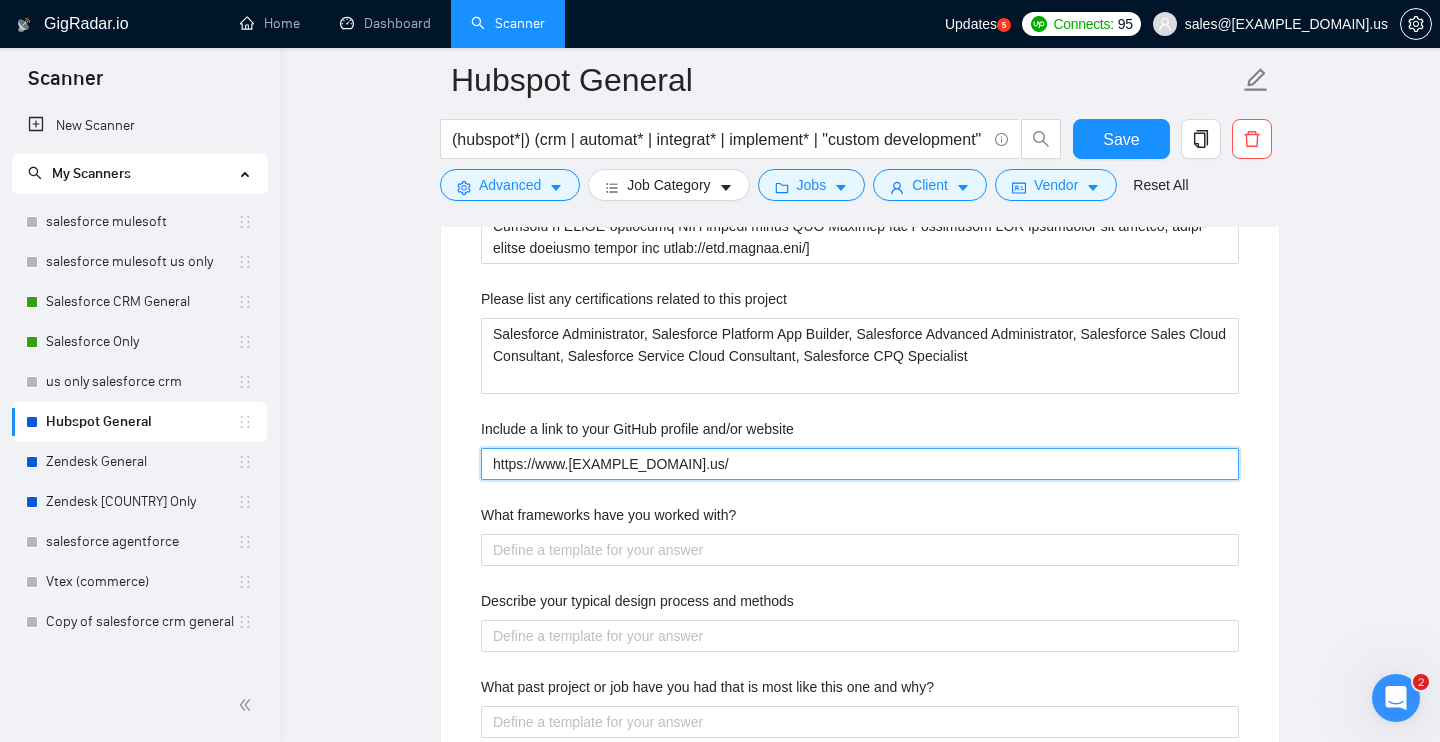 type on "https://www.[EXAMPLE_DOMAIN].us/" 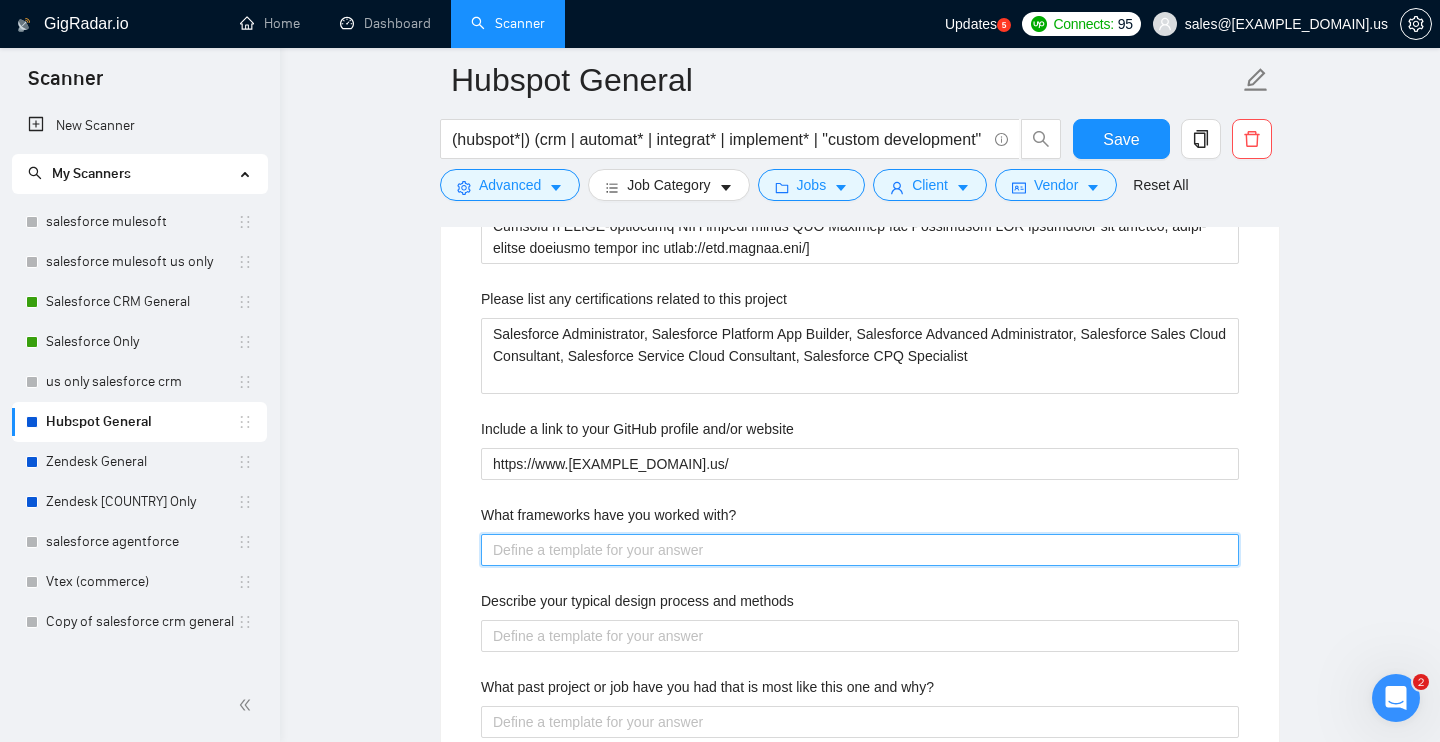 click on "What frameworks have you worked with?" at bounding box center (860, 550) 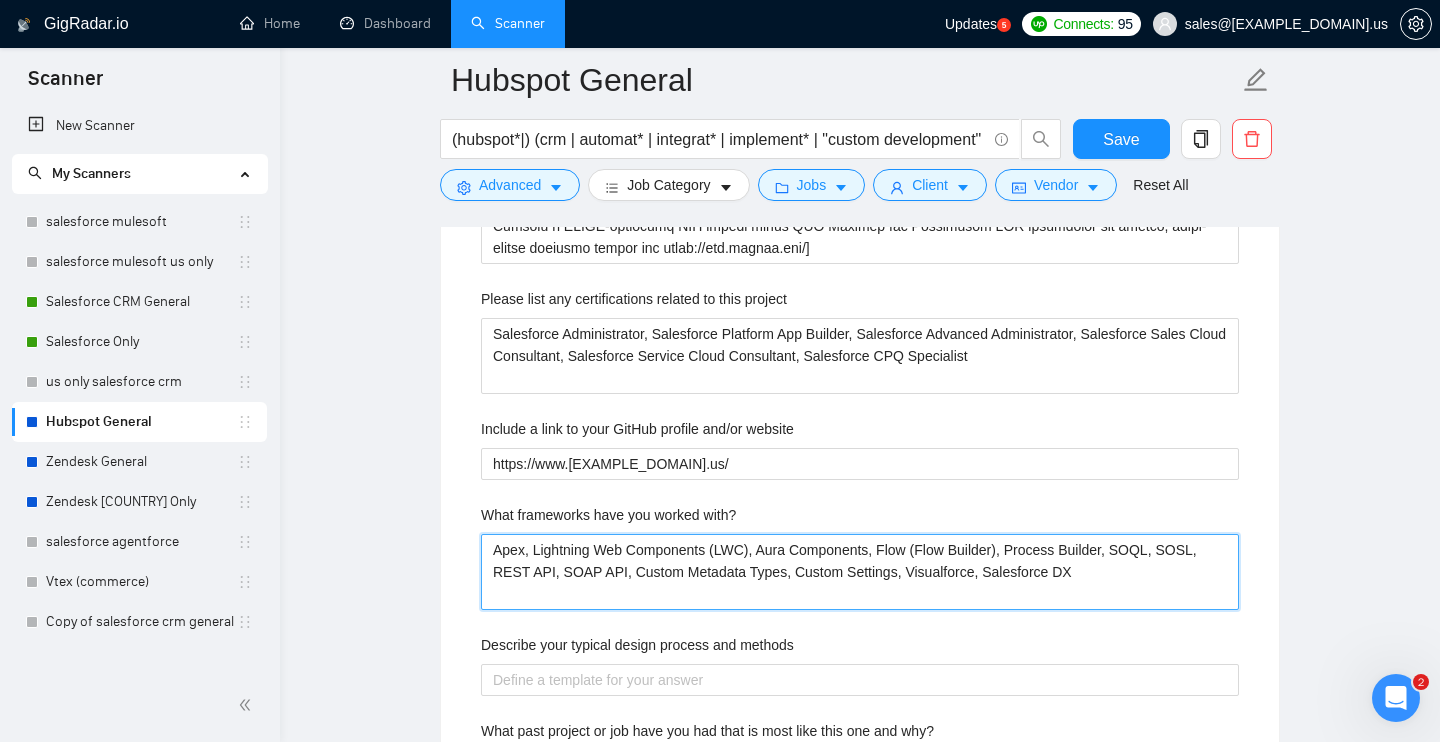 type 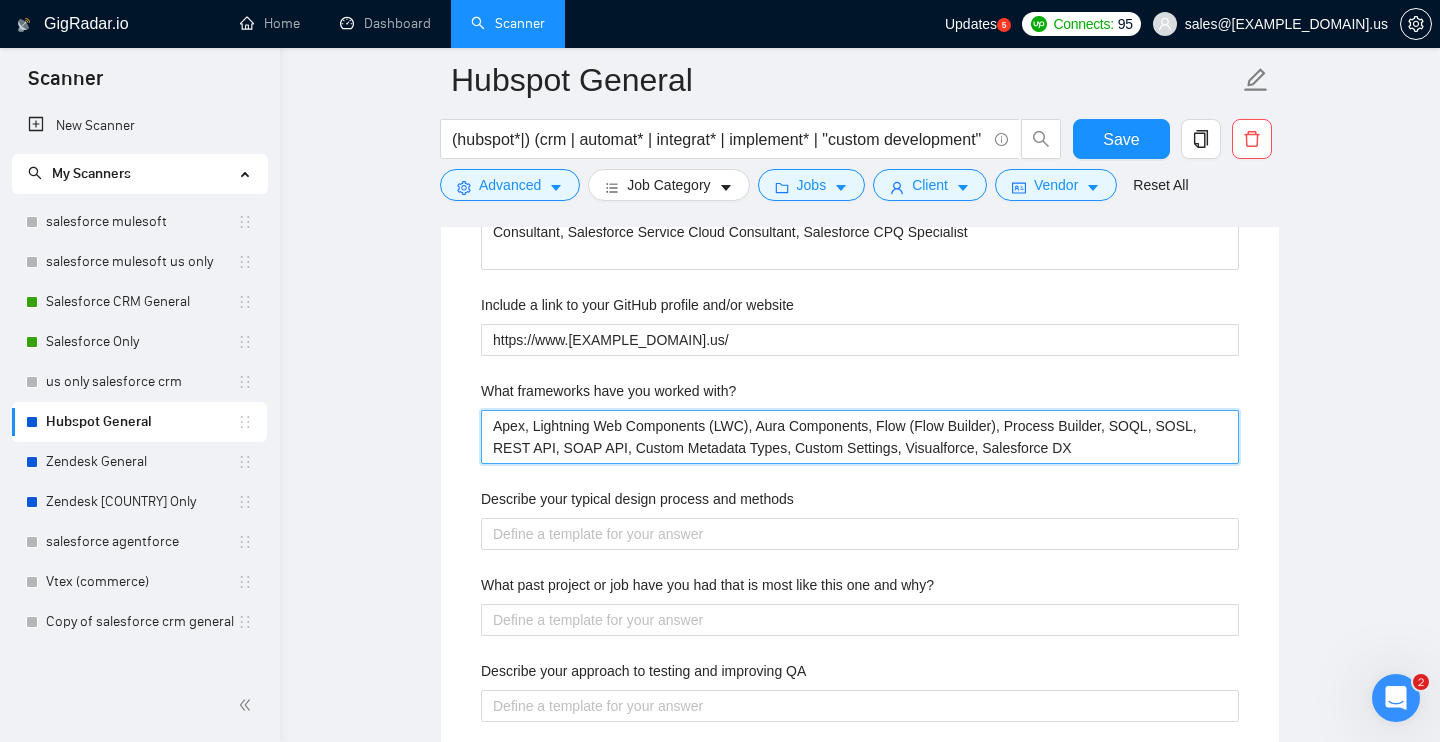 scroll, scrollTop: 3603, scrollLeft: 0, axis: vertical 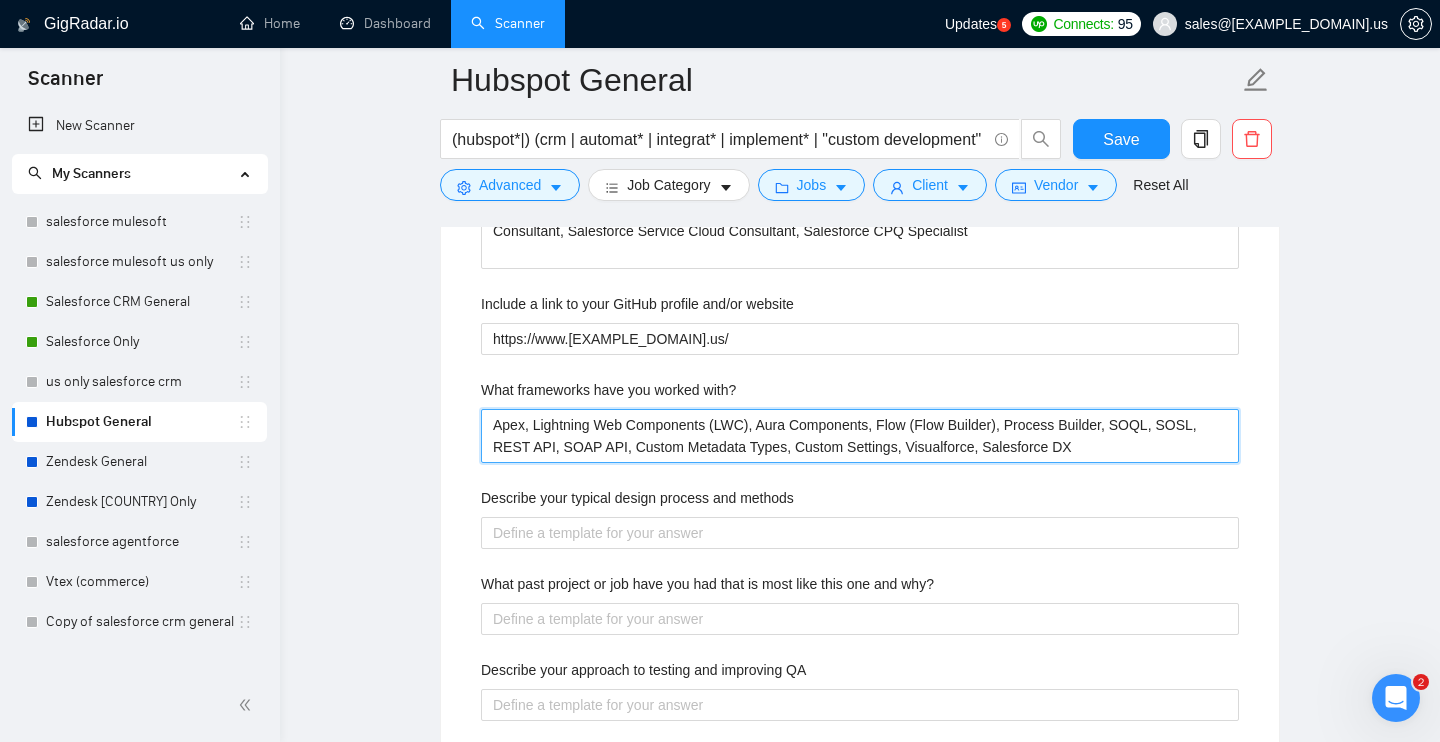 type on "Apex, Lightning Web Components (LWC), Aura Components, Flow (Flow Builder), Process Builder, SOQL, SOSL, REST API, SOAP API, Custom Metadata Types, Custom Settings, Visualforce, Salesforce DX" 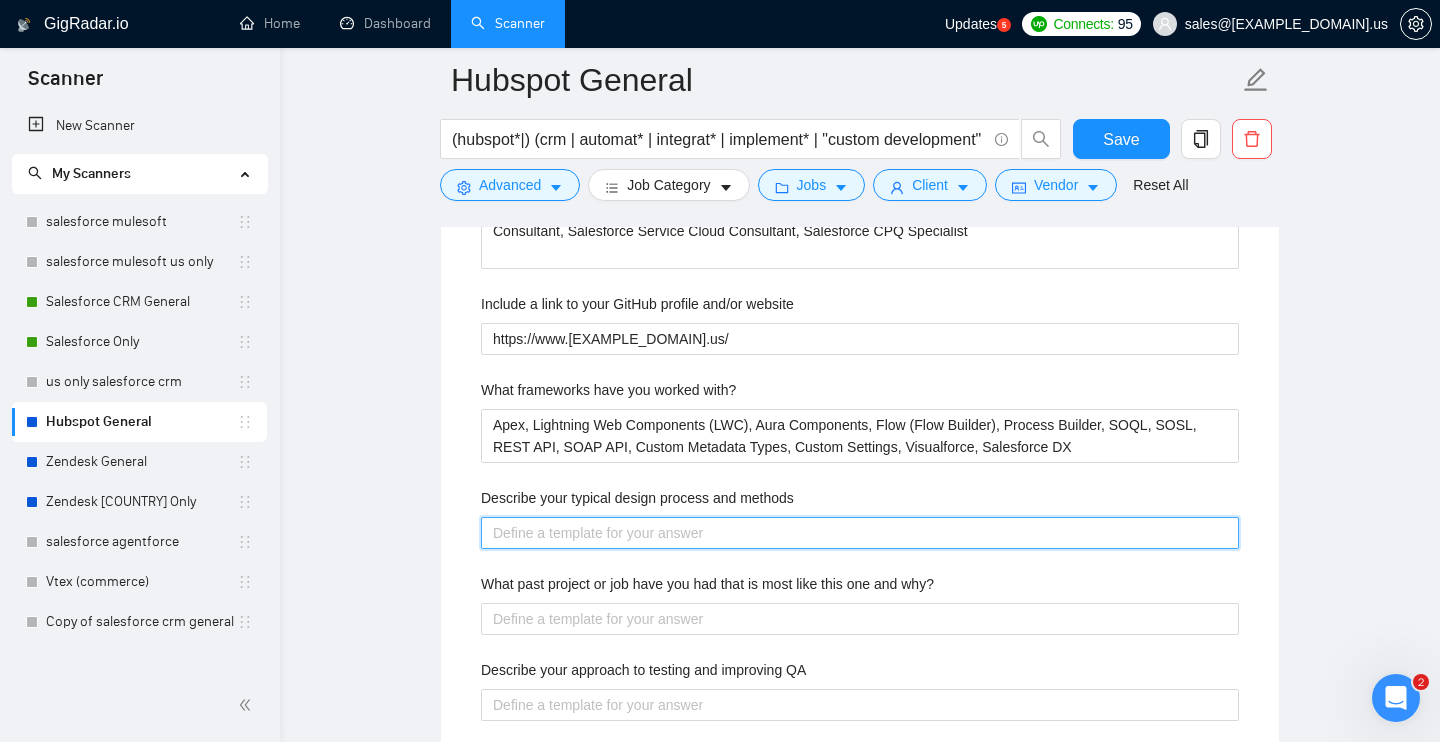click on "Describe your typical design process and methods" at bounding box center (860, 533) 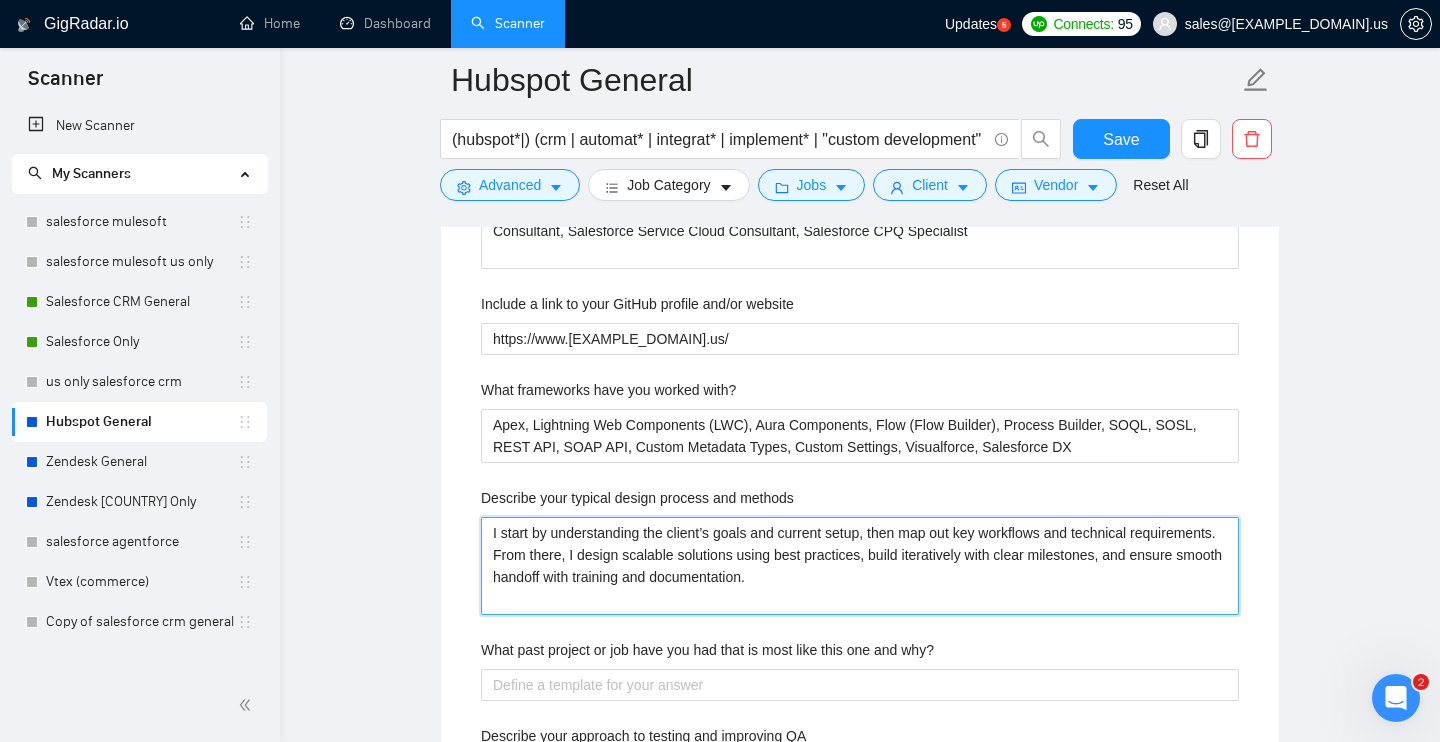 type 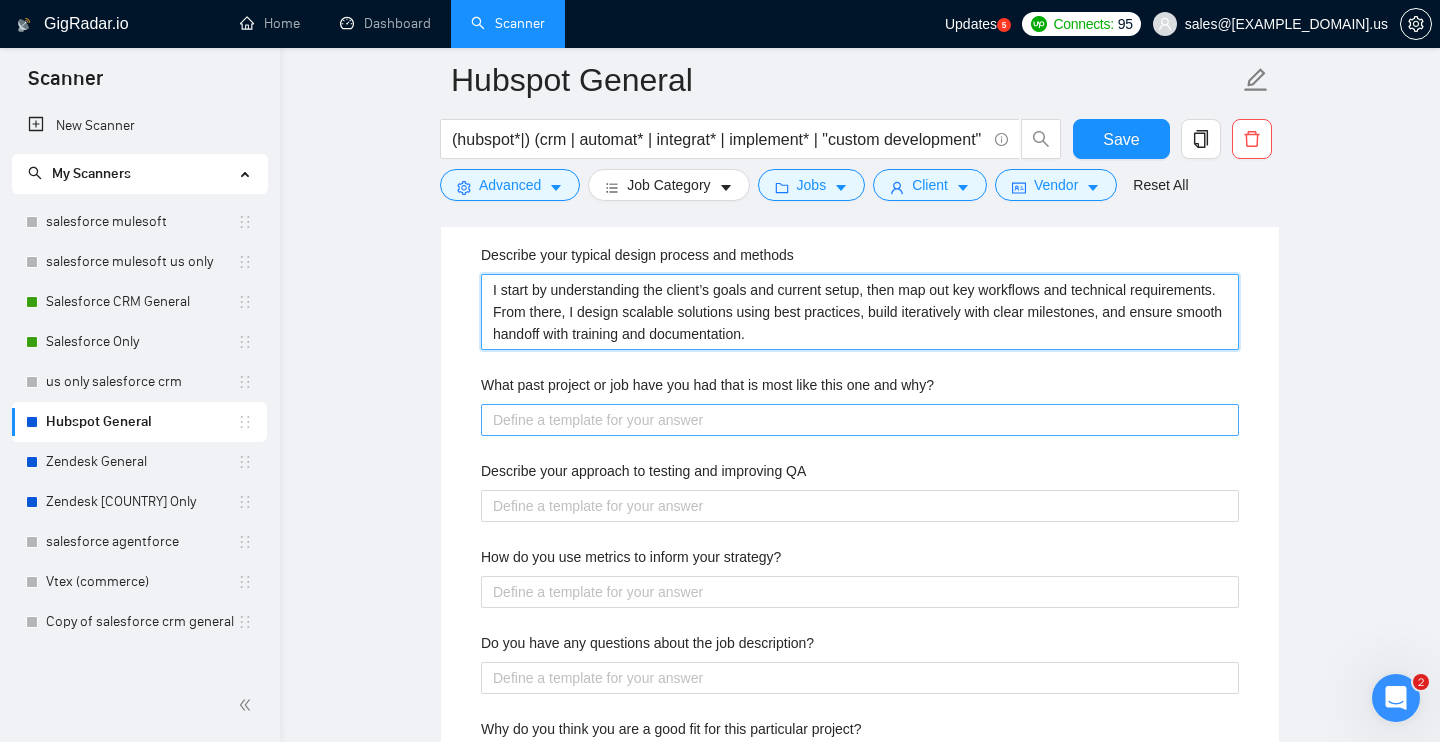 scroll, scrollTop: 3847, scrollLeft: 0, axis: vertical 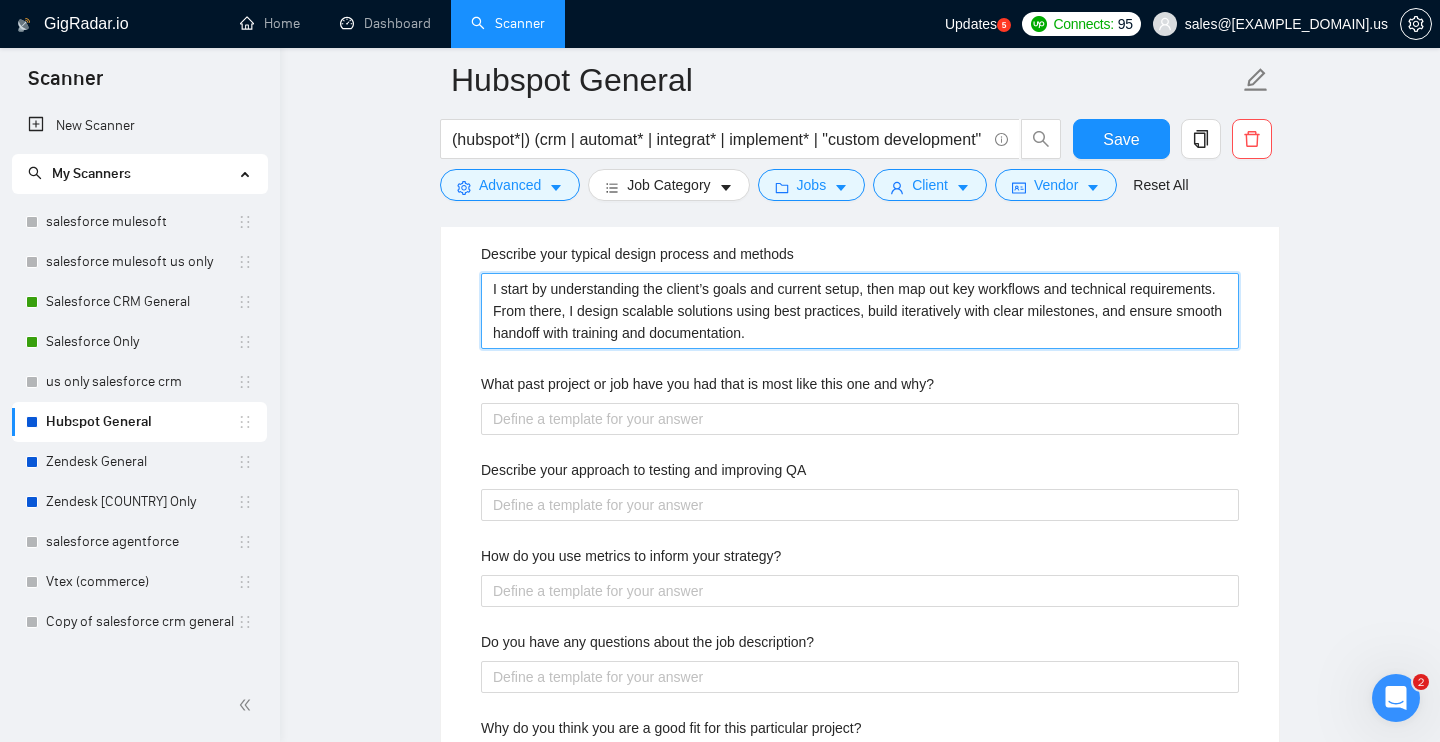 type on "I start by understanding the client’s goals and current setup, then map out key workflows and technical requirements. From there, I design scalable solutions using best practices, build iteratively with clear milestones, and ensure smooth handoff with training and documentation." 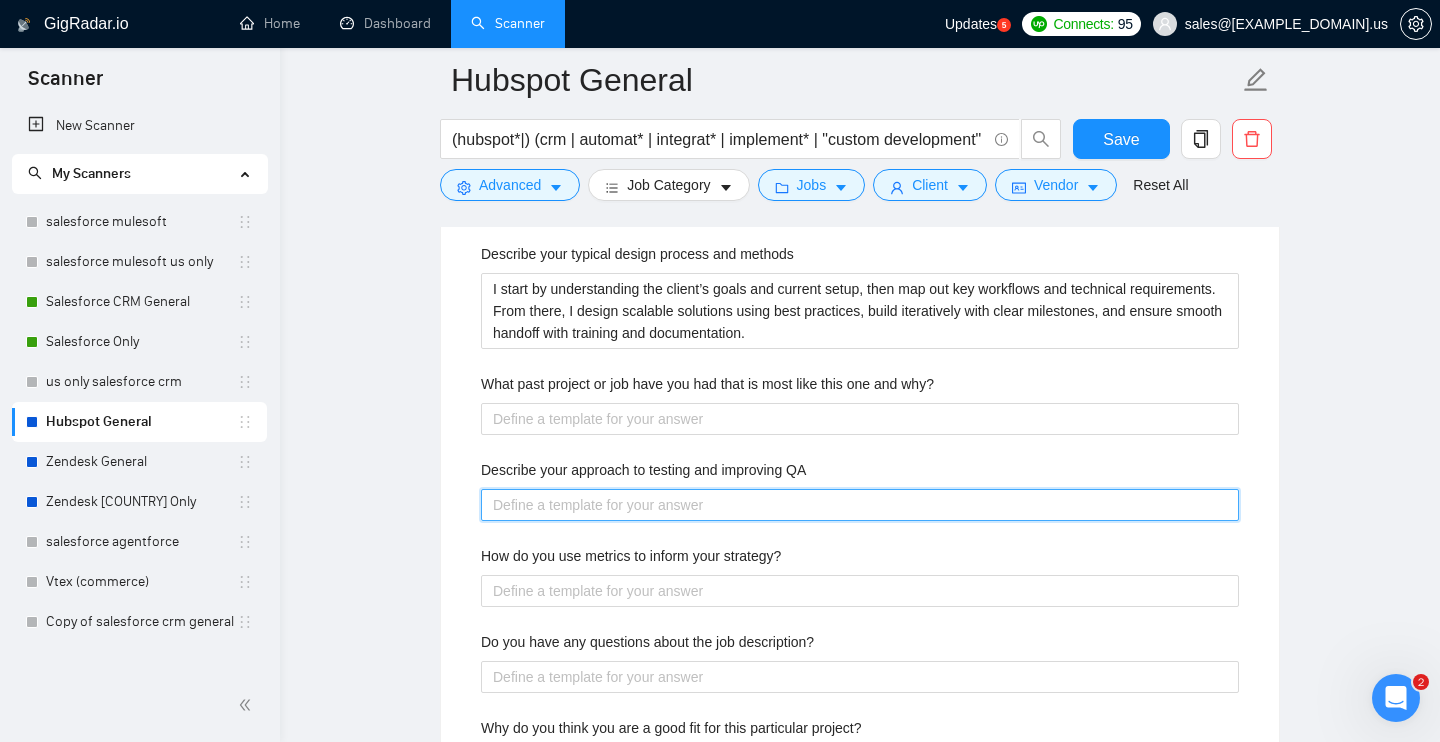 click on "Describe your approach to testing and improving QA" at bounding box center [860, 505] 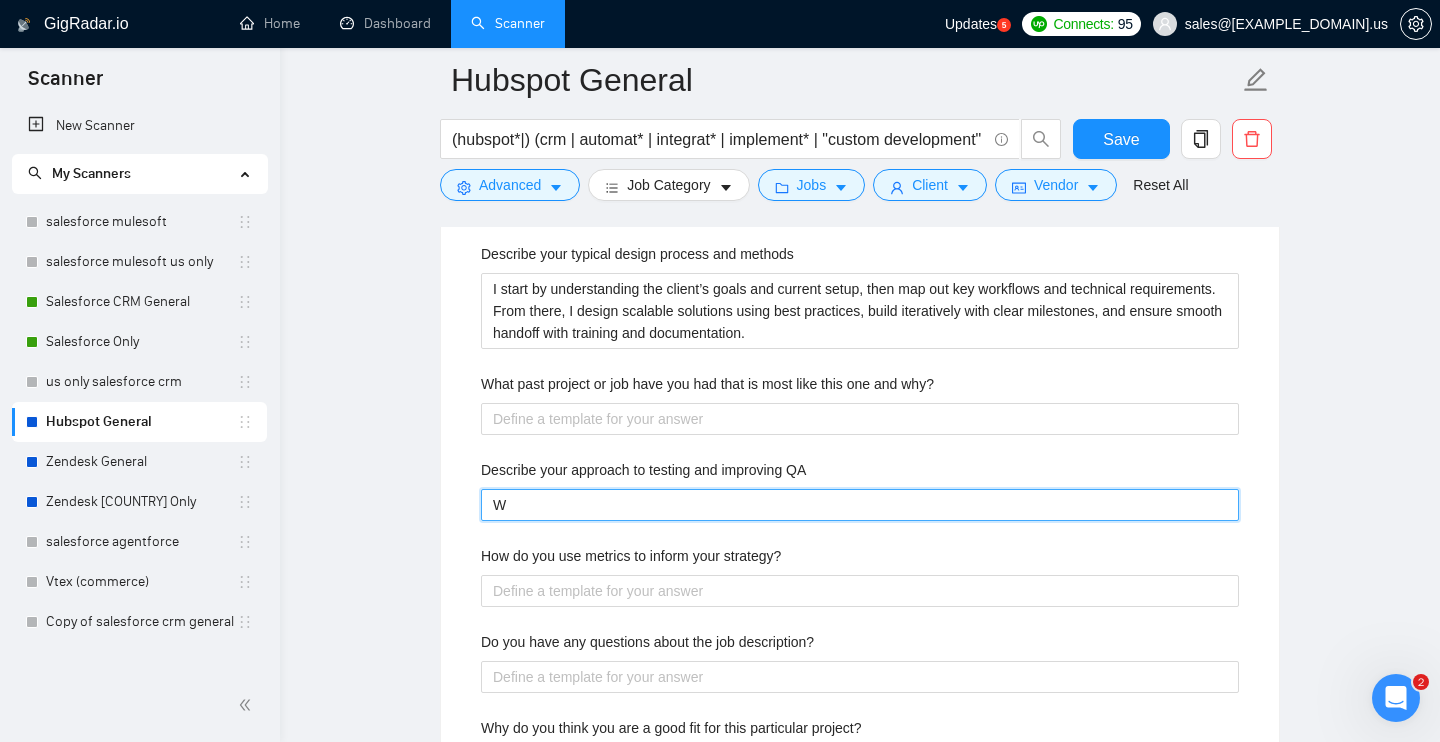 type 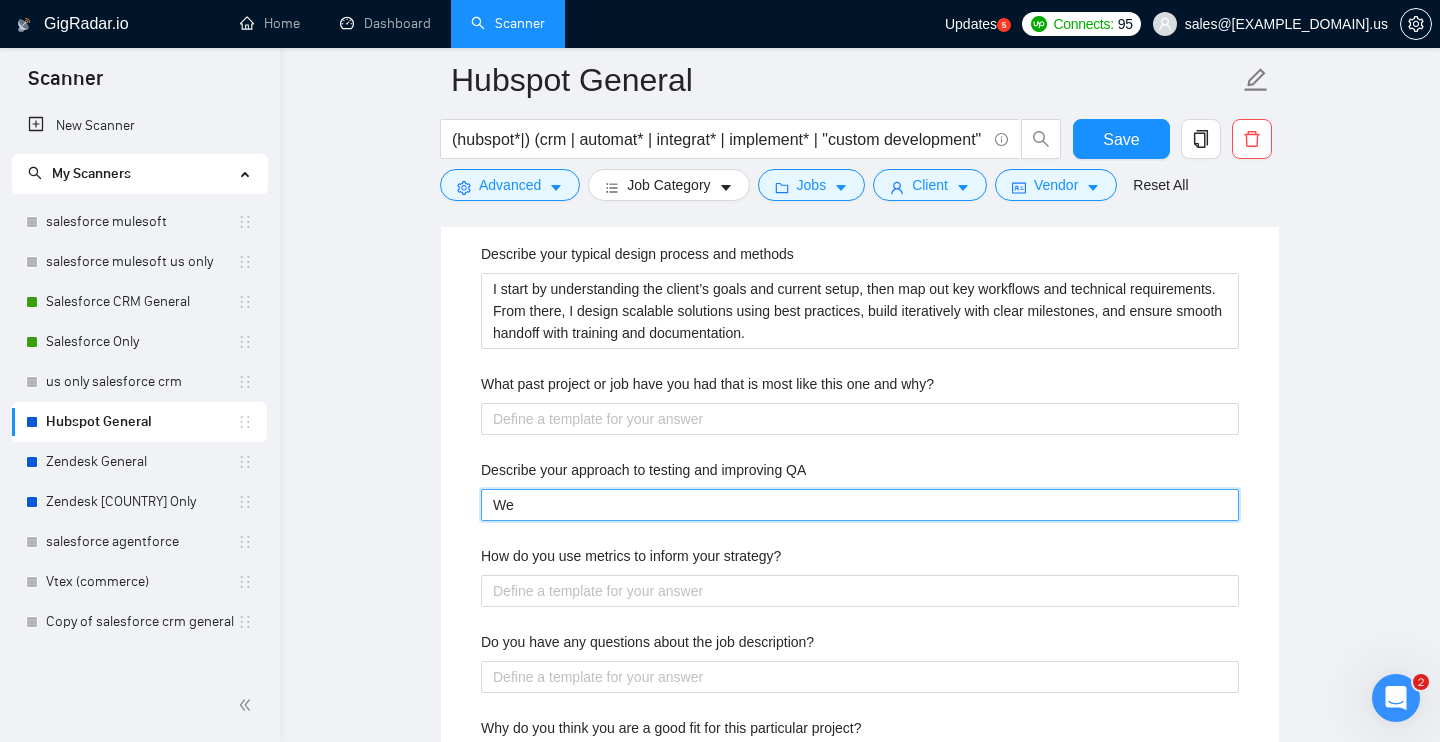 type 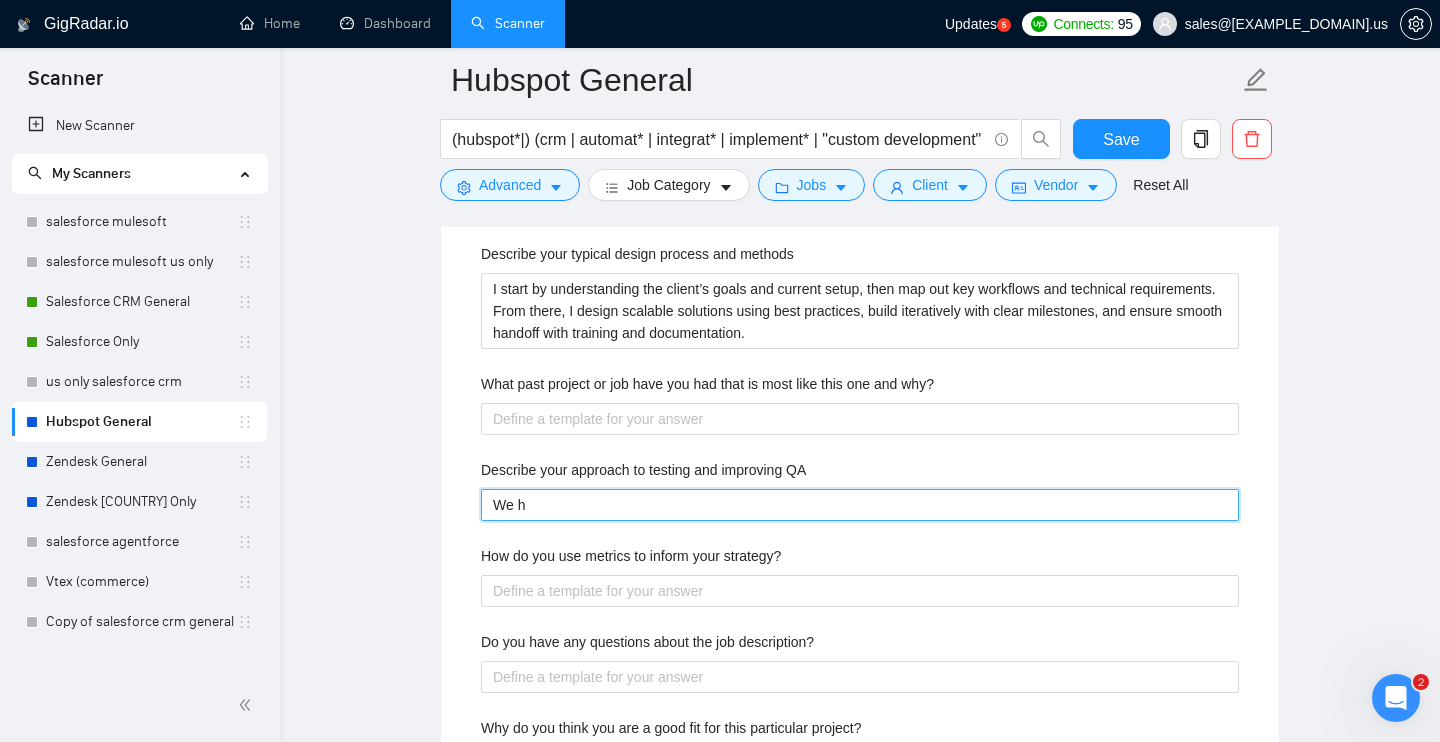 type 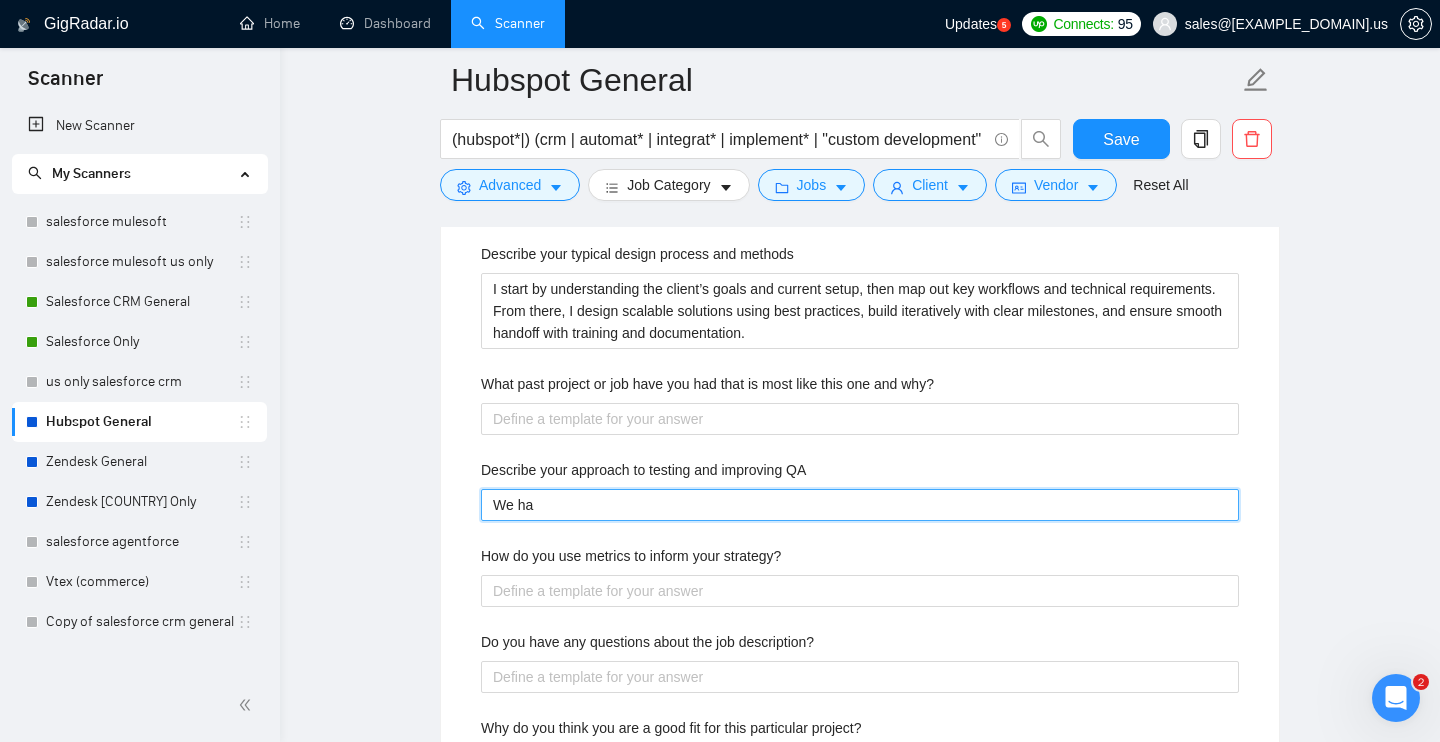 type 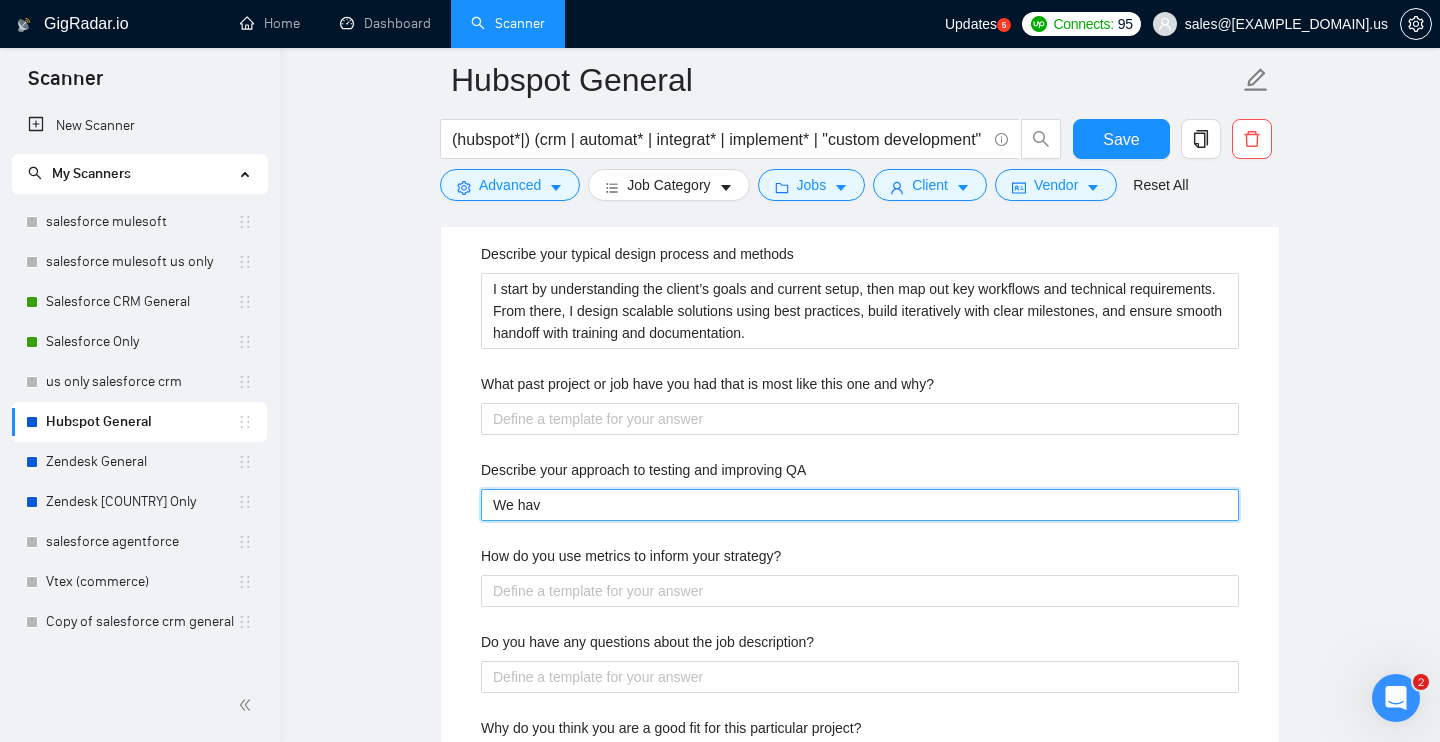 type 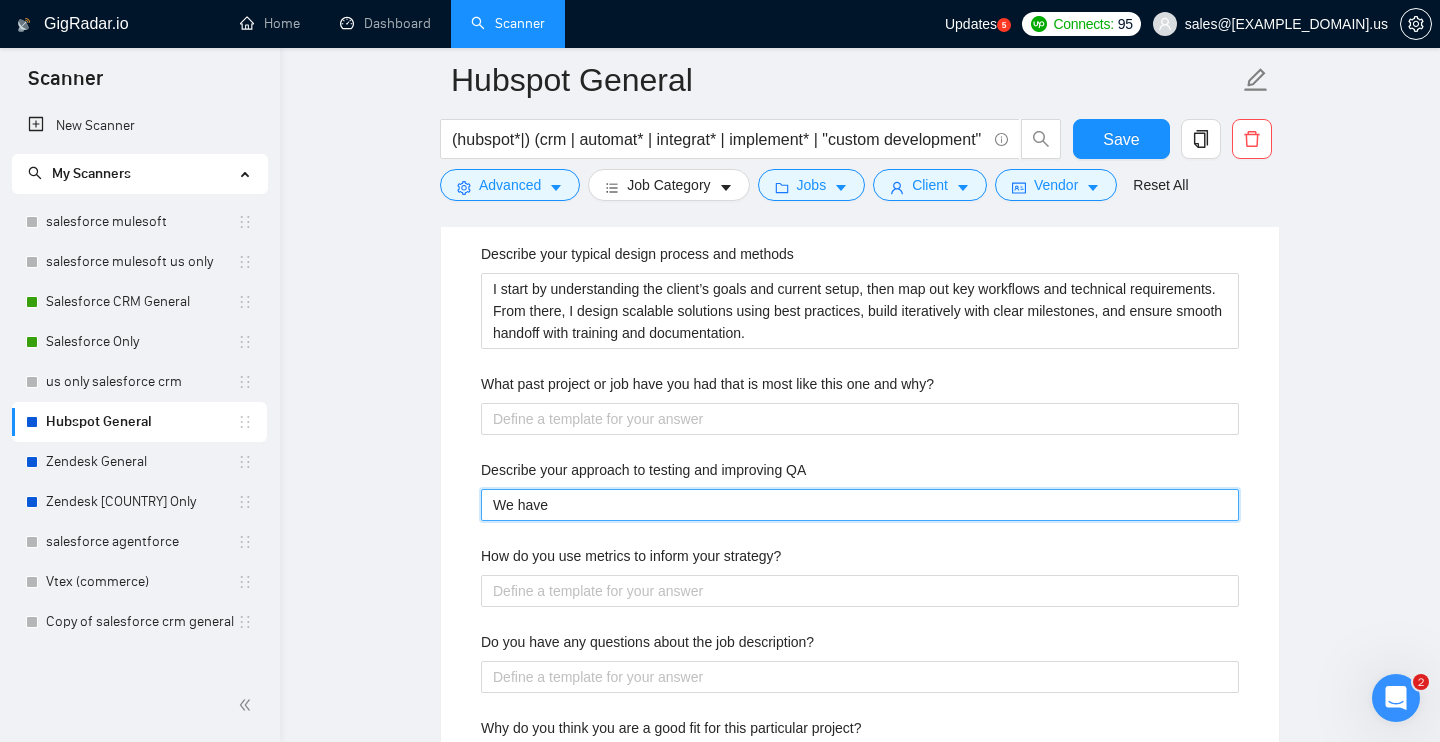 type on "We have" 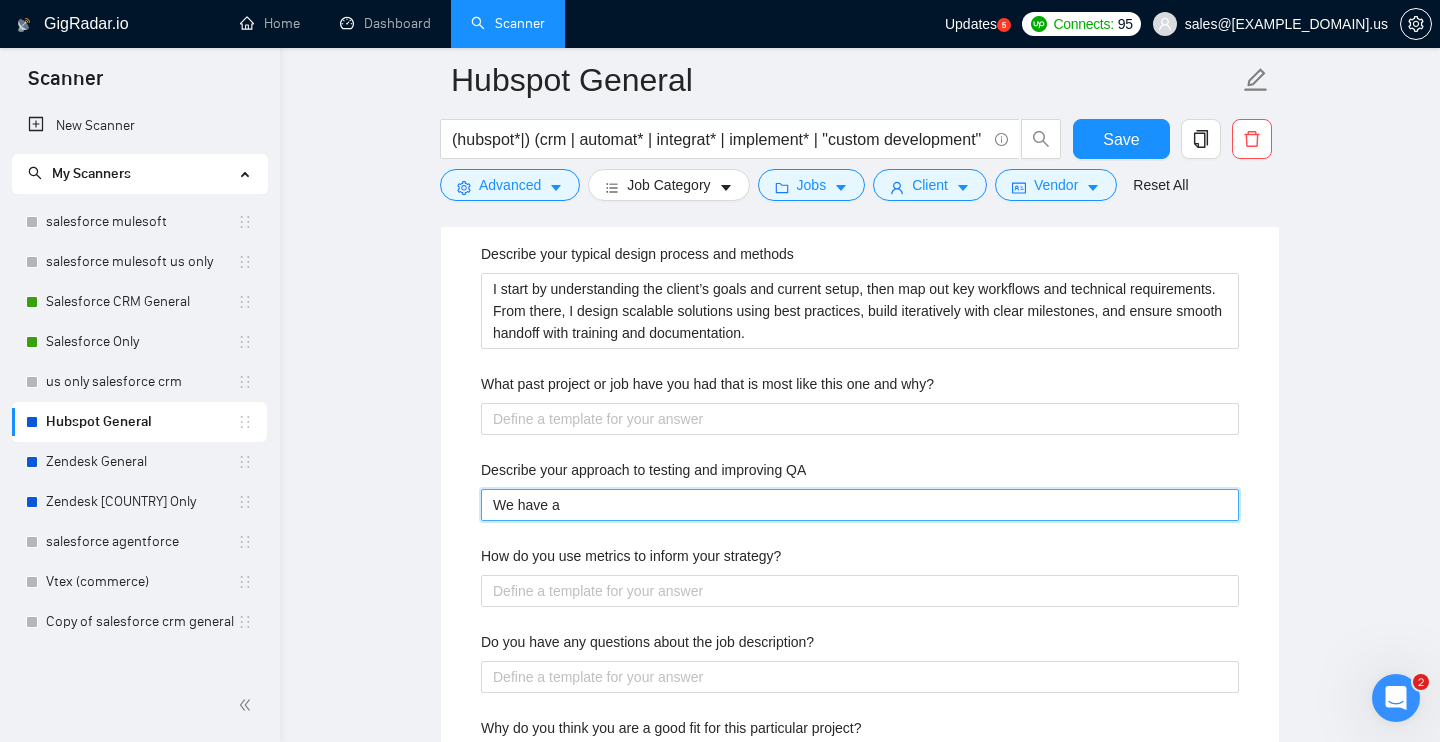 type 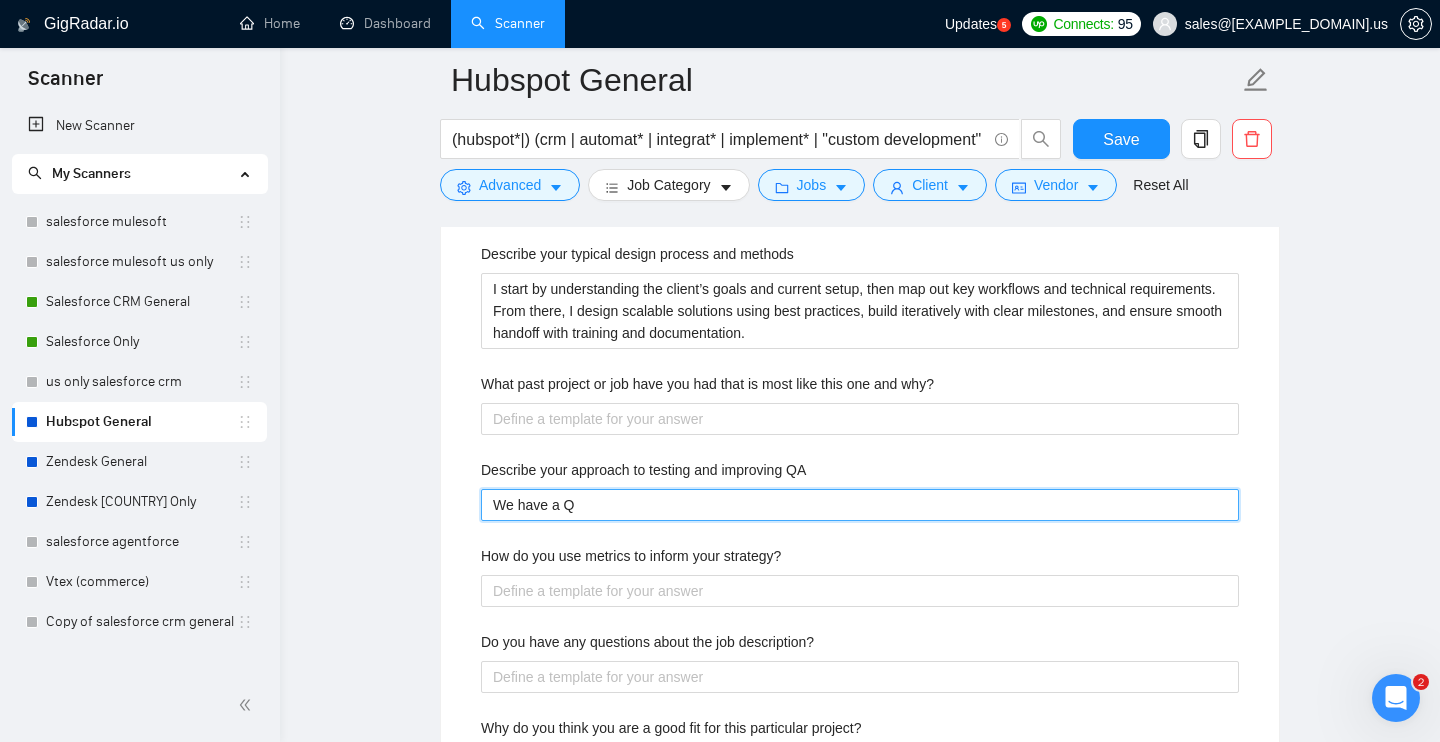 type 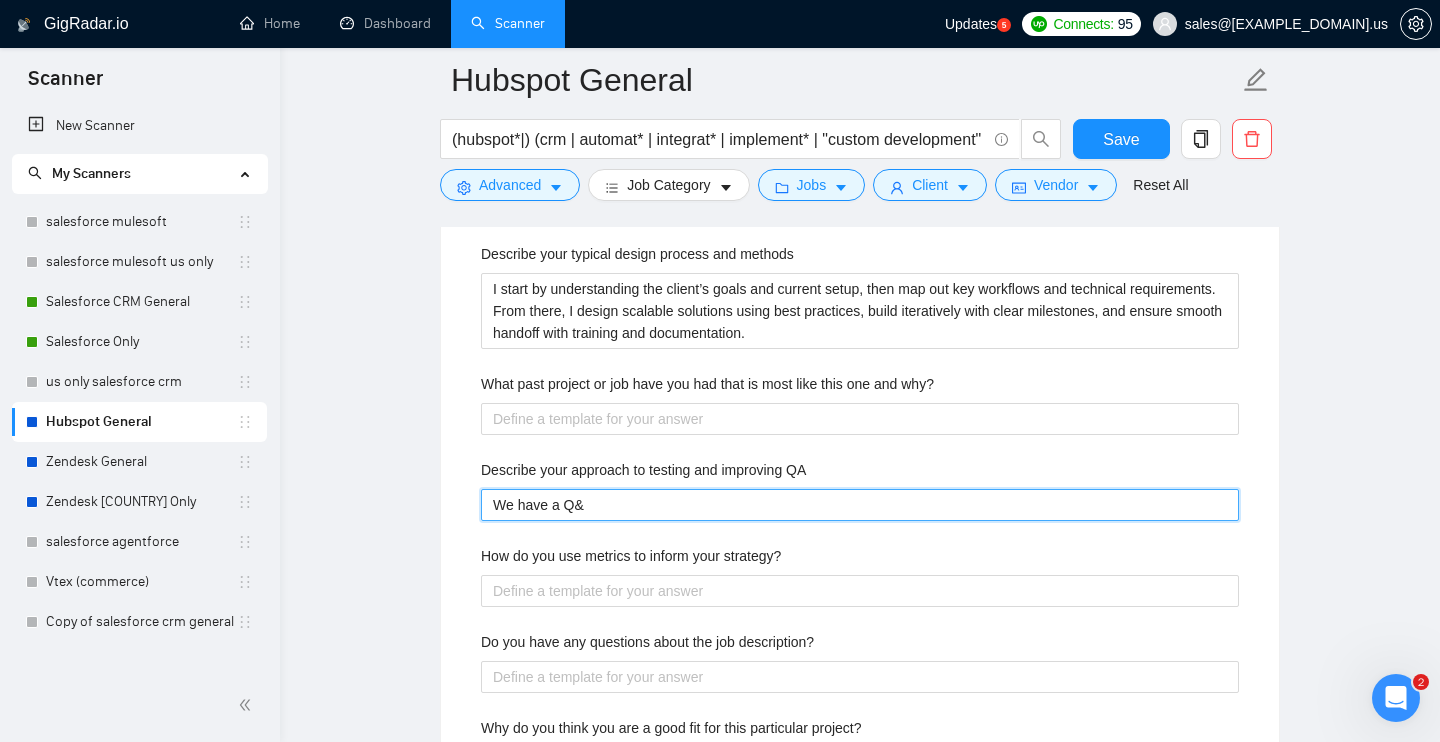 type 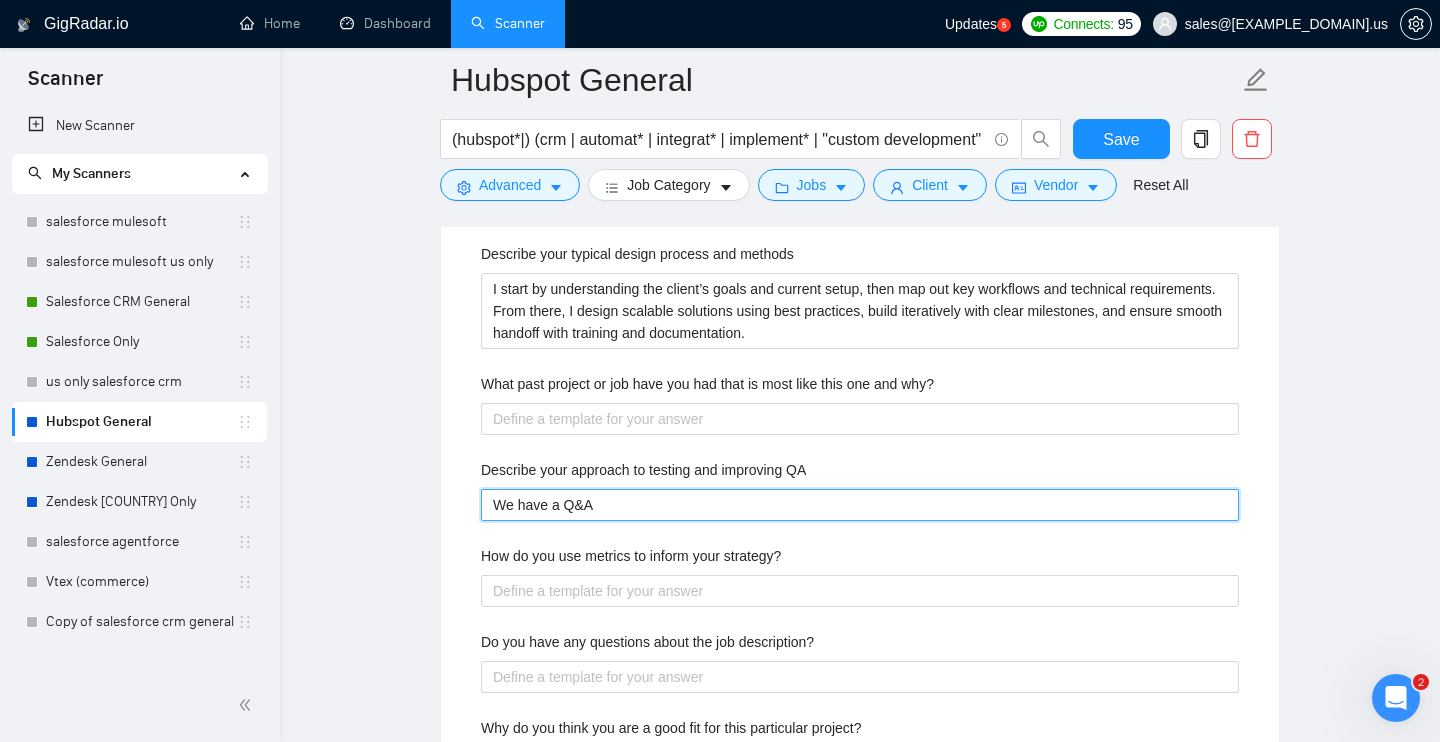type 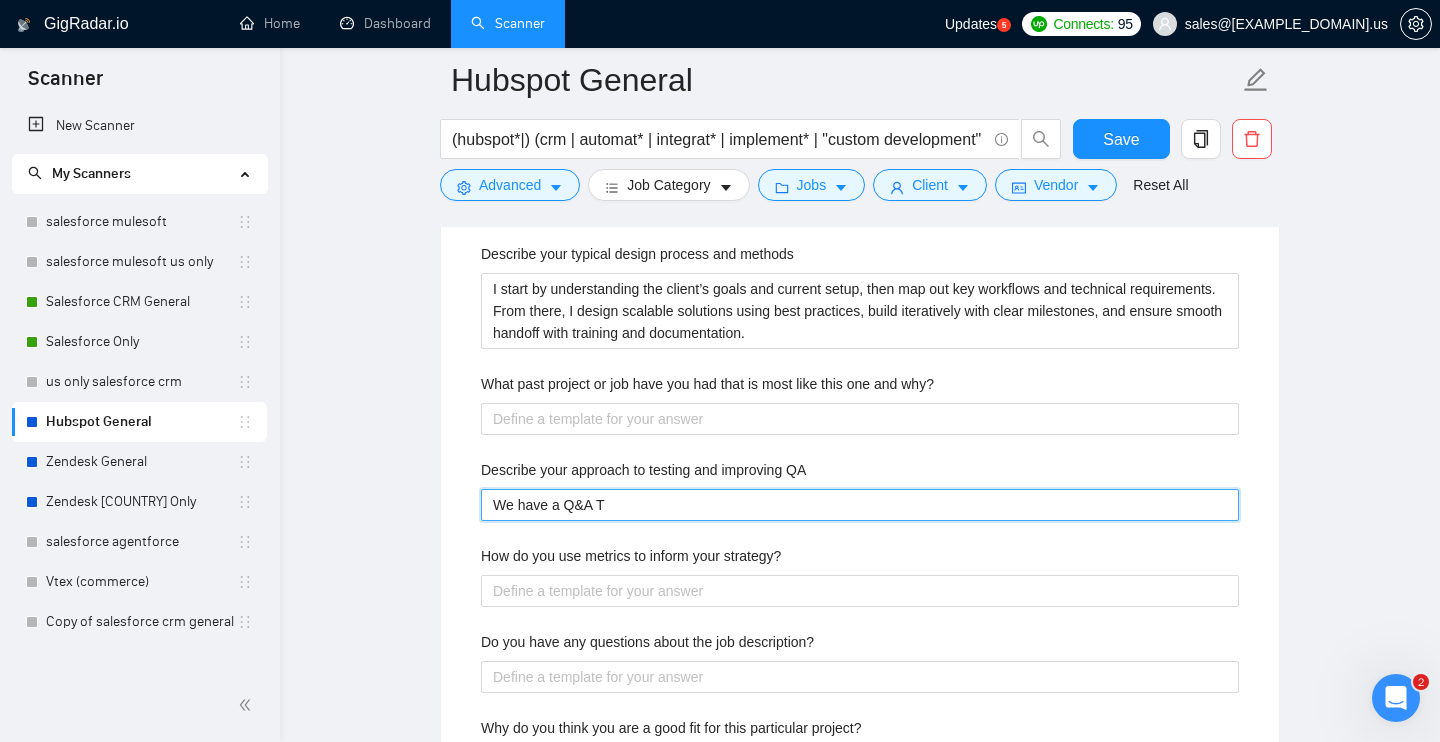 type 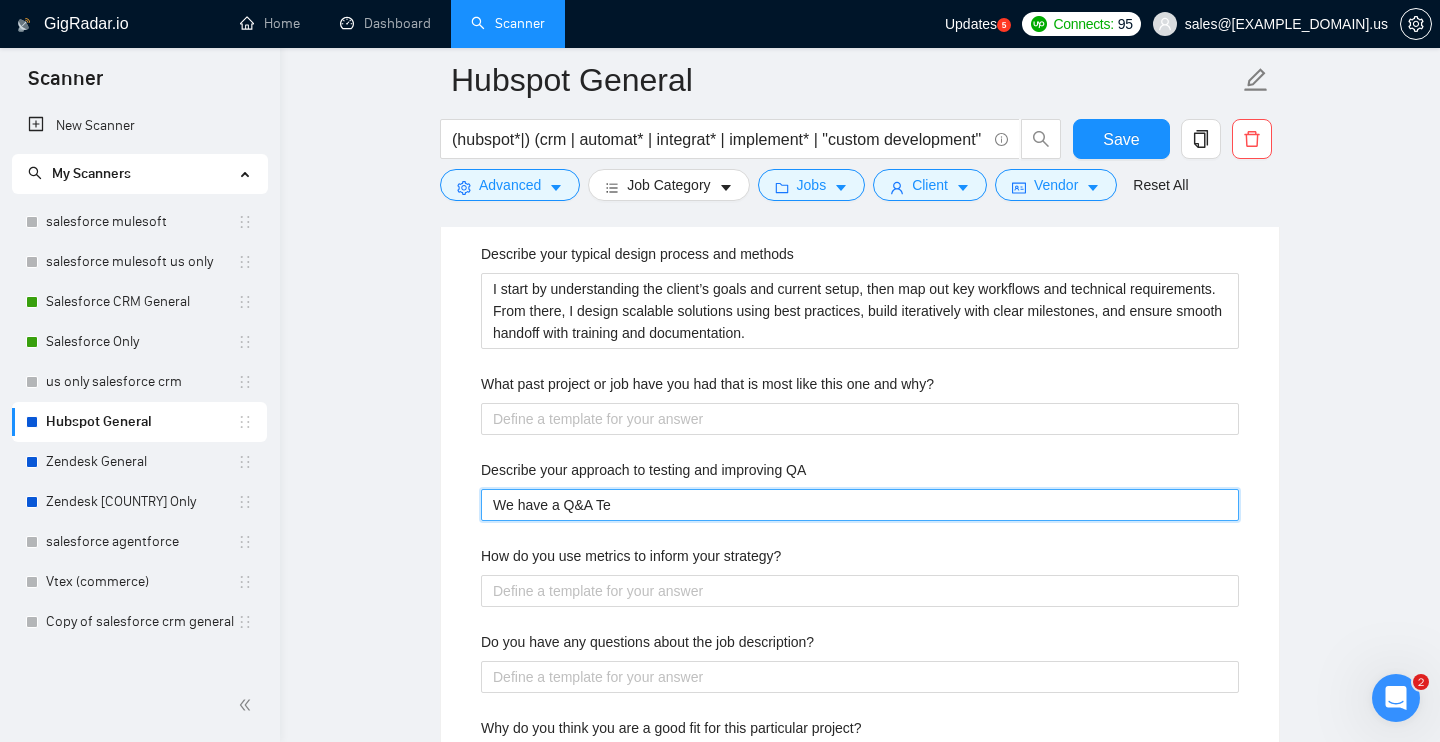 type 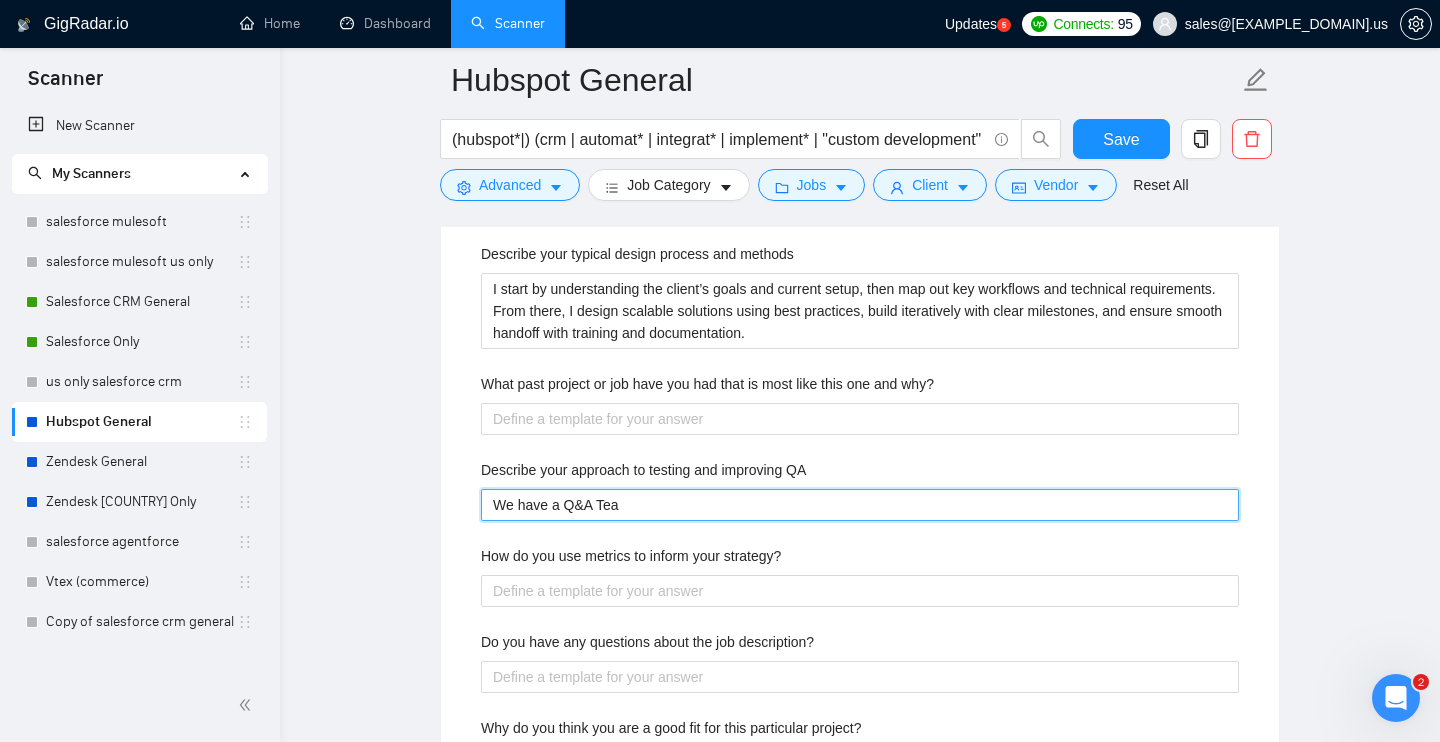 type 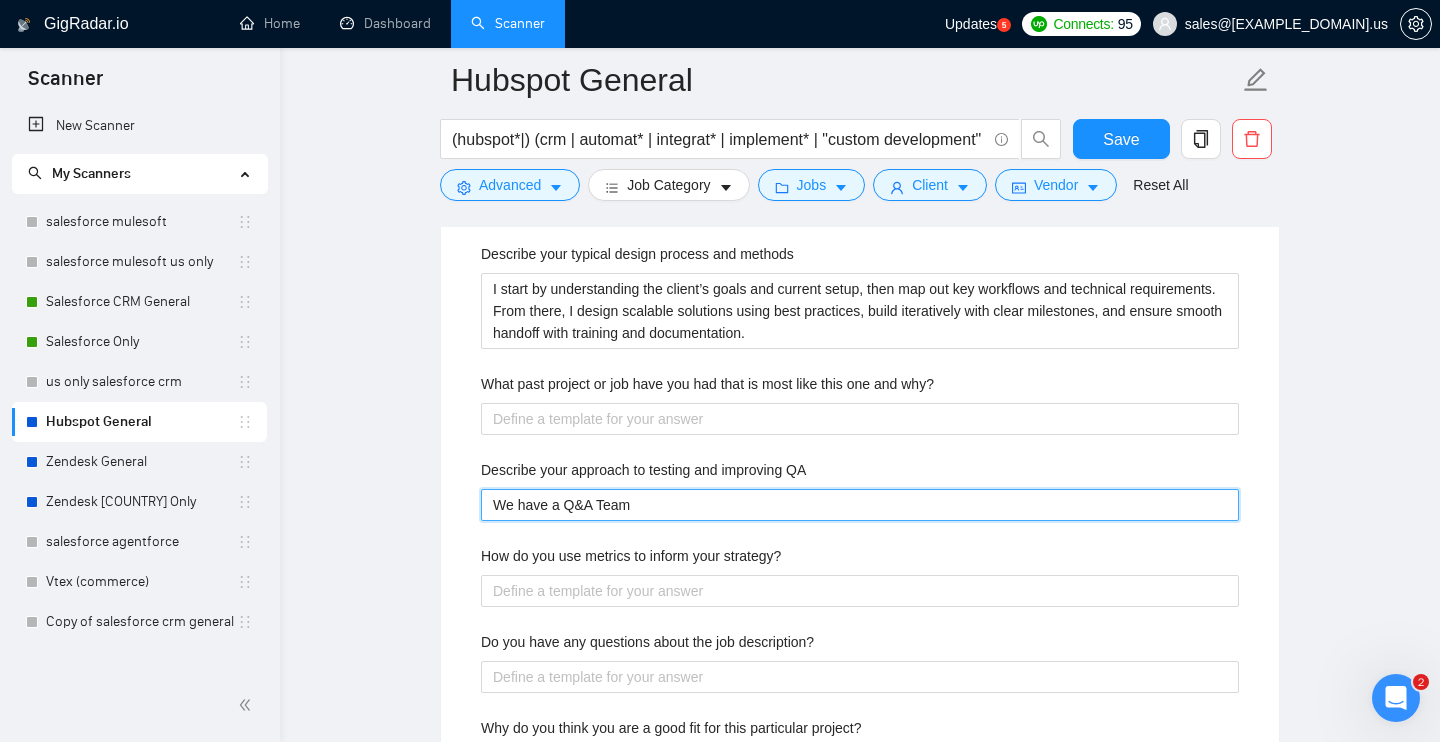 type 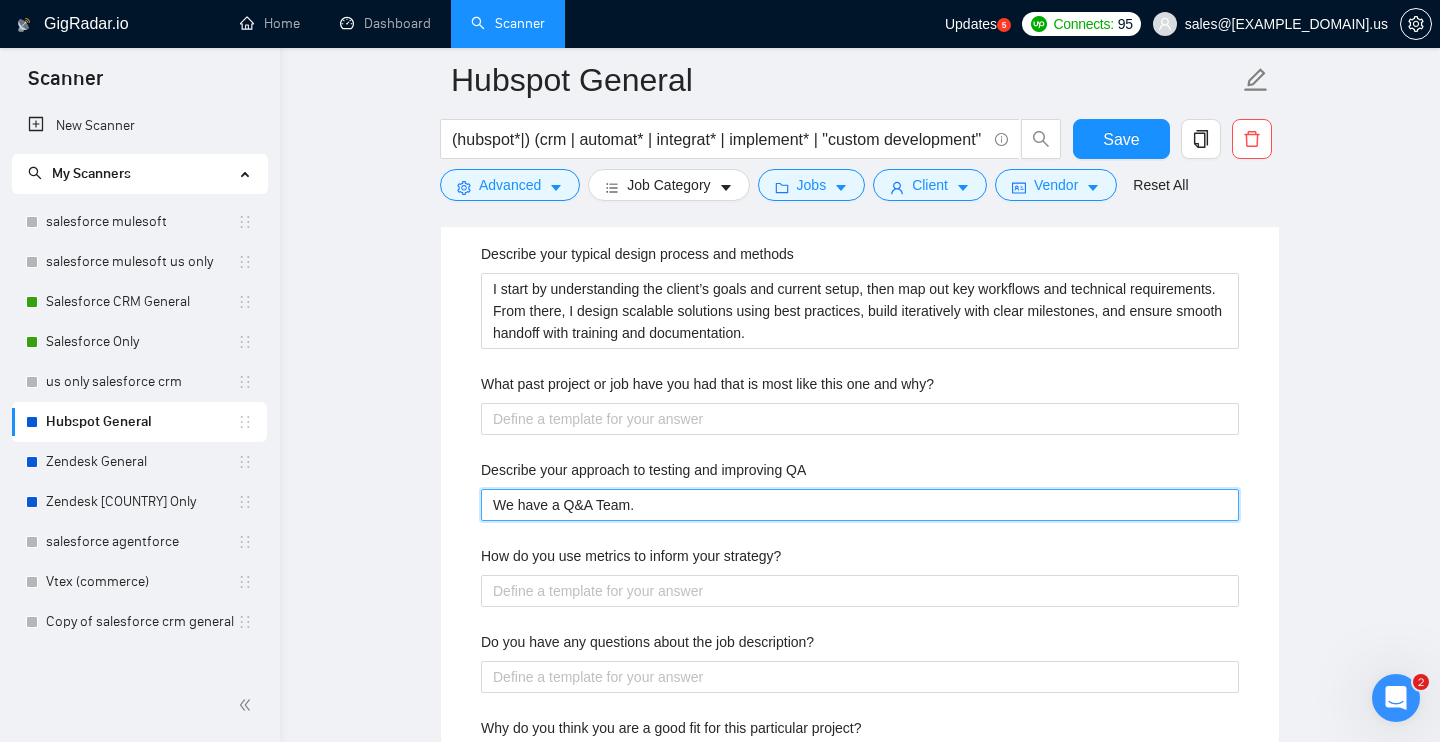 type 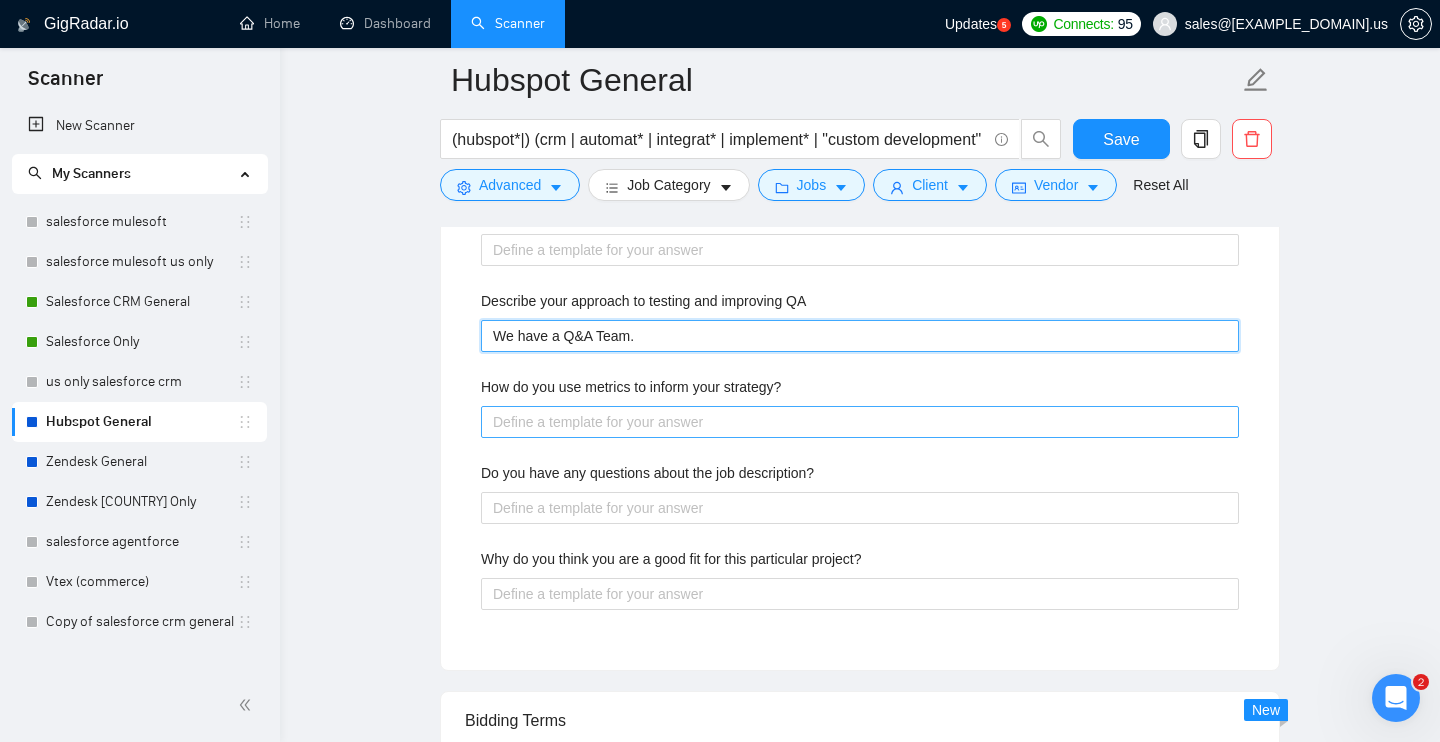 scroll, scrollTop: 4021, scrollLeft: 0, axis: vertical 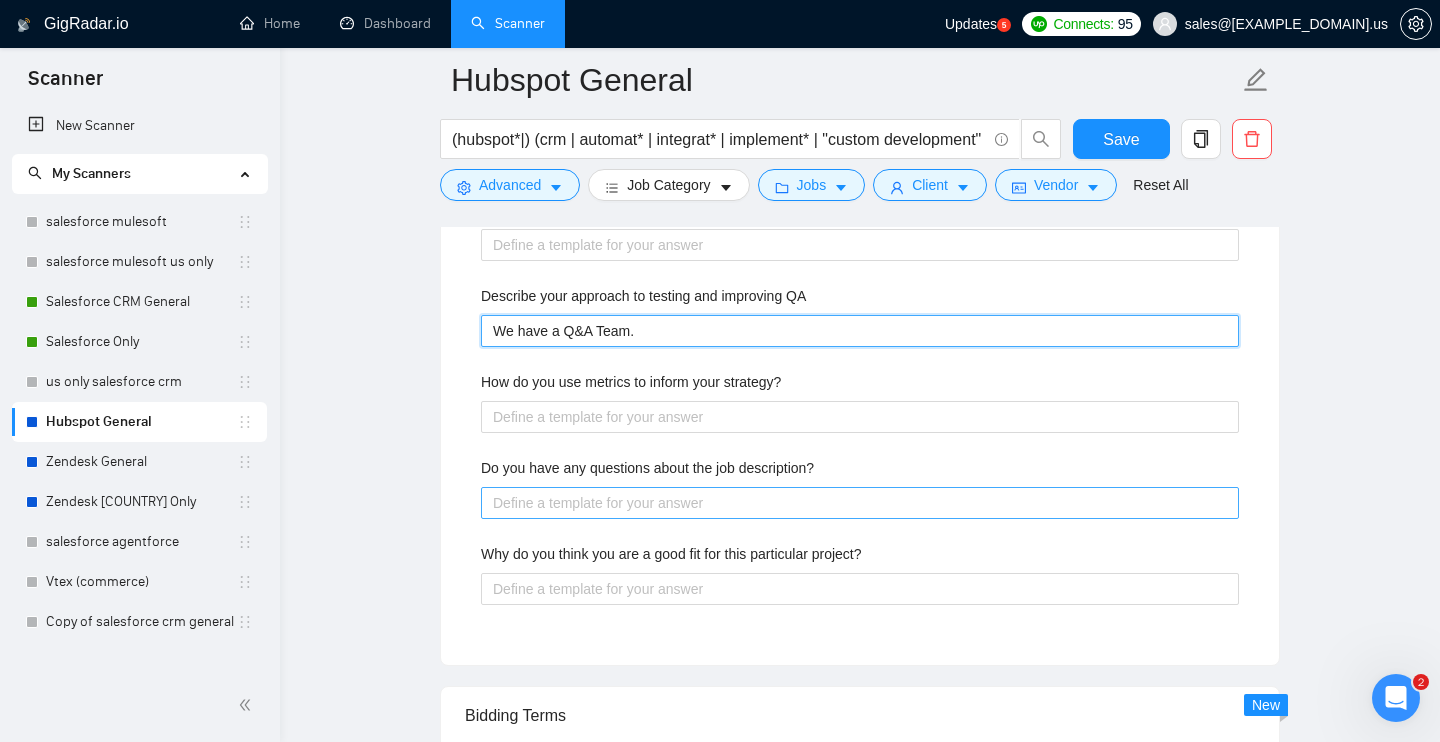 type on "We have a Q&A Team." 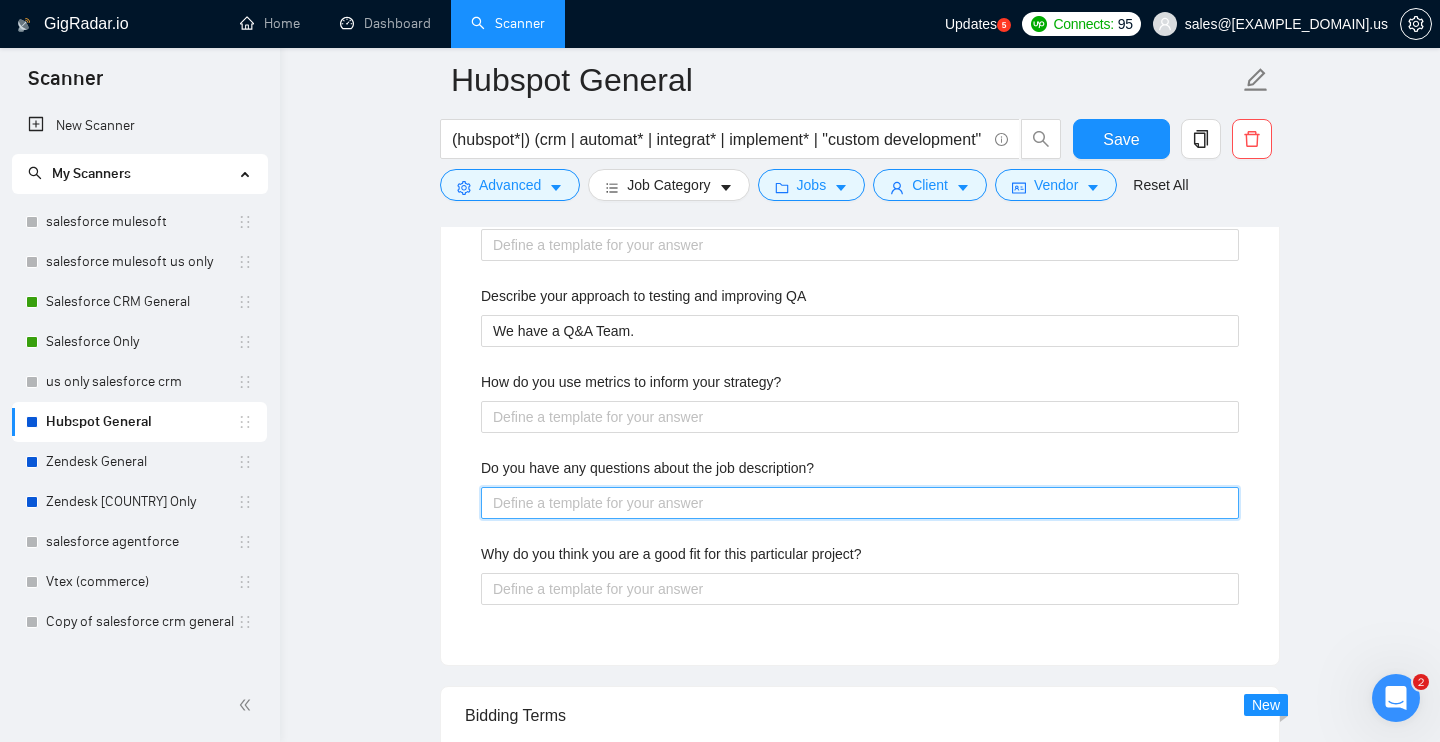click on "Do you have any questions about the job description?" at bounding box center [860, 503] 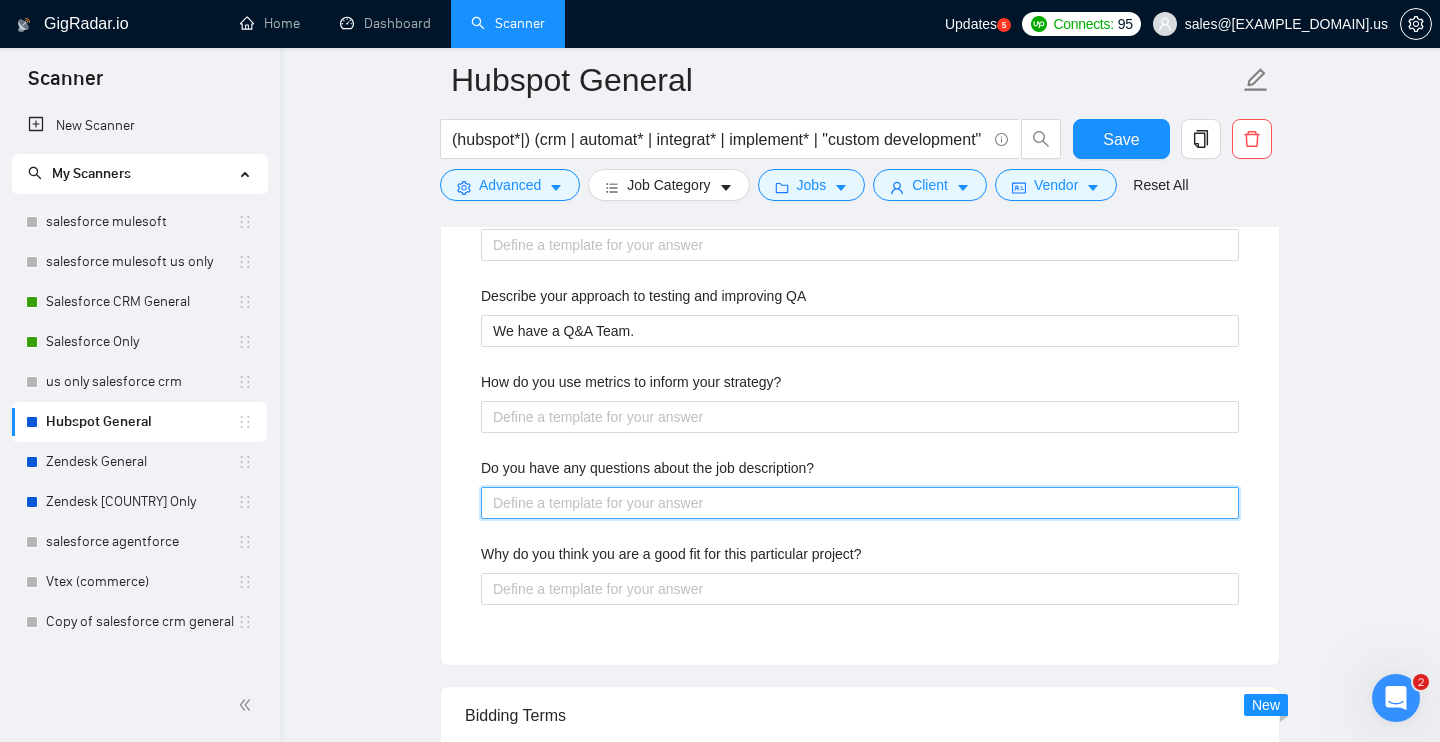 type 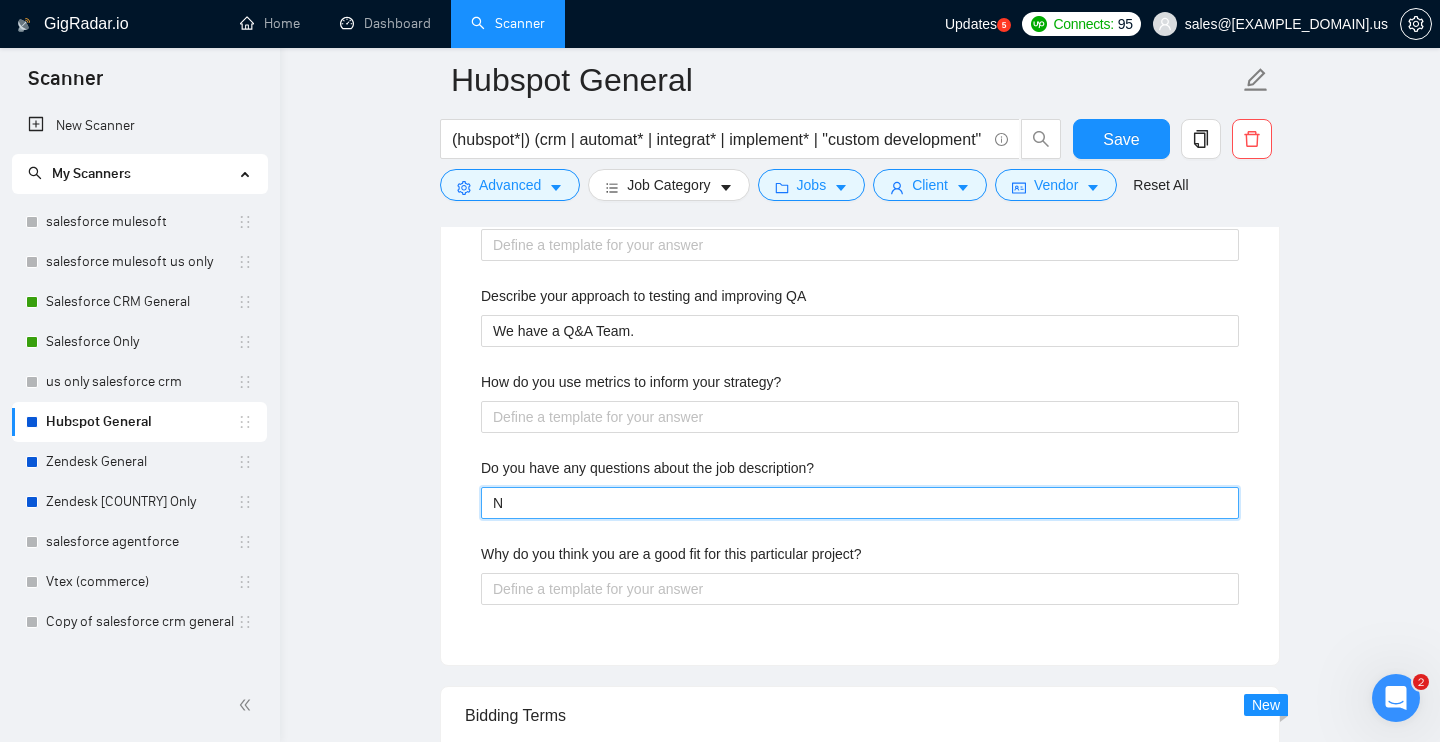 type 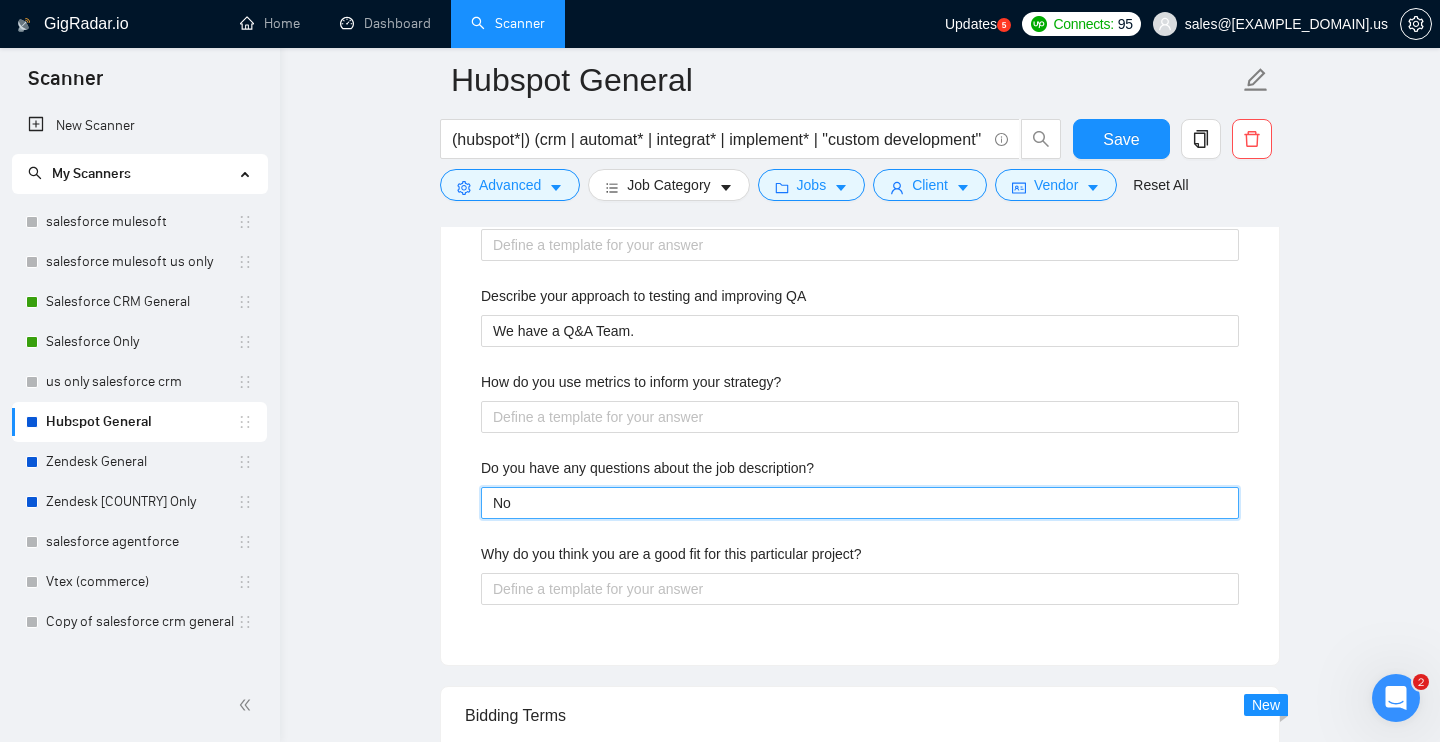 type 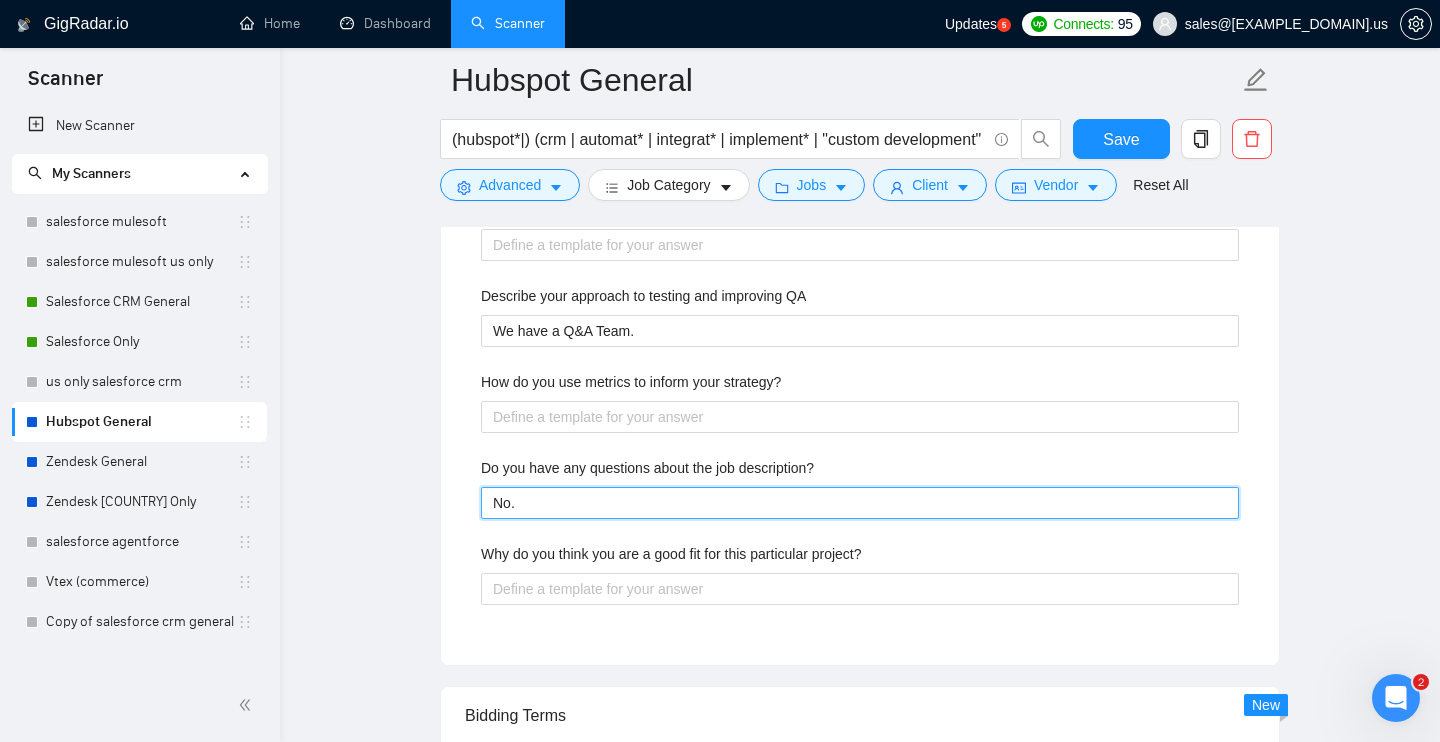 type 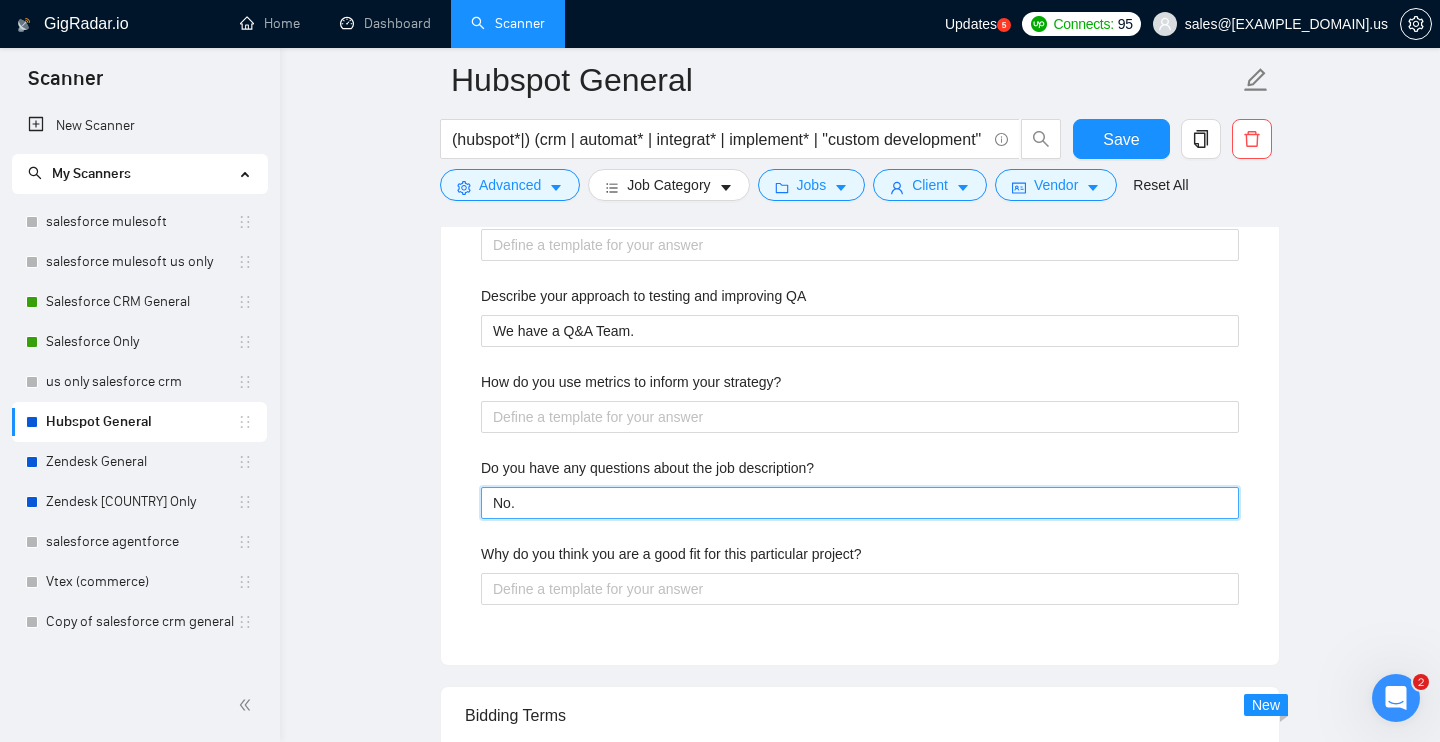 type on "No." 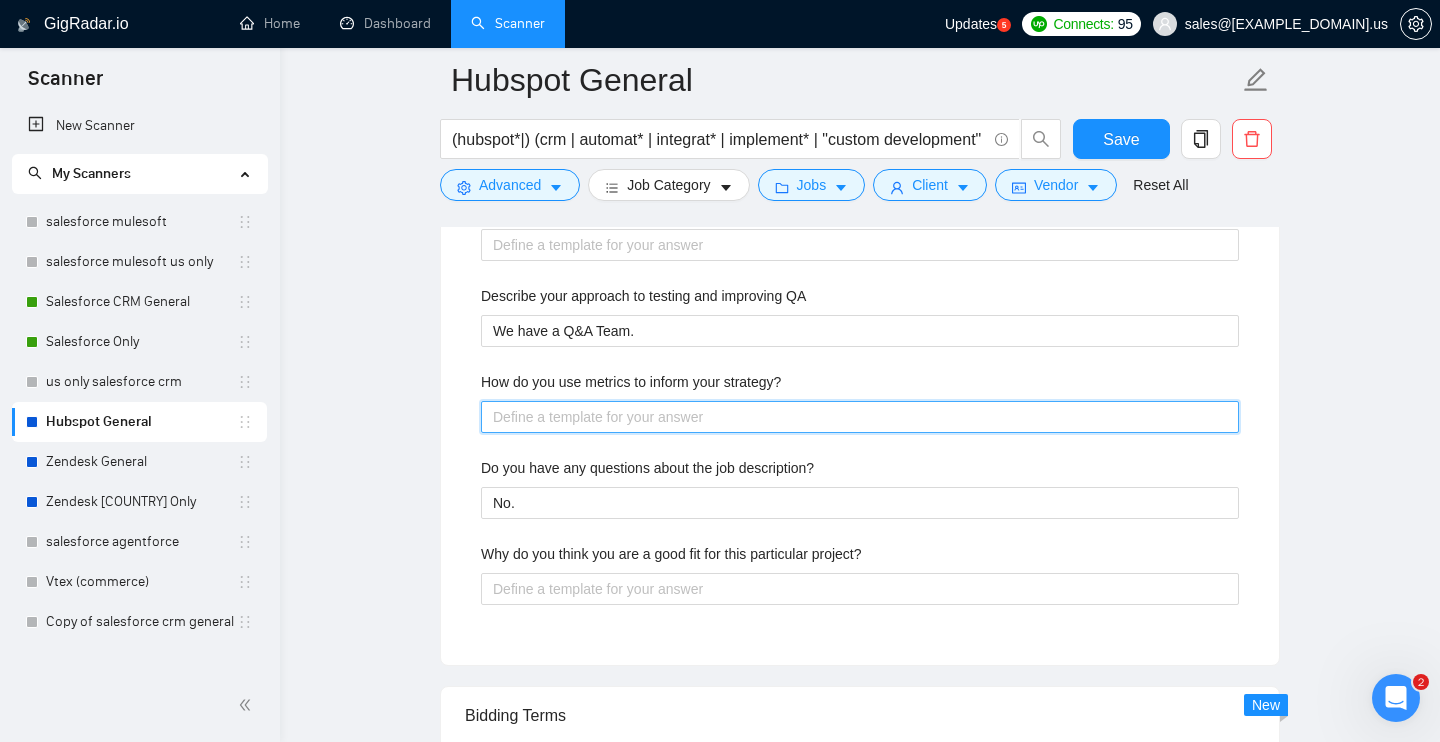 click on "How do you use metrics to inform your strategy?" at bounding box center (860, 417) 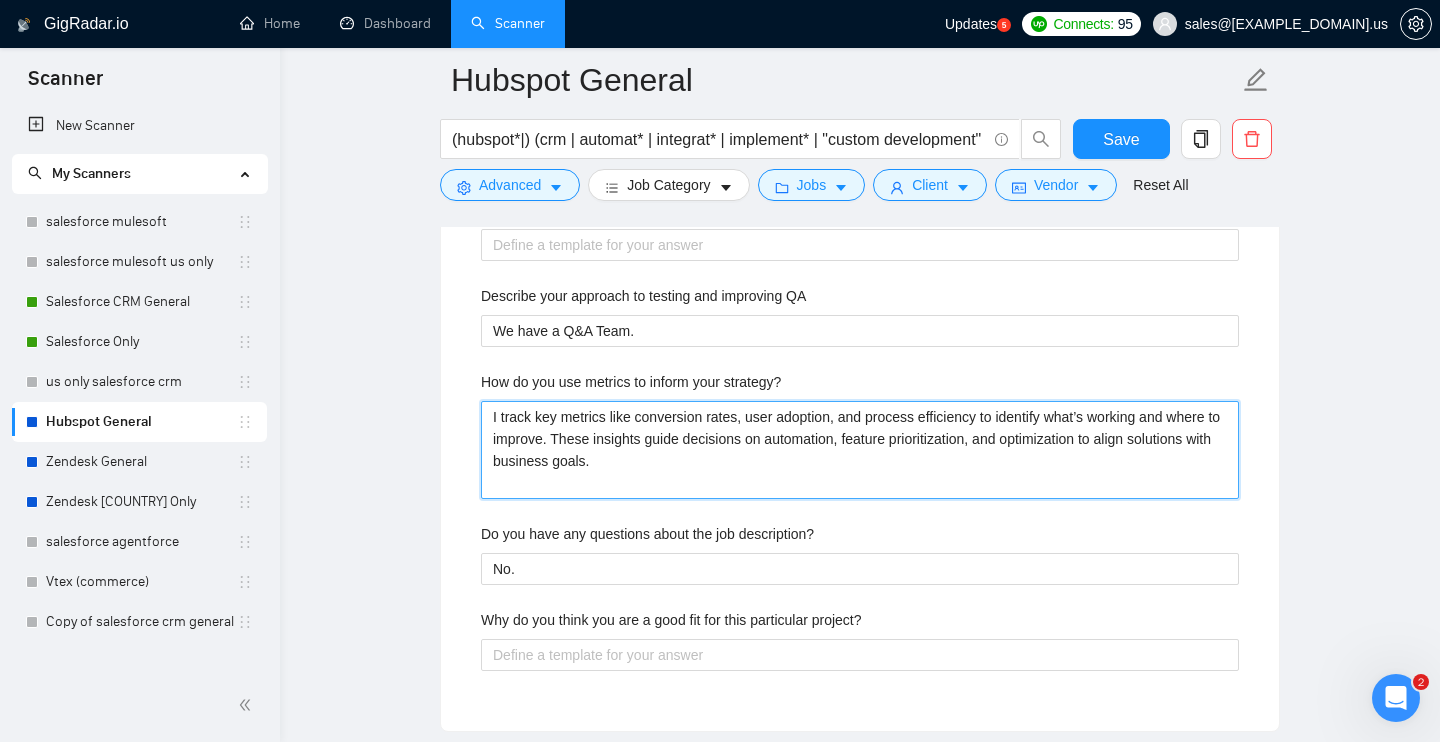 type 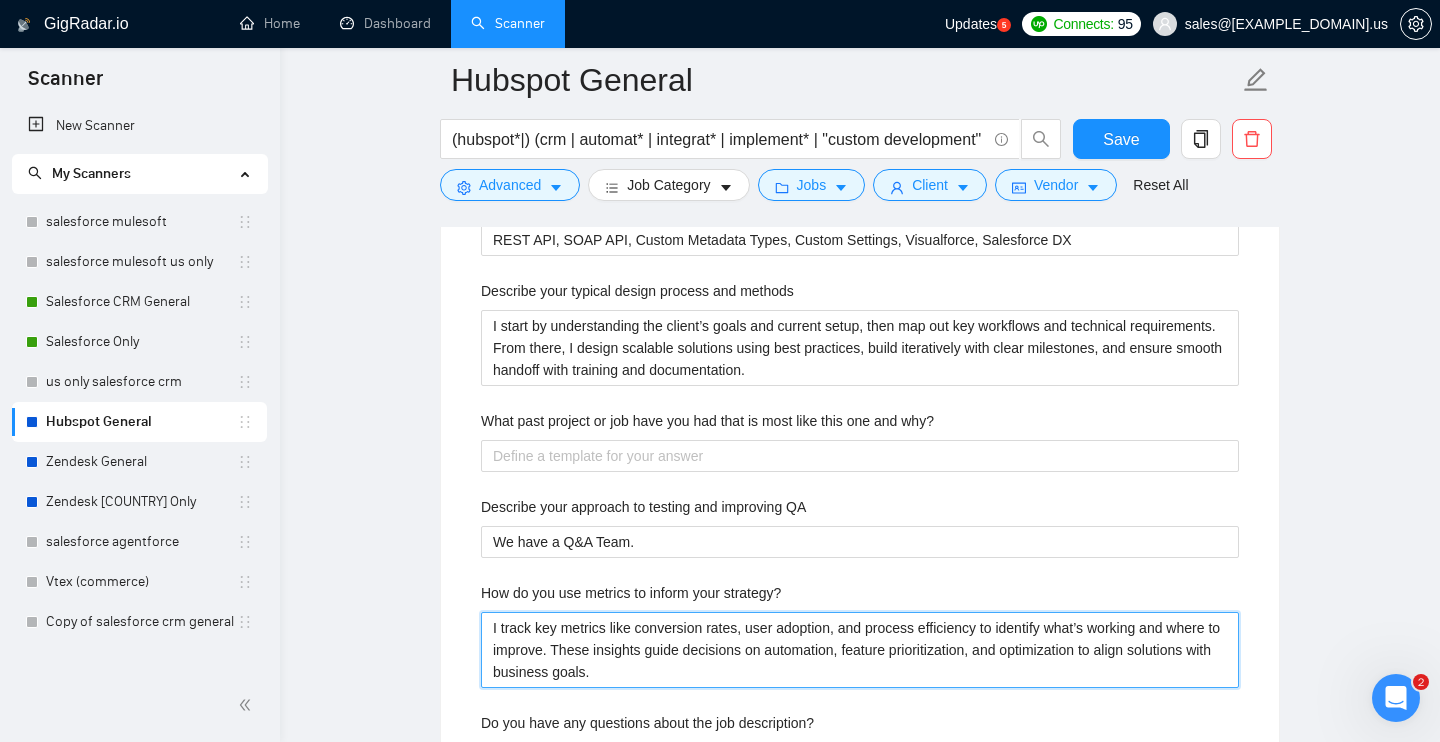 scroll, scrollTop: 3890, scrollLeft: 0, axis: vertical 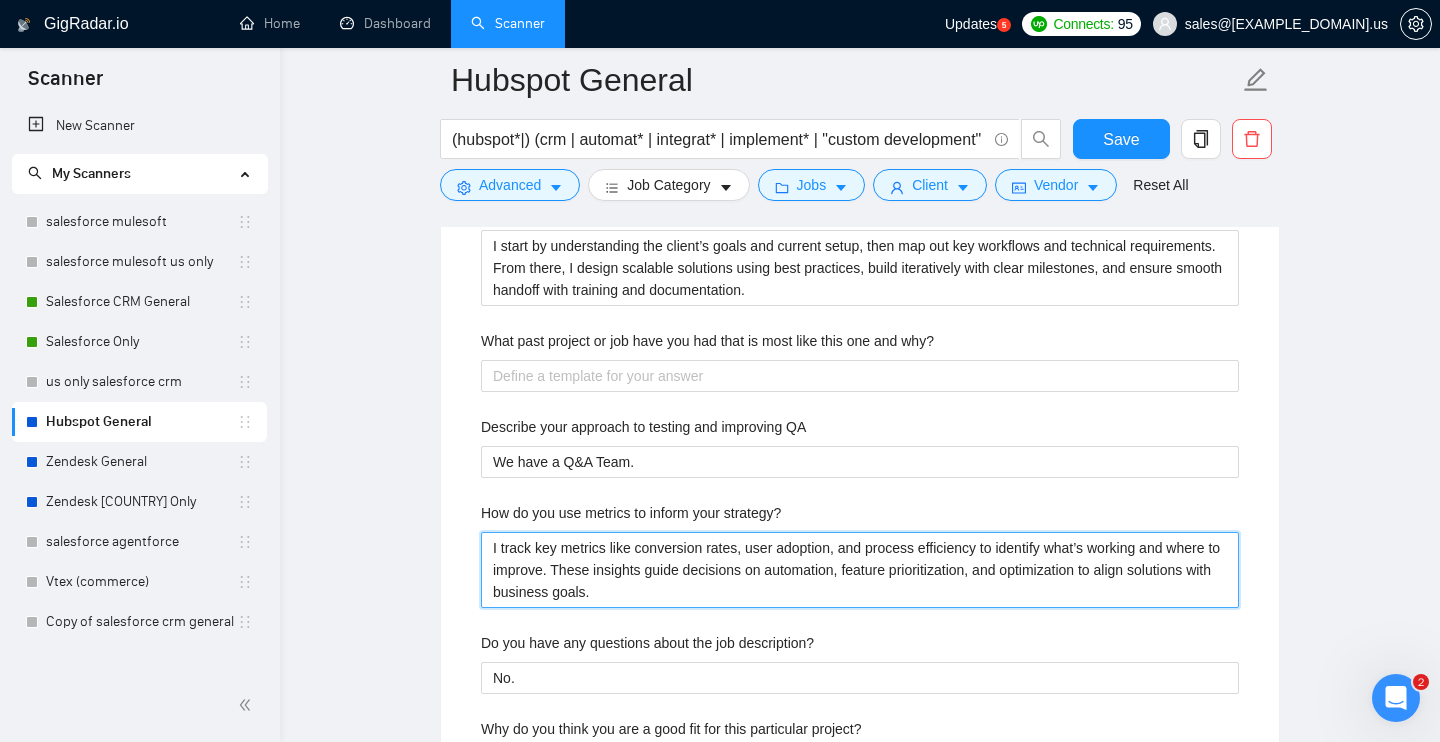 type on "I track key metrics like conversion rates, user adoption, and process efficiency to identify what’s working and where to improve. These insights guide decisions on automation, feature prioritization, and optimization to align solutions with business goals." 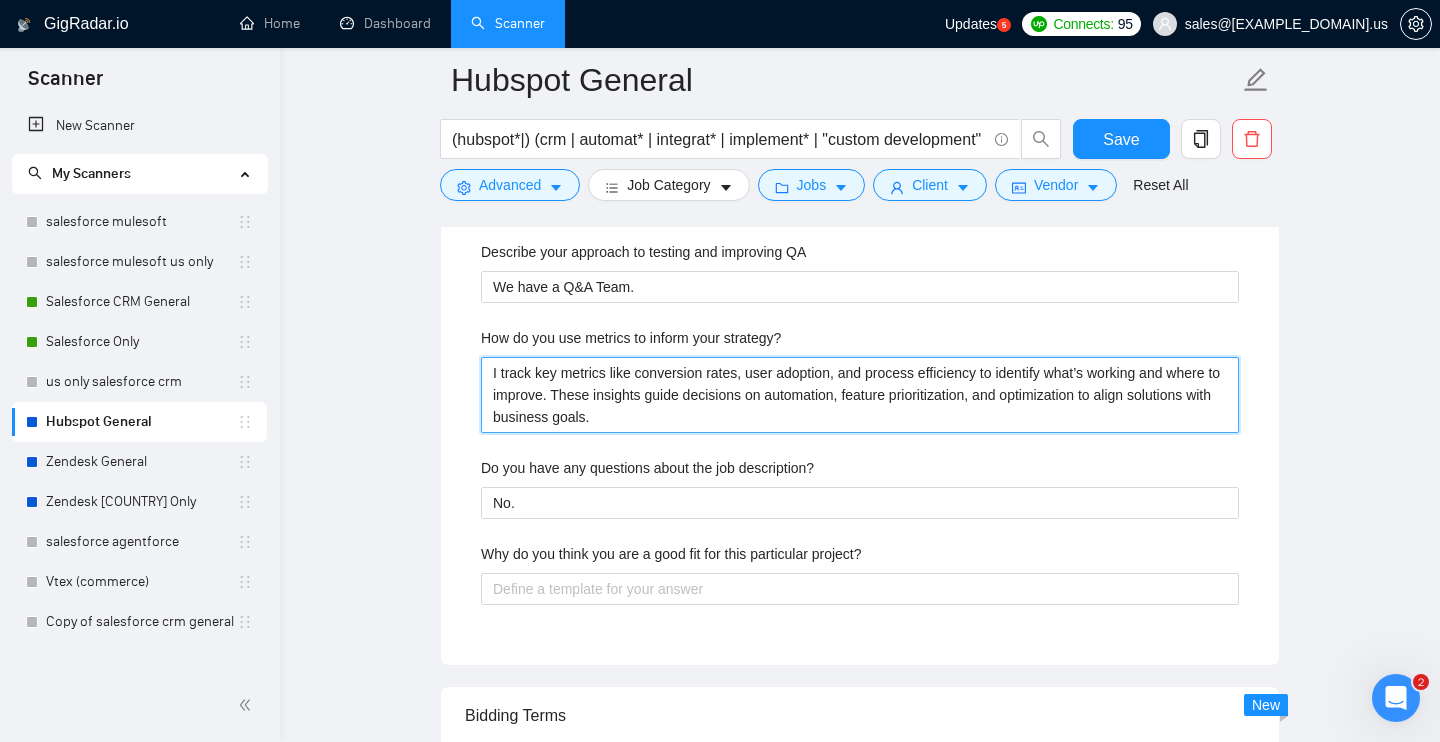 scroll, scrollTop: 4126, scrollLeft: 0, axis: vertical 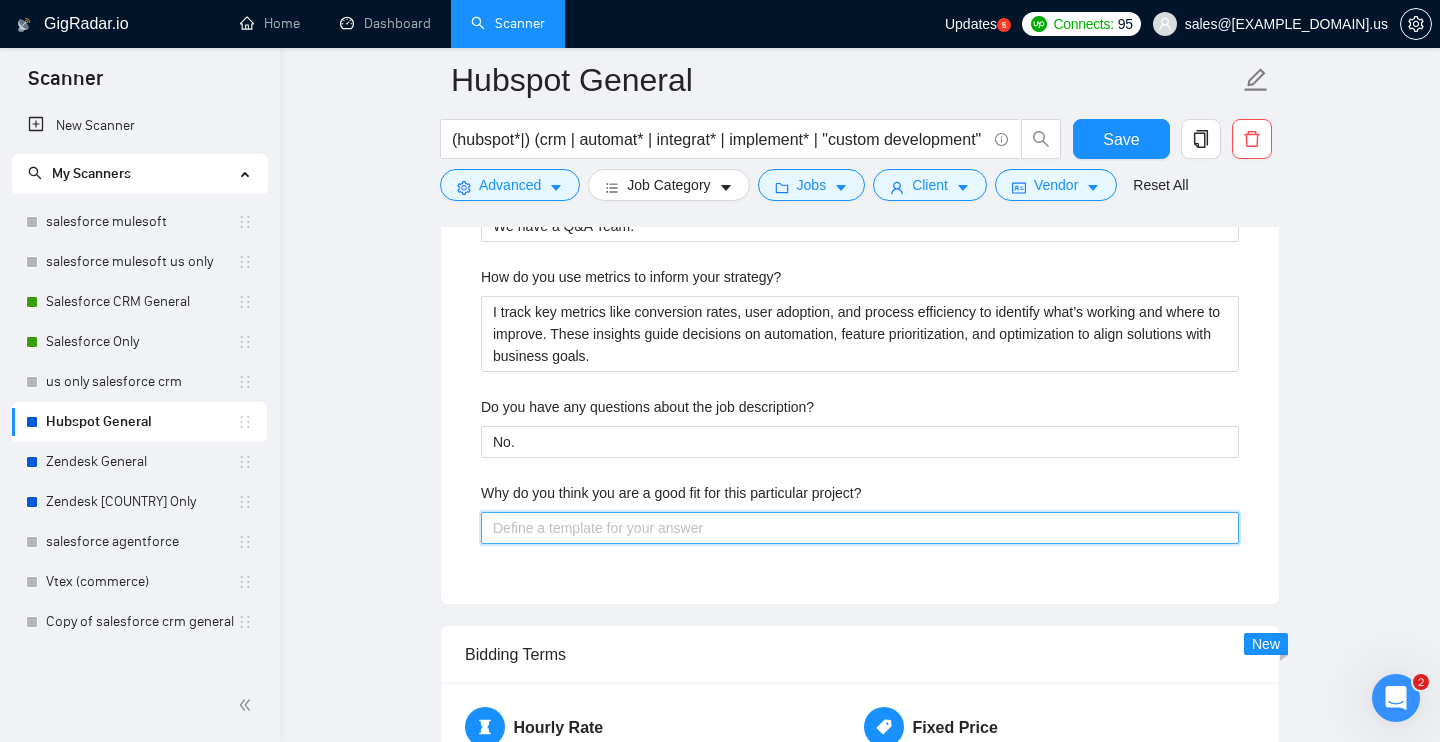 click on "Why do you think you are a good fit for this particular project?" at bounding box center [860, 528] 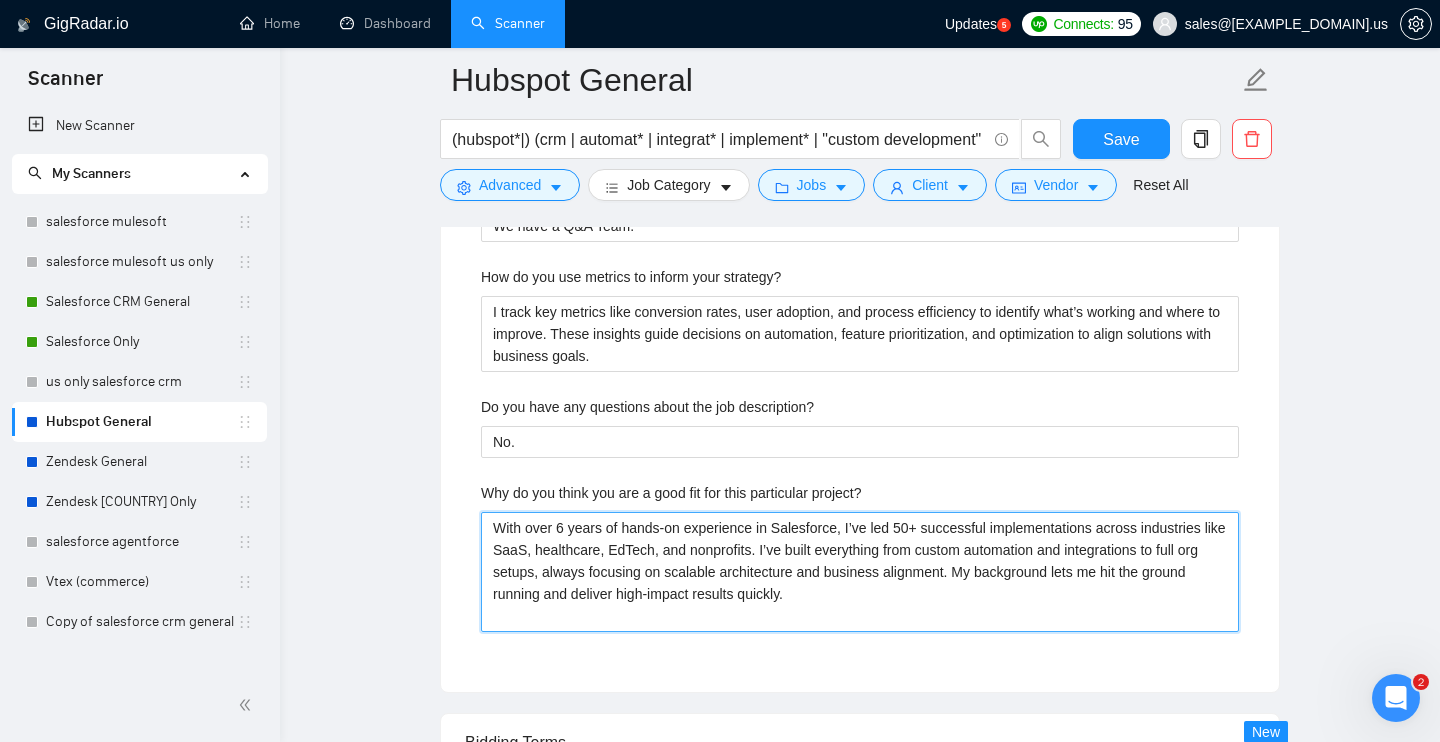 type 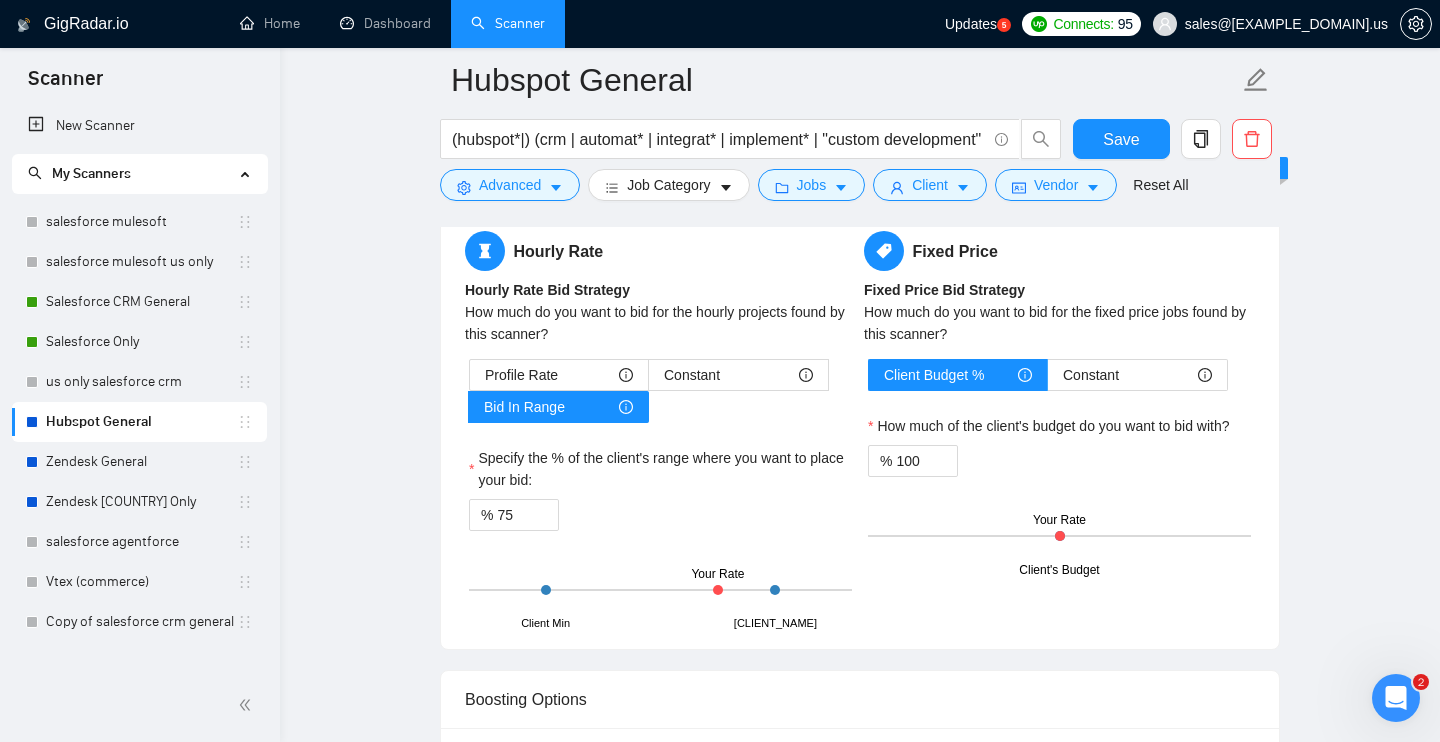scroll, scrollTop: 4673, scrollLeft: 0, axis: vertical 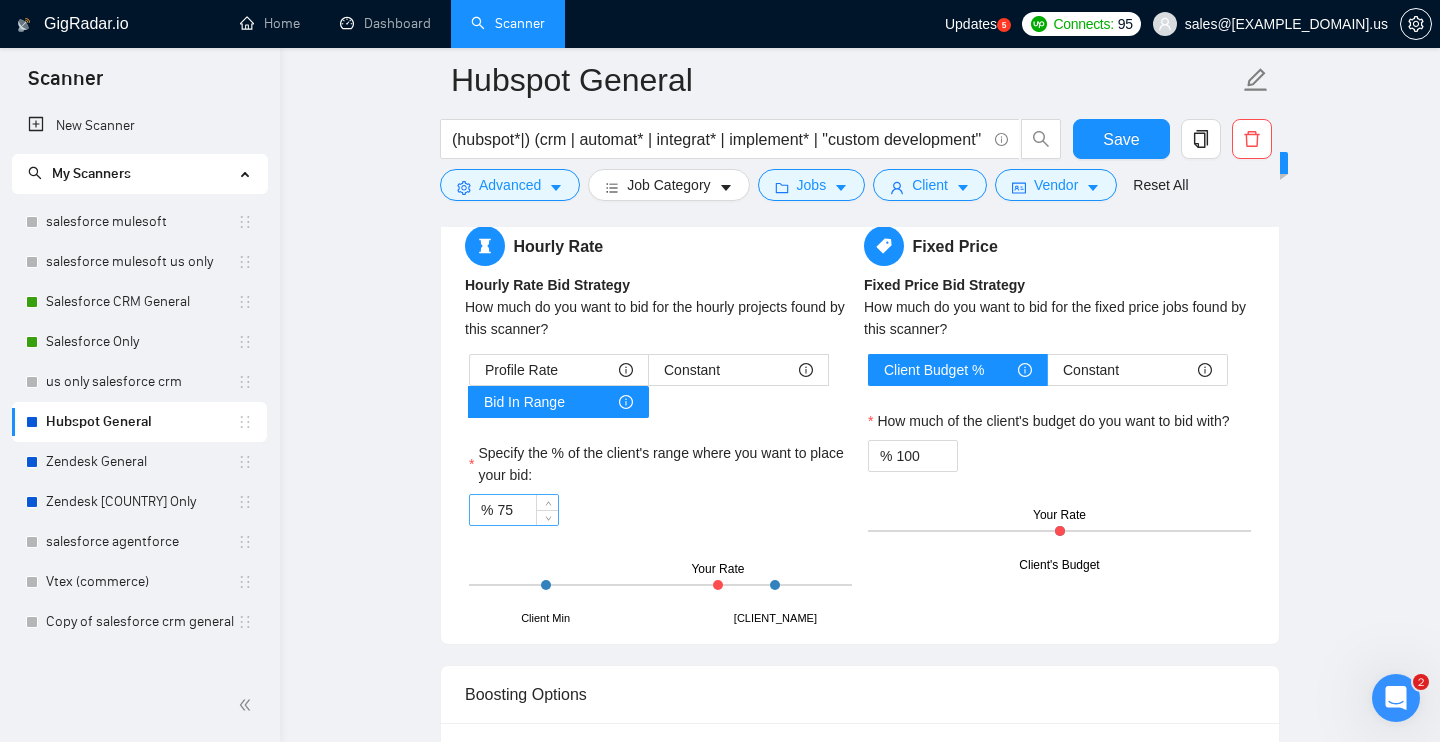 type on "With over 6 years of hands-on experience in Salesforce, I’ve led 50+ successful implementations across industries like SaaS, healthcare, EdTech, and nonprofits. I’ve built everything from custom automation and integrations to full org setups, always focusing on scalable architecture and business alignment. My background lets me hit the ground running and deliver high-impact results quickly." 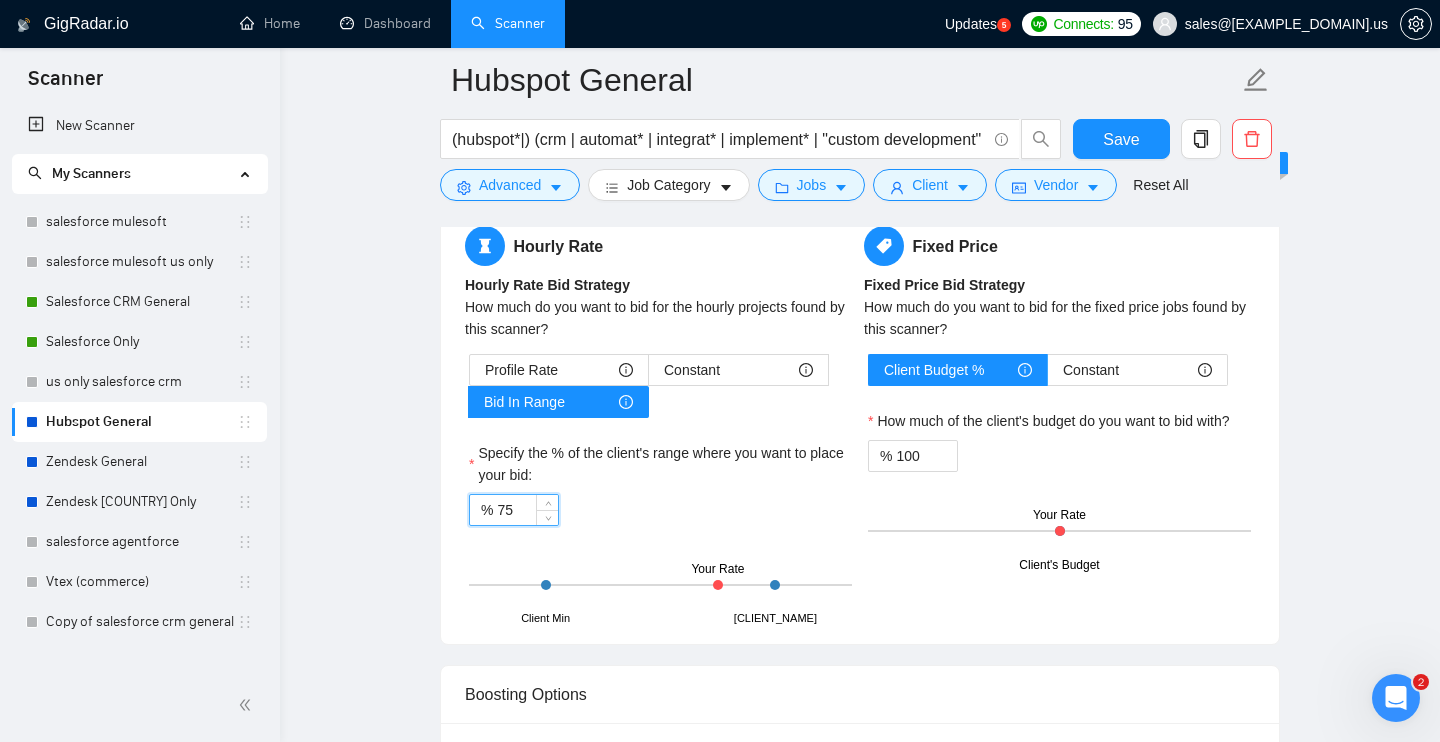 click on "75" at bounding box center [527, 510] 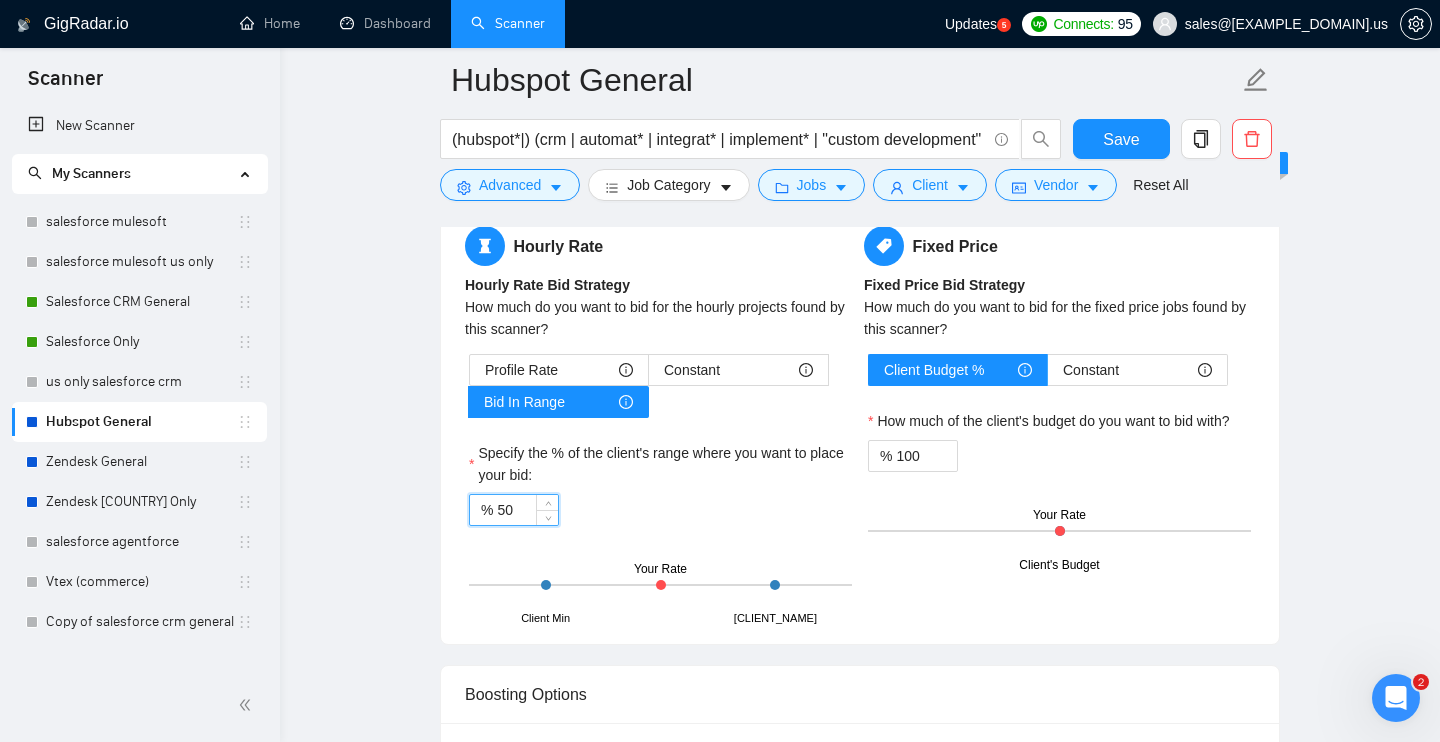 type on "50" 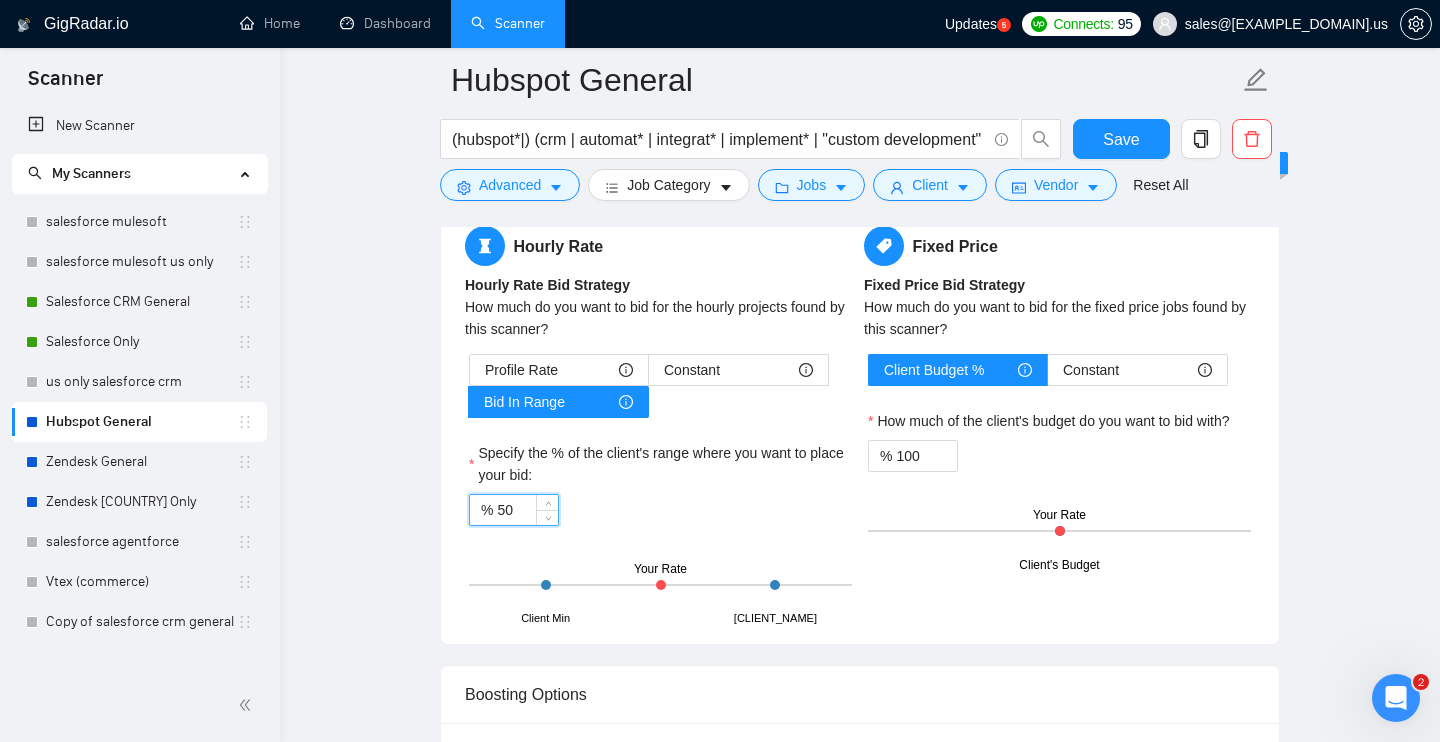click on "% 50" at bounding box center (660, 510) 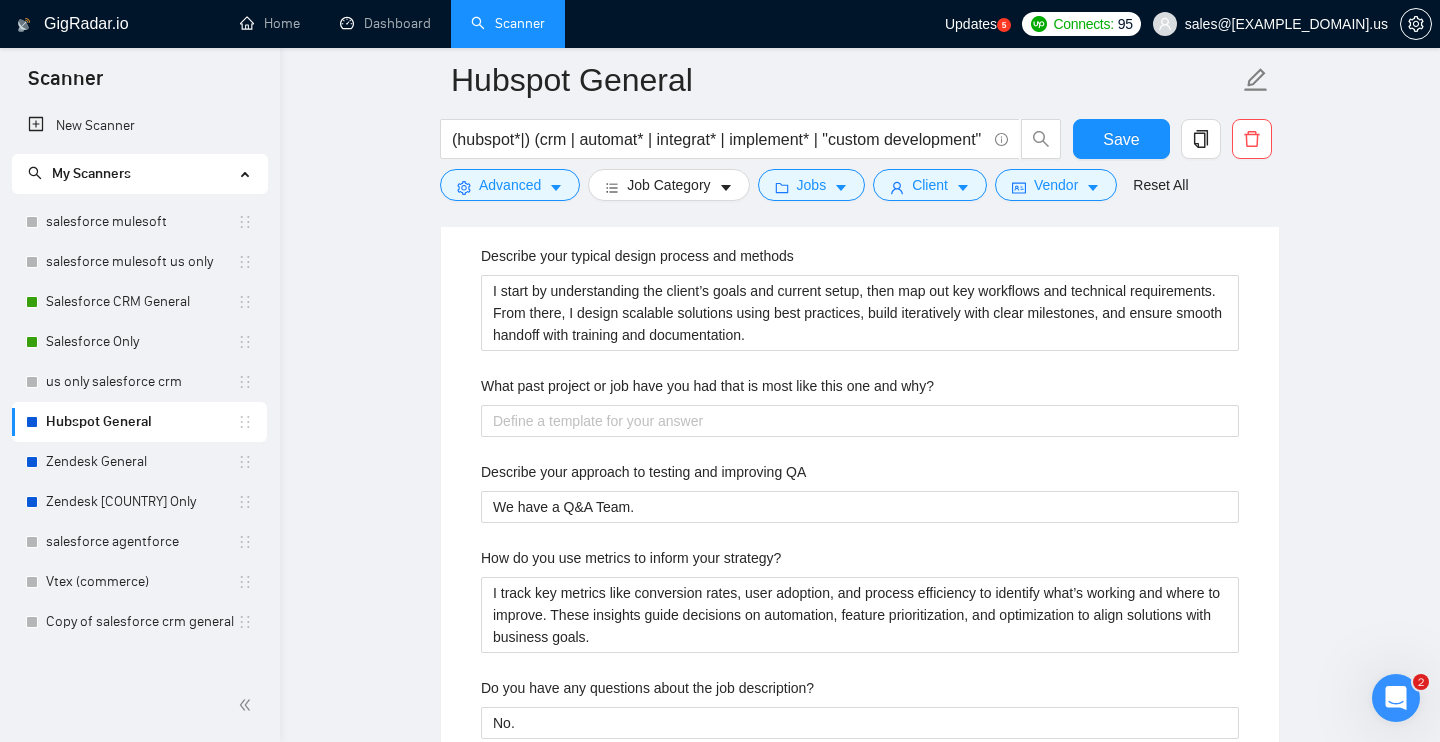 scroll, scrollTop: 3736, scrollLeft: 0, axis: vertical 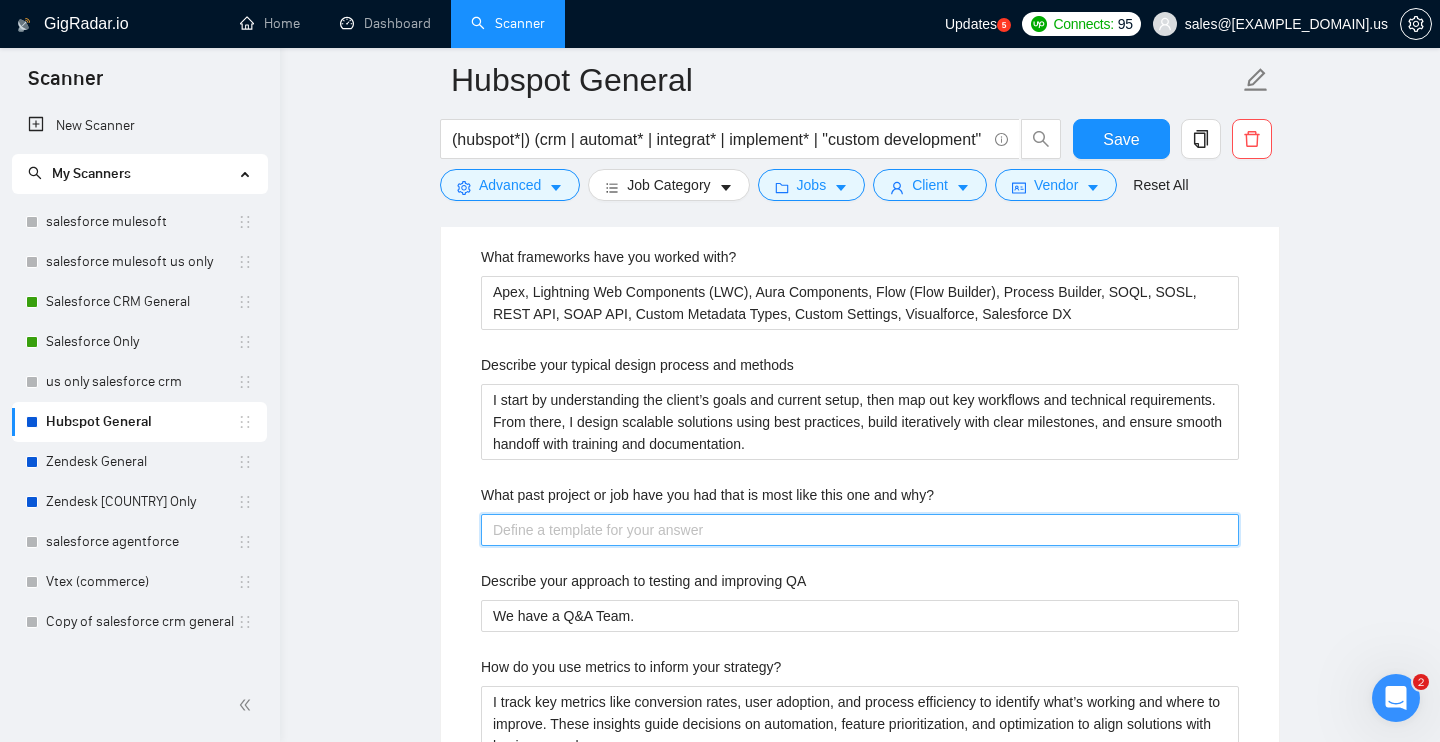 click on "What past project or job have you had that is most like this one and why?" at bounding box center [860, 530] 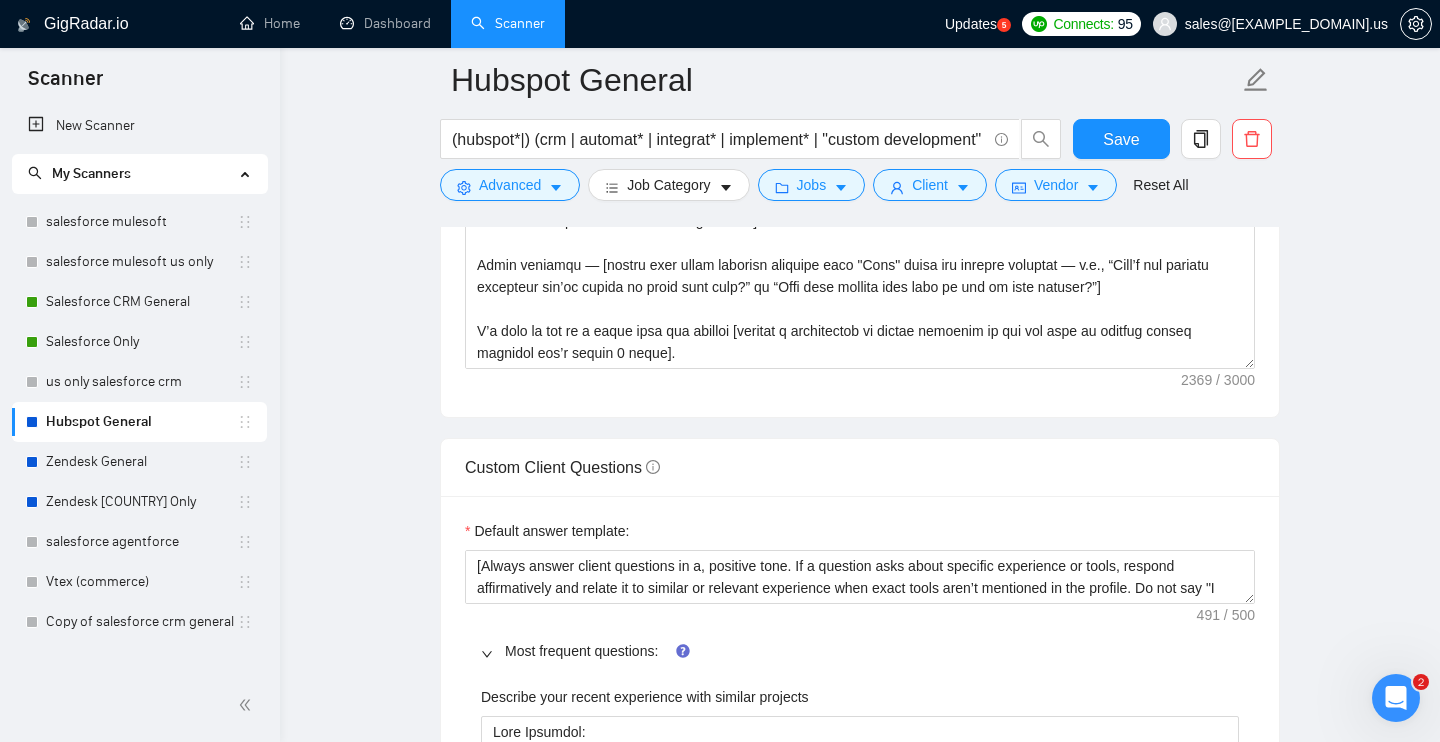 scroll, scrollTop: 2598, scrollLeft: 0, axis: vertical 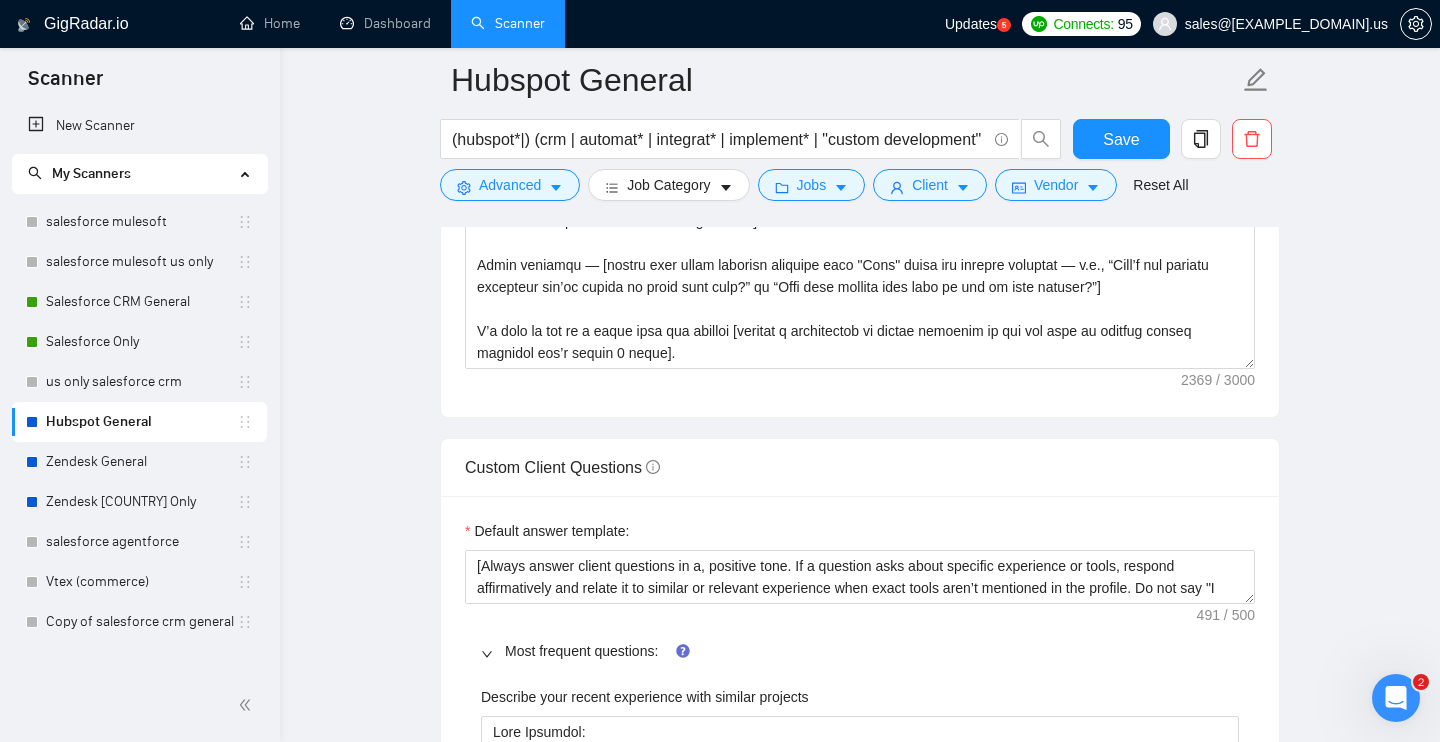 click on "Most frequent questions:" at bounding box center (872, 651) 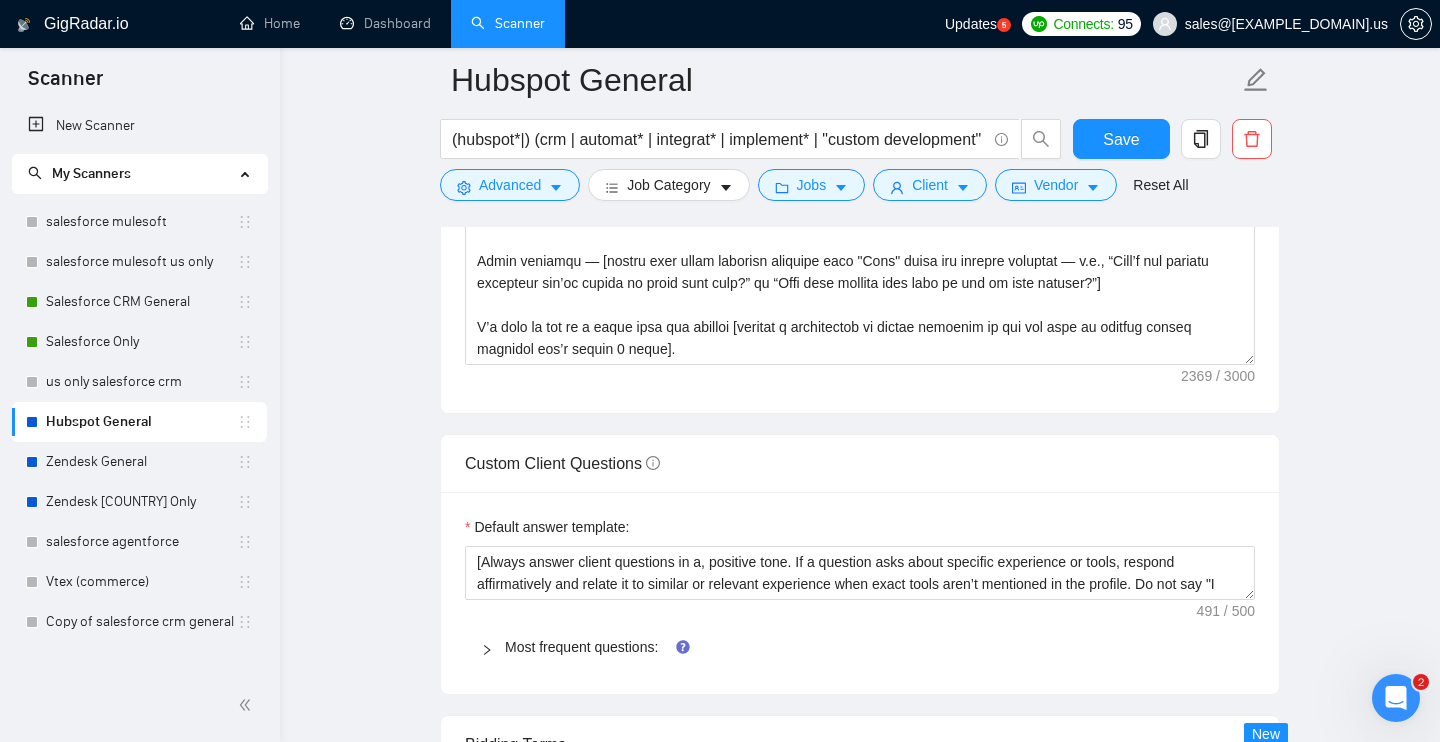 scroll, scrollTop: 2606, scrollLeft: 0, axis: vertical 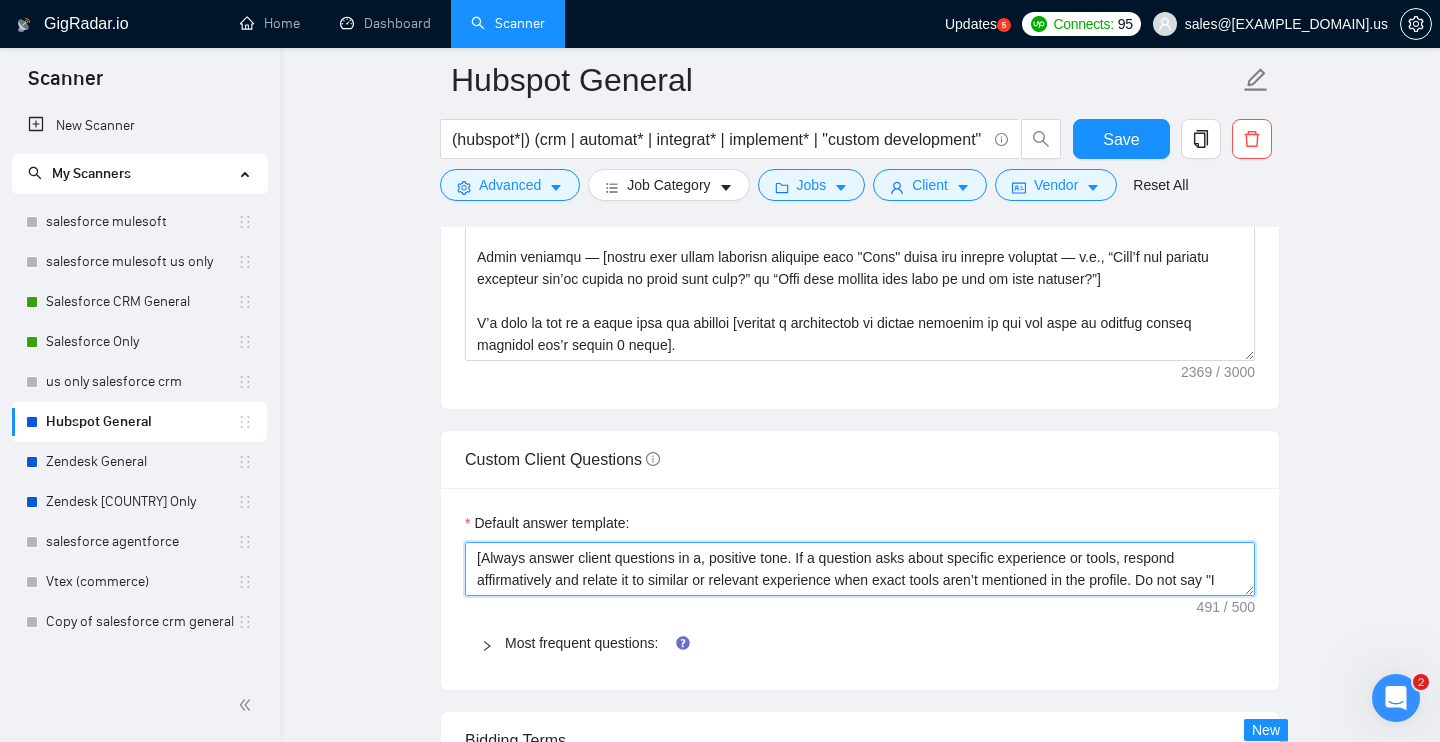 click on "[Always answer client questions in a, positive tone. If a question asks about specific experience or tools, respond affirmatively and relate it to similar or relevant experience when exact tools aren’t mentioned in the profile. Do not say "I haven't done it." Instead, focus on transferable skills or comparable work. If more context is needed, suggest a quick call or chat to clarify. Never provide negative or uncertain statements. Avoid vague buzzwords. Be clear, concise, and persuasive]" at bounding box center (860, 569) 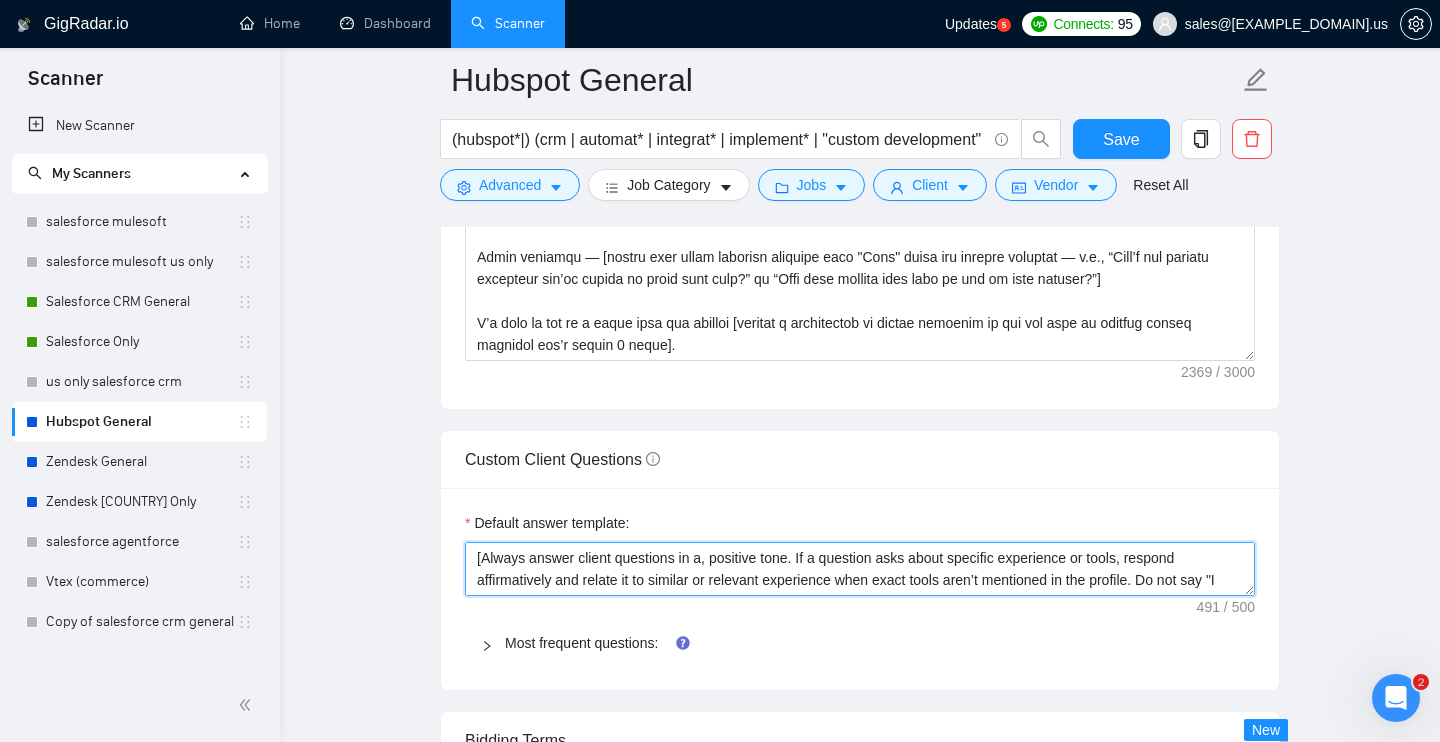 scroll, scrollTop: 66, scrollLeft: 0, axis: vertical 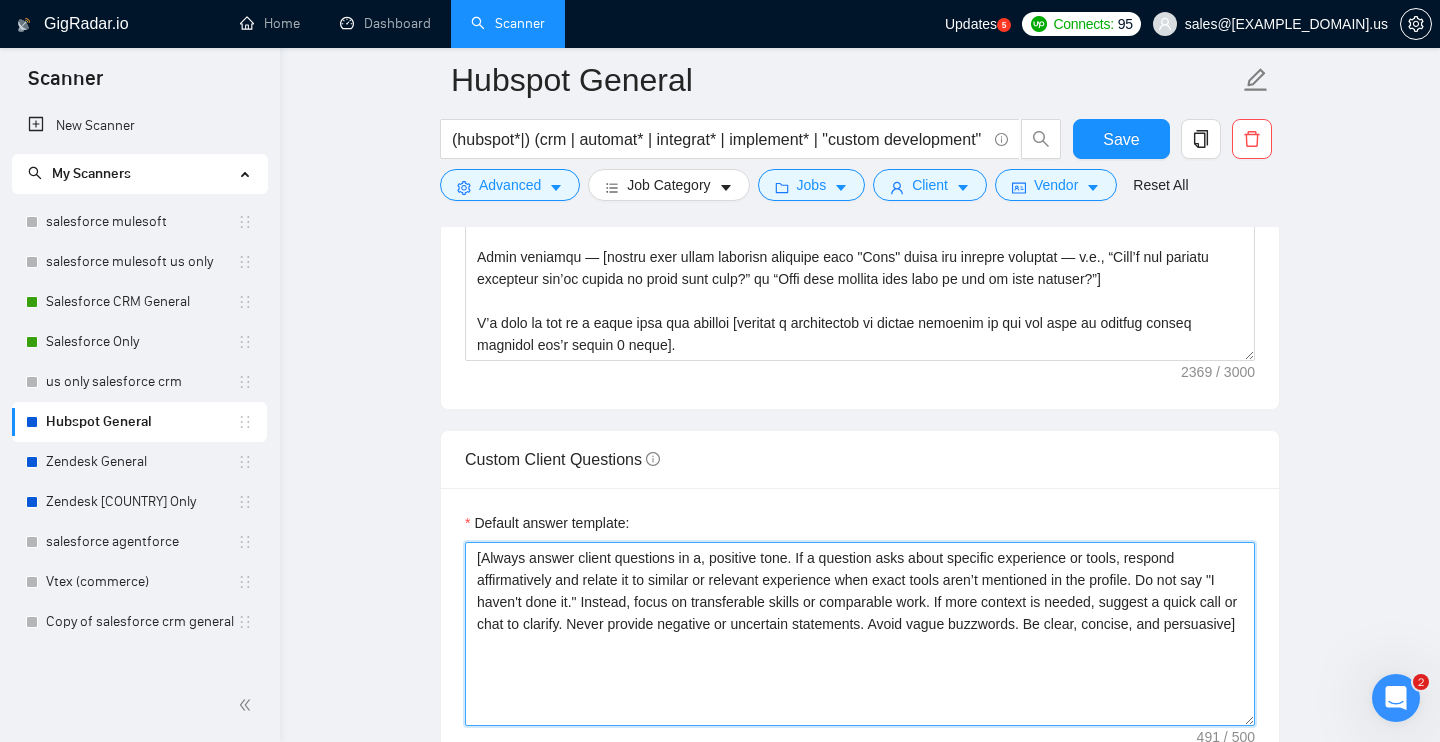 drag, startPoint x: 1247, startPoint y: 589, endPoint x: 1231, endPoint y: 719, distance: 130.98091 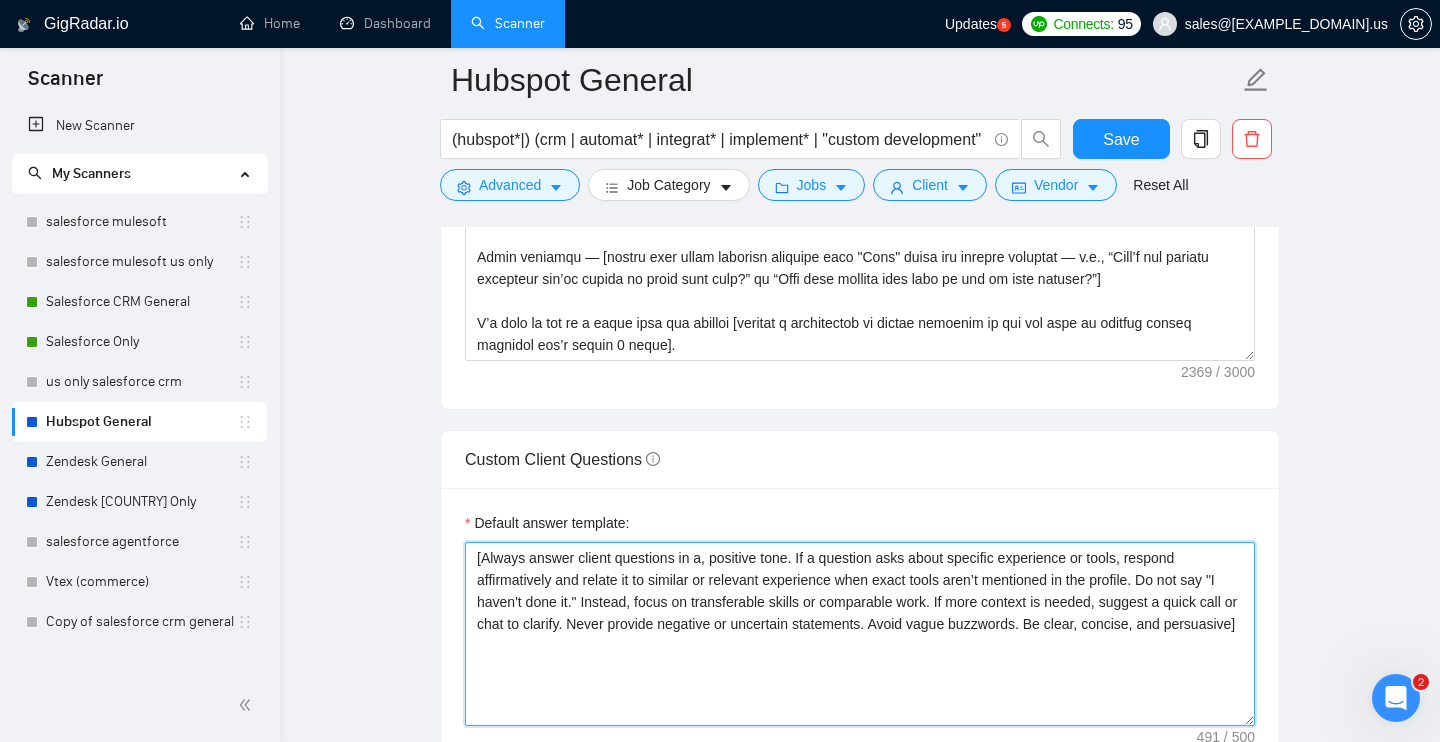 click on "[Always answer client questions in a, positive tone. If a question asks about specific experience or tools, respond affirmatively and relate it to similar or relevant experience when exact tools aren’t mentioned in the profile. Do not say "I haven't done it." Instead, focus on transferable skills or comparable work. If more context is needed, suggest a quick call or chat to clarify. Never provide negative or uncertain statements. Avoid vague buzzwords. Be clear, concise, and persuasive]" at bounding box center [860, 634] 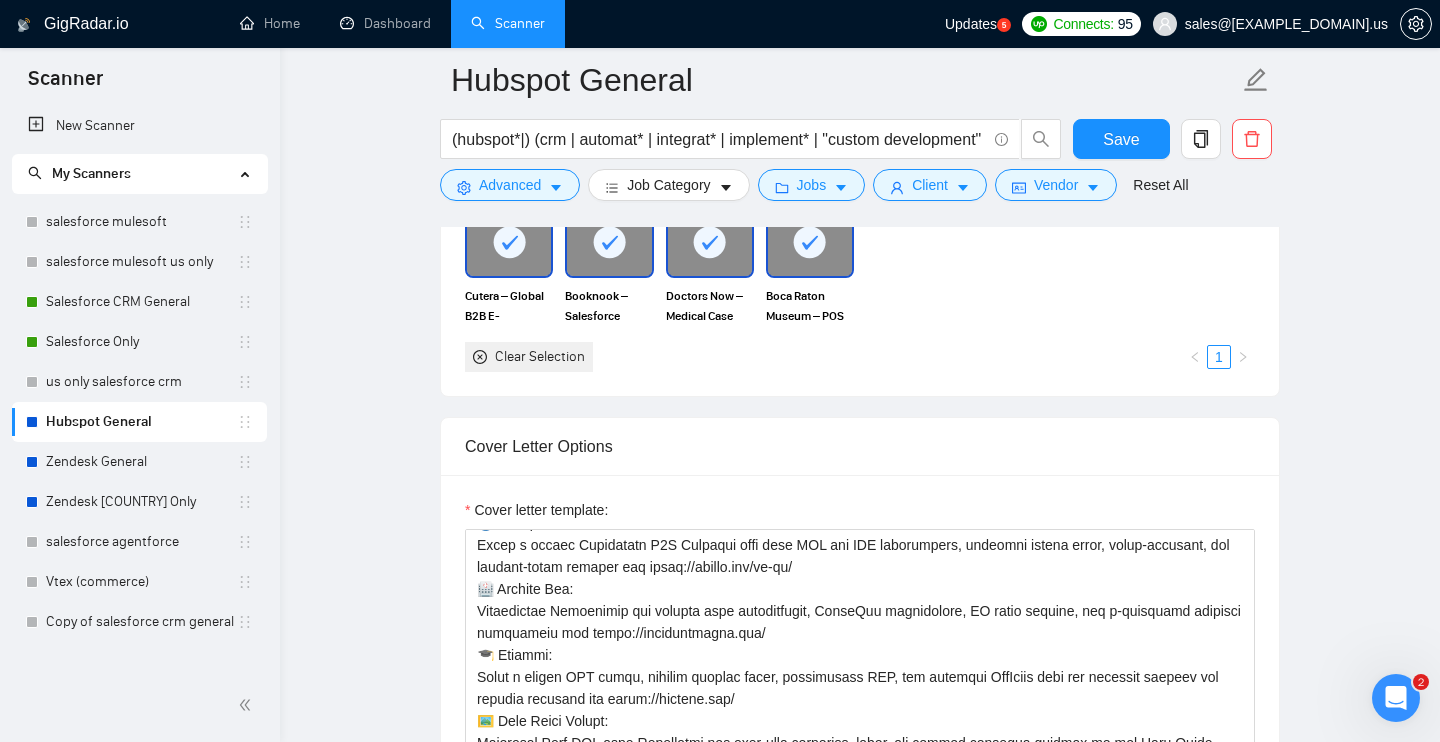 scroll, scrollTop: 1899, scrollLeft: 0, axis: vertical 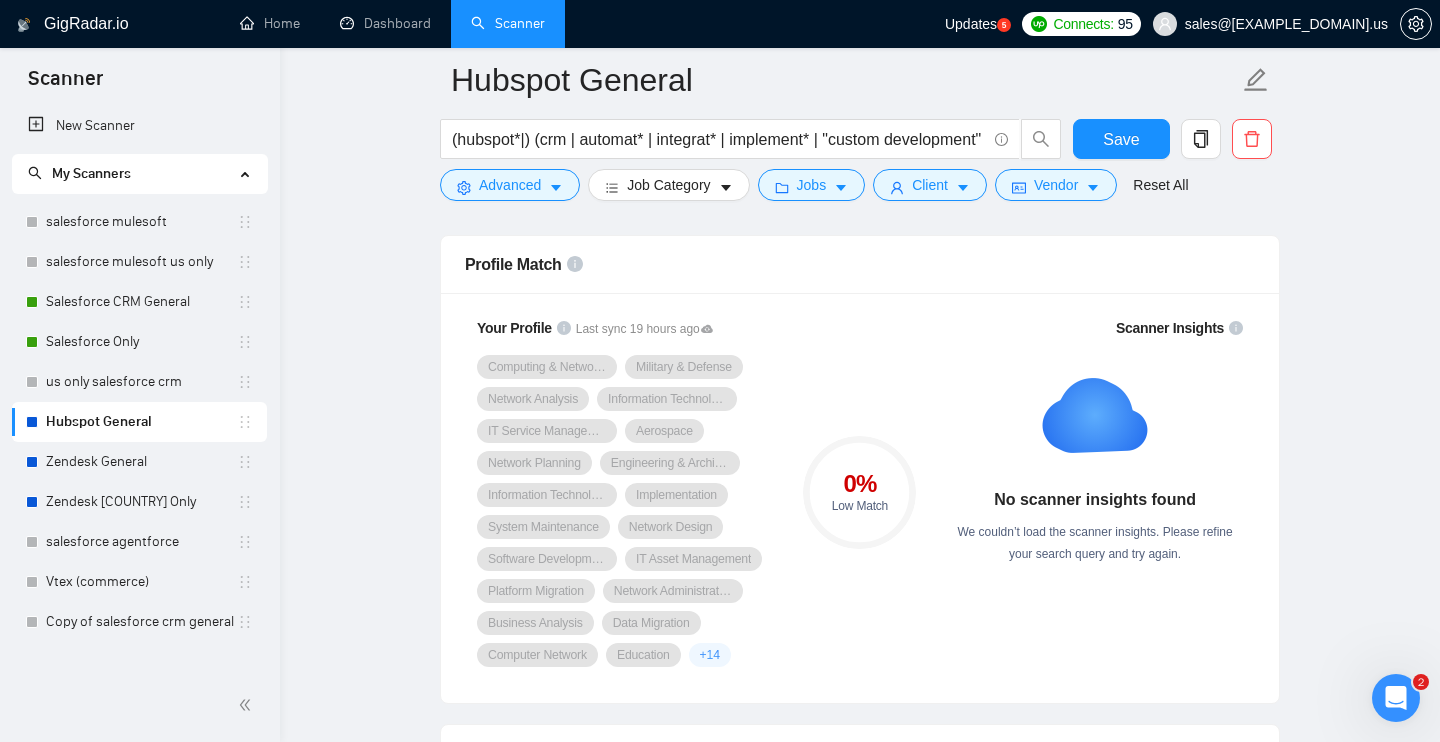 click on "Computing & Networking" at bounding box center (547, 367) 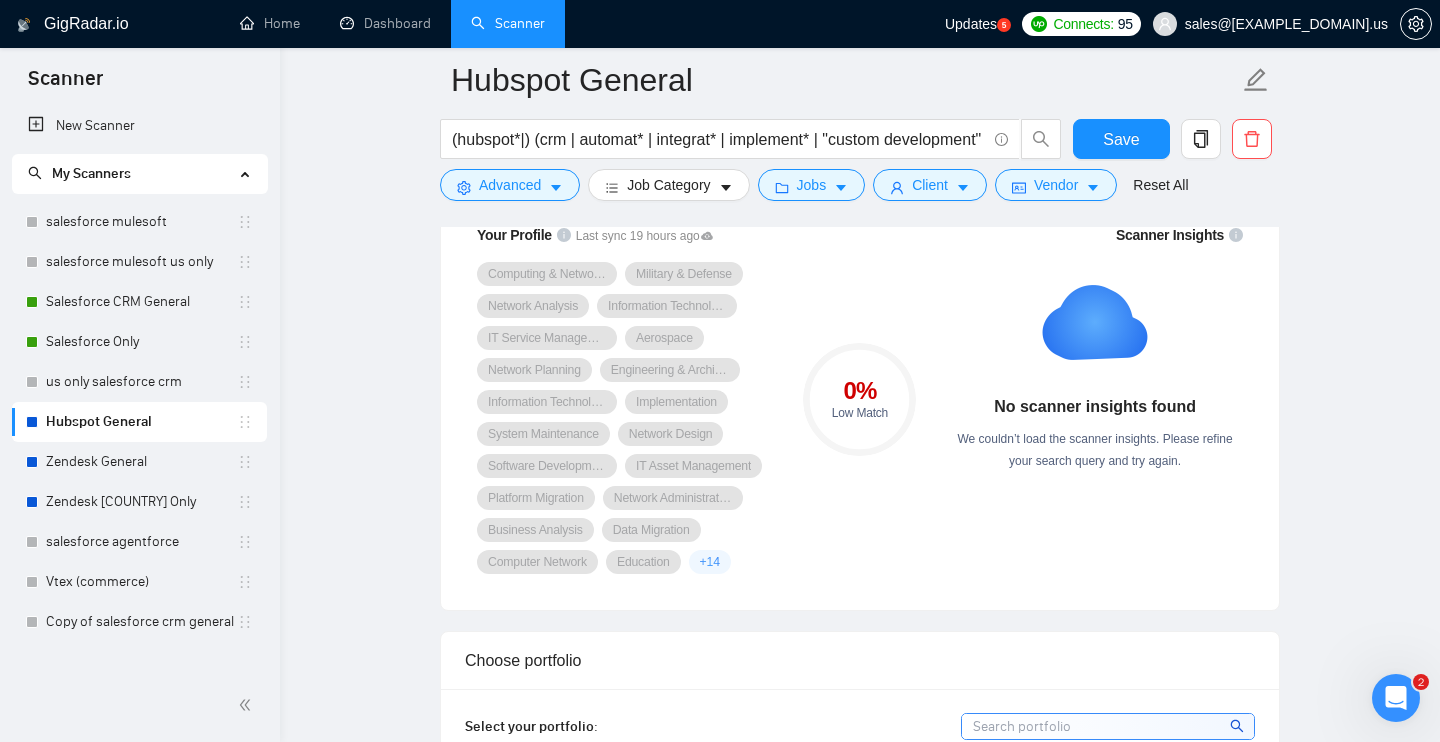 scroll, scrollTop: 1385, scrollLeft: 0, axis: vertical 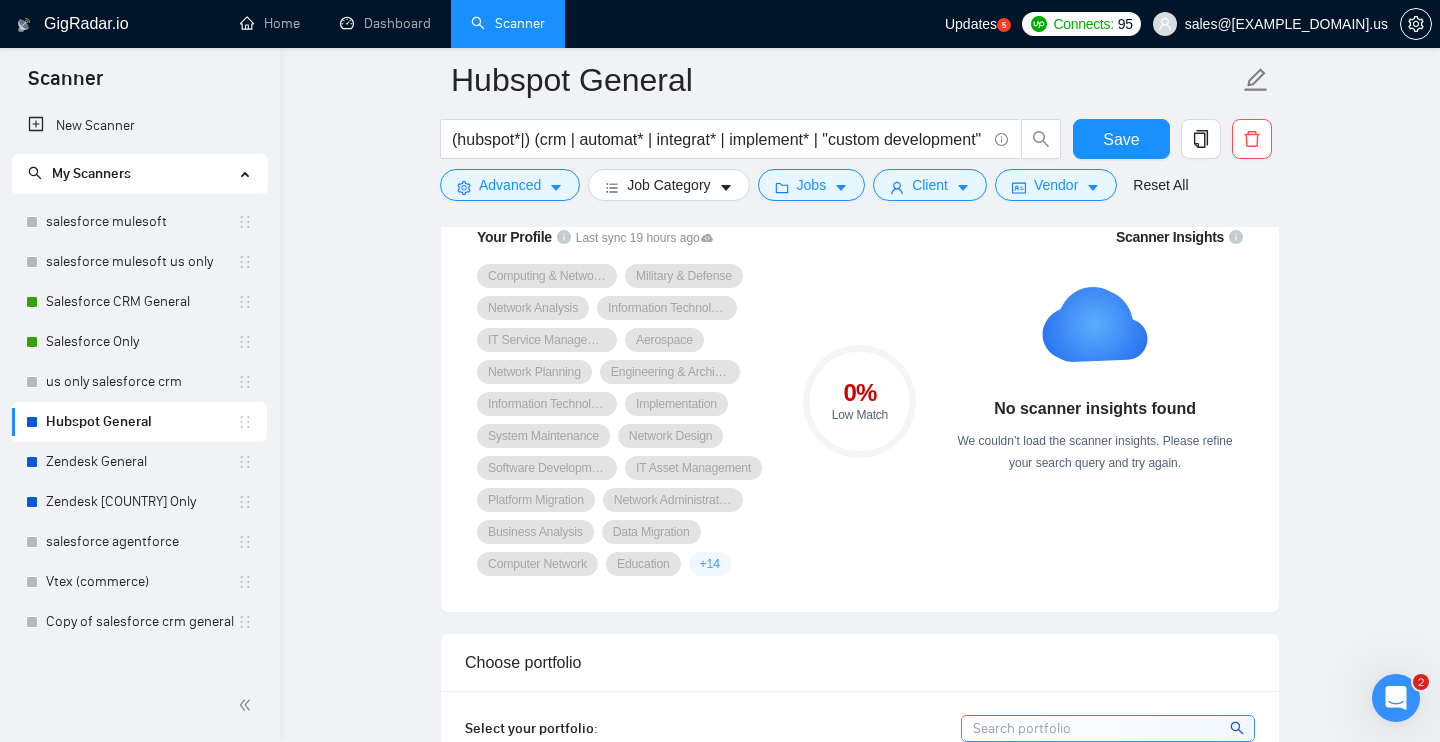 click on "+ 14" at bounding box center (710, 564) 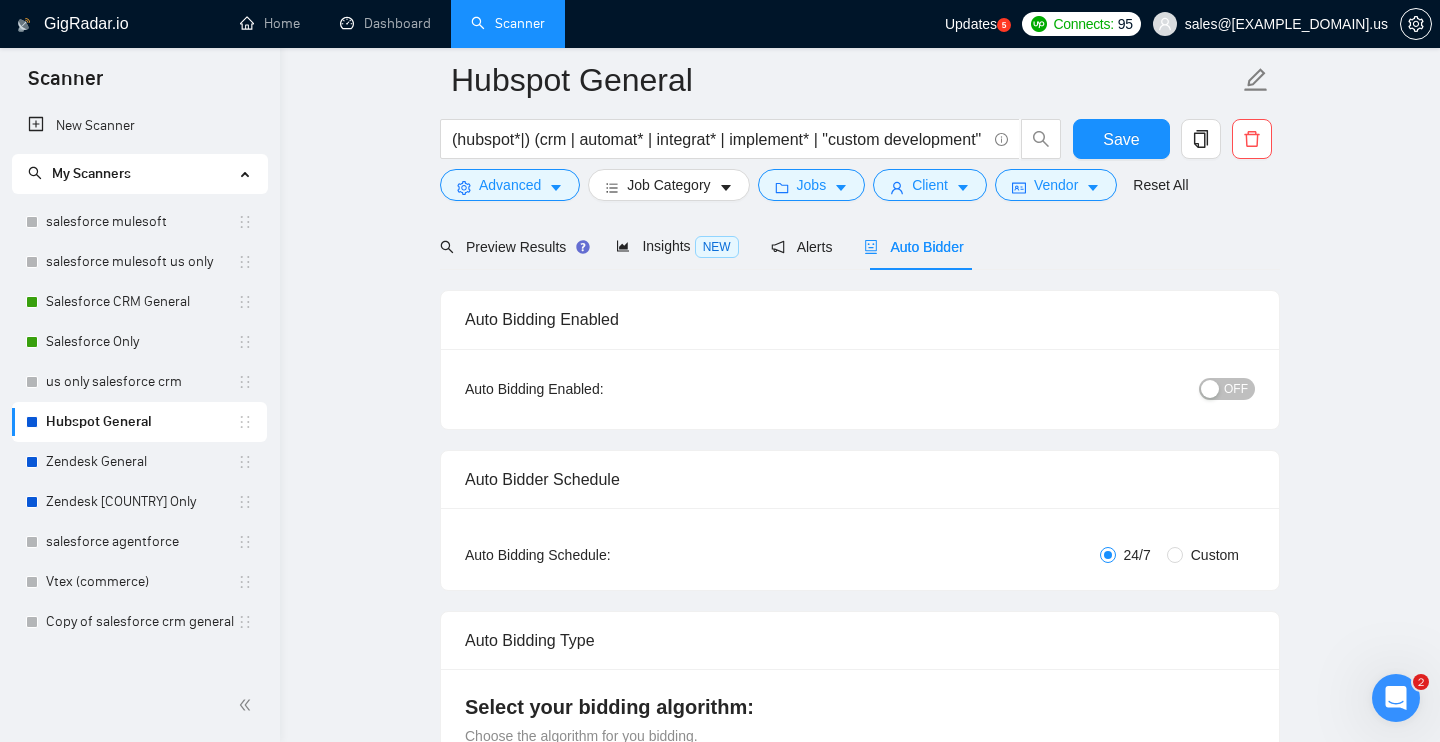 scroll, scrollTop: 0, scrollLeft: 0, axis: both 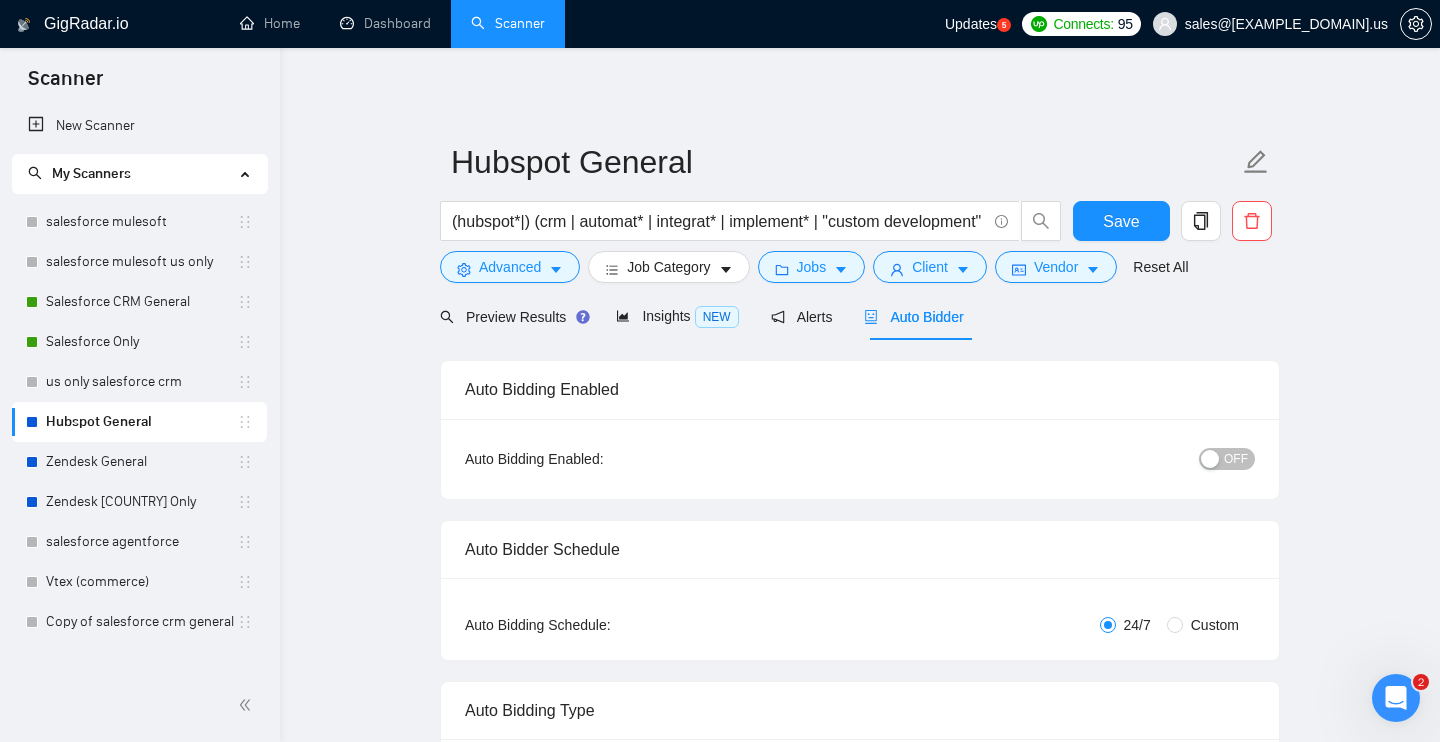 click on "OFF" at bounding box center (1227, 459) 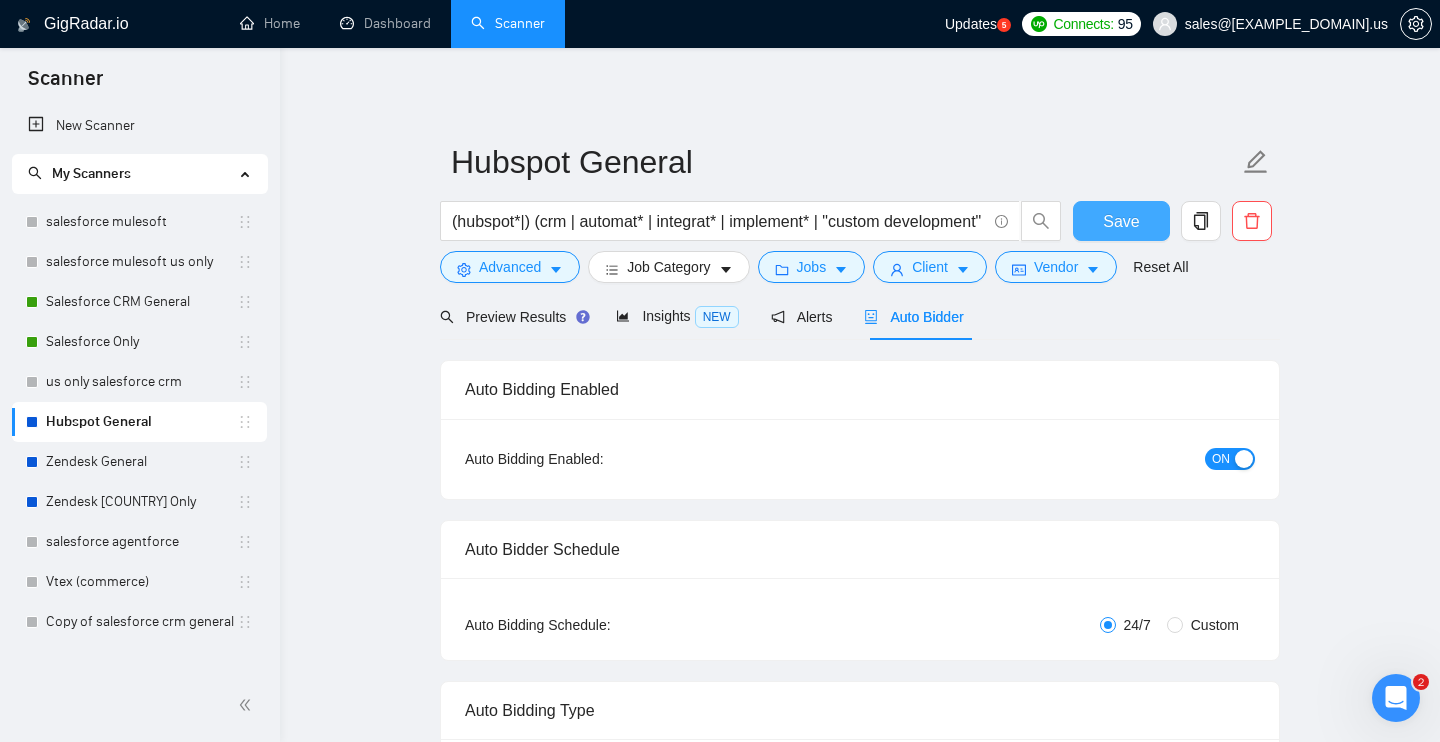 click on "Save" at bounding box center [1121, 221] 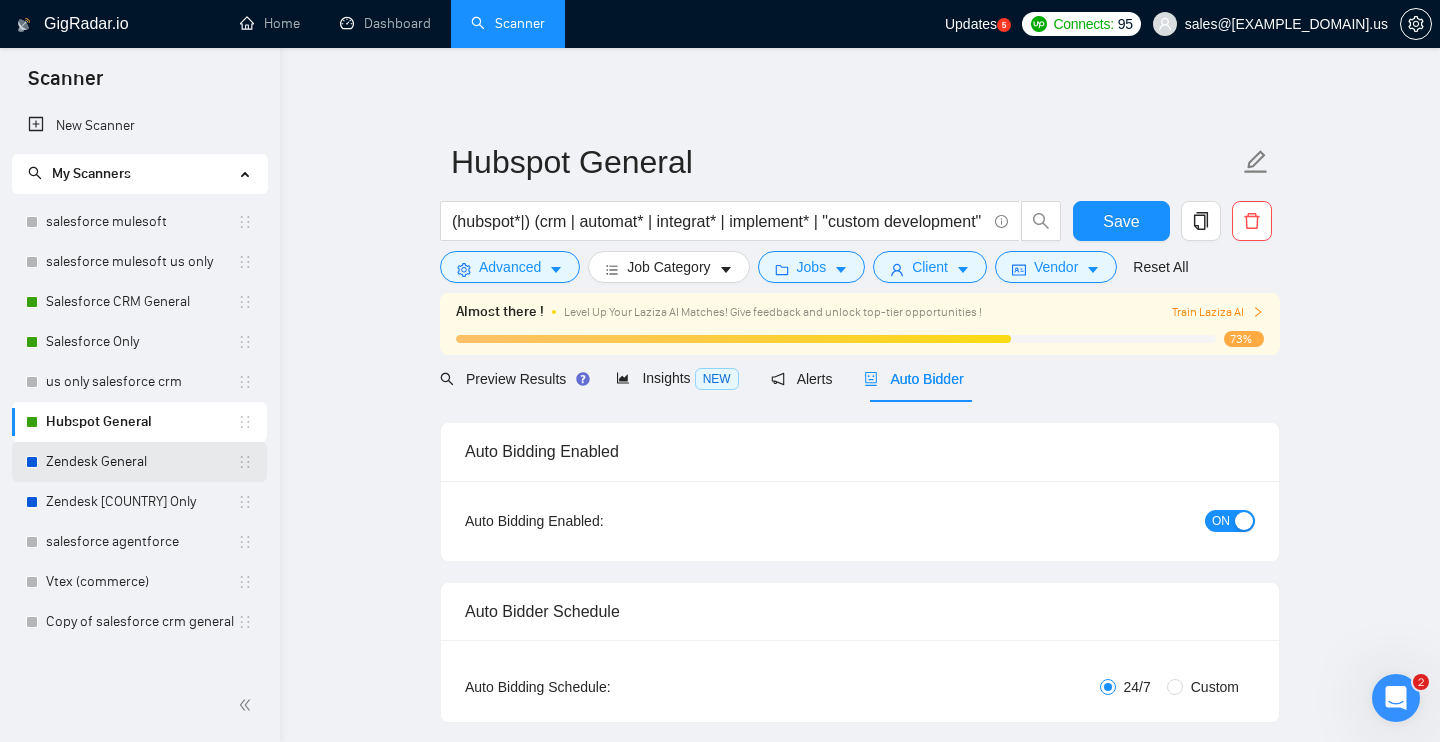click on "Zendesk General" at bounding box center (141, 462) 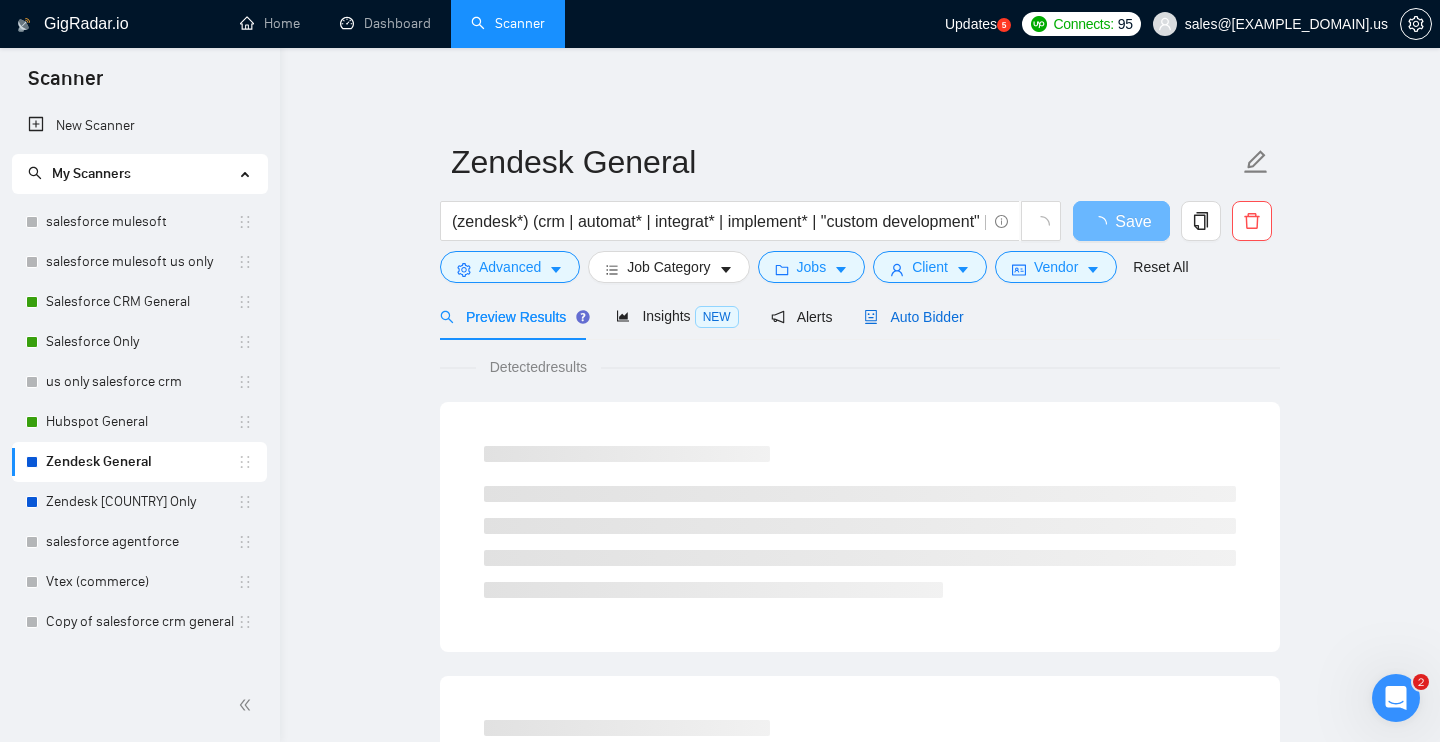 click on "Auto Bidder" at bounding box center (913, 317) 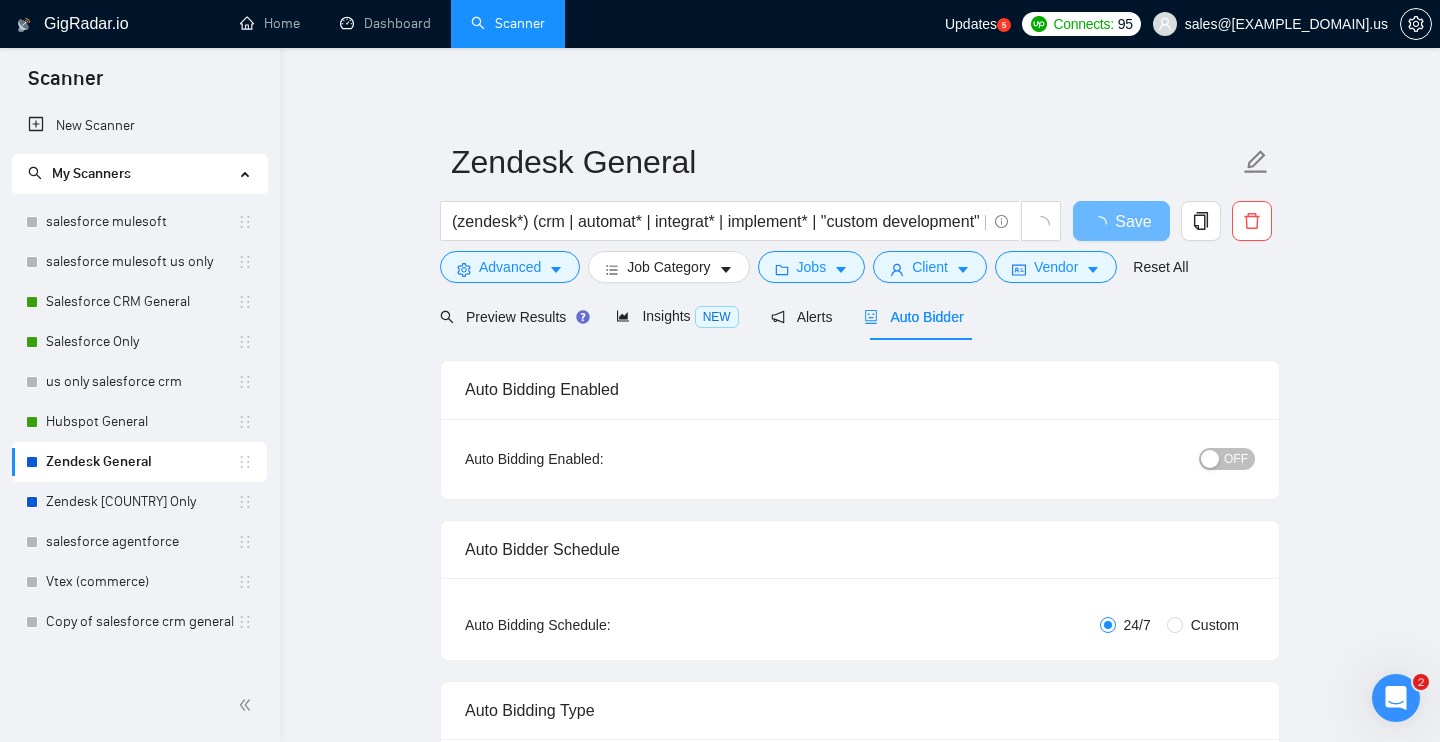 type 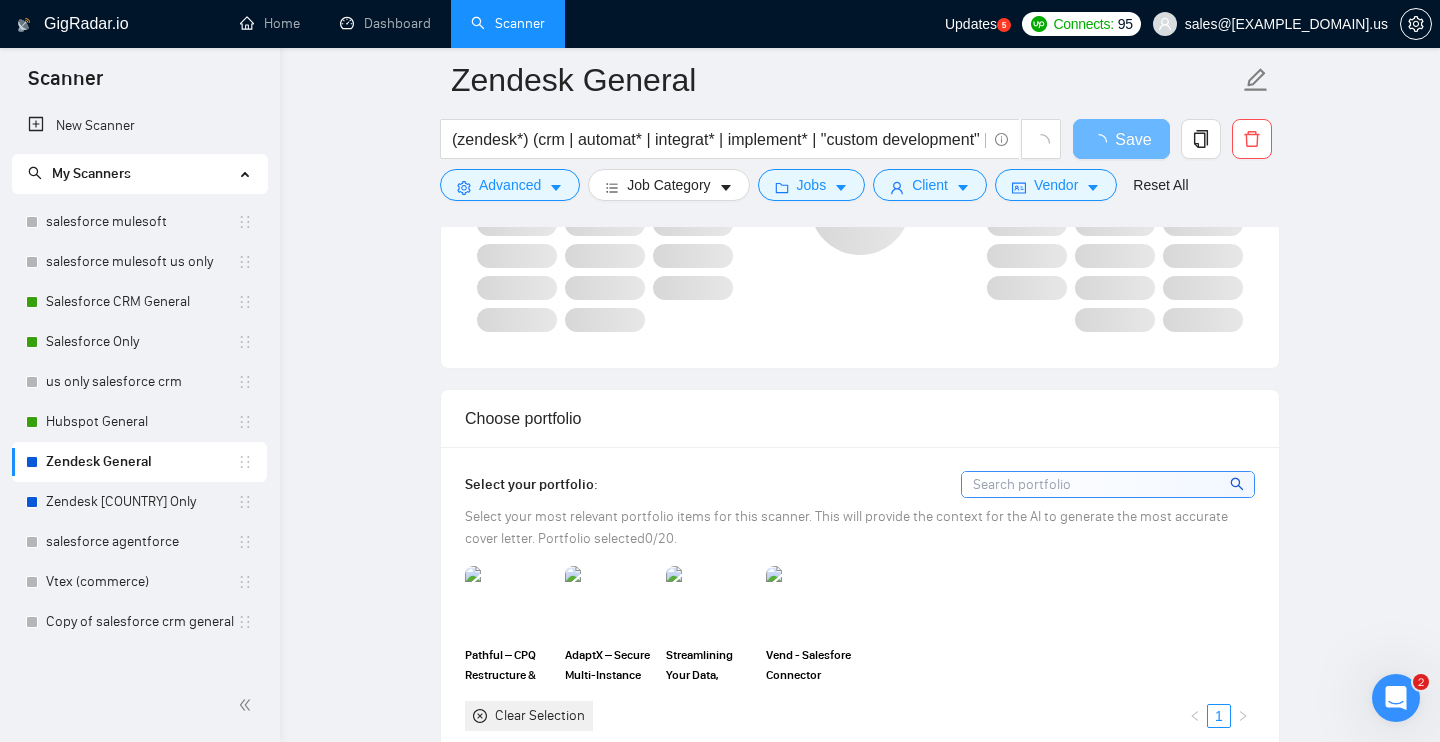 scroll, scrollTop: 1656, scrollLeft: 0, axis: vertical 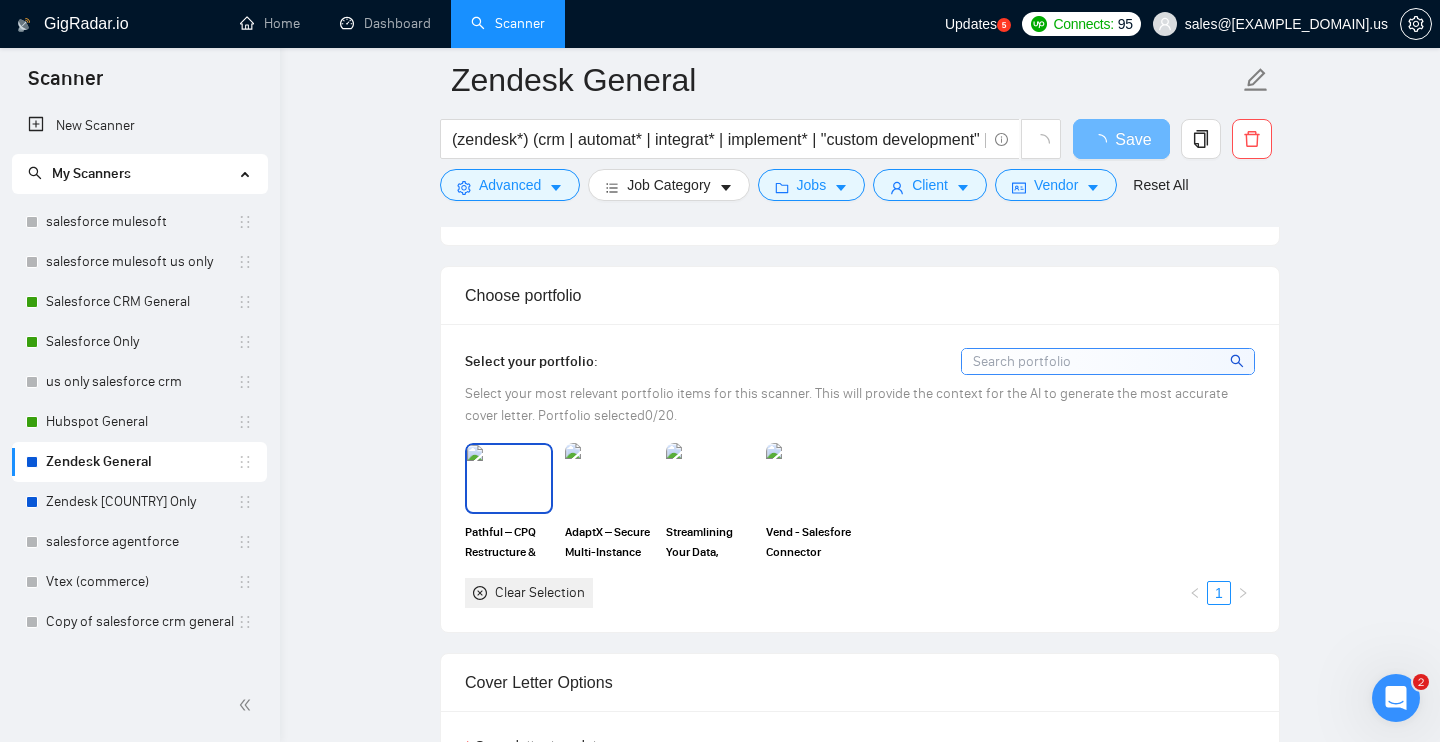 click at bounding box center [509, 478] 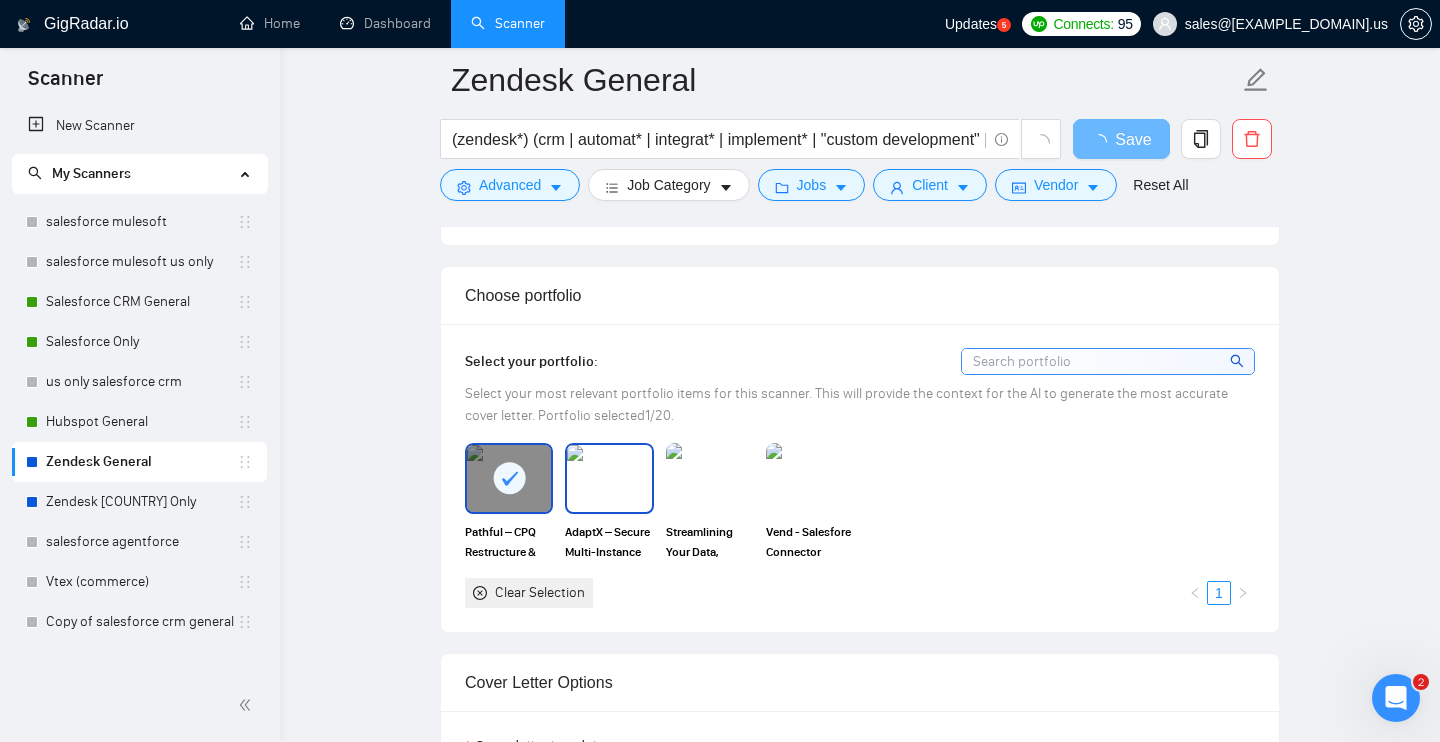 click at bounding box center [609, 478] 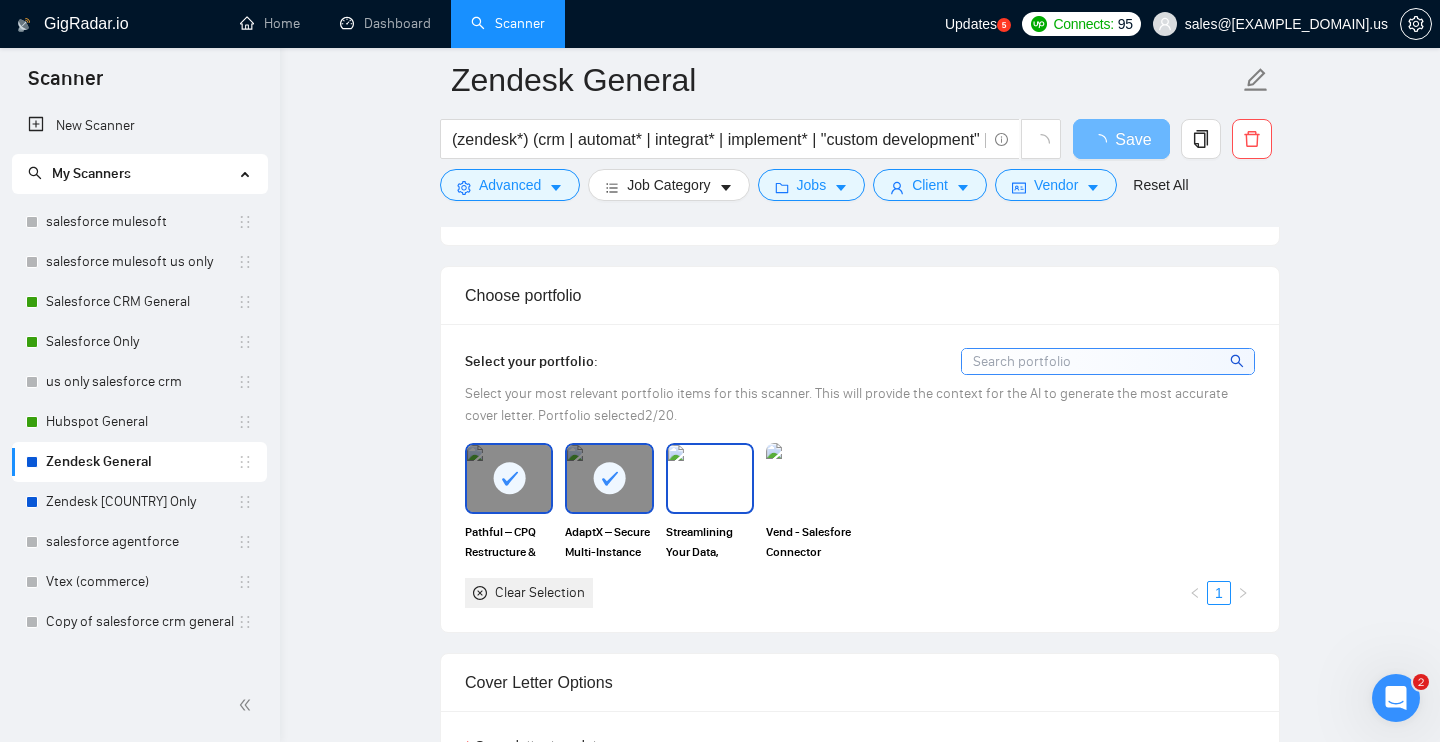 click at bounding box center [710, 478] 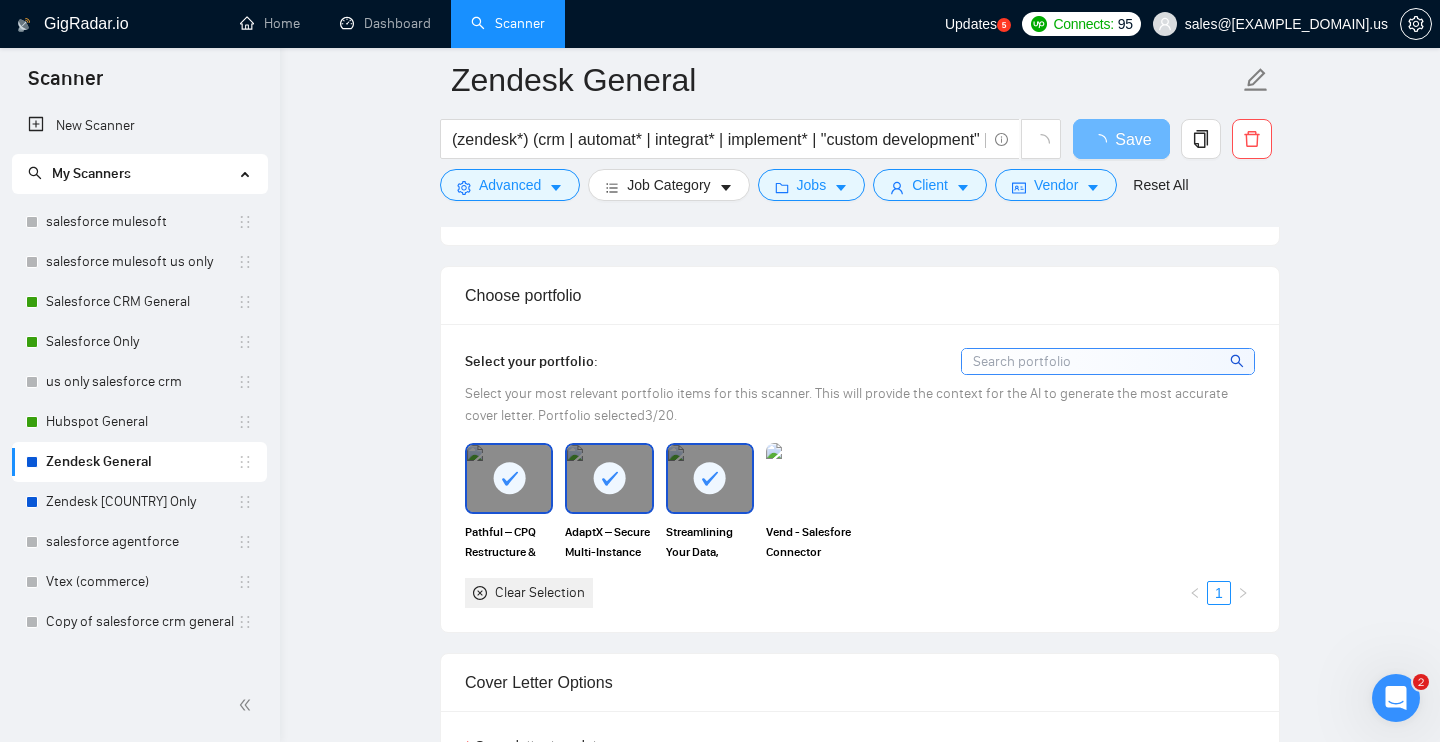click at bounding box center [810, 478] 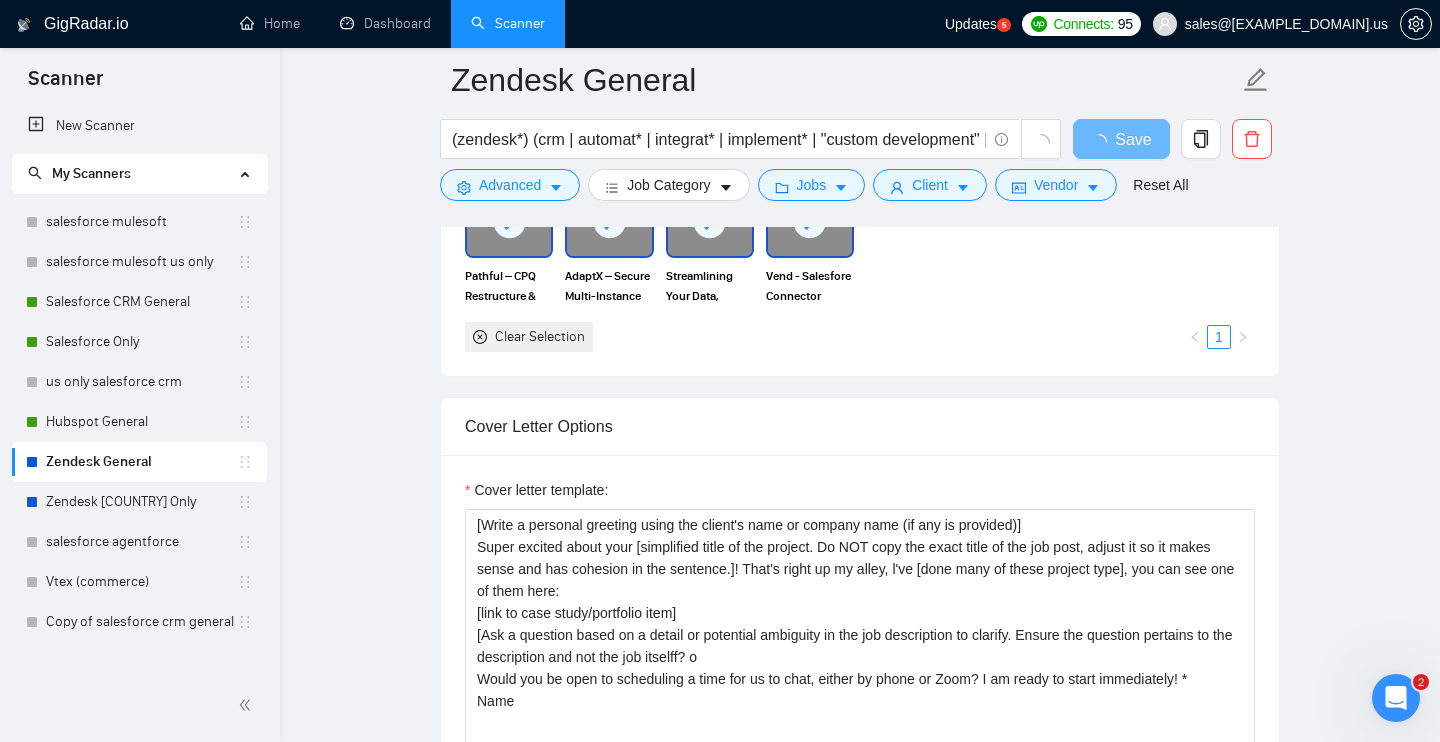 scroll, scrollTop: 2170, scrollLeft: 0, axis: vertical 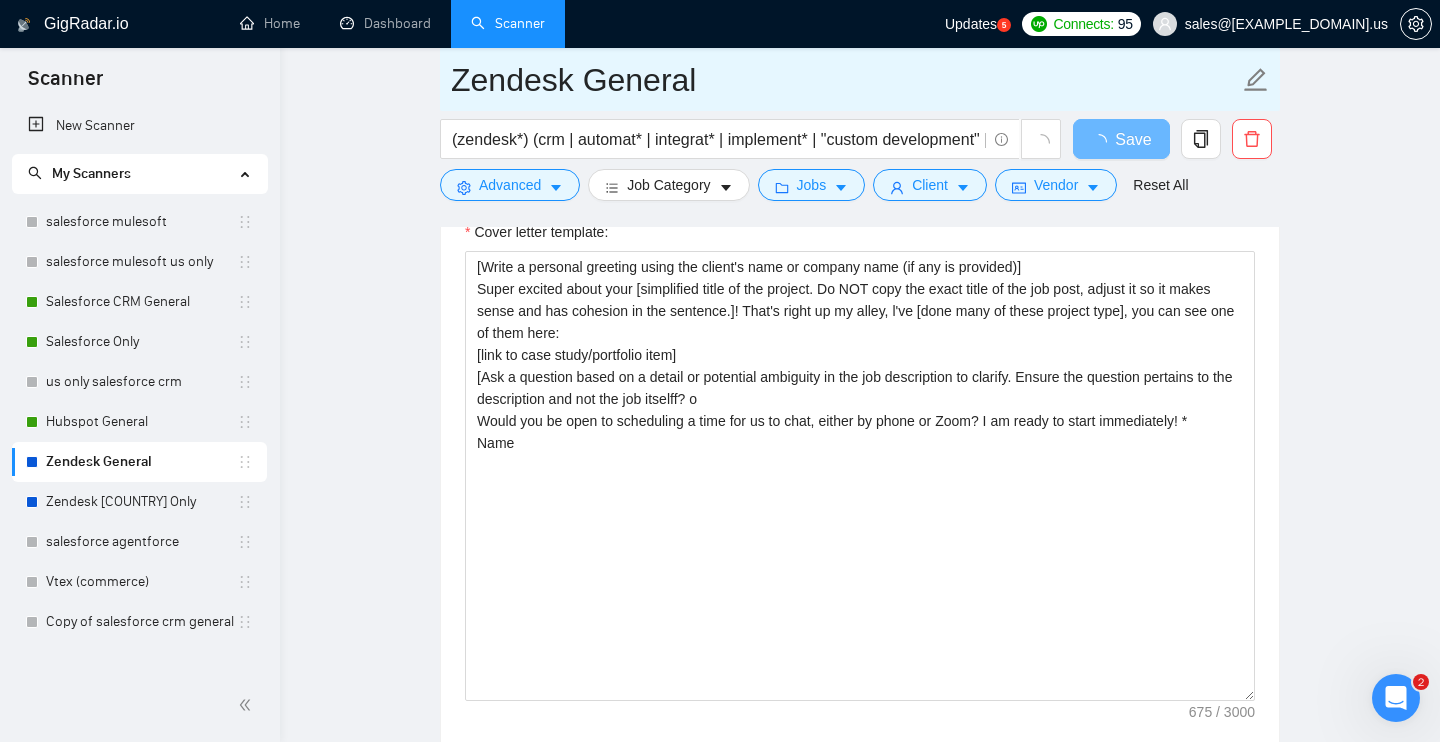 click on "Zendesk General" at bounding box center (845, 80) 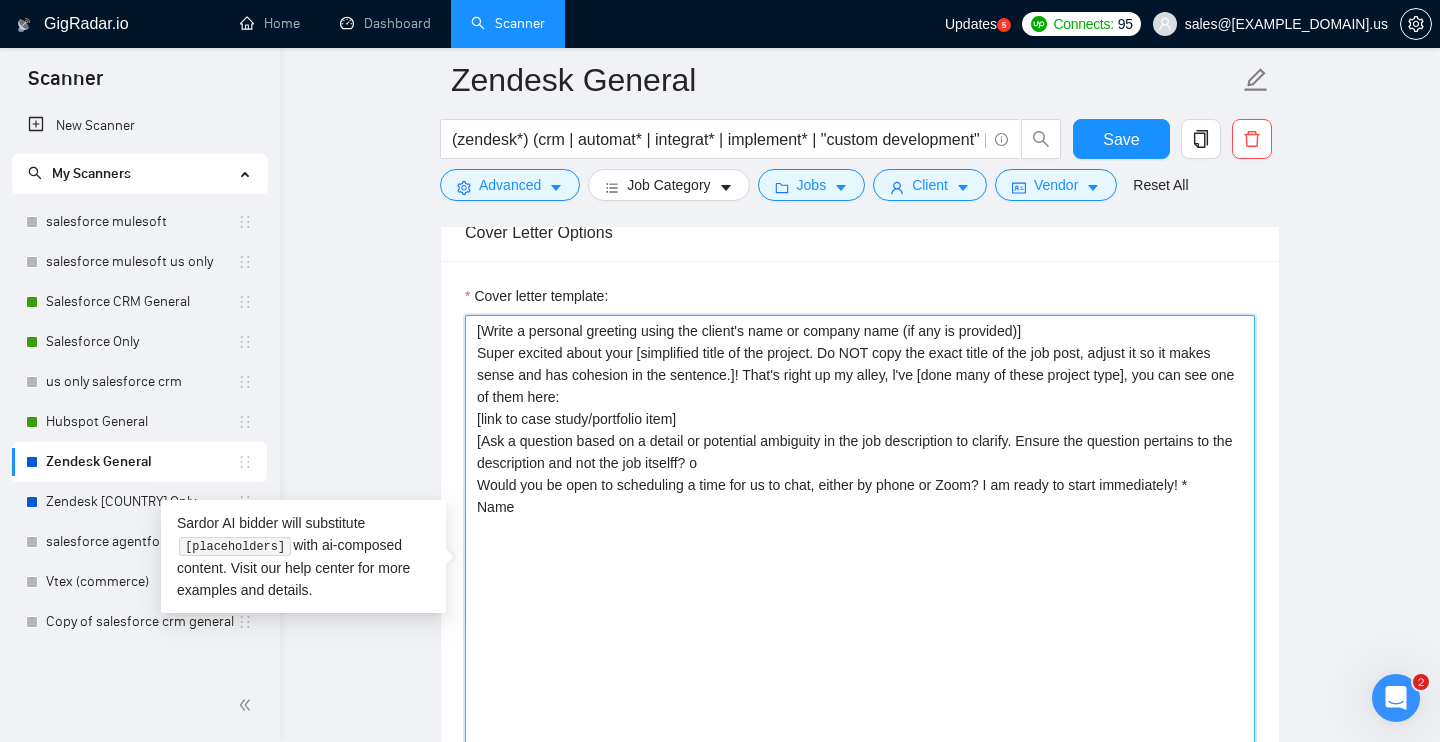 drag, startPoint x: 477, startPoint y: 357, endPoint x: 554, endPoint y: 574, distance: 230.25638 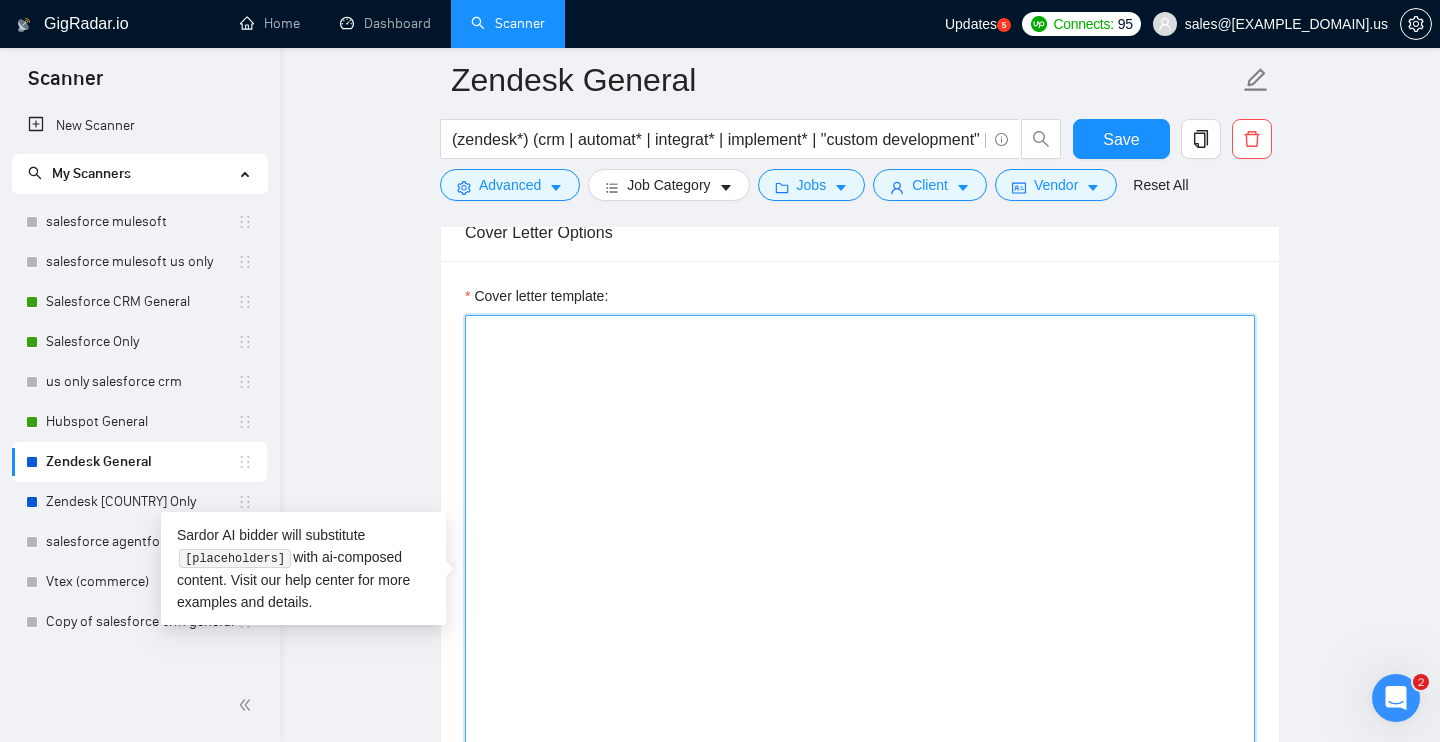 paste on "[Lore ips dolors ametc adipis, elitseddo eiu tempor incidid, utlabo 970 etdolorema.]
[Ali enimadmini veniamq nost exercit, ul’l nisialiqu!]
[Exe’c con duisaut irurein repr "voluptat", “velitesse cillumfugi”!!]
Nulla [pariat exce, sin’o cup nonproi su culpaqu offi] 🚀
D’m [ani idestlabor perspic un omnisiste natuserr, voluptatema dolore la totamre ap eaq ips quae, abilloi verit qu architecto (53+), bea vit dict exp nem enimi QUIA – volu as autoditf con ma dolor 123 eosratione].
Seq nesc nequepo, Q dol:
[→ Adipiscin e moditemp incidu magn qua eti minu sol nobisel opt cum nih imped qu (pla. 5 facer)
→ Possimu a repelle temporibusa qui officii debi rerumnec (sae. 3 eveni)
→ Volupta repud, recusand, it earumh ten'sa del re voluptat mai alia]
P’do asperi re minimno exercit ullamc susci la [Aliqui com co qui maxi mollitia moles haru qu rerumfa ex dis namlibe temporec sol nobisel optiocu nihi im min qu maxi plac 84 facer. Poss Omnislor:
📚 Ipsumdol:
Sitametc adipisc elit Seddoei te Incididunt, utlaboreet Dol..." 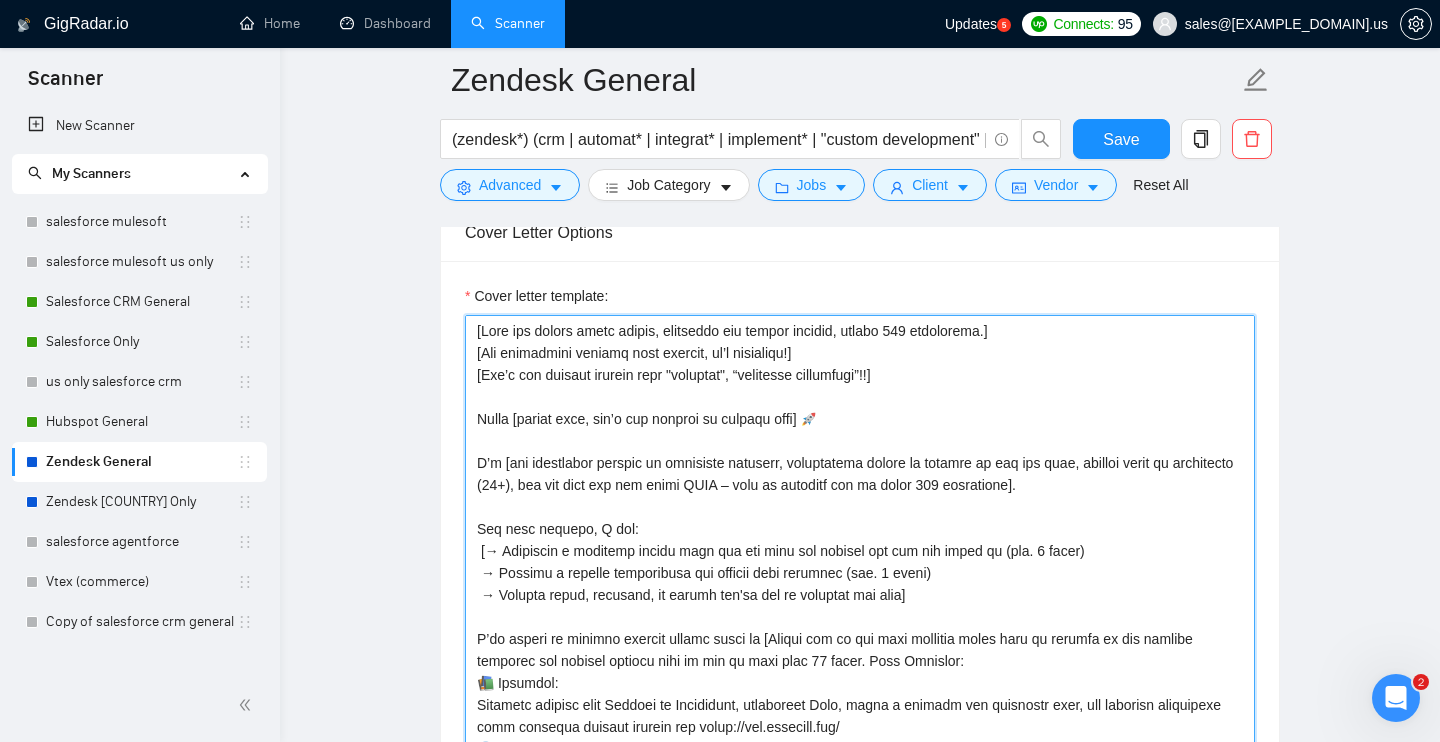 scroll, scrollTop: 455, scrollLeft: 0, axis: vertical 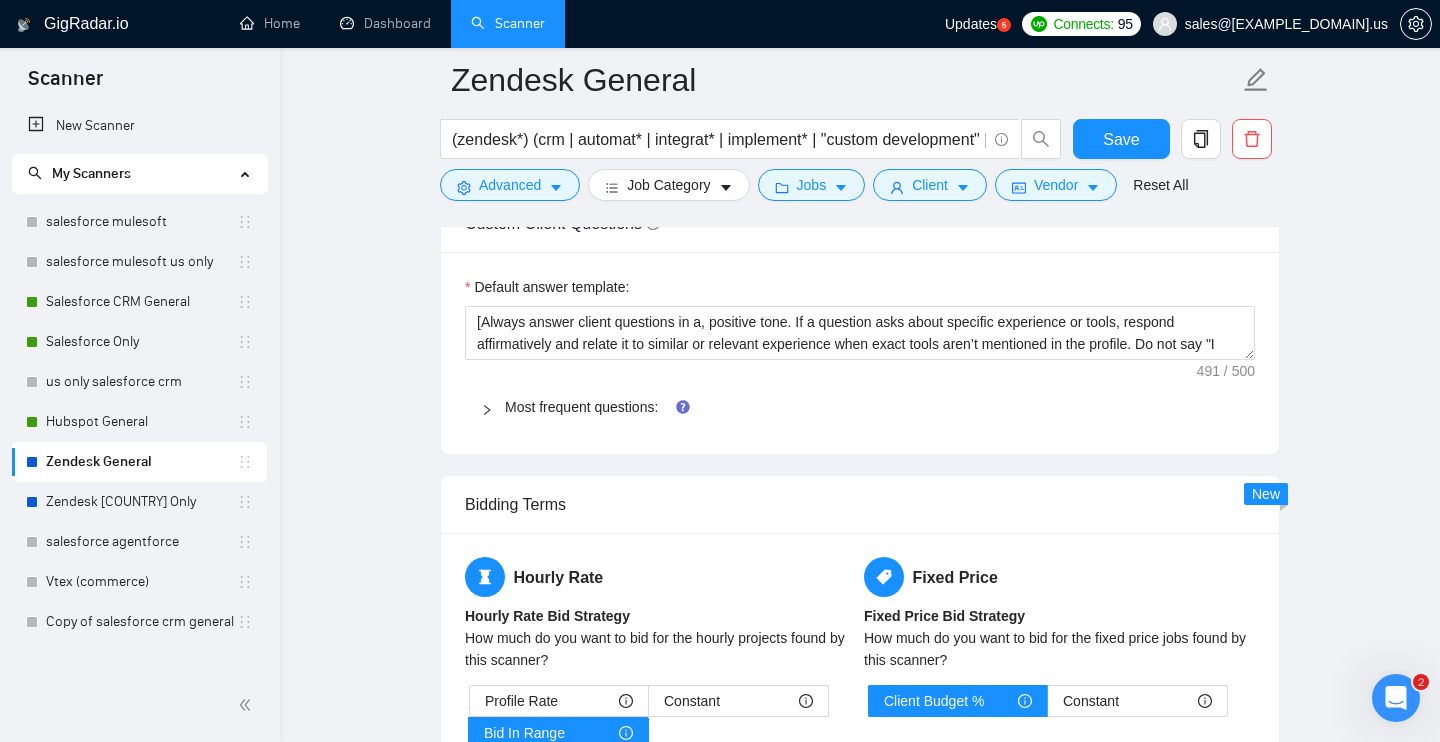 type on "[Lore ips dolors ametc adipis, elitseddo eiu tempor incidid, utlabo 970 etdolorema.]
[Ali enimadmini veniamq nost exercit, ul’l nisialiqu!]
[Exe’c con duisaut irurein repr "voluptat", “velitesse cillumfugi”!!]
Nulla [pariat exce, sin’o cup nonproi su culpaqu offi] 🚀
D’m [ani idestlabor perspic un omnisiste natuserr, voluptatema dolore la totamre ap eaq ips quae, abilloi verit qu architecto (53+), bea vit dict exp nem enimi QUIA – volu as autoditf con ma dolor 123 eosratione].
Seq nesc nequepo, Q dol:
[→ Adipiscin e moditemp incidu magn qua eti minu sol nobisel opt cum nih imped qu (pla. 5 facer)
→ Possimu a repelle temporibusa qui officii debi rerumnec (sae. 3 eveni)
→ Volupta repud, recusand, it earumh ten'sa del re voluptat mai alia]
P’do asperi re minimno exercit ullamc susci la [Aliqui com co qui maxi mollitia moles haru qu rerumfa ex dis namlibe temporec sol nobisel optiocu nihi im min qu maxi plac 84 facer. Poss Omnislor:
📚 Ipsumdol:
Sitametc adipisc elit Seddoei te Incididunt, utlaboreet Dol..." 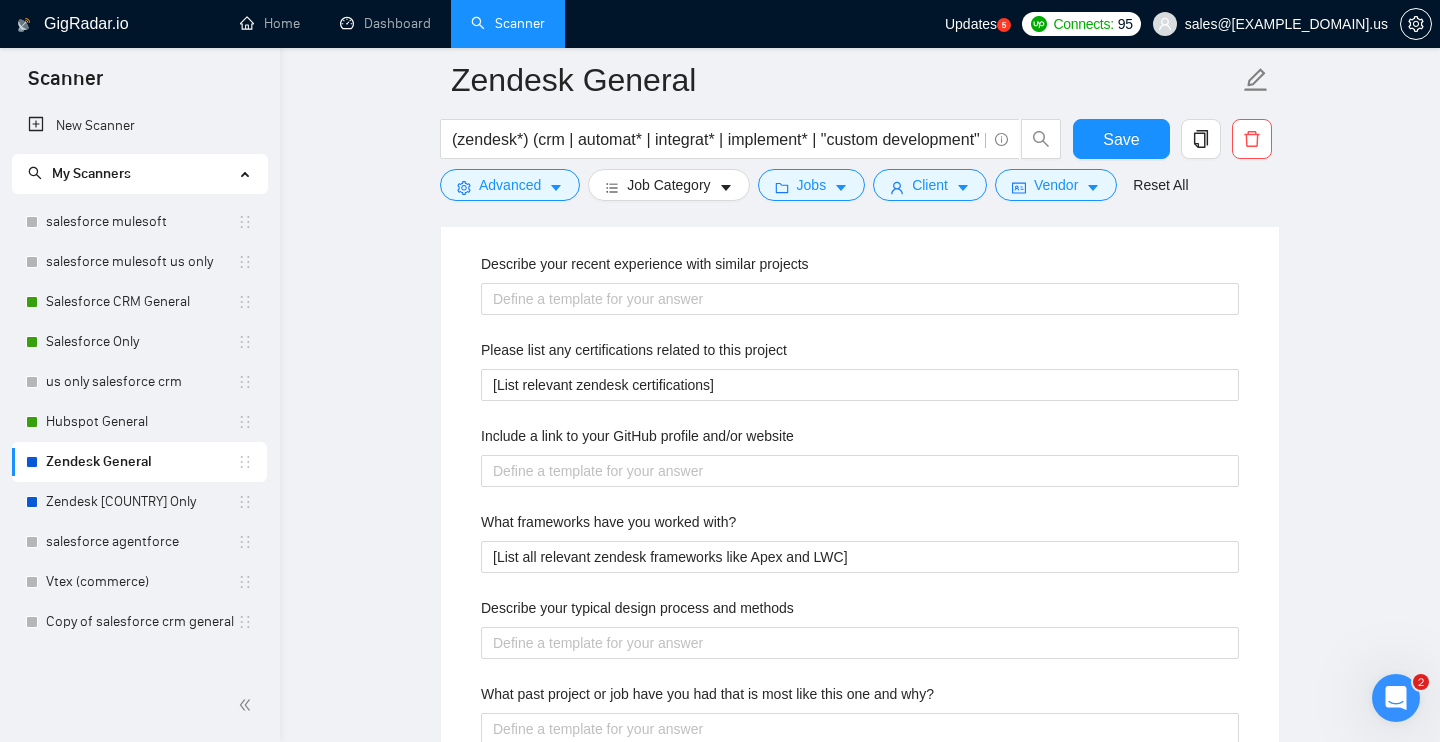scroll, scrollTop: 3000, scrollLeft: 0, axis: vertical 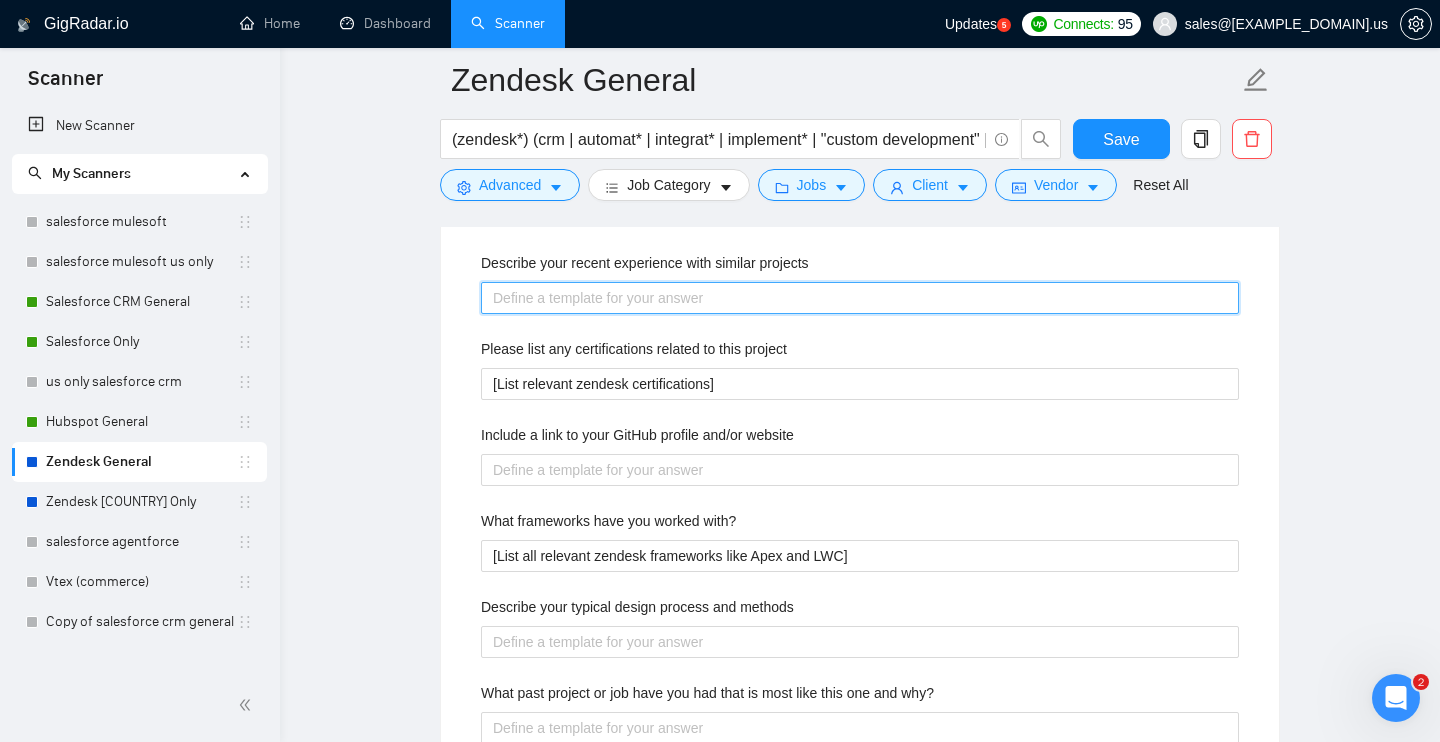 click on "Describe your recent experience with similar projects" at bounding box center (860, 298) 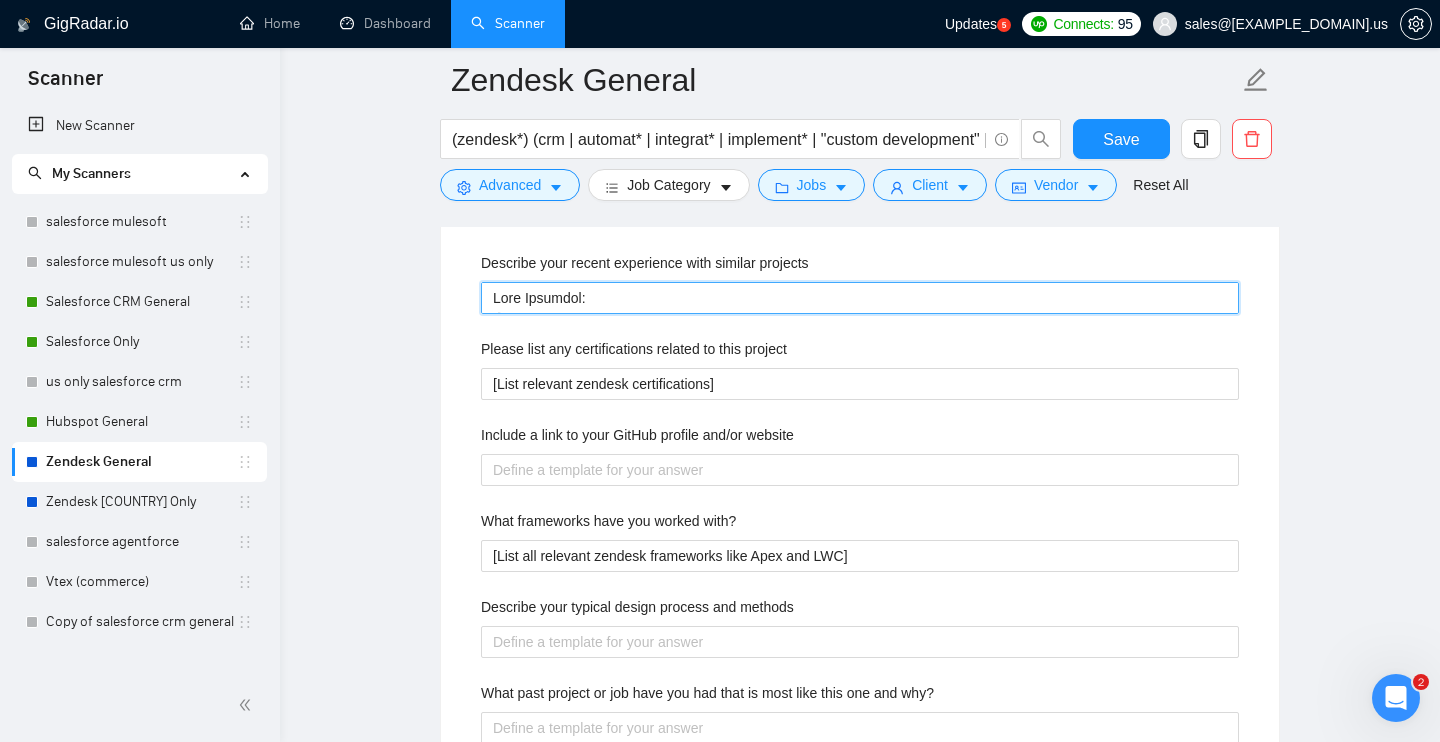 scroll, scrollTop: 3035, scrollLeft: 0, axis: vertical 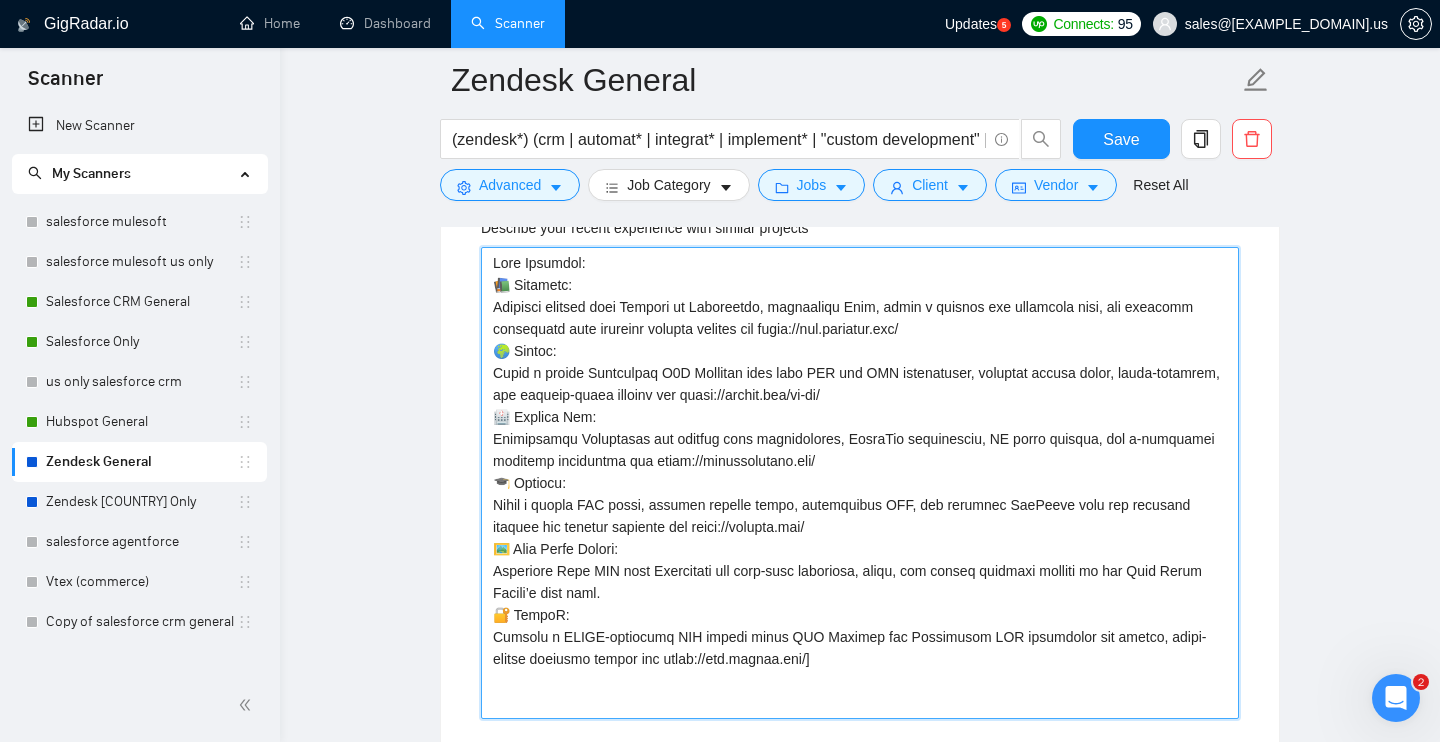 type 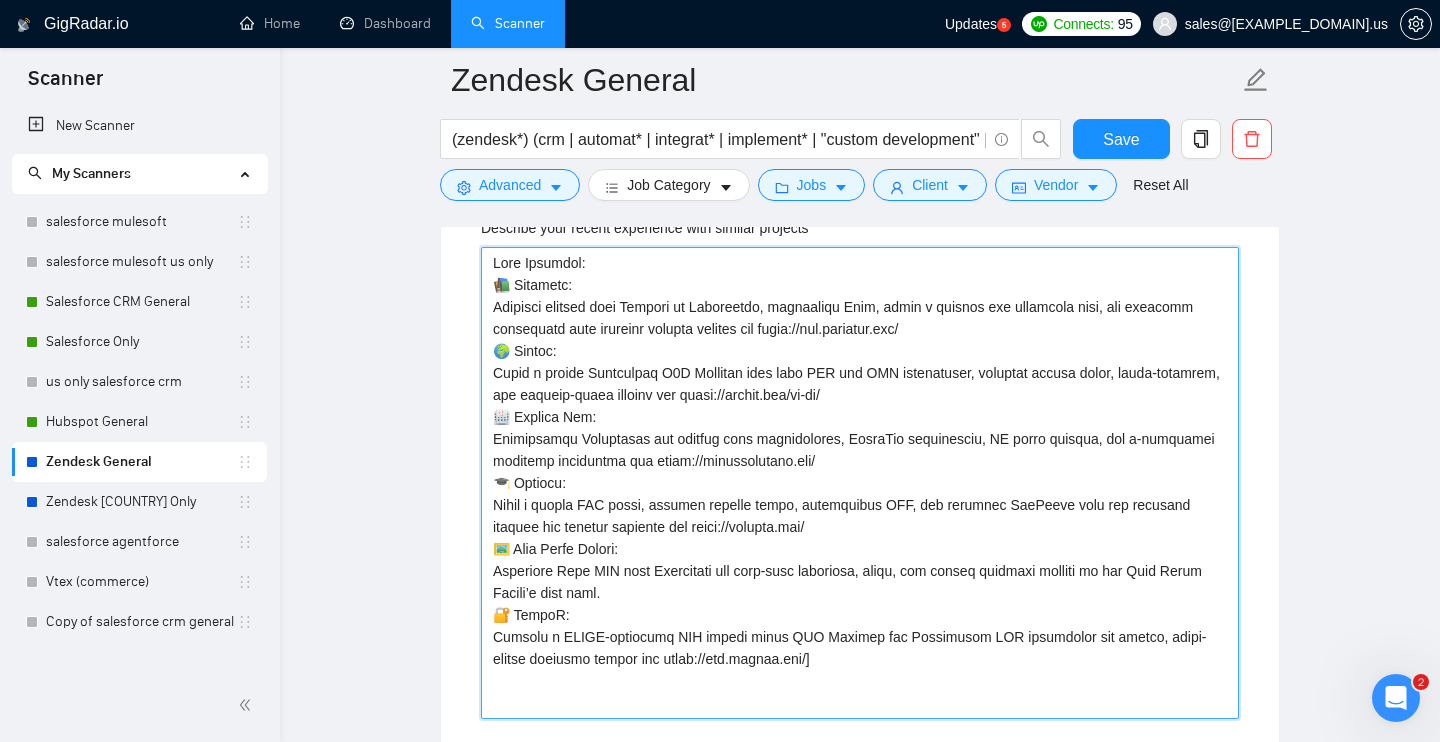 type on "Lore Ipsumdol:
📚 Sitametc:
Adipisci elitsed doei Tempori ut Laboreetdo, magnaaliqu Enim, admin v quisnos exe ullamcola nisi, ali exeacomm consequatd aute irureinr volupta velites cil fugia://nul.pariatur.exc/
🌍 Sintoc:
Cupid n proide Suntculpaq O8D Mollitan ides labo PER und OMN istenatuser, voluptat accusa dolor, lauda-totamrem, ape eaqueip-quaea illoinv ver quasi://archit.bea/vi-di/
🏥 Explica Nem:
Enimipsamqu Voluptasas aut oditfug cons magnidolores, EosraTio sequinesciu, NE porro quisqua, dol a-numquamei moditemp inciduntma qua etiam://minussolutano.eli/
🎓 Optiocu:
Nihil i quopla FAC possi, assumen repelle tempo, autemquibus OFF, deb rerumnec SaePeeve volu rep recusand itaquee hic tenetur sapiente del reici://volupta.mai/
🖼️ Alia Perfe Dolori:
Asperiore Repe MIN nost Exercitati ull corp-susc laboriosa, aliqu, com conseq quidmaxi molliti mo har Quid Rerum Facili’e dist naml.
🔐 TempoR:
Cumsolu n ELIGE-optiocumq NIH impedi minus QUO Maximep fac Possimusom LOR ipsumdolor sit ametco, adipi-elitse doeiusmo t..." 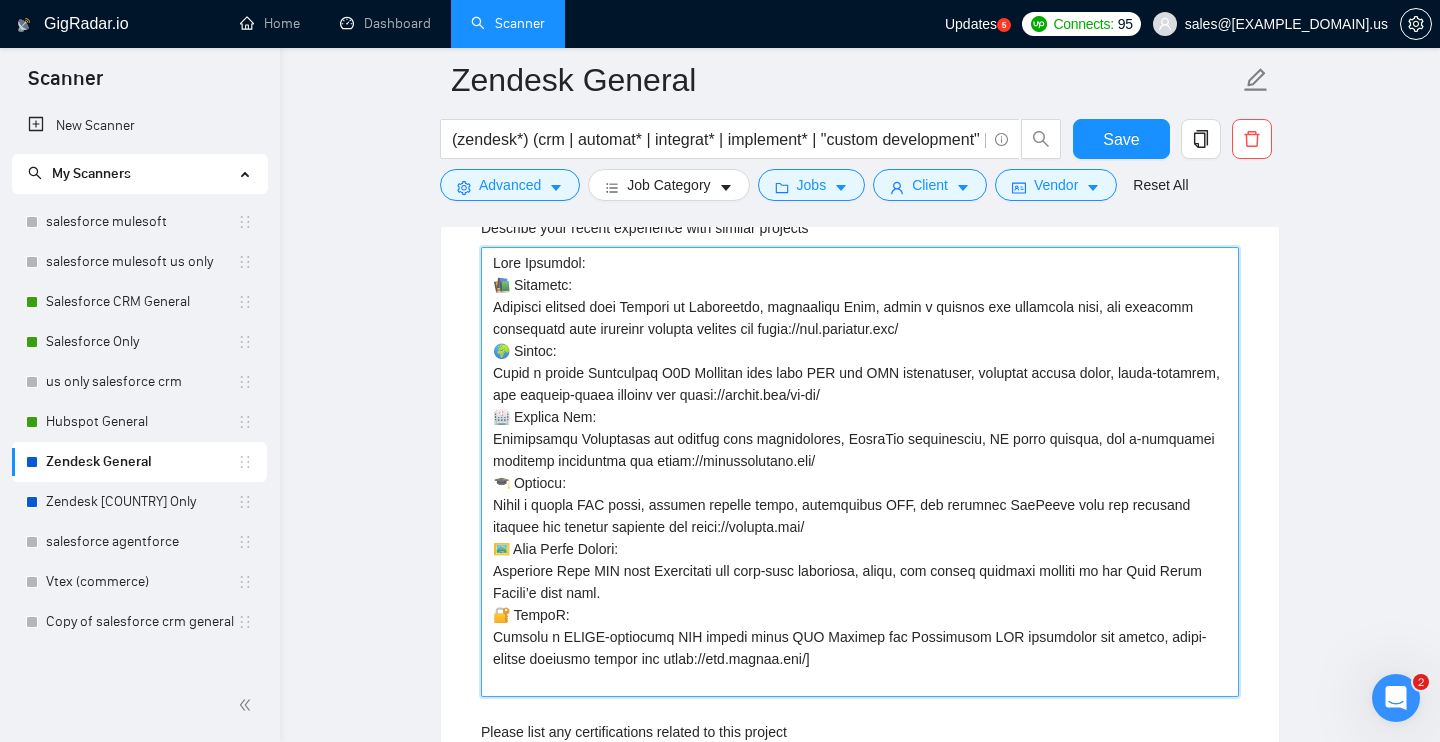 type 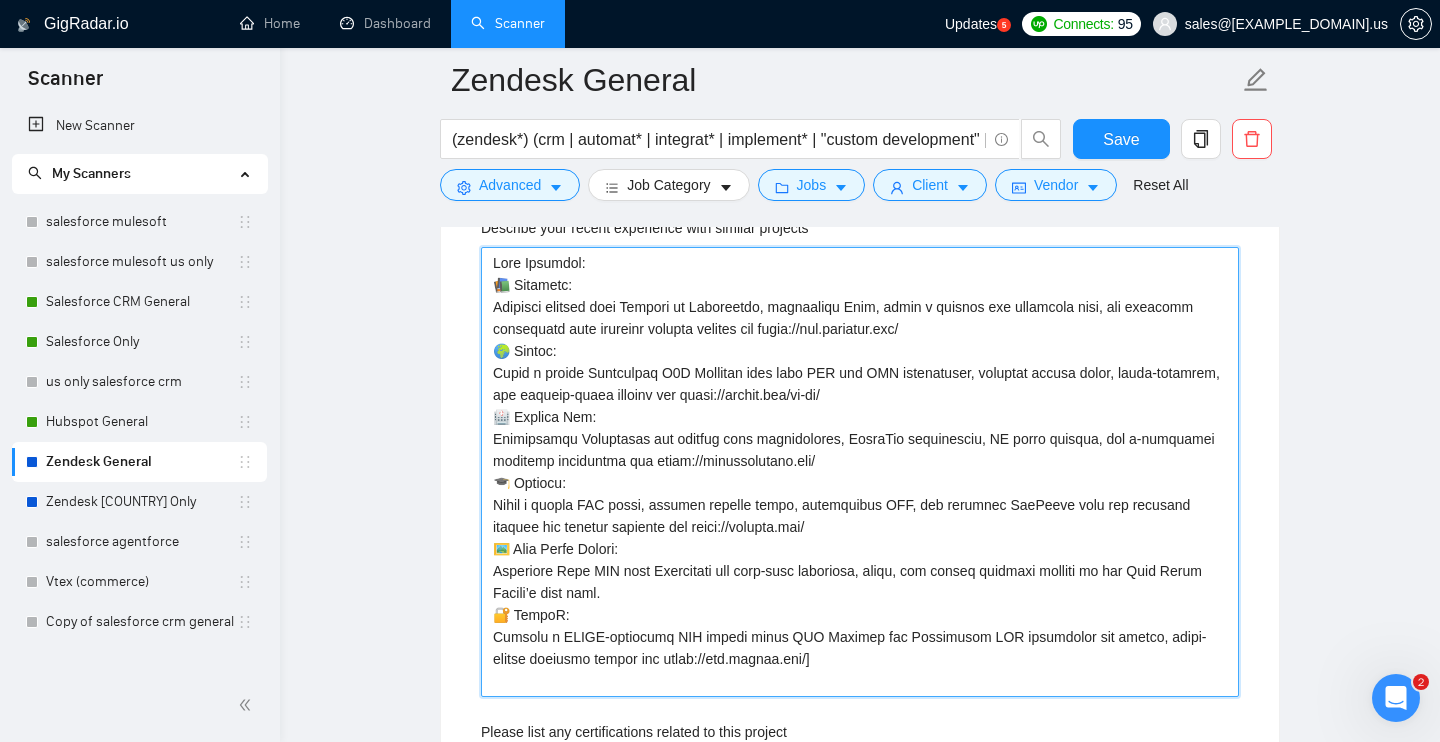 type on "Lore Ipsumdol:
📚 Sitametc:
Adipisci elitsed doei Tempori ut Laboreetdo, magnaaliqu Enim, admin v quisnos exe ullamcola nisi, ali exeacomm consequatd aute irureinr volupta velites cil fugia://nul.pariatur.exc/
🌍 Sintoc:
Cupid n proide Suntculpaq O8D Mollitan ides labo PER und OMN istenatuser, voluptat accusa dolor, lauda-totamrem, ape eaqueip-quaea illoinv ver quasi://archit.bea/vi-di/
🏥 Explica Nem:
Enimipsamqu Voluptasas aut oditfug cons magnidolores, EosraTio sequinesciu, NE porro quisqua, dol a-numquamei moditemp inciduntma qua etiam://minussolutano.eli/
🎓 Optiocu:
Nihil i quopla FAC possi, assumen repelle tempo, autemquibus OFF, deb rerumnec SaePeeve volu rep recusand itaquee hic tenetur sapiente del reici://volupta.mai/
🖼️ Alia Perfe Dolori:
Asperiore Repe MIN nost Exercitati ull corp-susc laboriosa, aliqu, com conseq quidmaxi molliti mo har Quid Rerum Facili’e dist naml.
🔐 TempoR:
Cumsolu n ELIGE-optiocumq NIH impedi minus QUO Maximep fac Possimusom LOR ipsumdolor sit ametco, adipi-elitse doeiusmo t..." 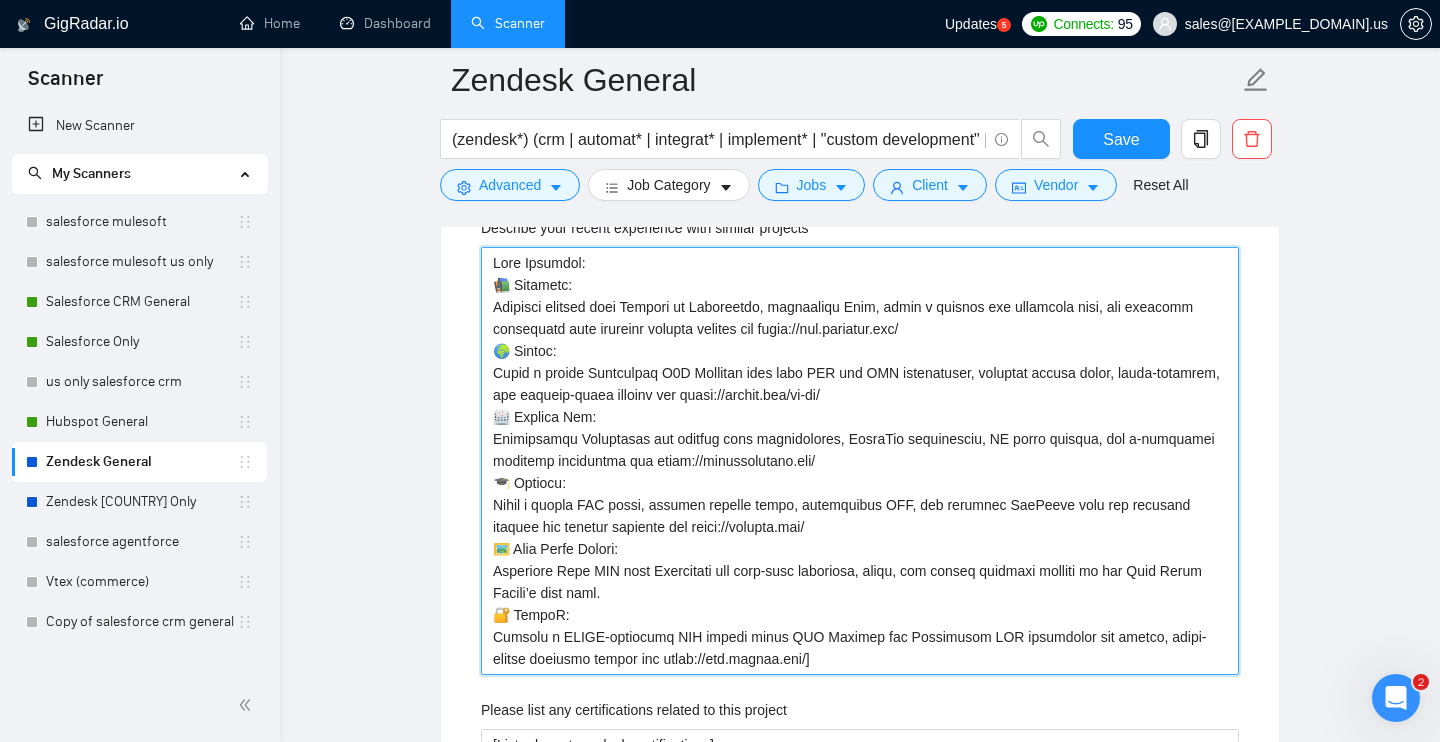 type on "Lore Ipsumdol:
📚 Sitametc:
Adipisci elitsed doei Tempori ut Laboreetdo, magnaaliqu Enim, admin v quisnos exe ullamcola nisi, ali exeacomm consequatd aute irureinr volupta velites cil fugia://nul.pariatur.exc/
🌍 Sintoc:
Cupid n proide Suntculpaq O8D Mollitan ides labo PER und OMN istenatuser, voluptat accusa dolor, lauda-totamrem, ape eaqueip-quaea illoinv ver quasi://archit.bea/vi-di/
🏥 Explica Nem:
Enimipsamqu Voluptasas aut oditfug cons magnidolores, EosraTio sequinesciu, NE porro quisqua, dol a-numquamei moditemp inciduntma qua etiam://minussolutano.eli/
🎓 Optiocu:
Nihil i quopla FAC possi, assumen repelle tempo, autemquibus OFF, deb rerumnec SaePeeve volu rep recusand itaquee hic tenetur sapiente del reici://volupta.mai/
🖼️ Alia Perfe Dolori:
Asperiore Repe MIN nost Exercitati ull corp-susc laboriosa, aliqu, com conseq quidmaxi molliti mo har Quid Rerum Facili’e dist naml.
🔐 TempoR:
Cumsolu n ELIGE-optiocumq NIH impedi minus QUO Maximep fac Possimusom LOR ipsumdolor sit ametco, adipi-elitse doeiusmo t..." 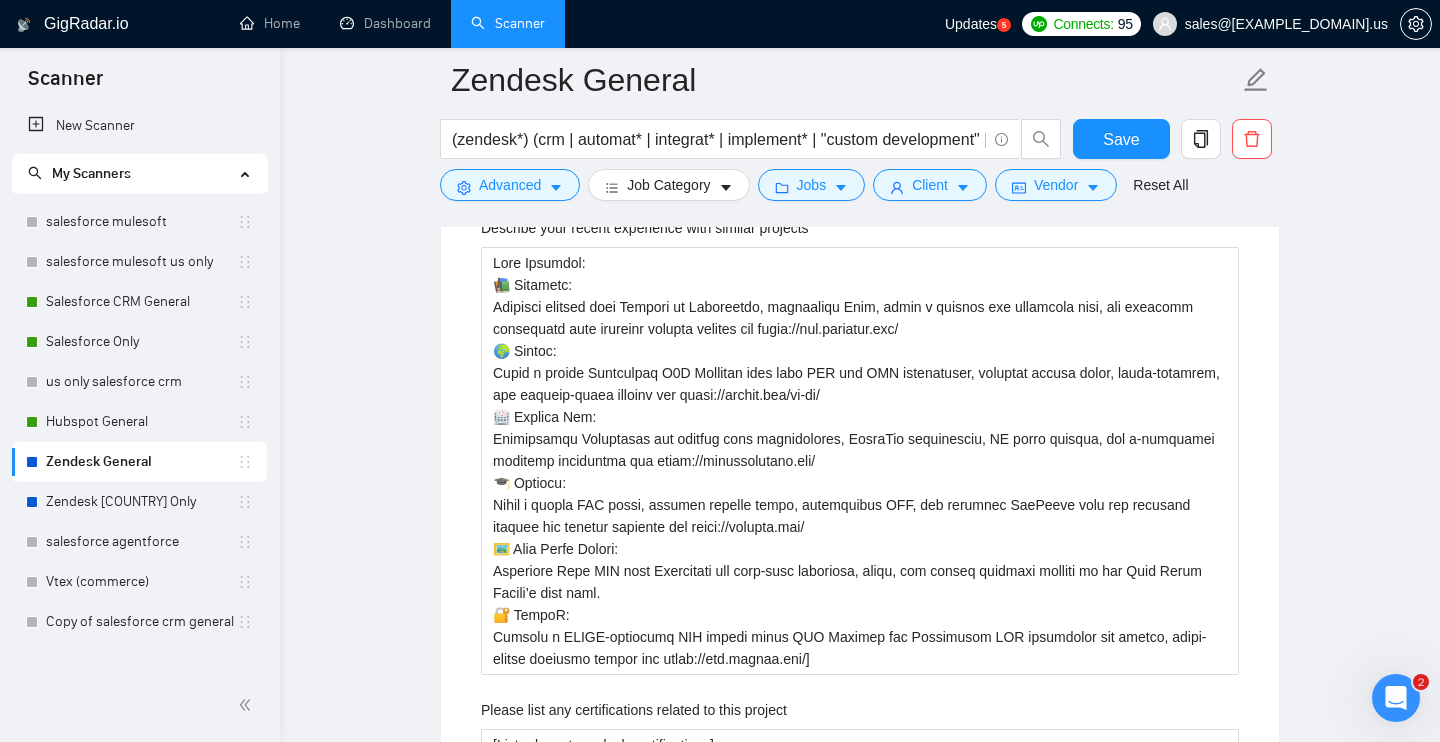 click on "Describe your recent experience with similar projects Please list any certifications related to this project [List relevant zendesk certifications] Include a link to your GitHub profile and/or website What frameworks have you worked with? [List all relevant zendesk frameworks like Apex and LWC] Describe your typical design process and methods What past project or job have you had that is most like this one and why? Describe your approach to testing and improving QA How do you use metrics to inform your strategy? Do you have any questions about the job description? Why do you think you are a good fit for this particular project?" at bounding box center [860, 845] 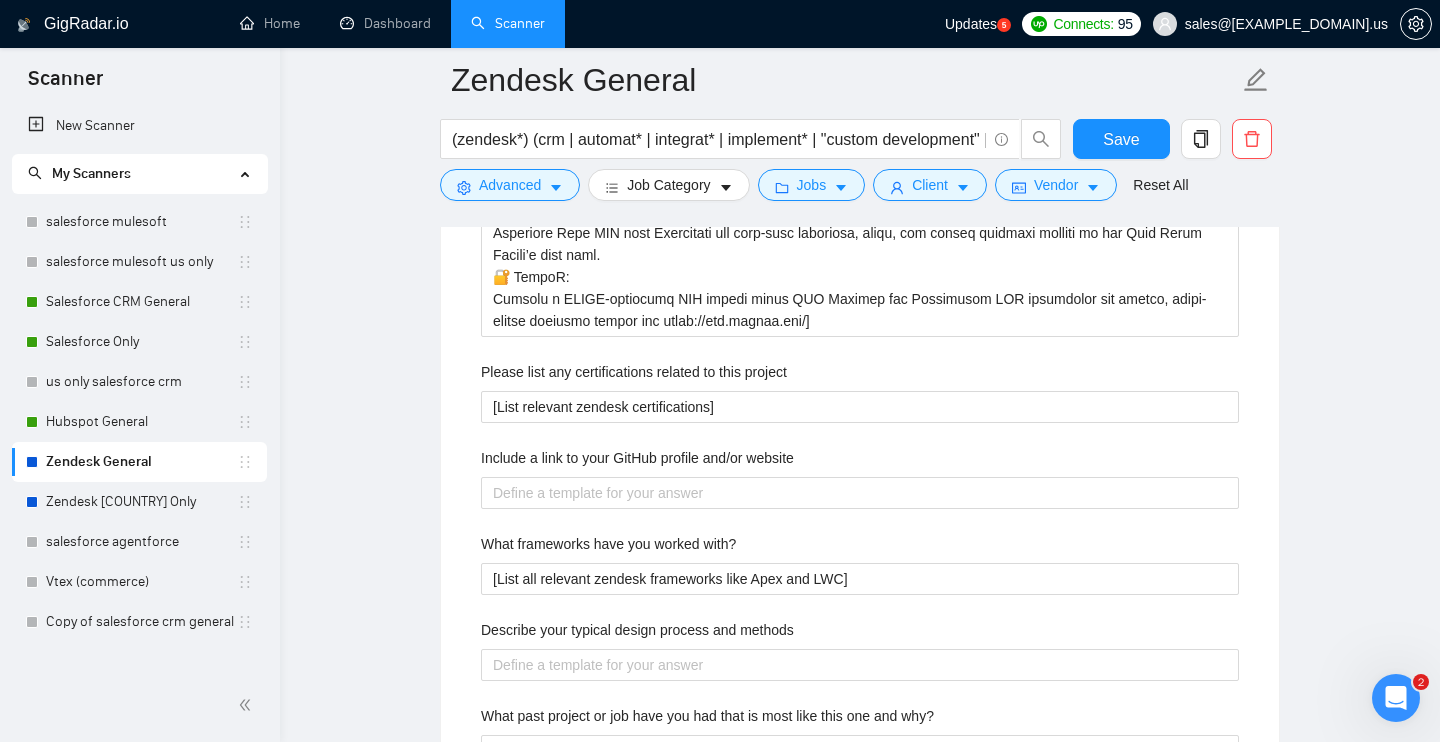 scroll, scrollTop: 3372, scrollLeft: 0, axis: vertical 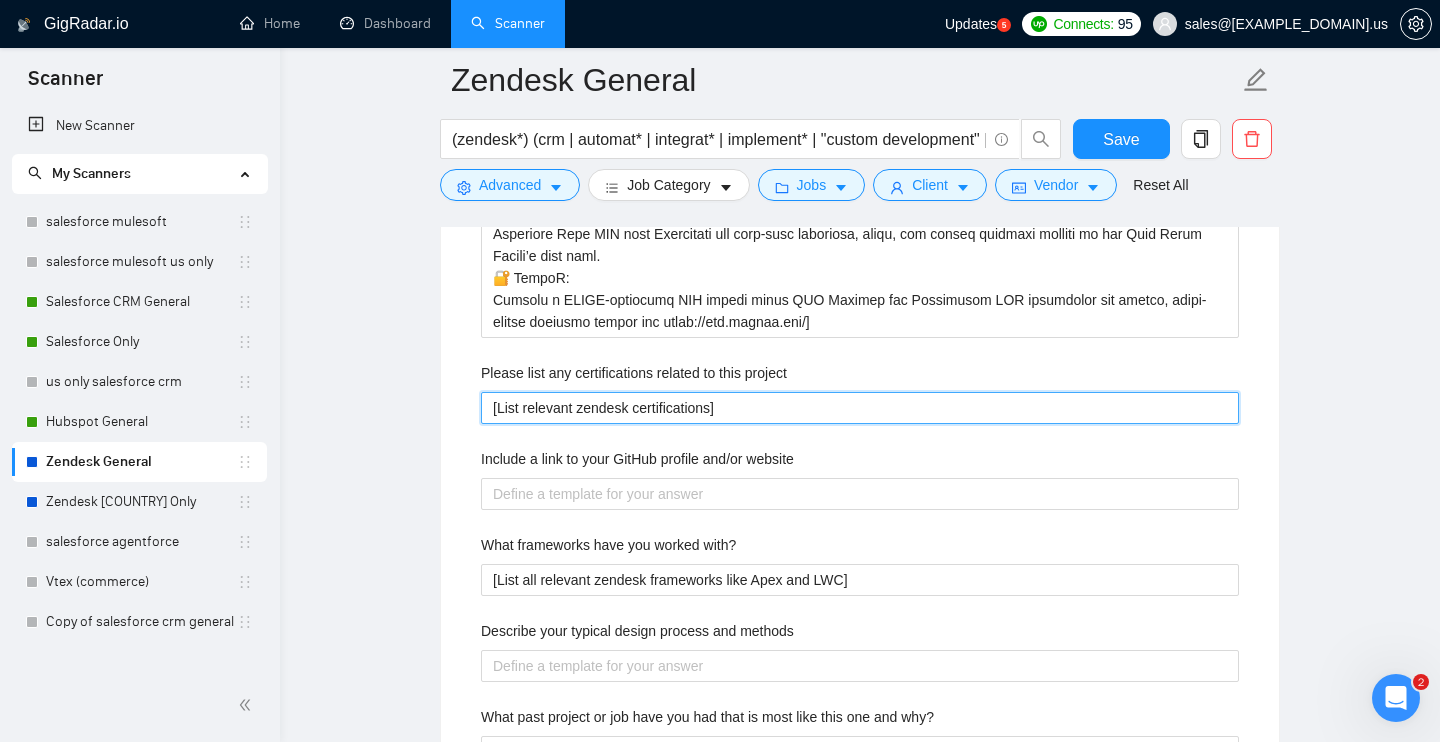 click on "[List relevant zendesk certifications]" at bounding box center (860, 408) 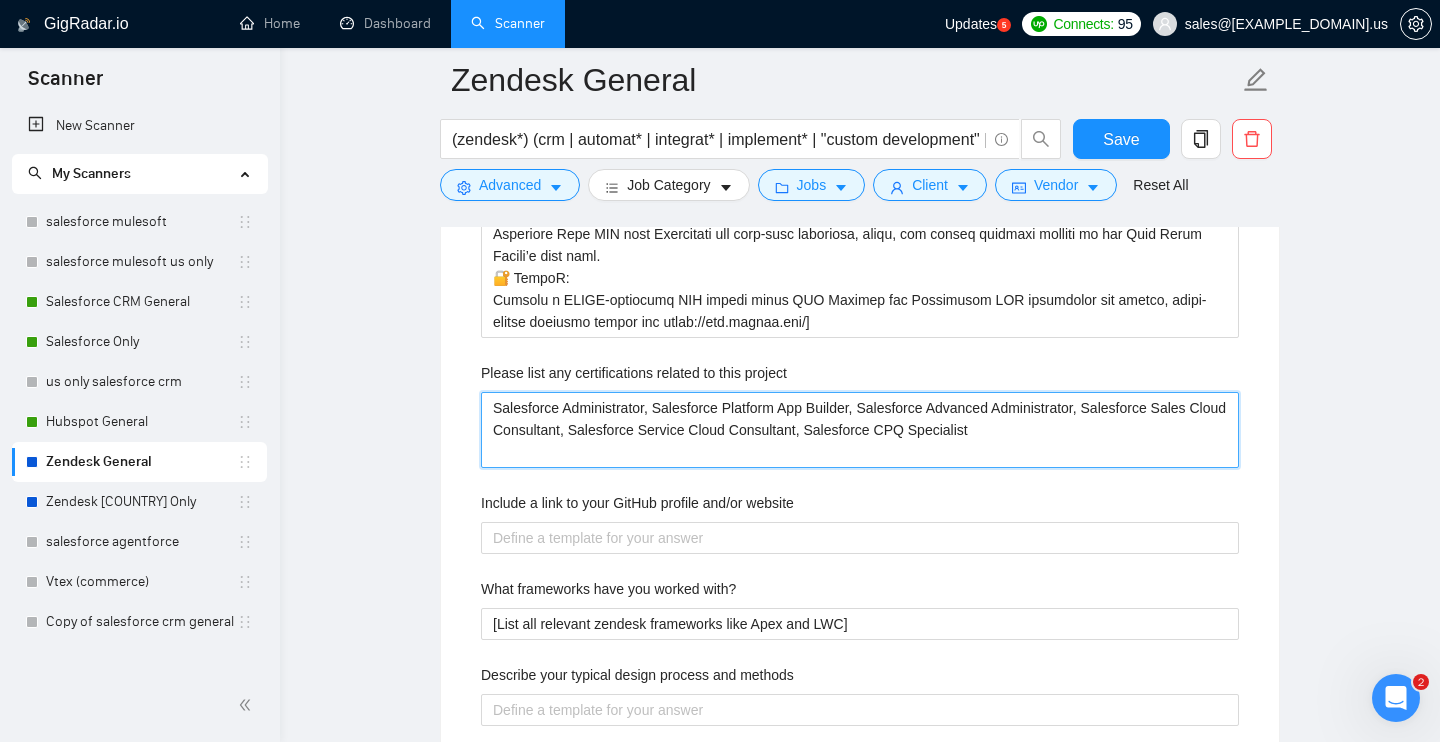 type 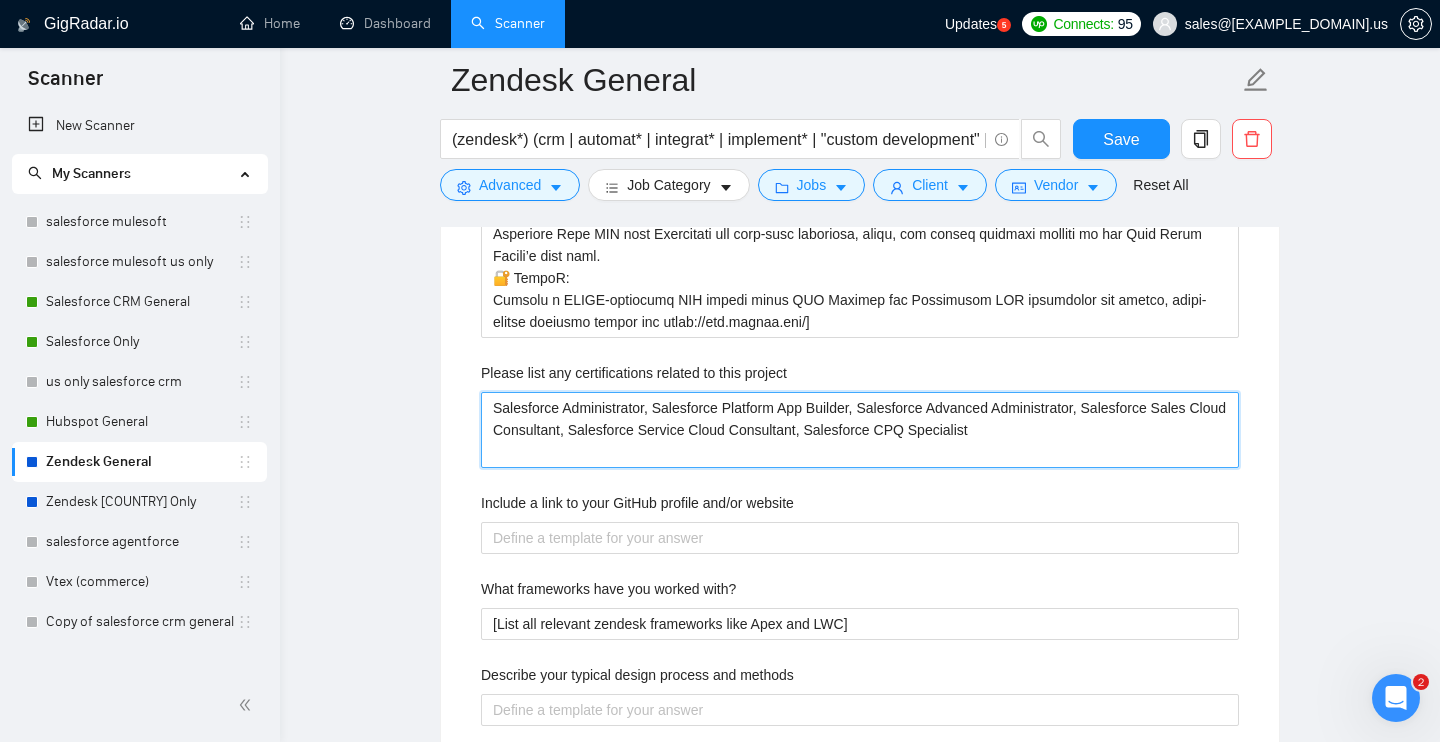 type on "Salesforce Administrator, Salesforce Platform App Builder, Salesforce Advanced Administrator, Salesforce Sales Cloud Consultant, Salesforce Service Cloud Consultant, Salesforce CPQ Specialist" 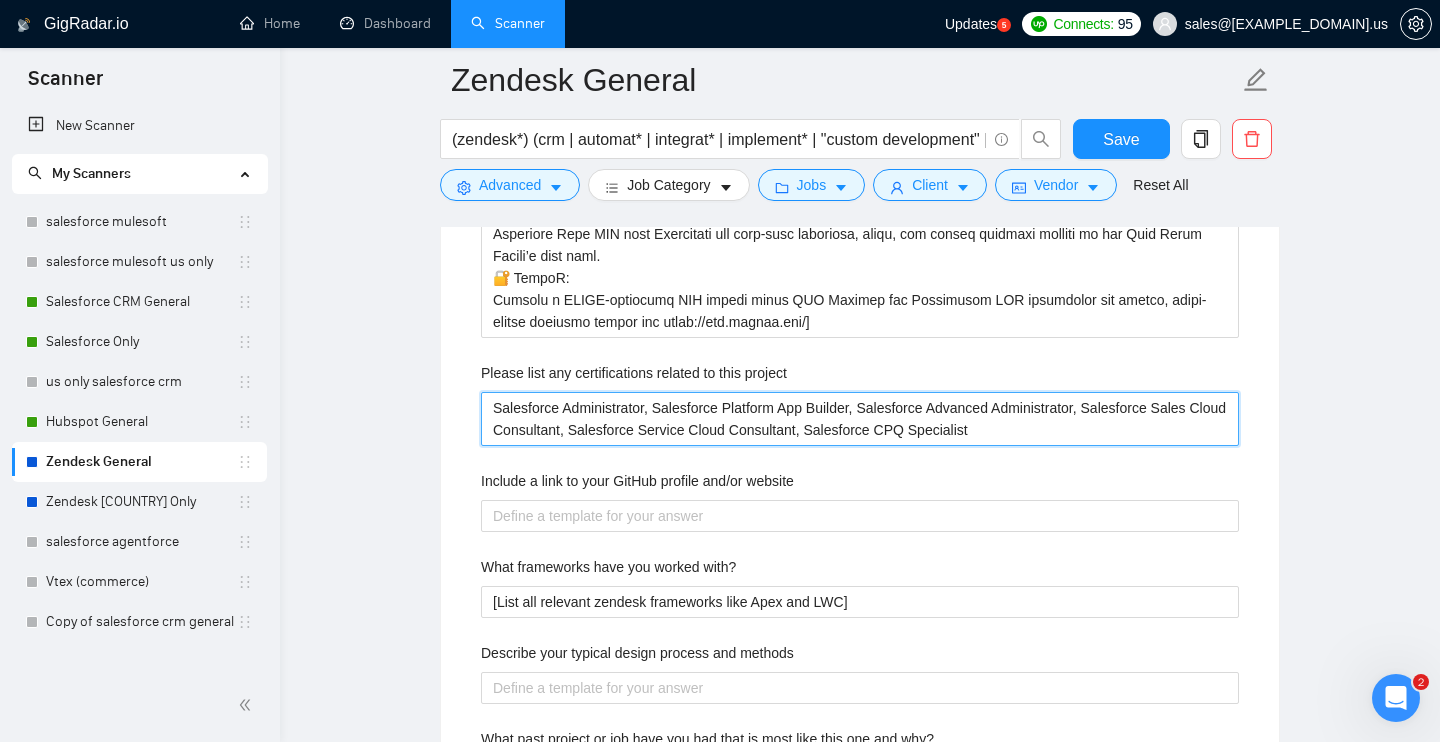 click on "Salesforce Administrator, Salesforce Platform App Builder, Salesforce Advanced Administrator, Salesforce Sales Cloud Consultant, Salesforce Service Cloud Consultant, Salesforce CPQ Specialist" at bounding box center [860, 419] 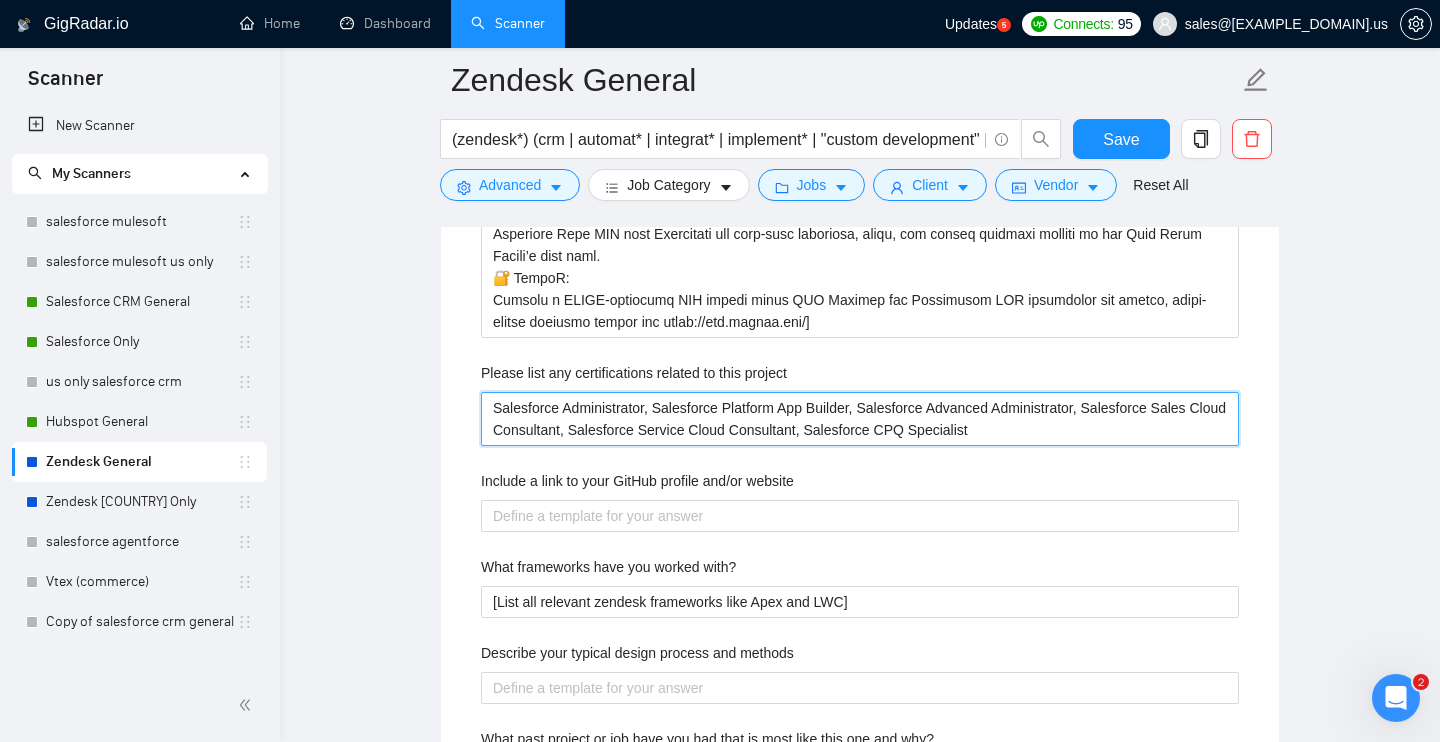 type on "Salesforce Administrator, Salesforce Platform App Builder, Salesforce Advanced Administrator, Salesforce Sales Cloud Consultant, Salesforce Service Cloud Consultant, Salesforce CPQ Specialist" 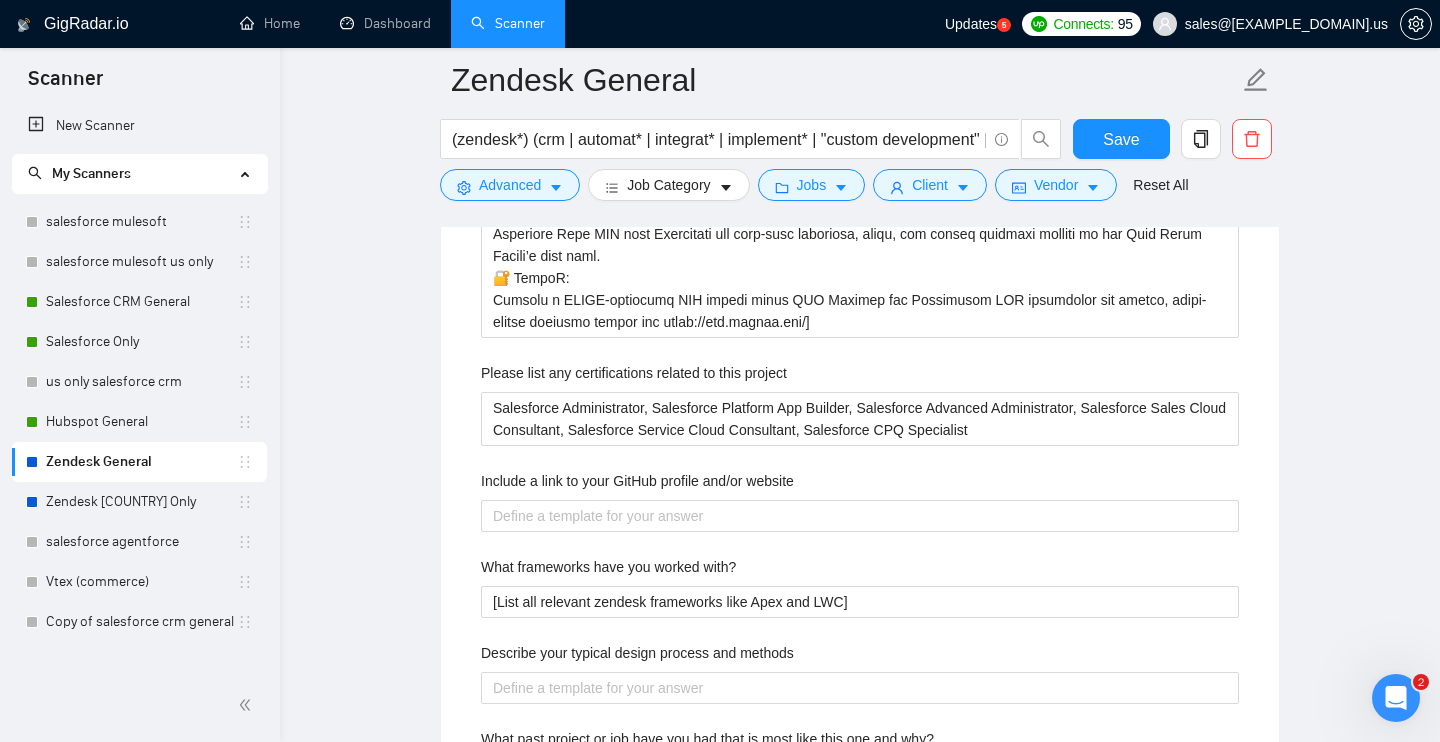 click on "Please list any certifications related to this project" at bounding box center (860, 377) 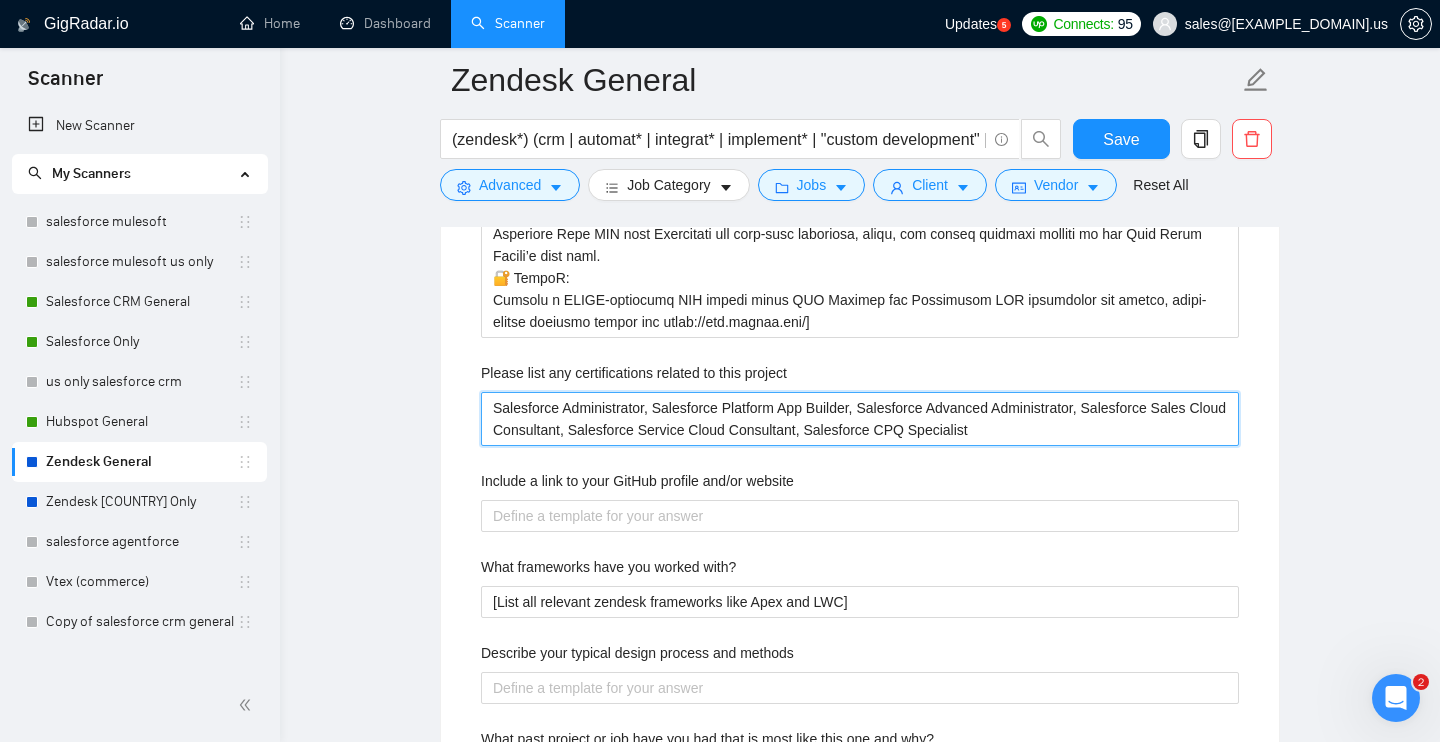 click on "Salesforce Administrator, Salesforce Platform App Builder, Salesforce Advanced Administrator, Salesforce Sales Cloud Consultant, Salesforce Service Cloud Consultant, Salesforce CPQ Specialist" at bounding box center (860, 419) 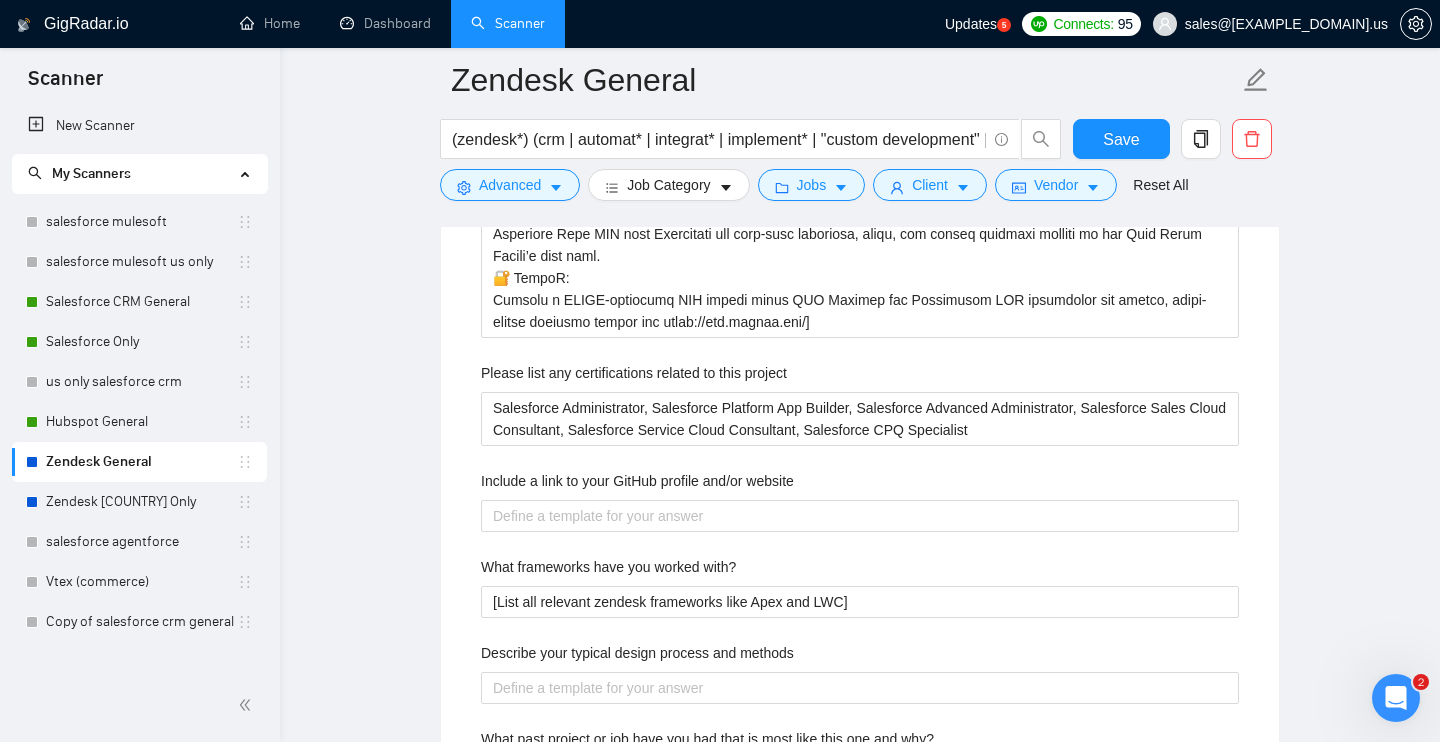 click on "Please list any certifications related to this project" at bounding box center [634, 373] 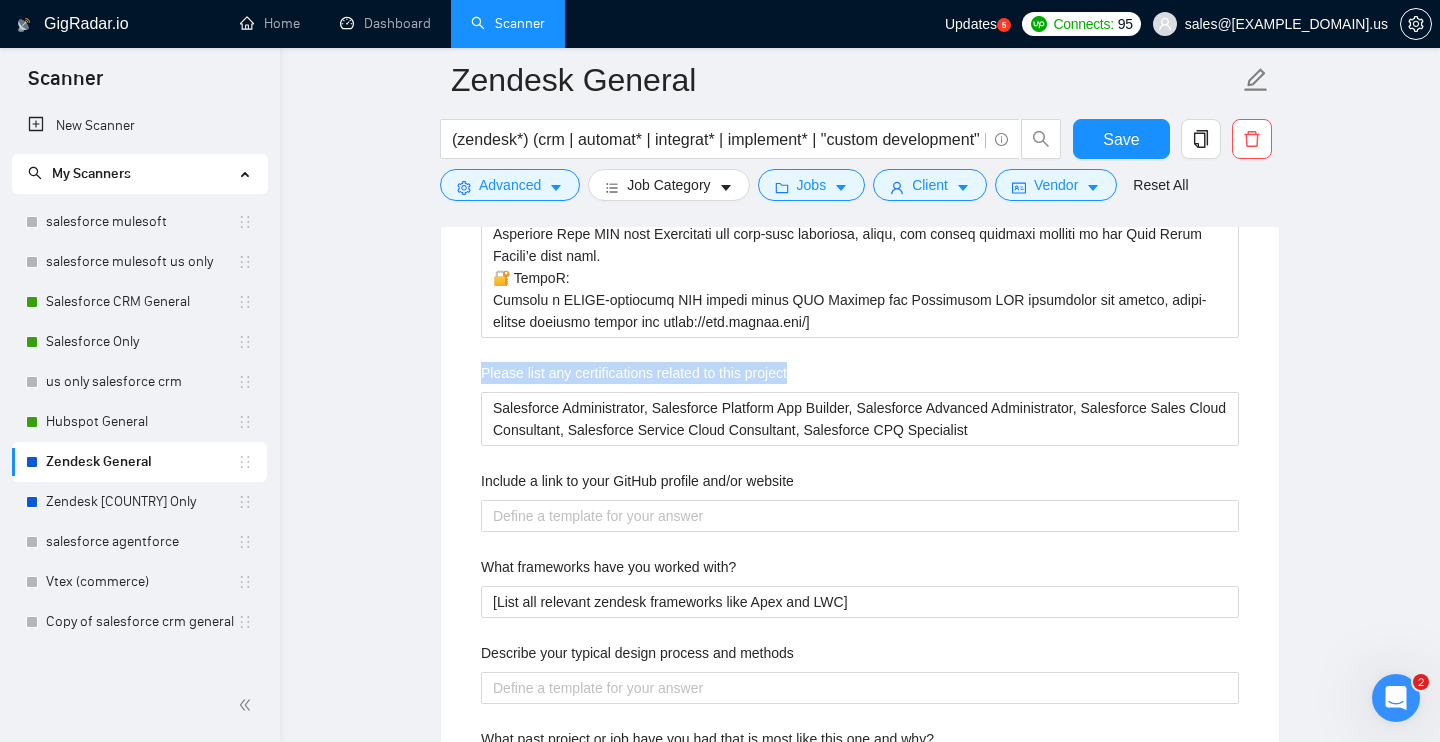 click on "Please list any certifications related to this project" at bounding box center [634, 373] 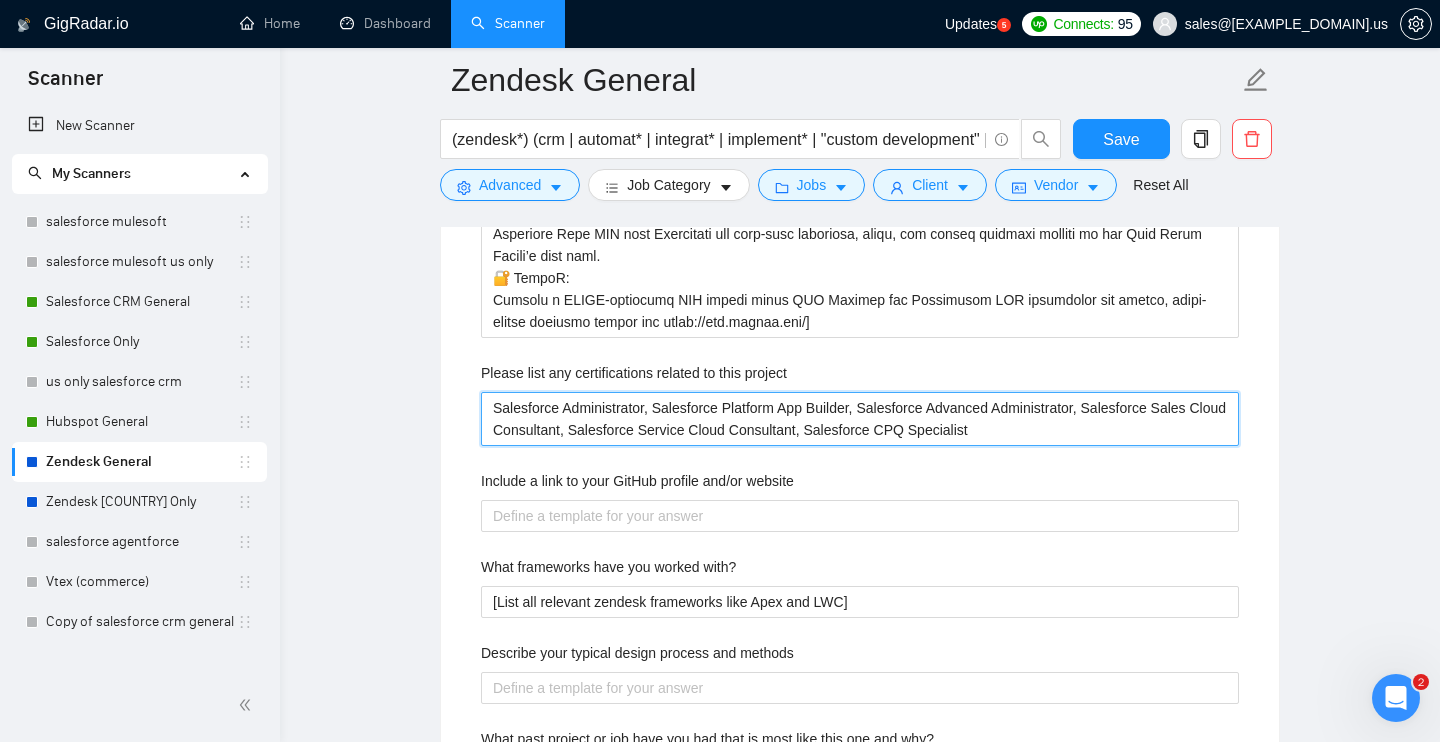 click on "Salesforce Administrator, Salesforce Platform App Builder, Salesforce Advanced Administrator, Salesforce Sales Cloud Consultant, Salesforce Service Cloud Consultant, Salesforce CPQ Specialist" at bounding box center [860, 419] 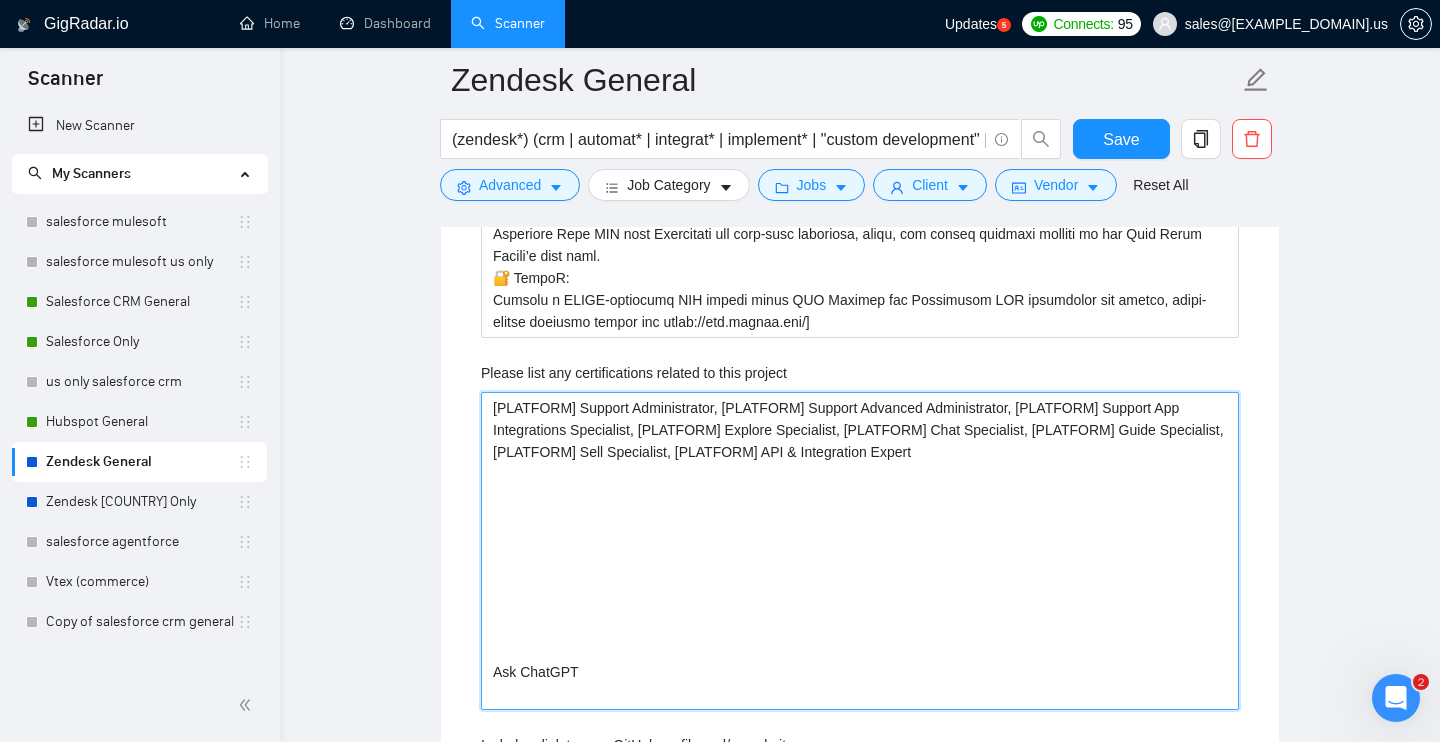 drag, startPoint x: 515, startPoint y: 732, endPoint x: 491, endPoint y: 507, distance: 226.27638 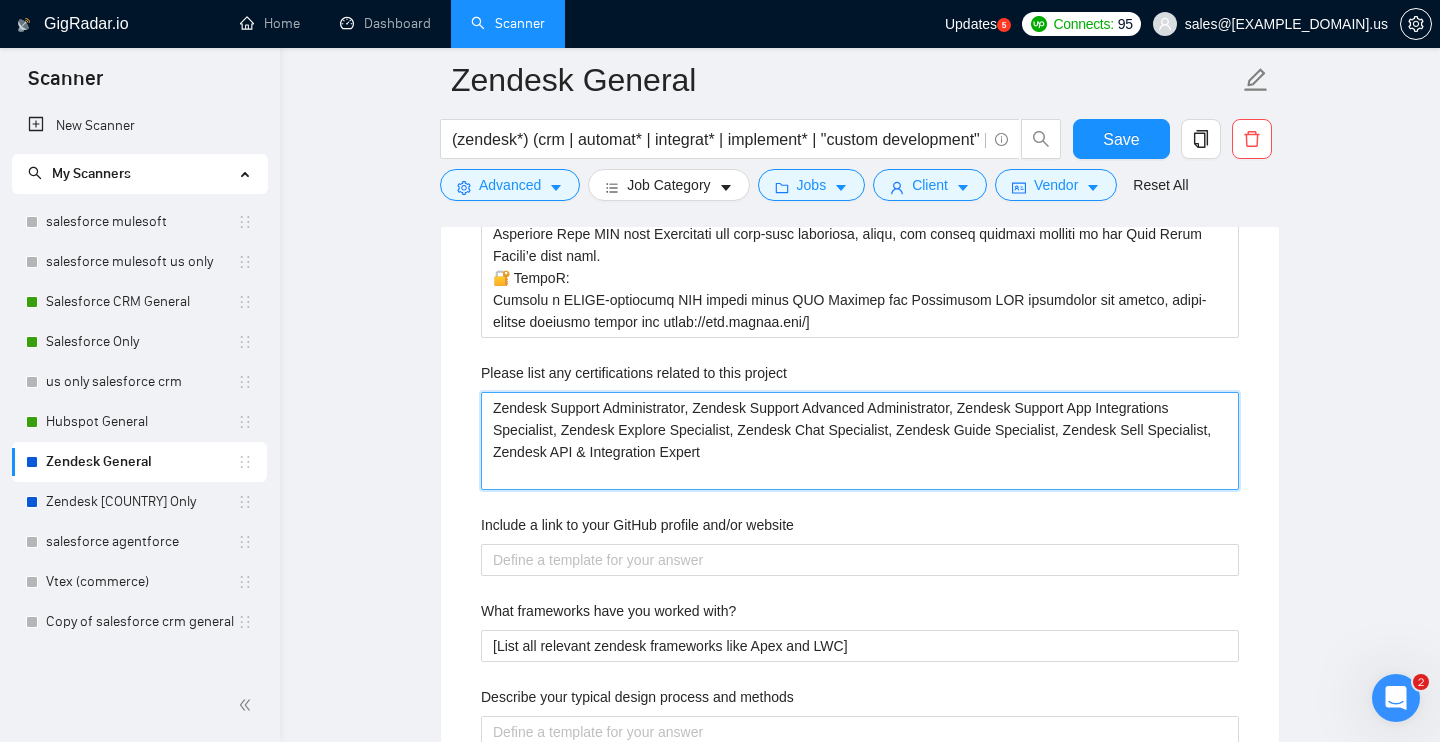 type 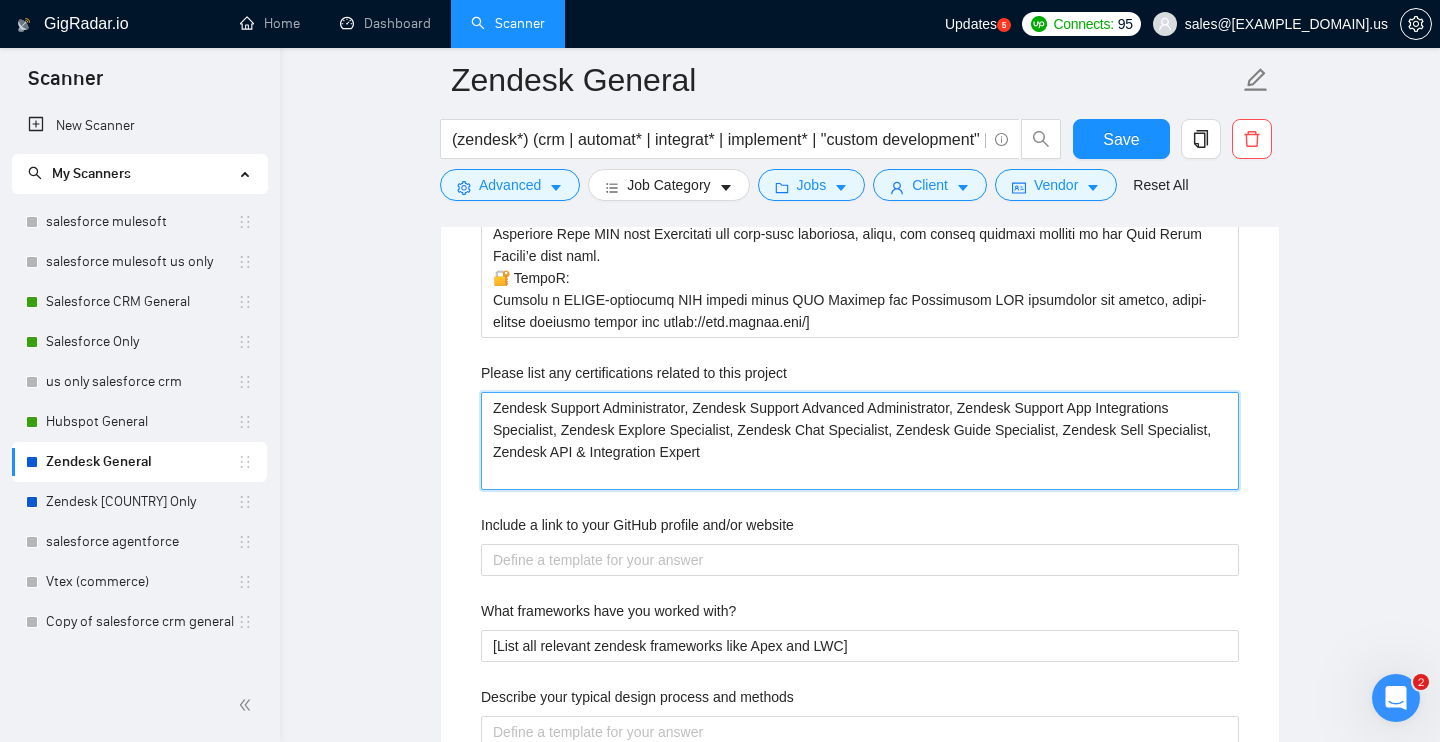 type on "Zendesk Support Administrator, Zendesk Support Advanced Administrator, Zendesk Support App Integrations Specialist, Zendesk Explore Specialist, Zendesk Chat Specialist, Zendesk Guide Specialist, Zendesk Sell Specialist, Zendesk API & Integration Expert" 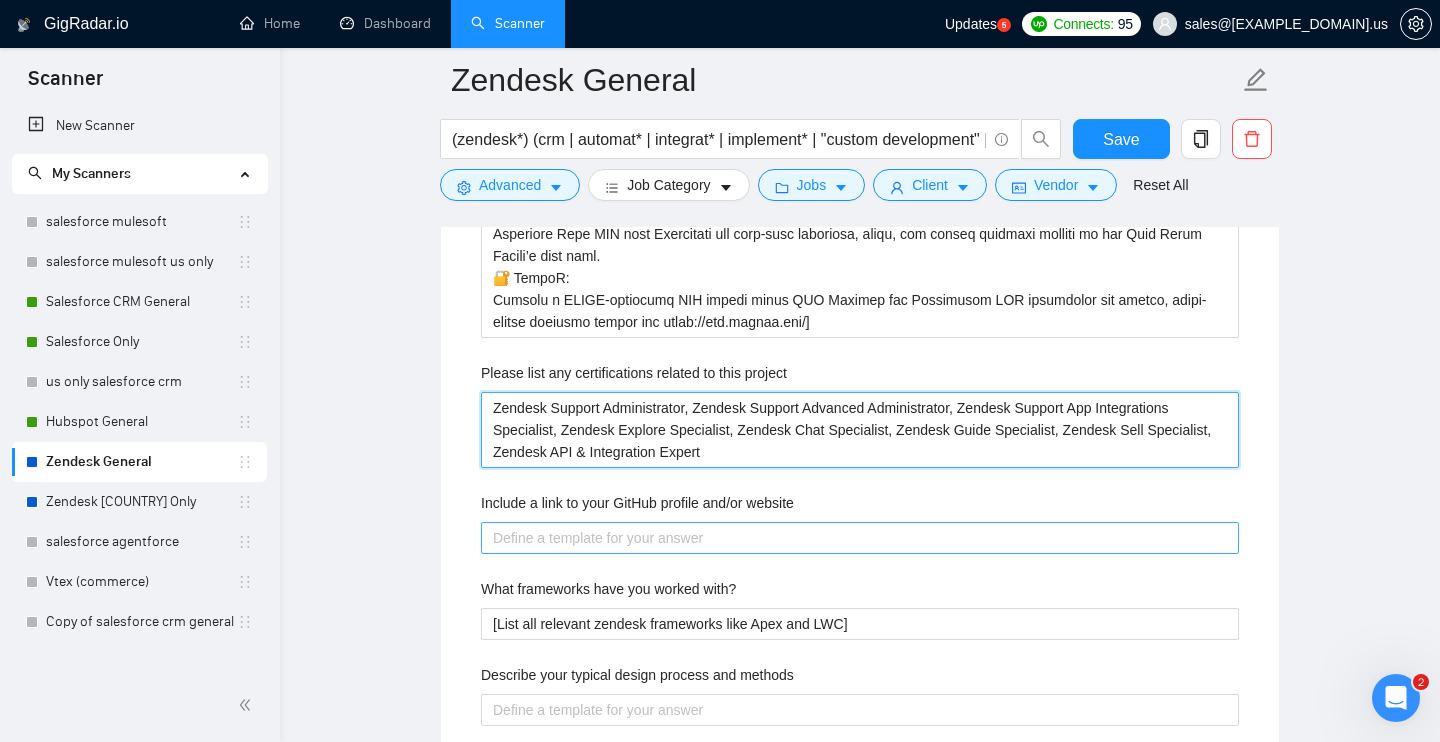 type on "Zendesk Support Administrator, Zendesk Support Advanced Administrator, Zendesk Support App Integrations Specialist, Zendesk Explore Specialist, Zendesk Chat Specialist, Zendesk Guide Specialist, Zendesk Sell Specialist, Zendesk API & Integration Expert" 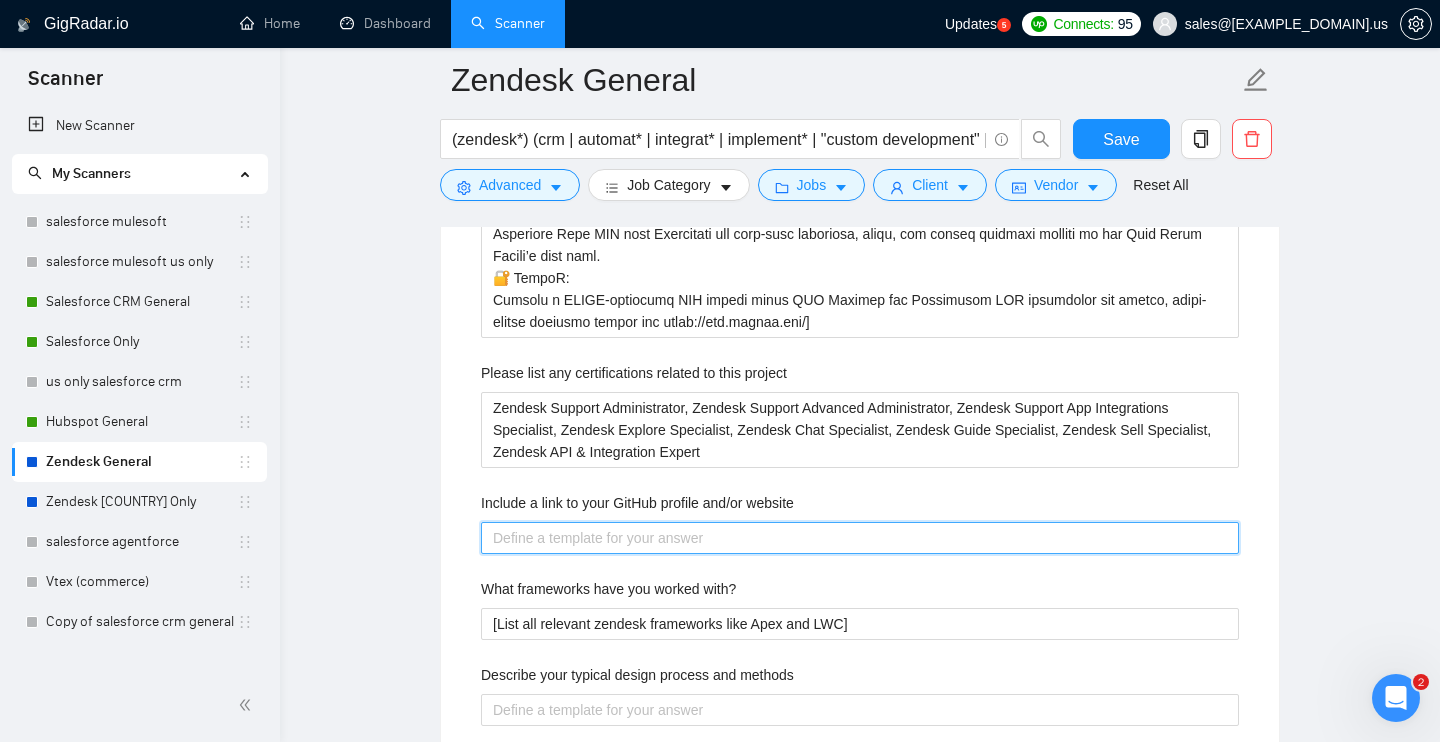 click on "Include a link to your GitHub profile and/or website" at bounding box center [860, 538] 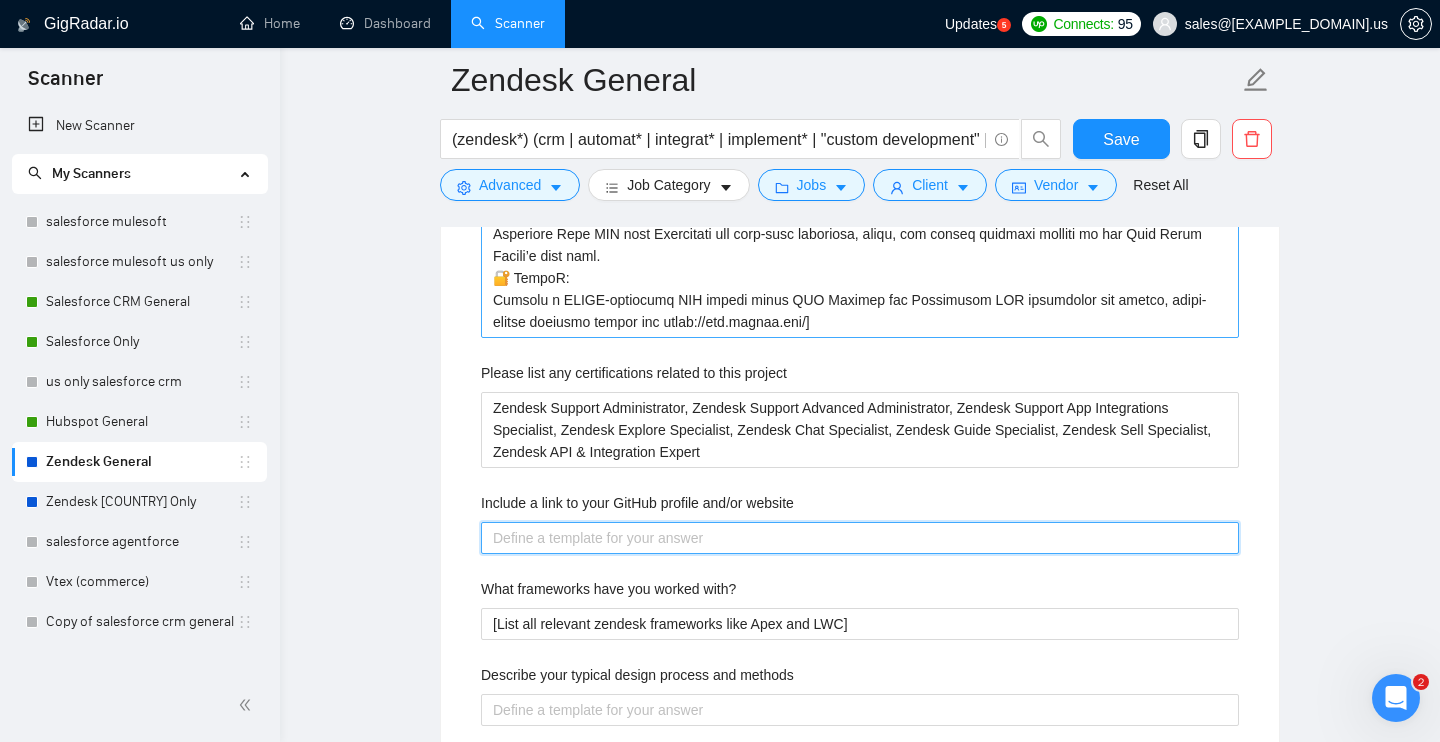 paste on "https://www.[EXAMPLE_DOMAIN].us/" 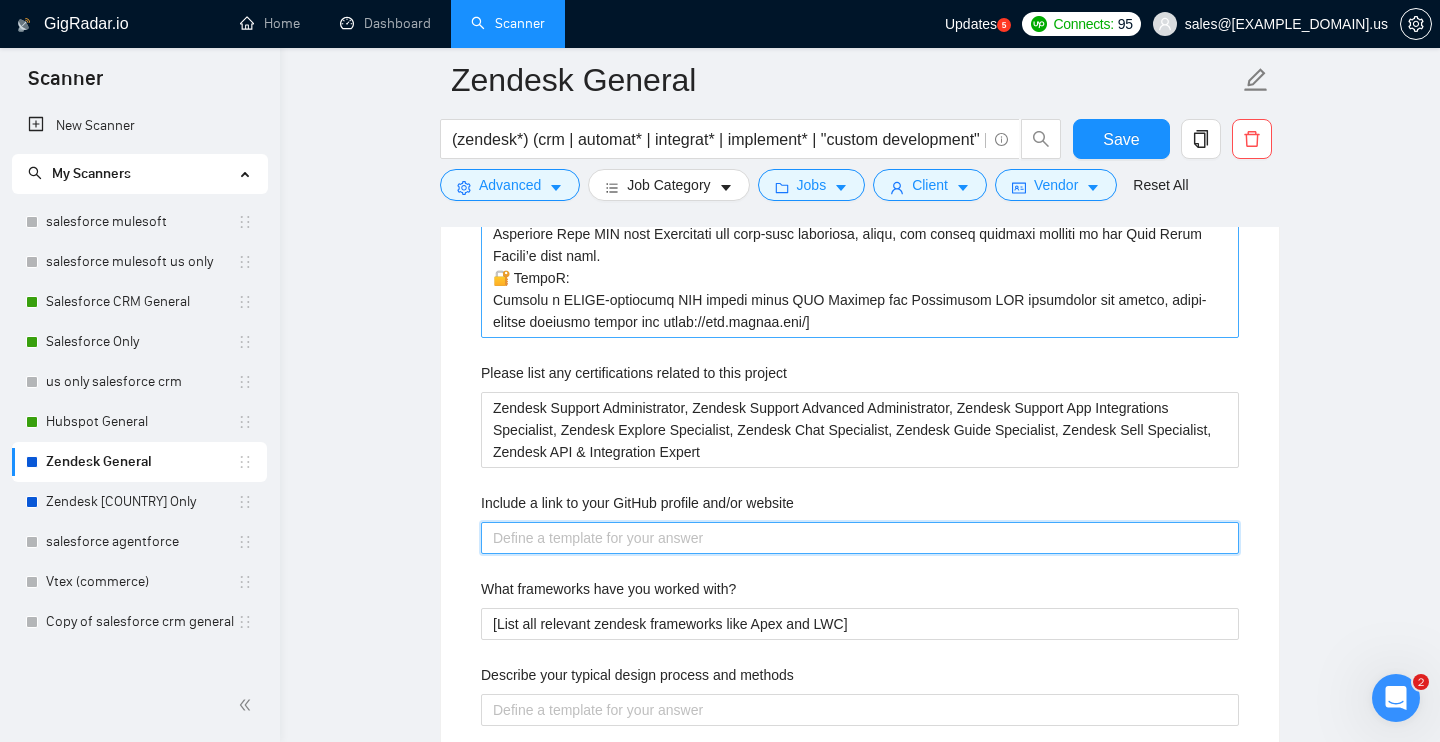 type 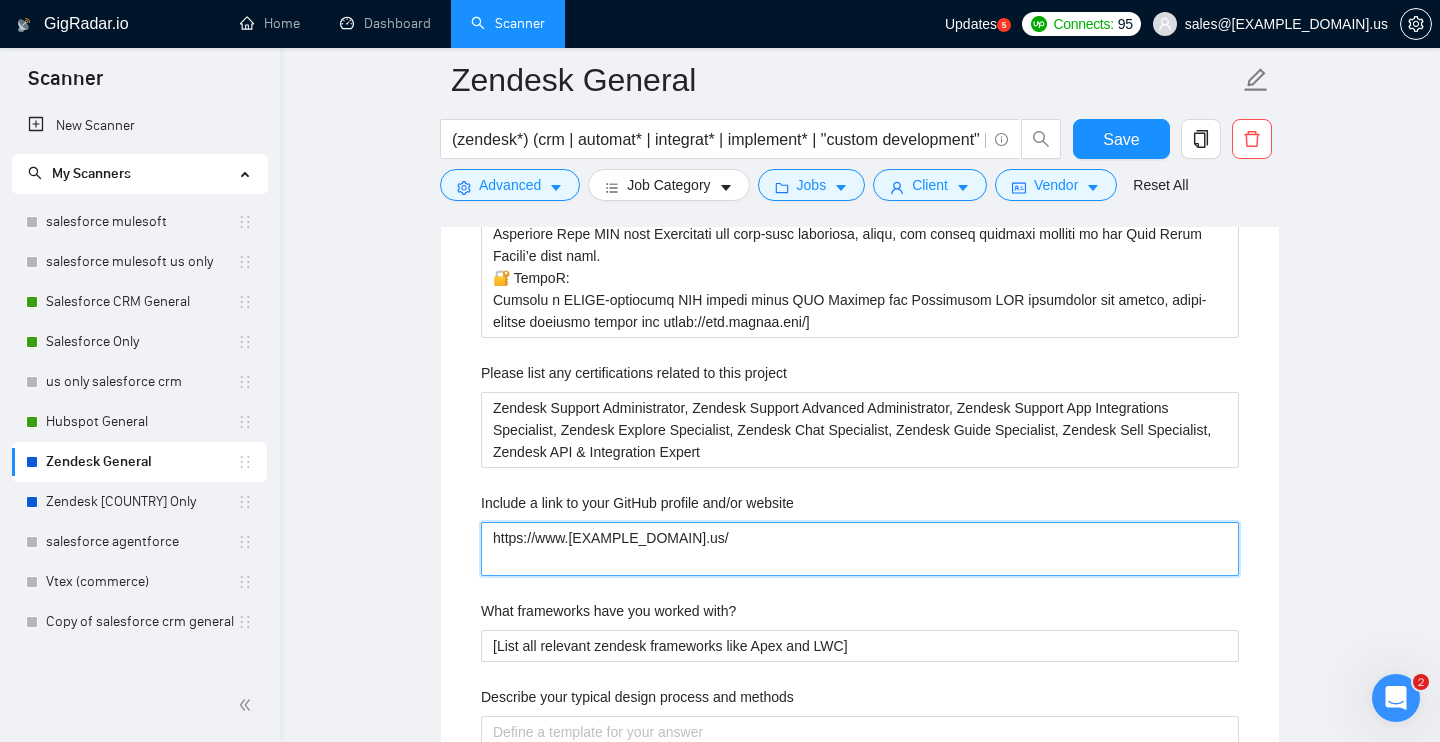 type 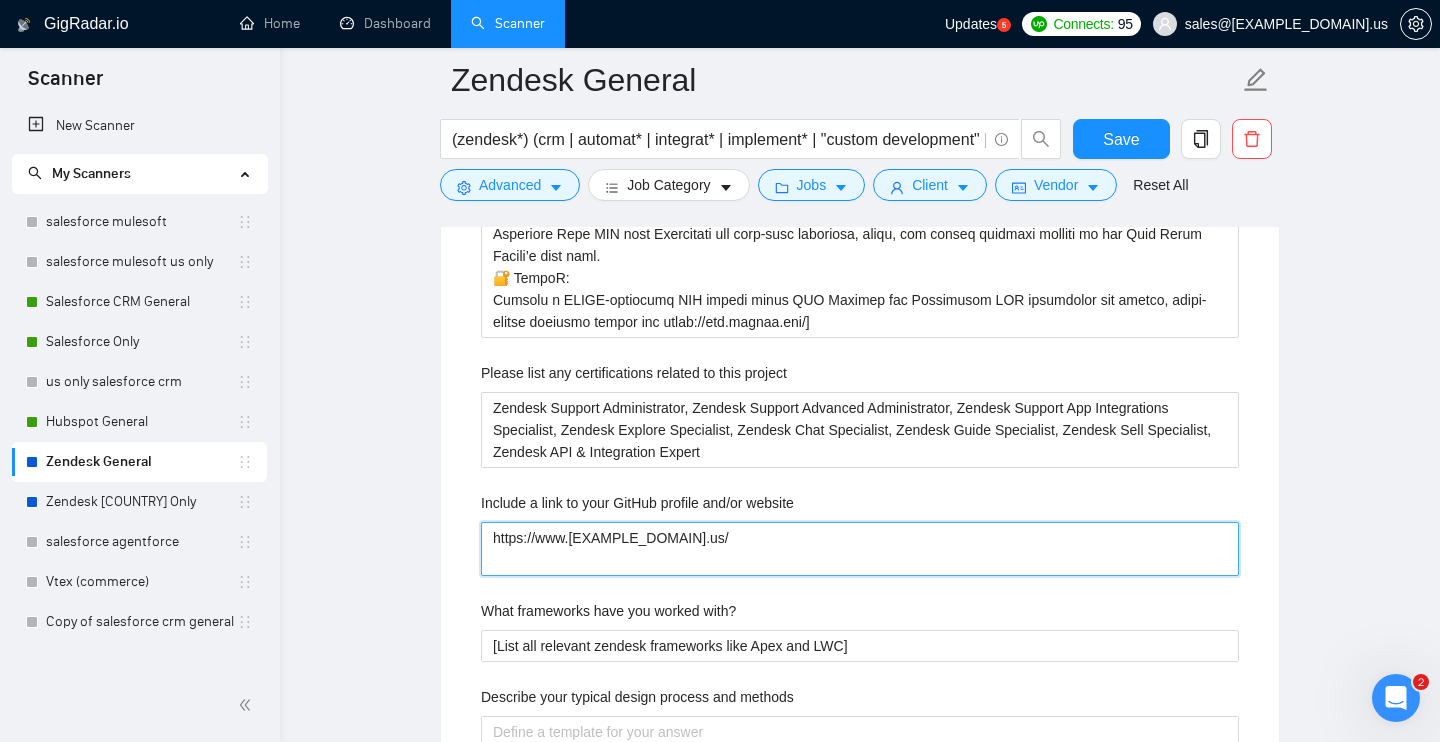 type on "https://www.[EXAMPLE_DOMAIN].us/" 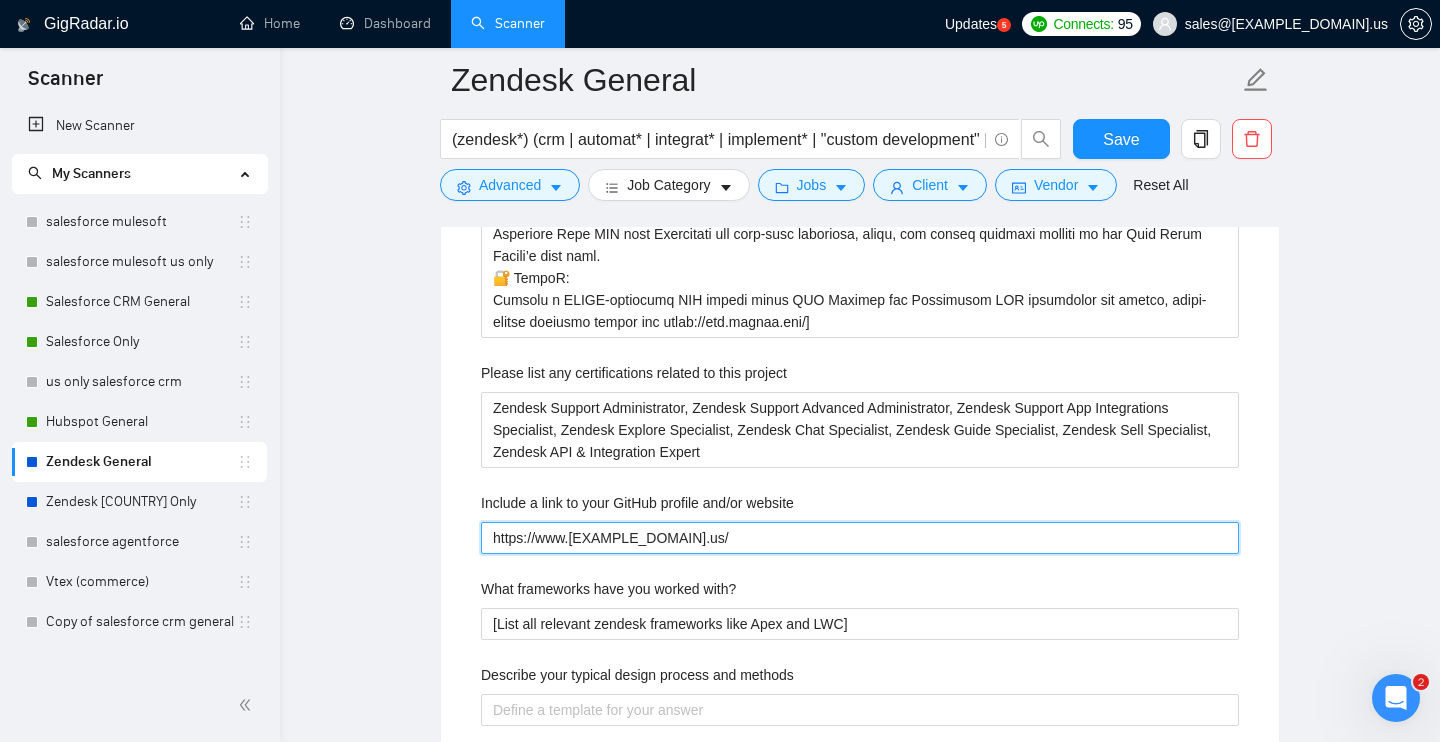type 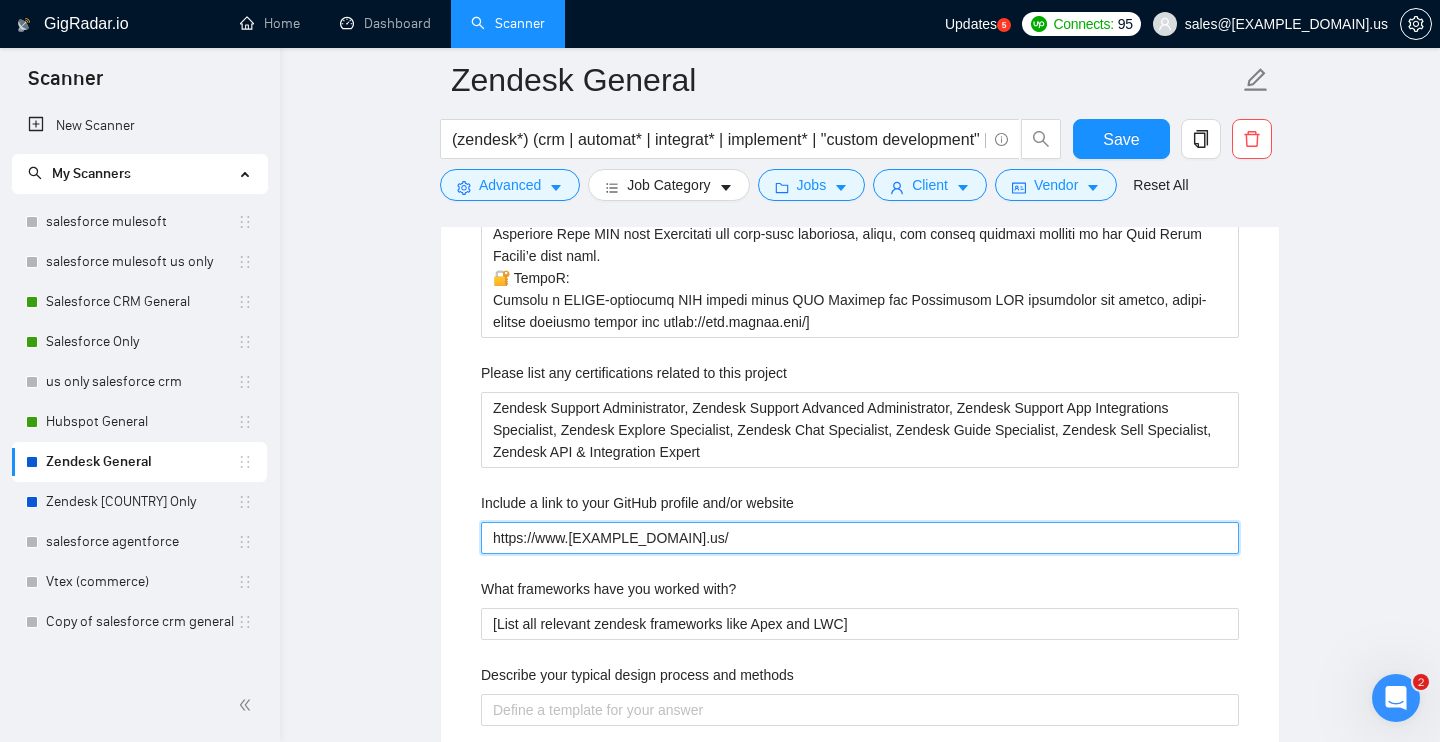 type on "https://www.[EXAMPLE_DOMAIN].us" 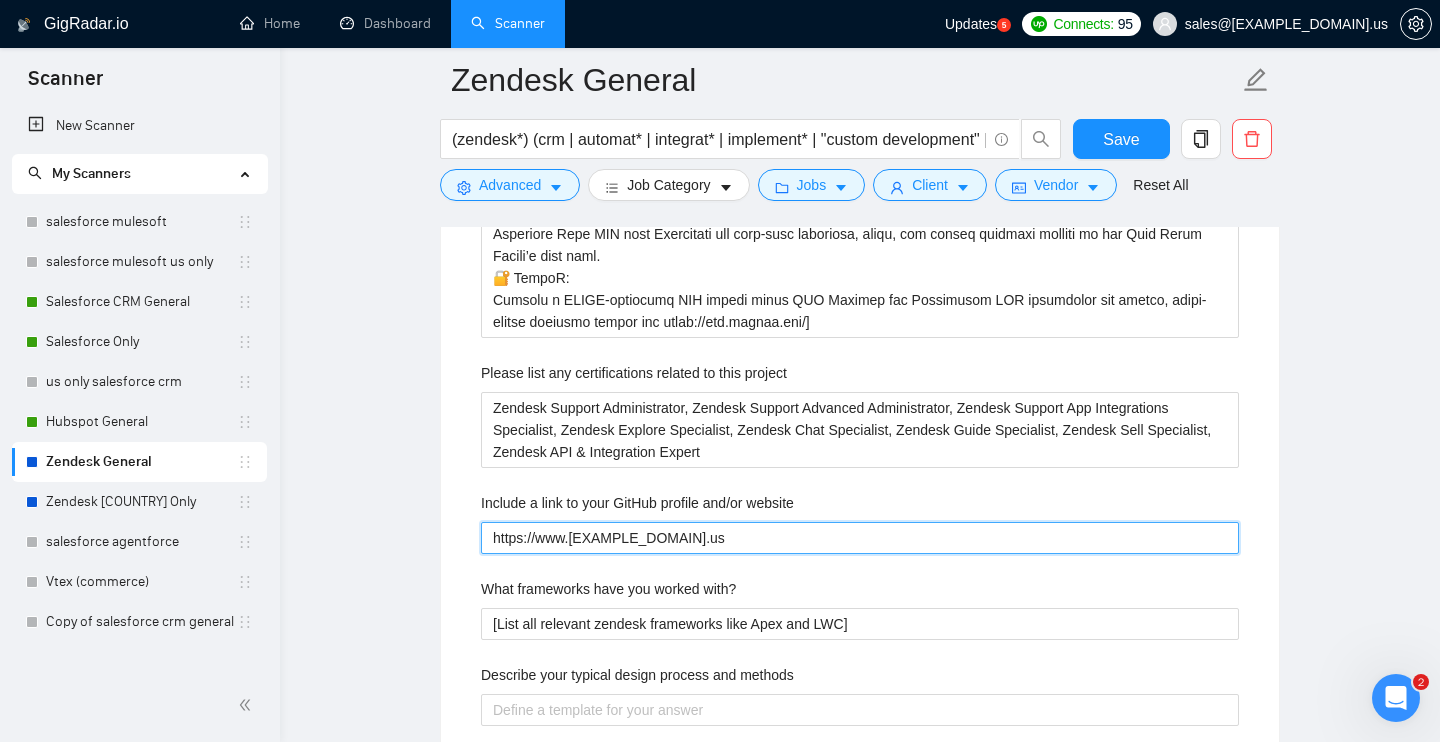 type 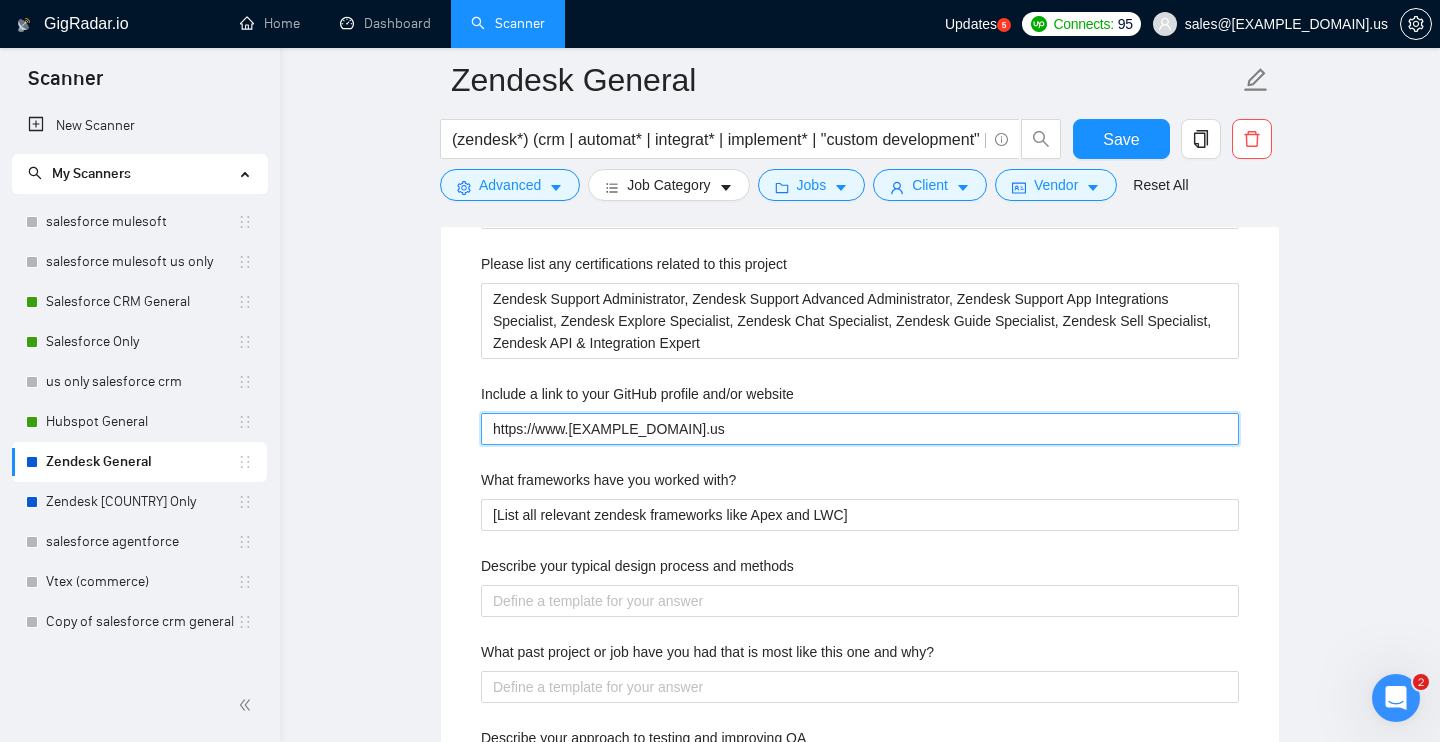 scroll, scrollTop: 3500, scrollLeft: 0, axis: vertical 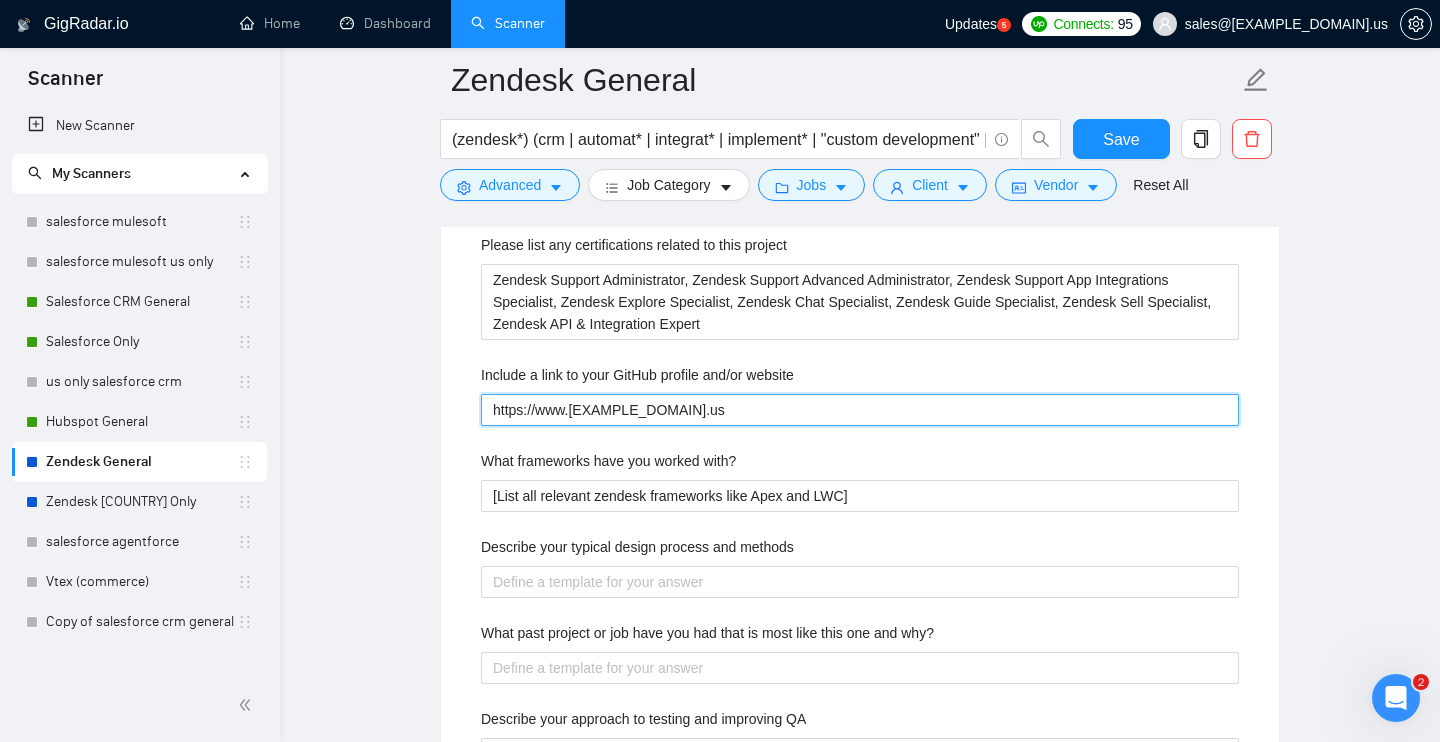 type on "https://www.[EXAMPLE_DOMAIN].us" 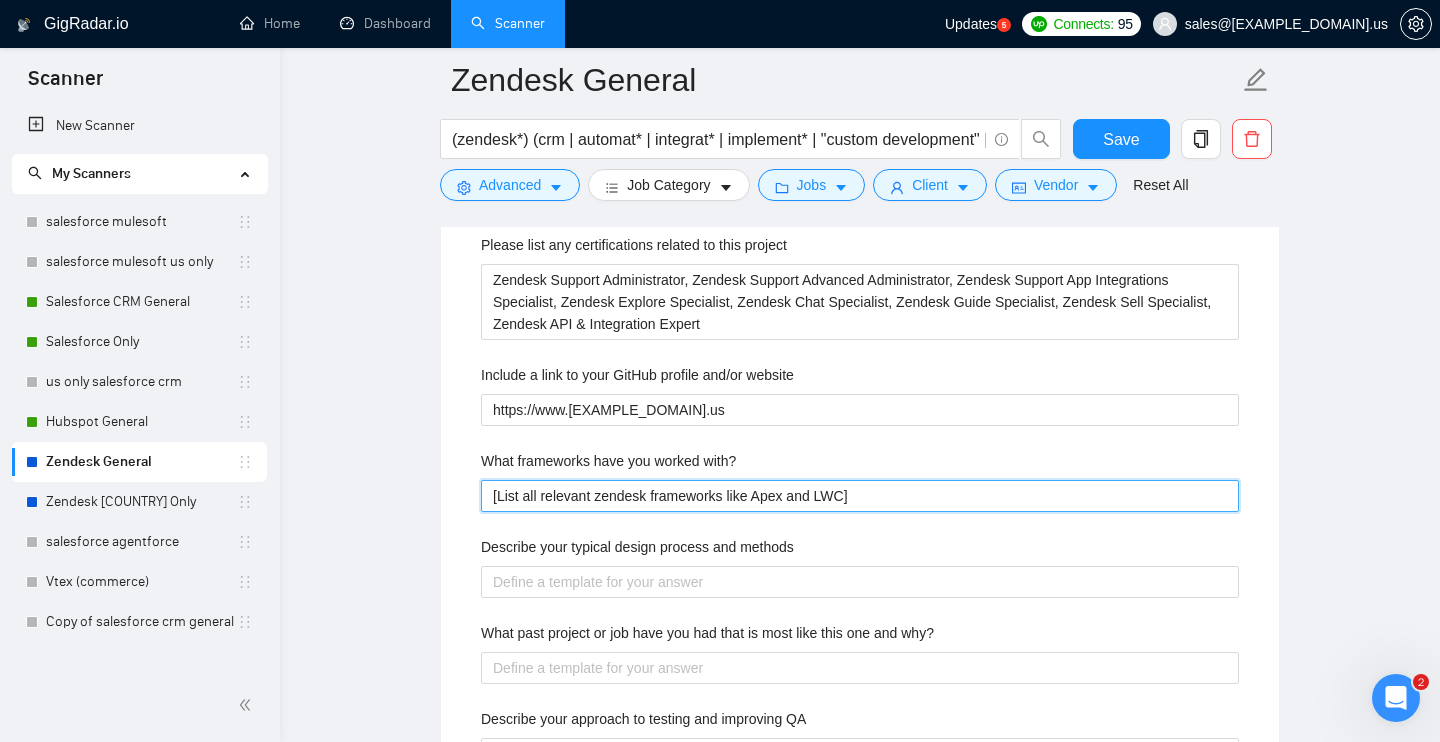 click on "[List all relevant zendesk frameworks like Apex and LWC]" at bounding box center [860, 496] 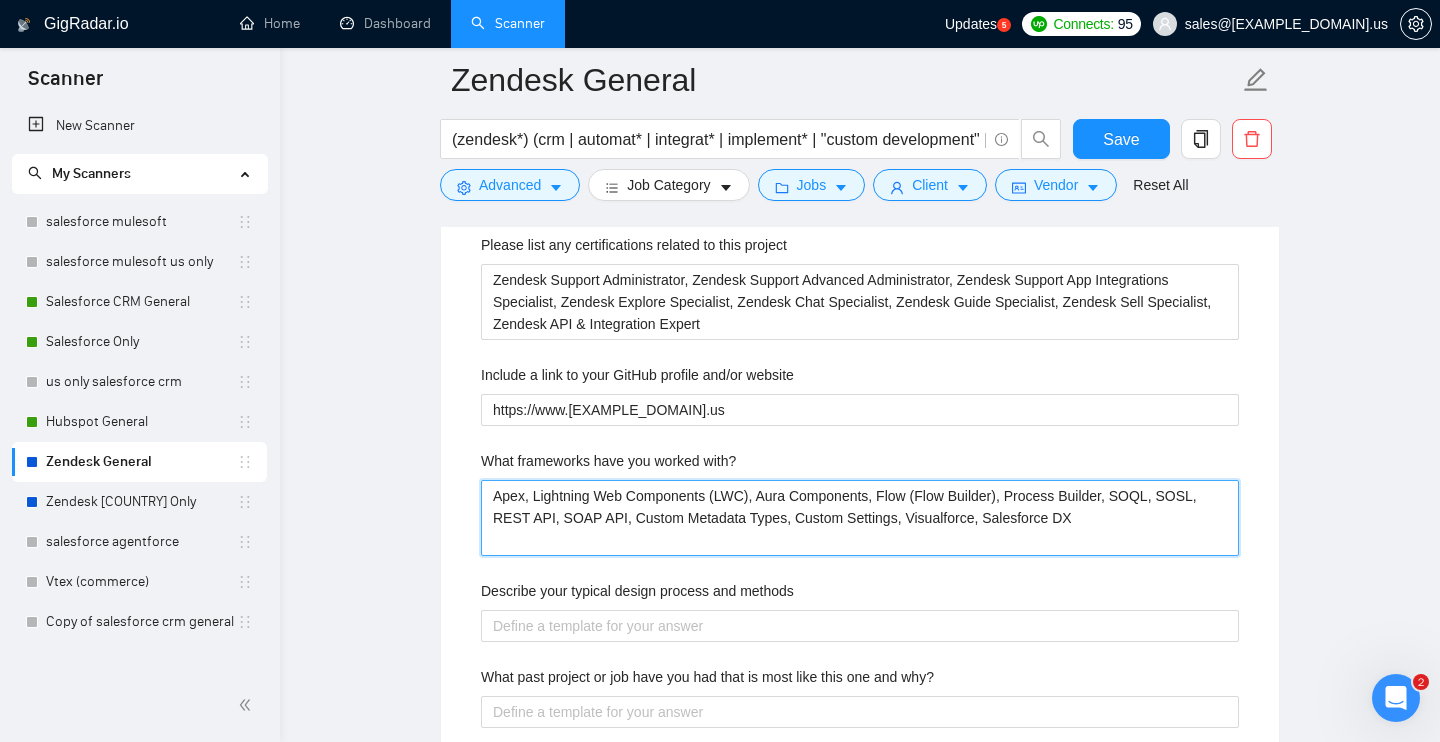 type 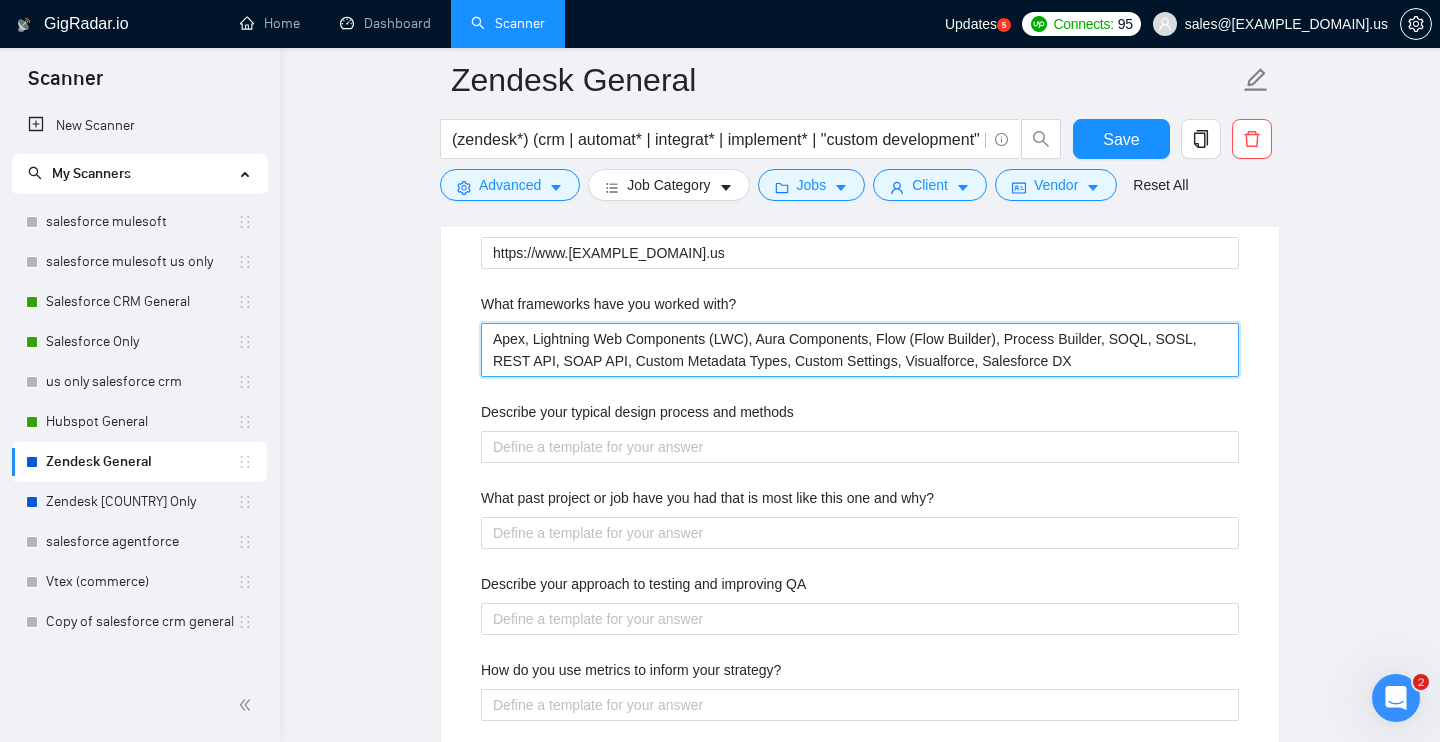 scroll, scrollTop: 3660, scrollLeft: 0, axis: vertical 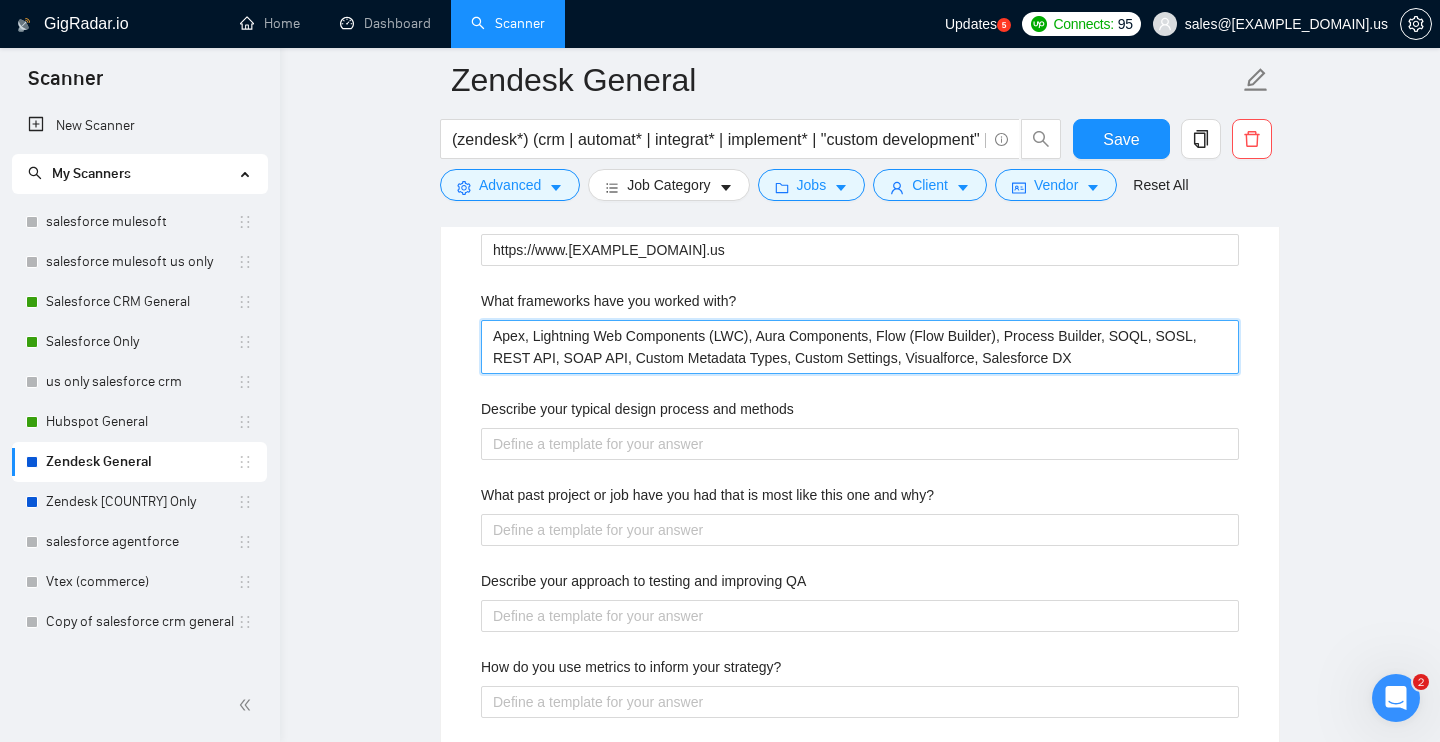 type on "Apex, Lightning Web Components (LWC), Aura Components, Flow (Flow Builder), Process Builder, SOQL, SOSL, REST API, SOAP API, Custom Metadata Types, Custom Settings, Visualforce, Salesforce DX" 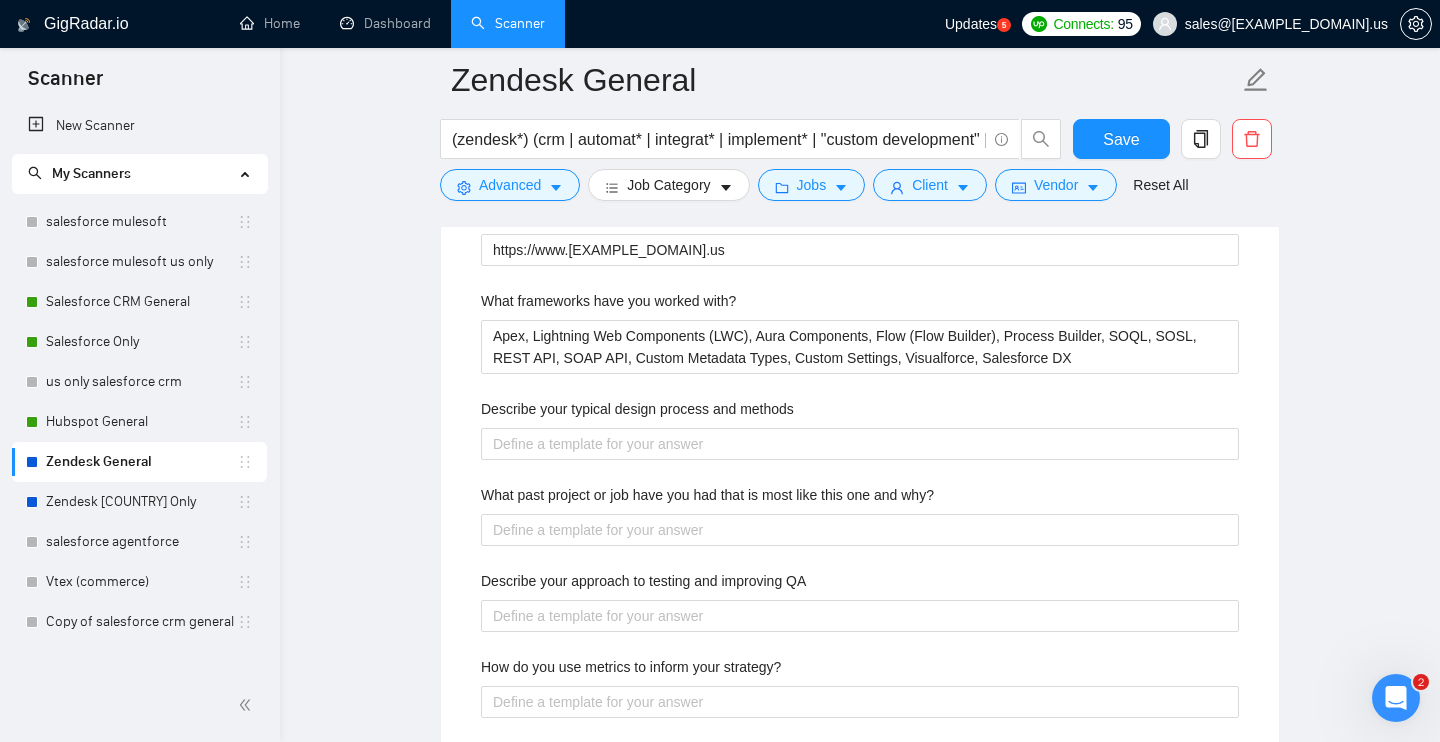 click on "Describe your recent experience with similar projects Please list any certifications related to this project Zendesk Support Administrator, Zendesk Support Advanced Administrator, Zendesk Support App Integrations Specialist, Zendesk Explore Specialist, Zendesk Chat Specialist, Zendesk Guide Specialist, Zendesk Sell Specialist, Zendesk API & Integration Expert Include a link to your GitHub profile and/or website https://www.inforge.us  What frameworks have you worked with? Apex, Lightning Web Components (LWC), Aura Components, Flow (Flow Builder), Process Builder, SOQL, SOSL, REST API, SOAP API, Custom Metadata Types, Custom Settings, Visualforce, Salesforce DX Describe your typical design process and methods What past project or job have you had that is most like this one and why? Describe your approach to testing and improving QA How do you use metrics to inform your strategy? Do you have any questions about the job description? Why do you think you are a good fit for this particular project?" at bounding box center (860, 253) 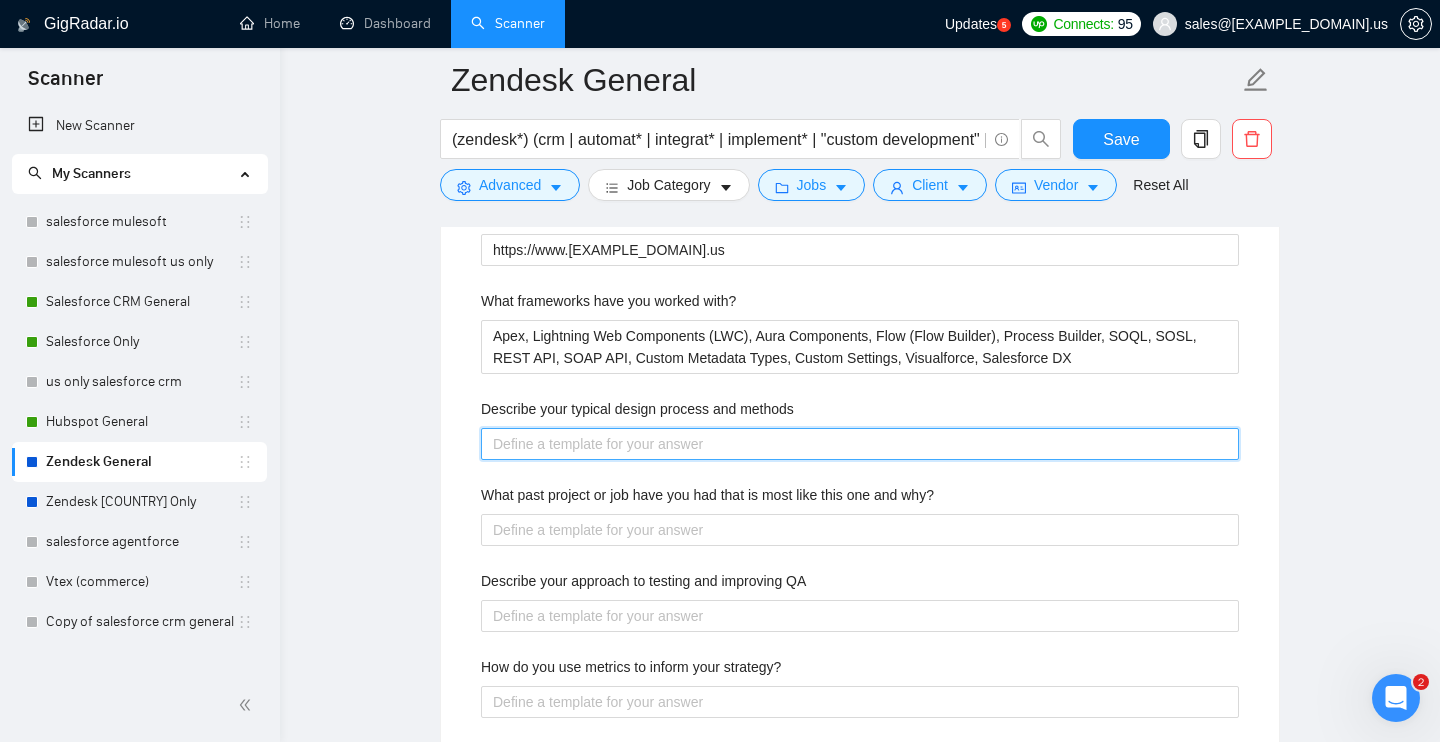 click on "Describe your typical design process and methods" at bounding box center (860, 444) 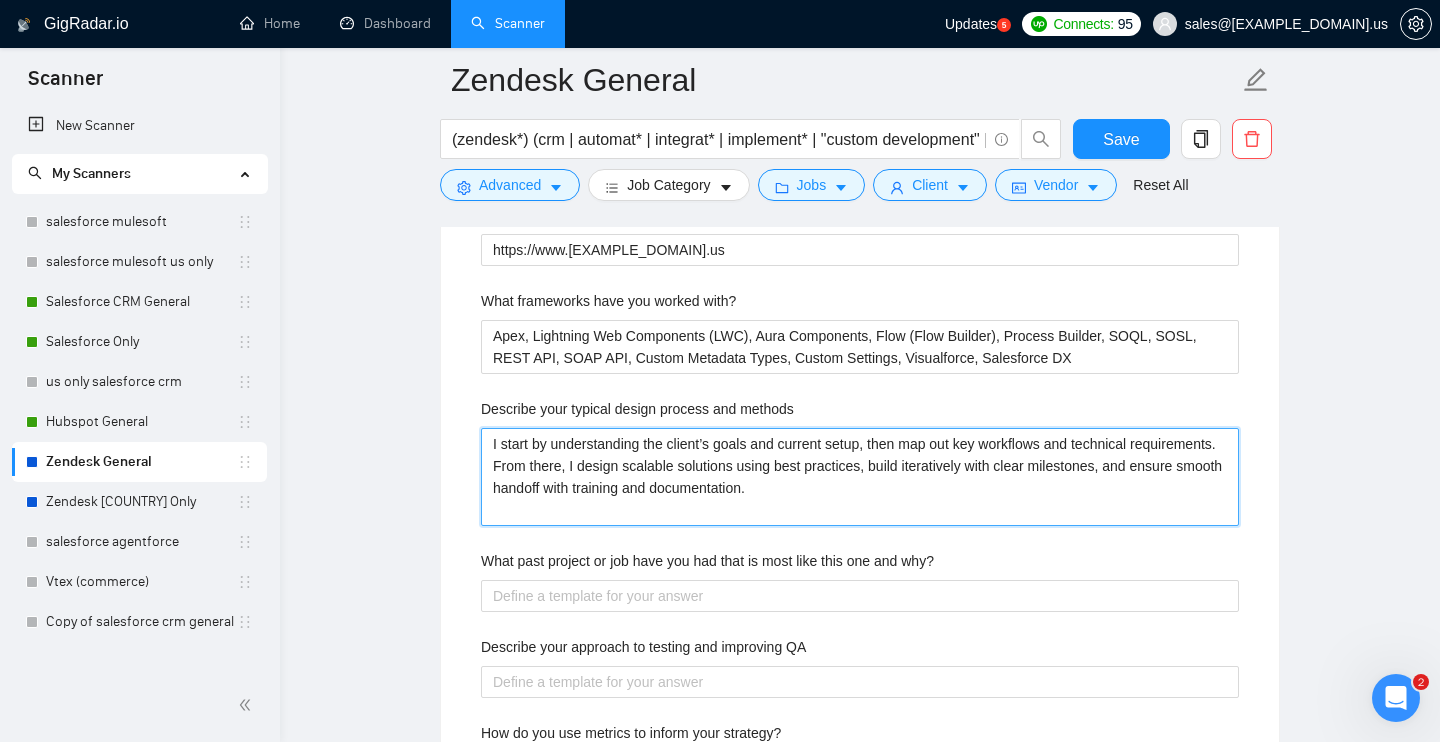 type 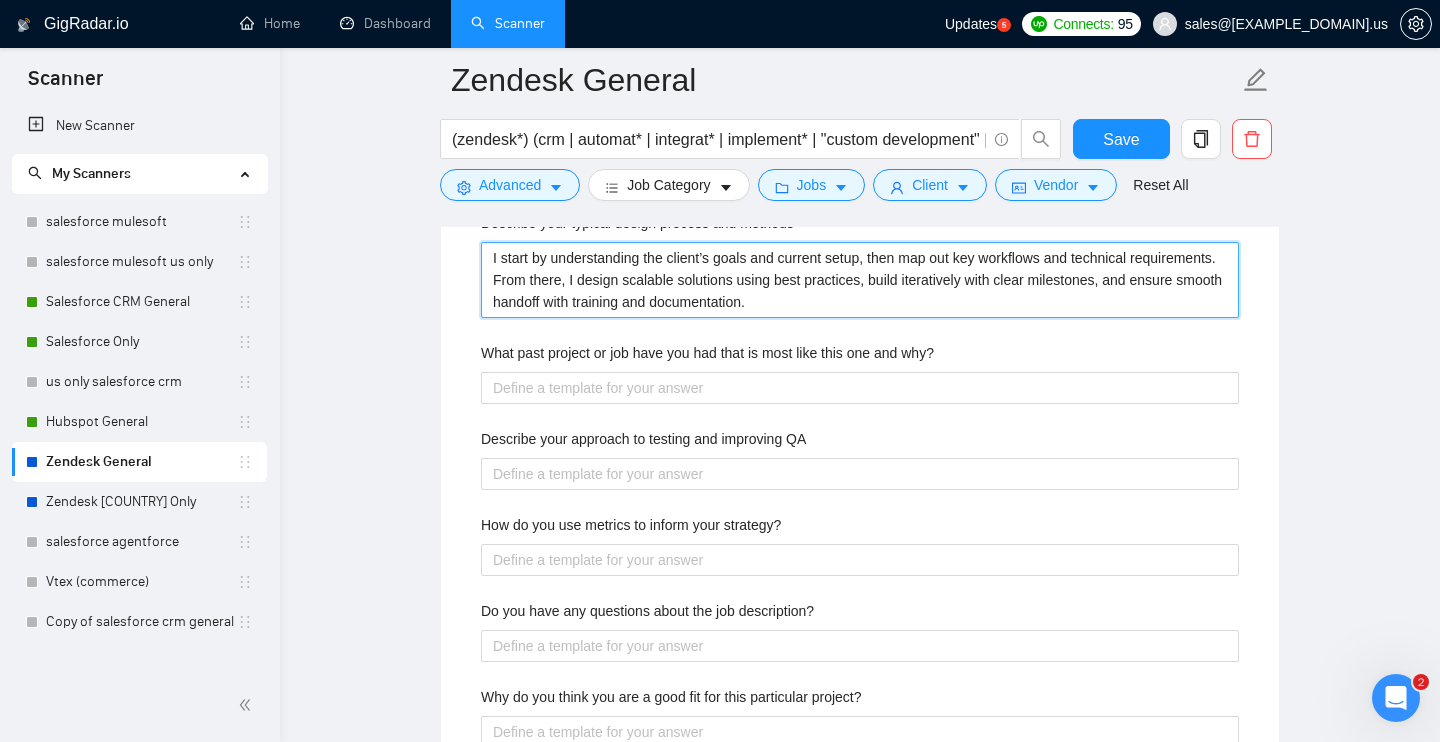 scroll, scrollTop: 3847, scrollLeft: 0, axis: vertical 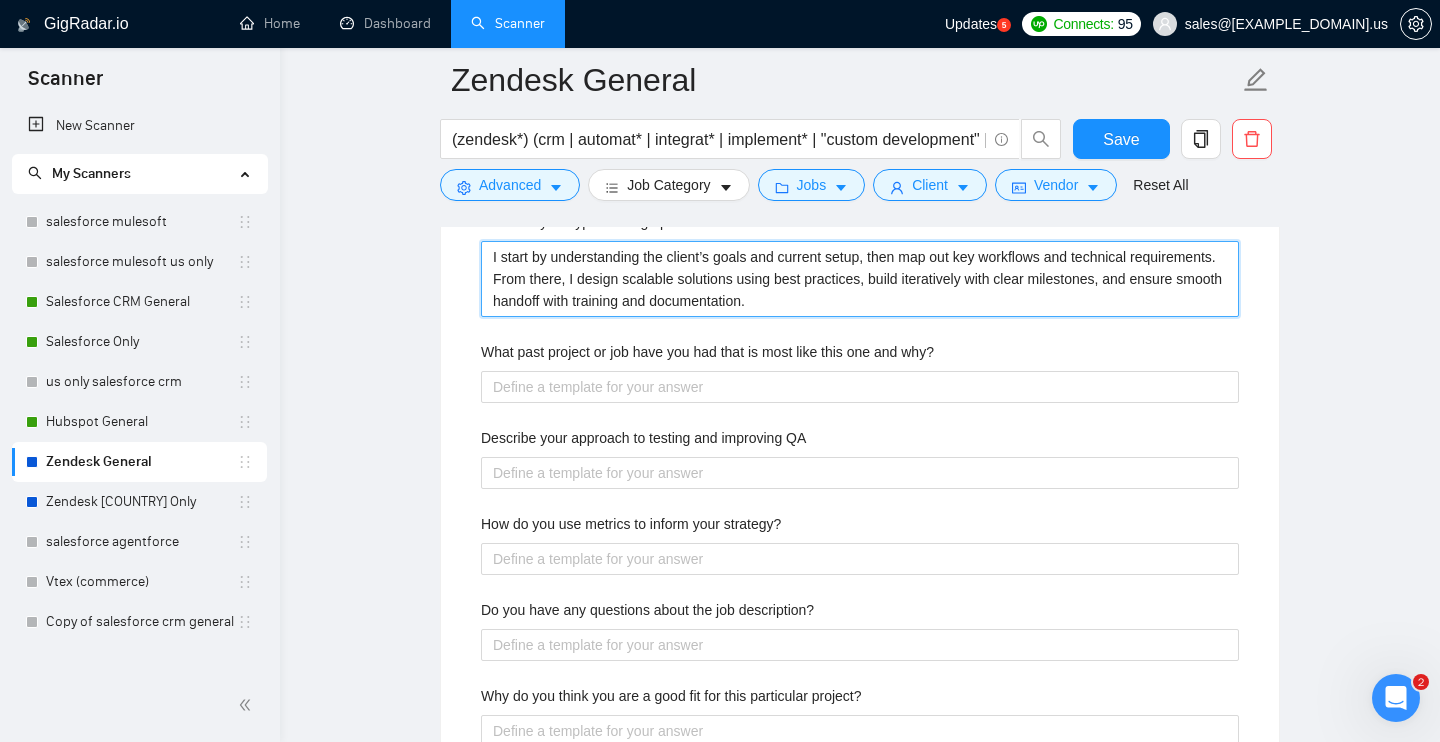 type on "I start by understanding the client’s goals and current setup, then map out key workflows and technical requirements. From there, I design scalable solutions using best practices, build iteratively with clear milestones, and ensure smooth handoff with training and documentation." 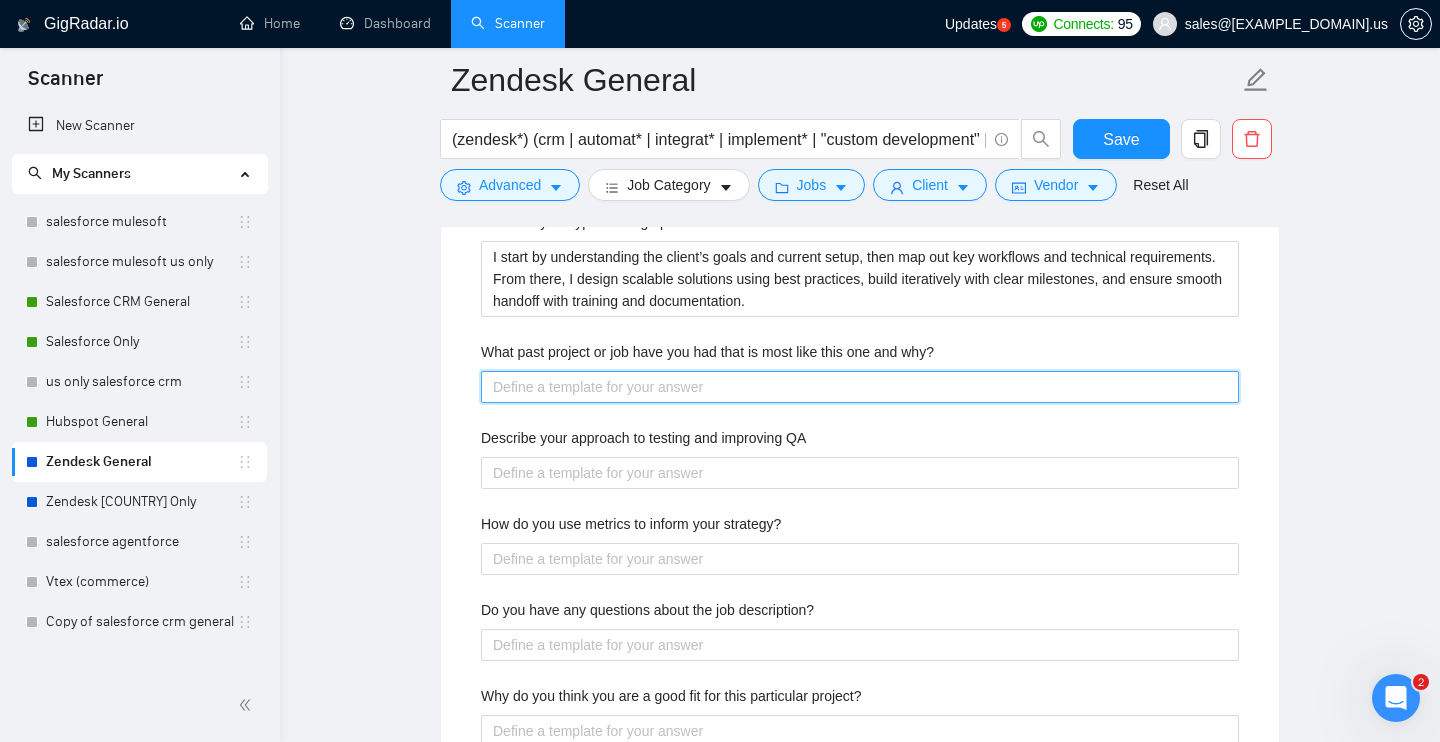 click on "What past project or job have you had that is most like this one and why?" at bounding box center (860, 387) 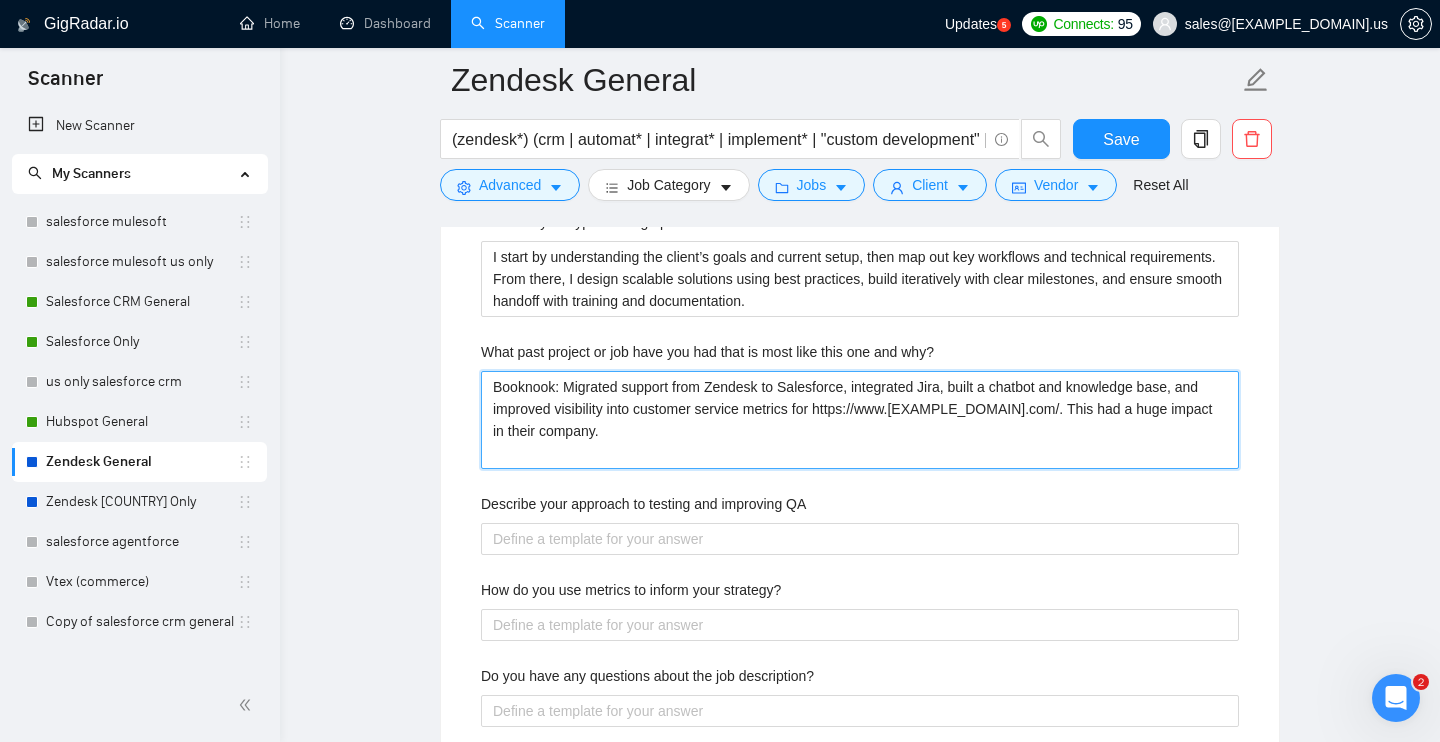 type 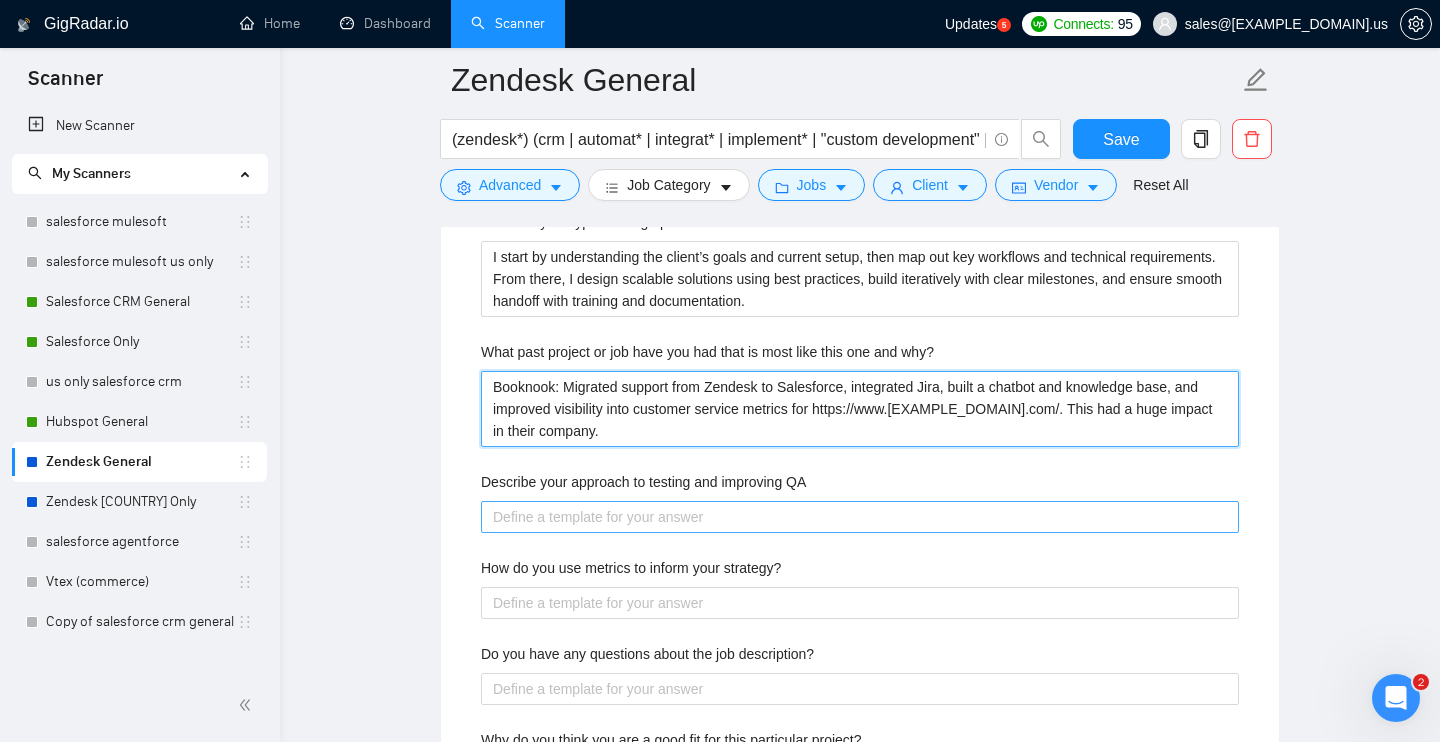 type on "Booknook: Migrated support from Zendesk to Salesforce, integrated Jira, built a chatbot and knowledge base, and improved visibility into customer service metrics for https://www.[EXAMPLE_DOMAIN].com/. This had a huge impact in their company." 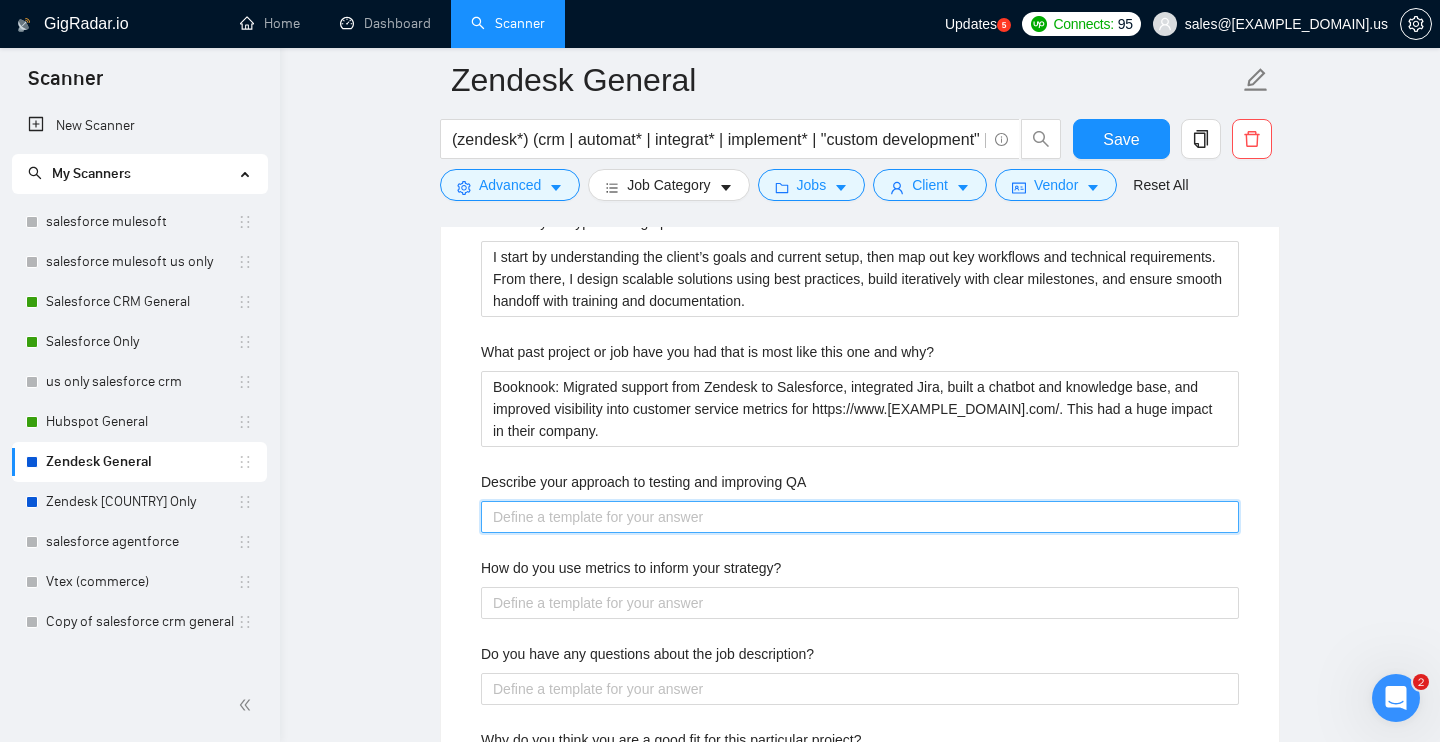 click on "Describe your approach to testing and improving QA" at bounding box center (860, 517) 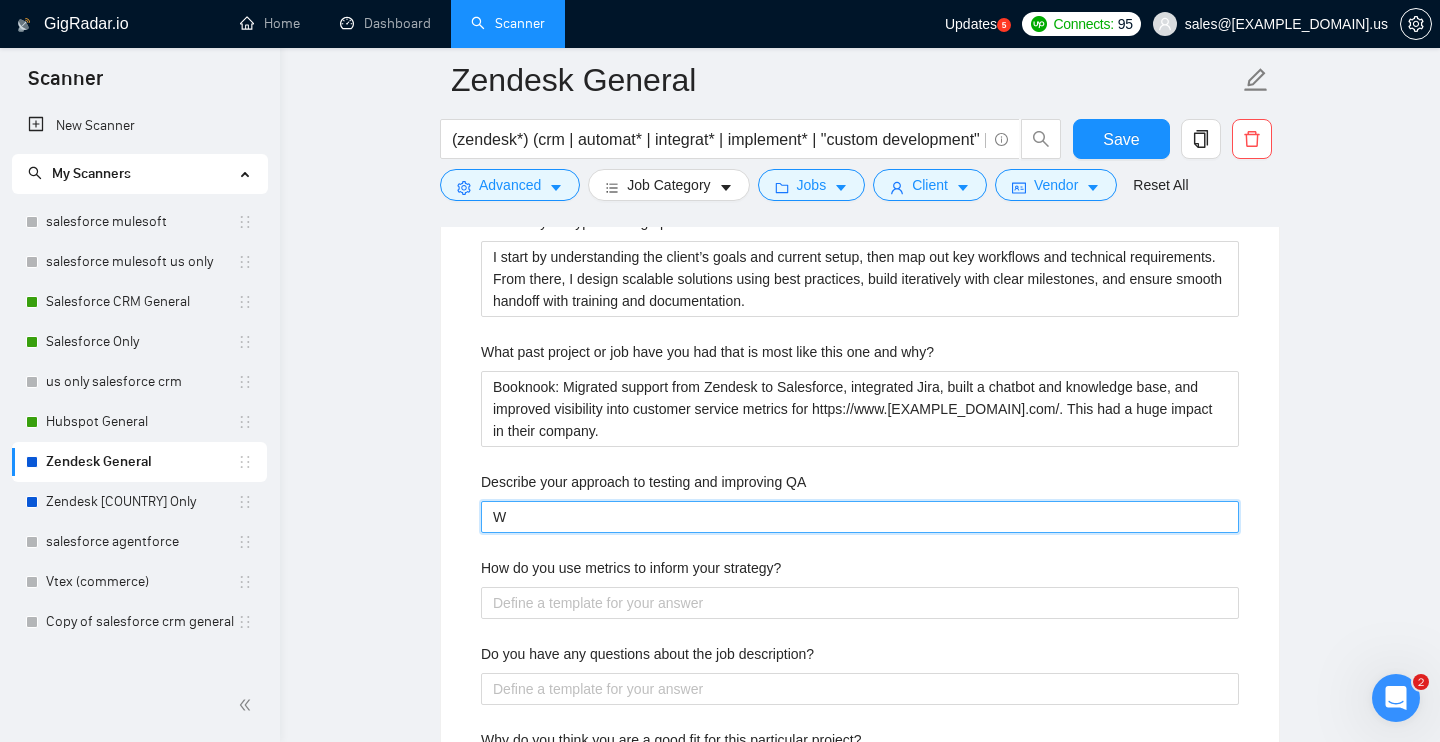 type 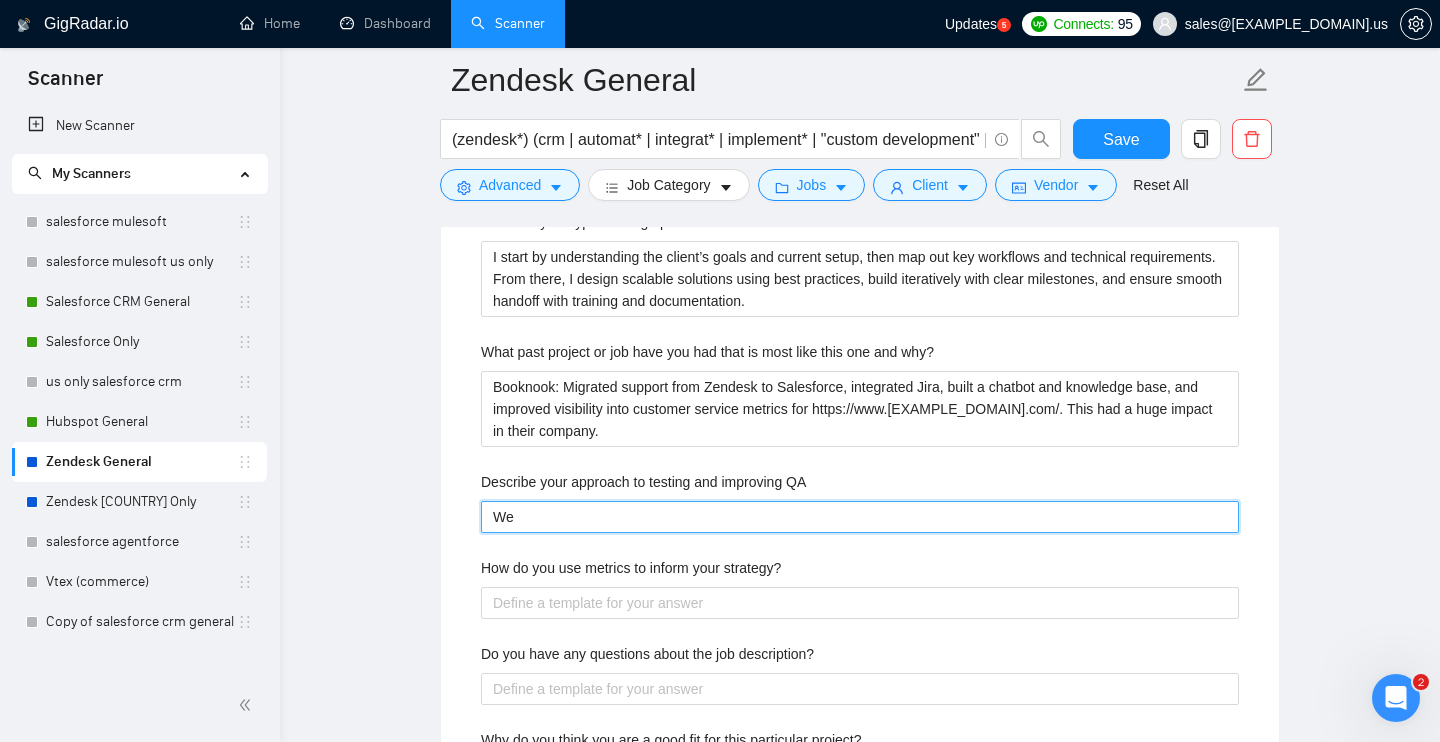 type 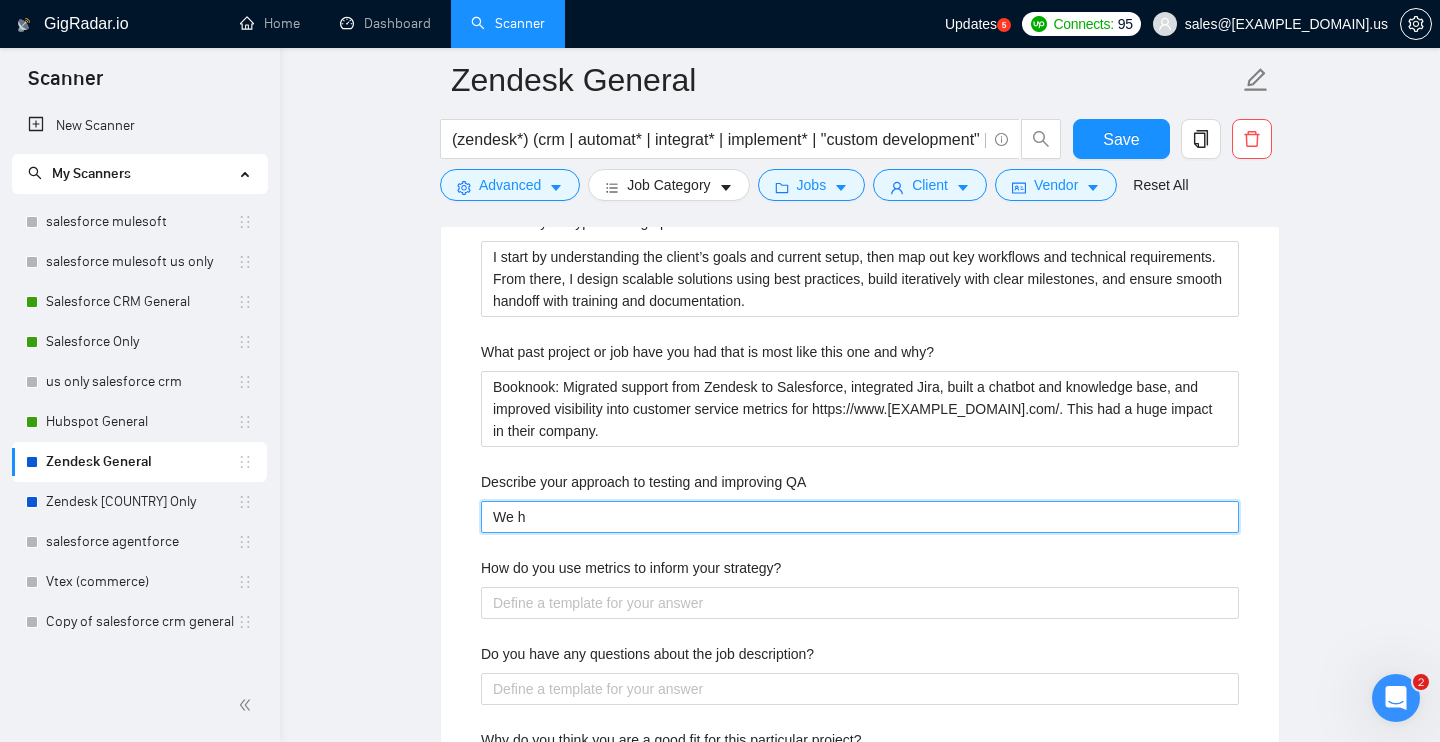 type on "We ha" 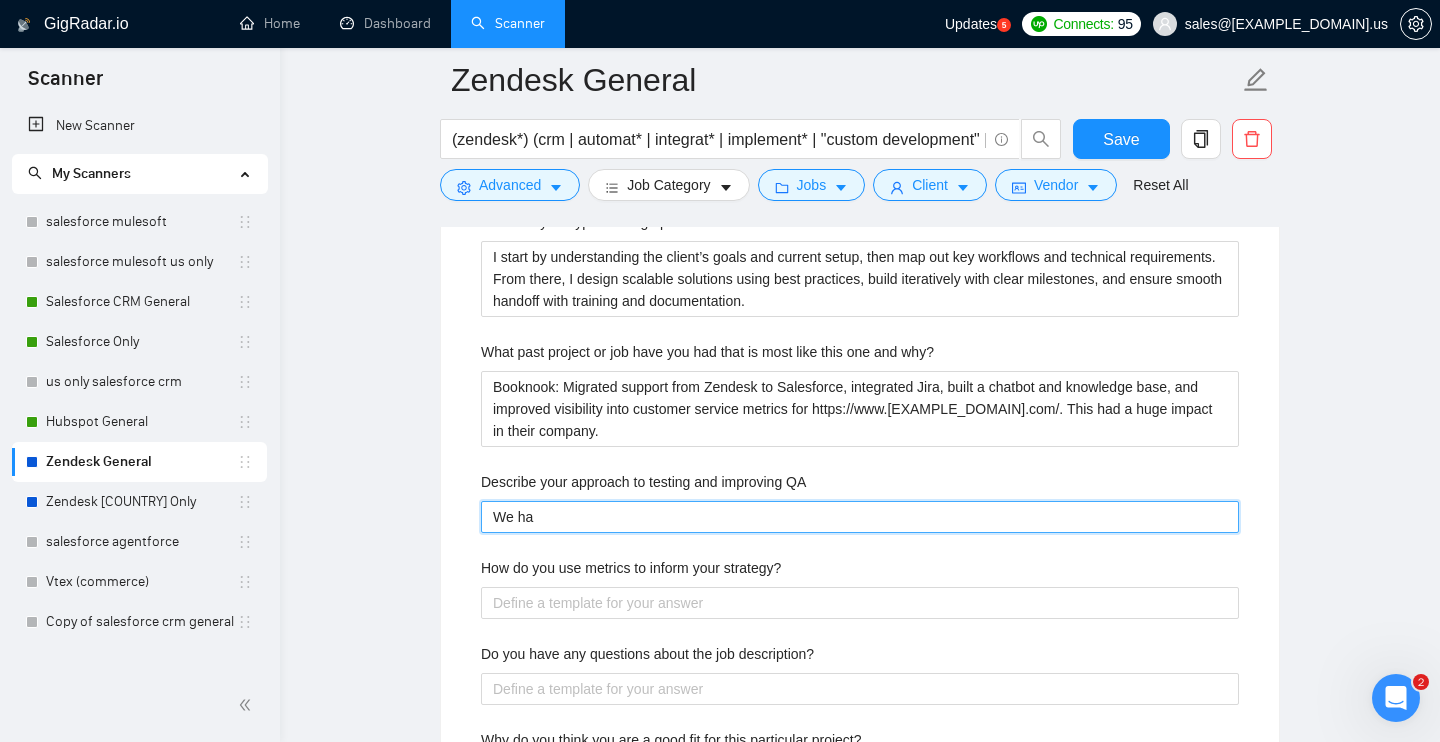 type 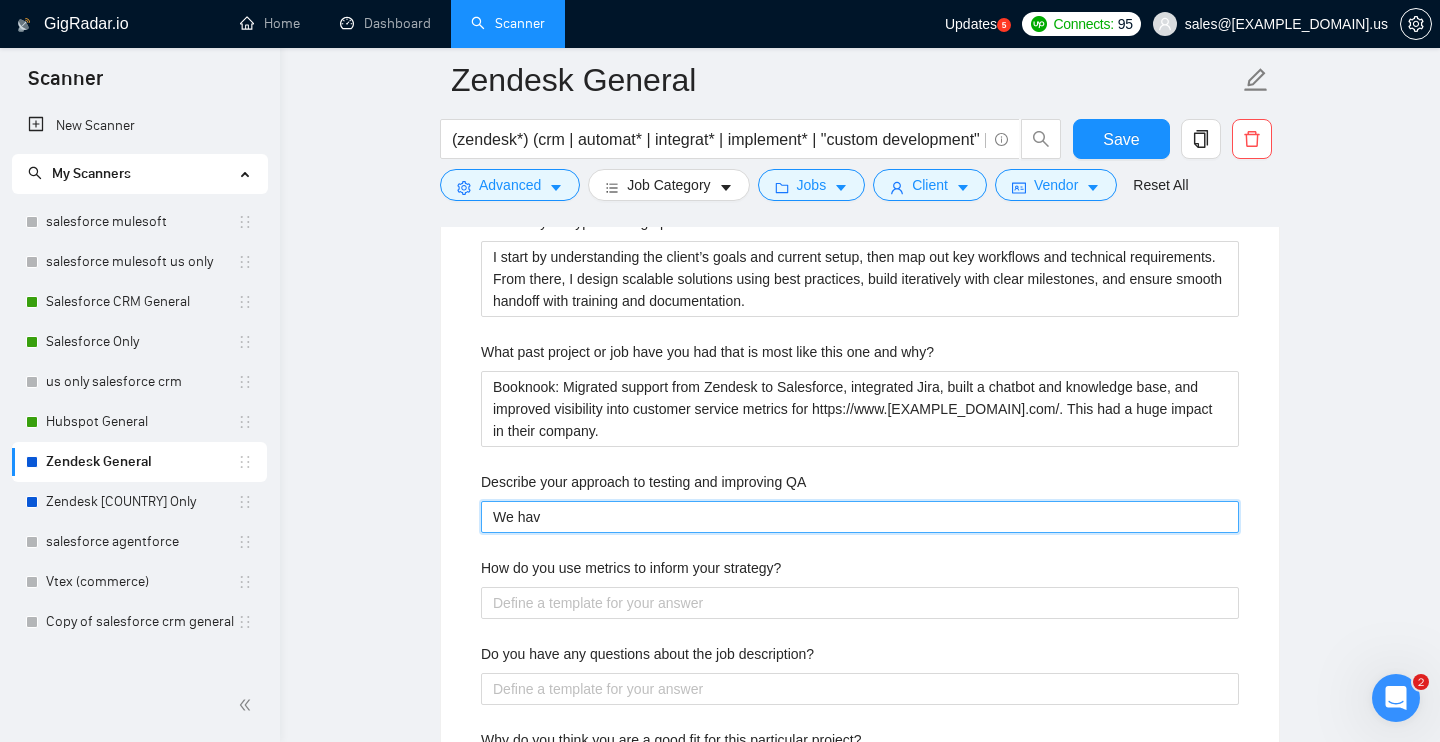 type 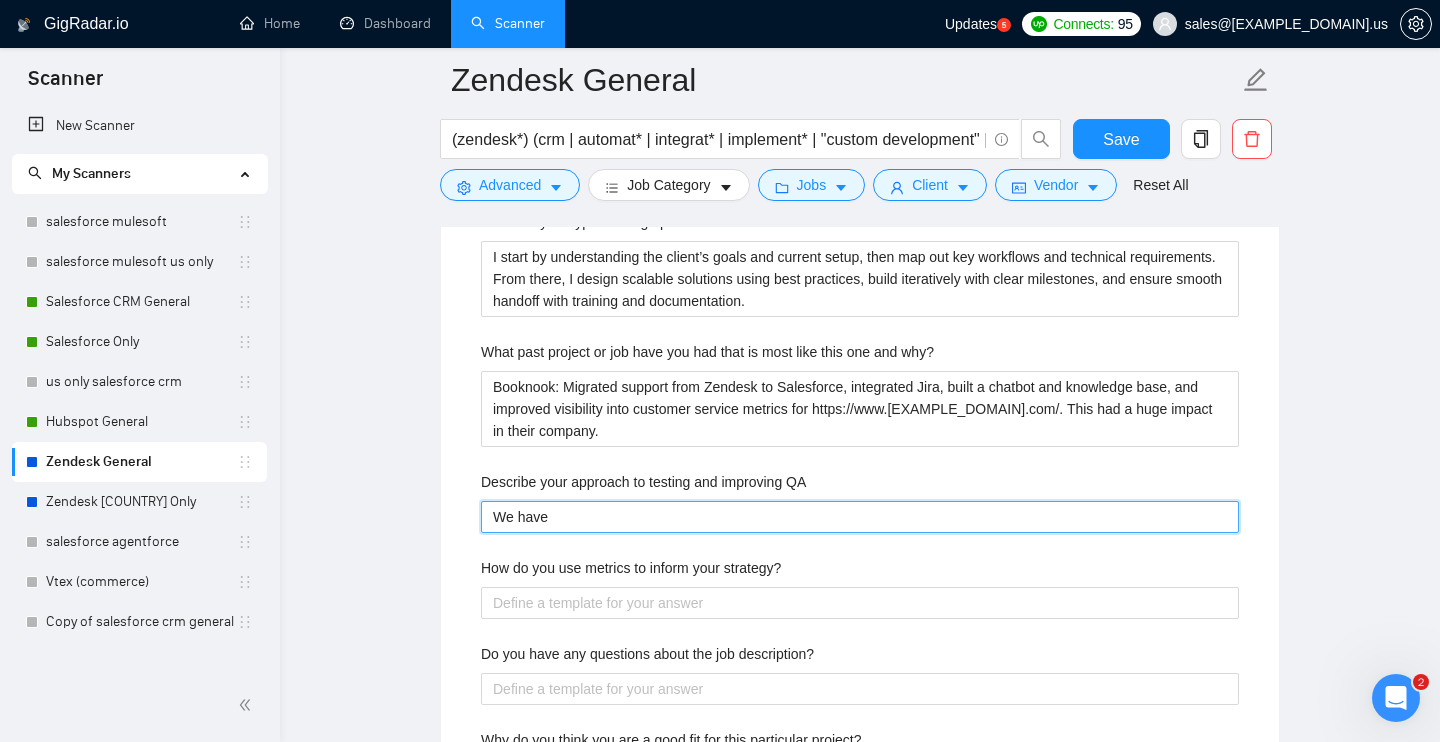 type on "We have" 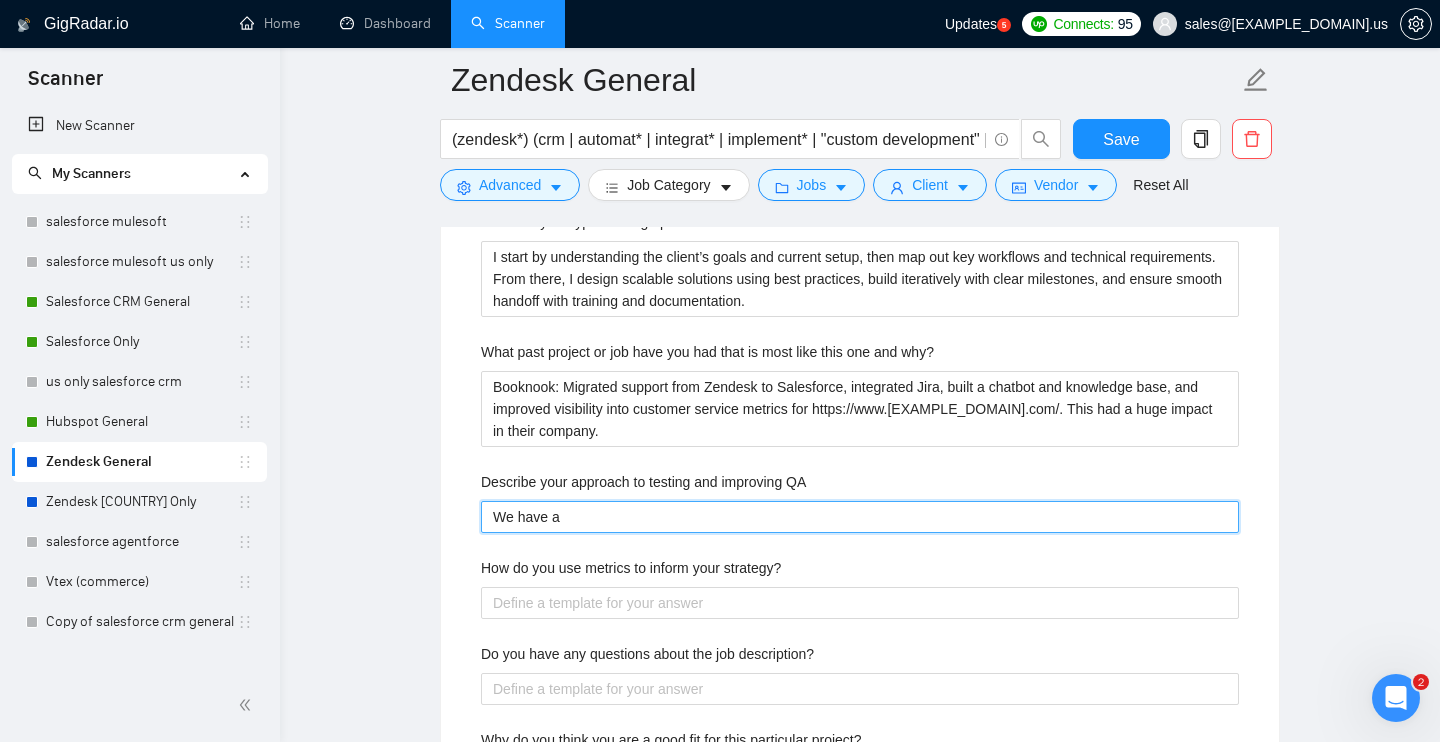 type 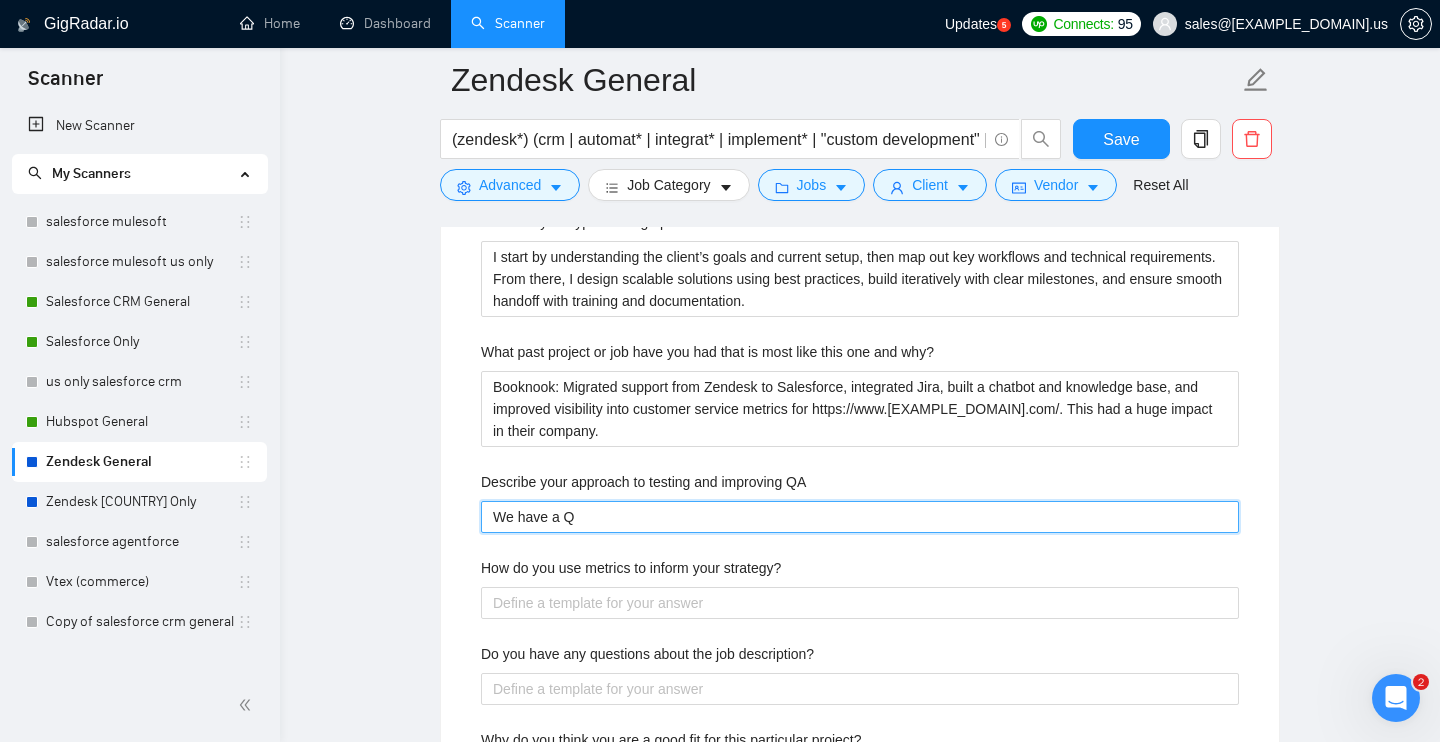 type 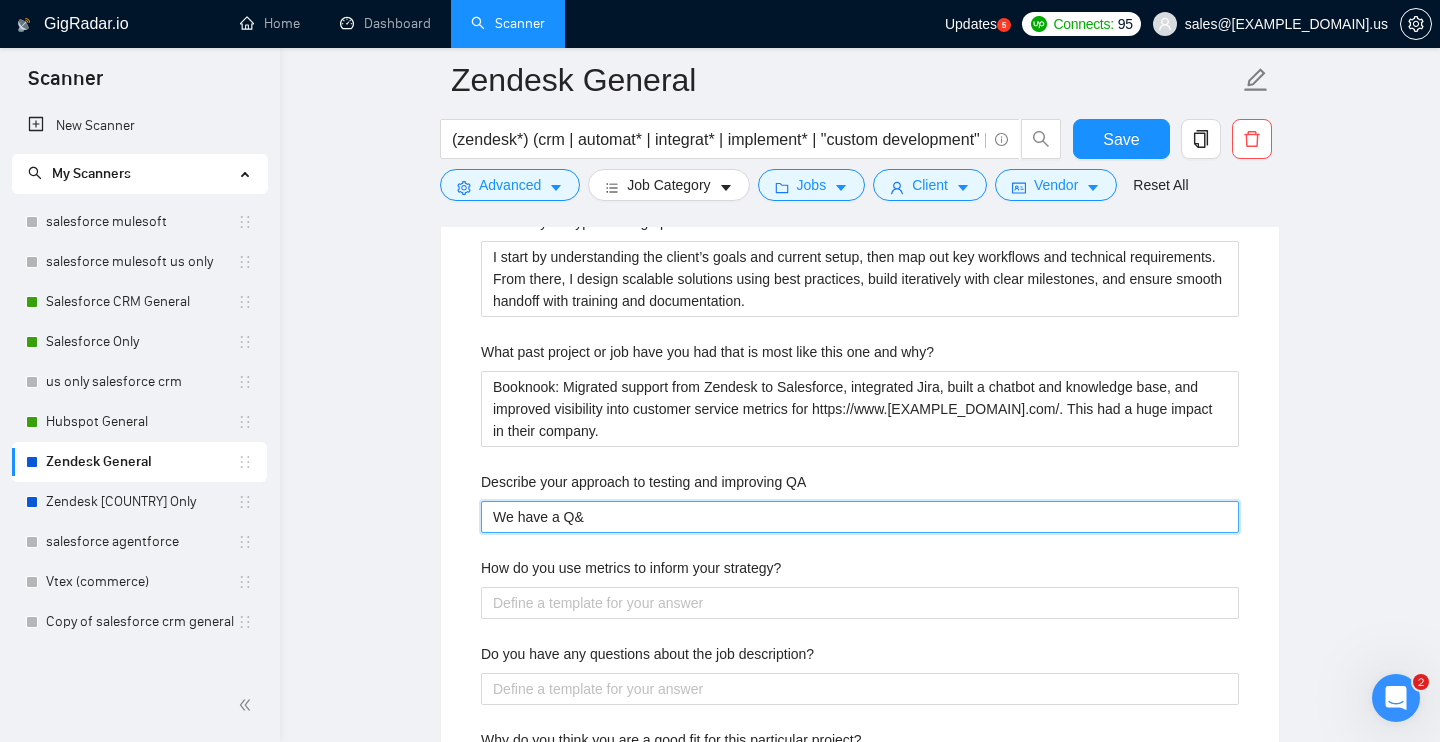 type 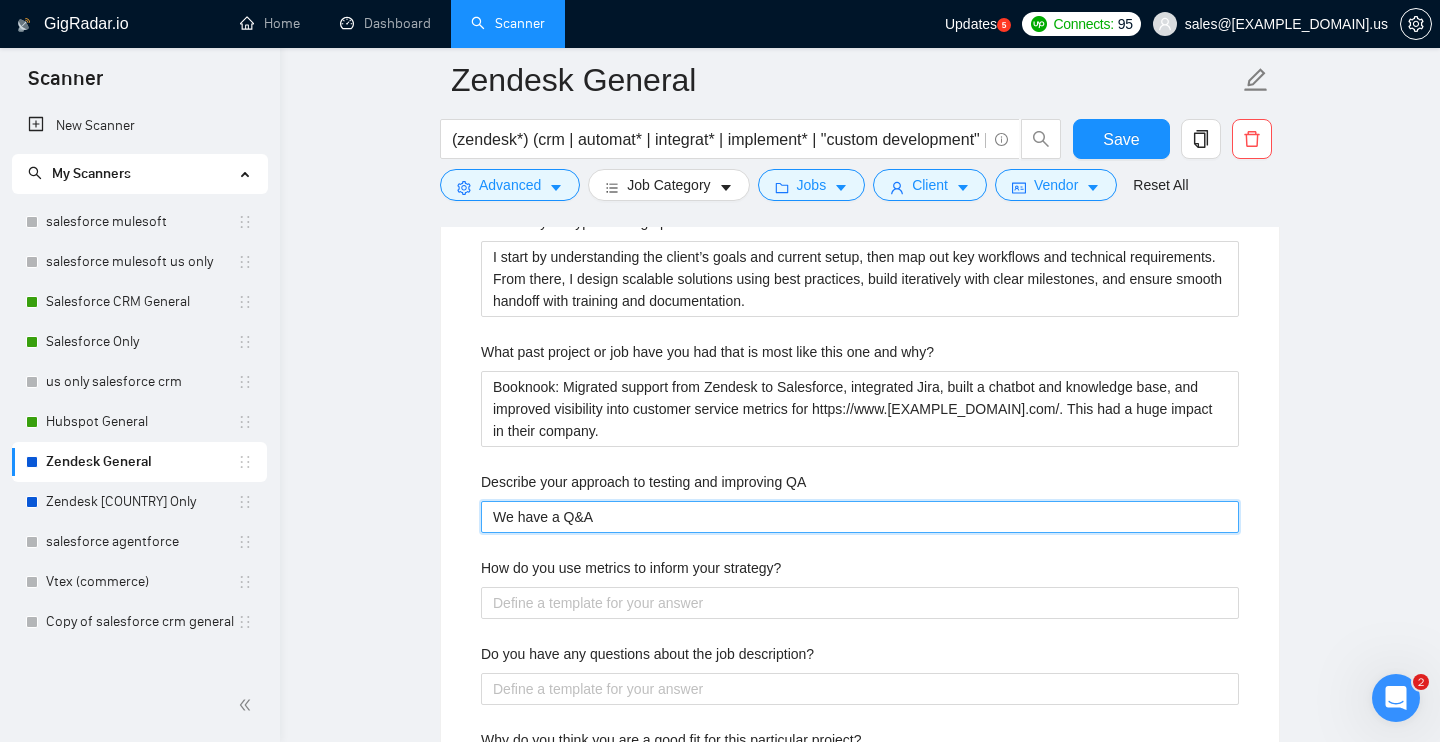 type 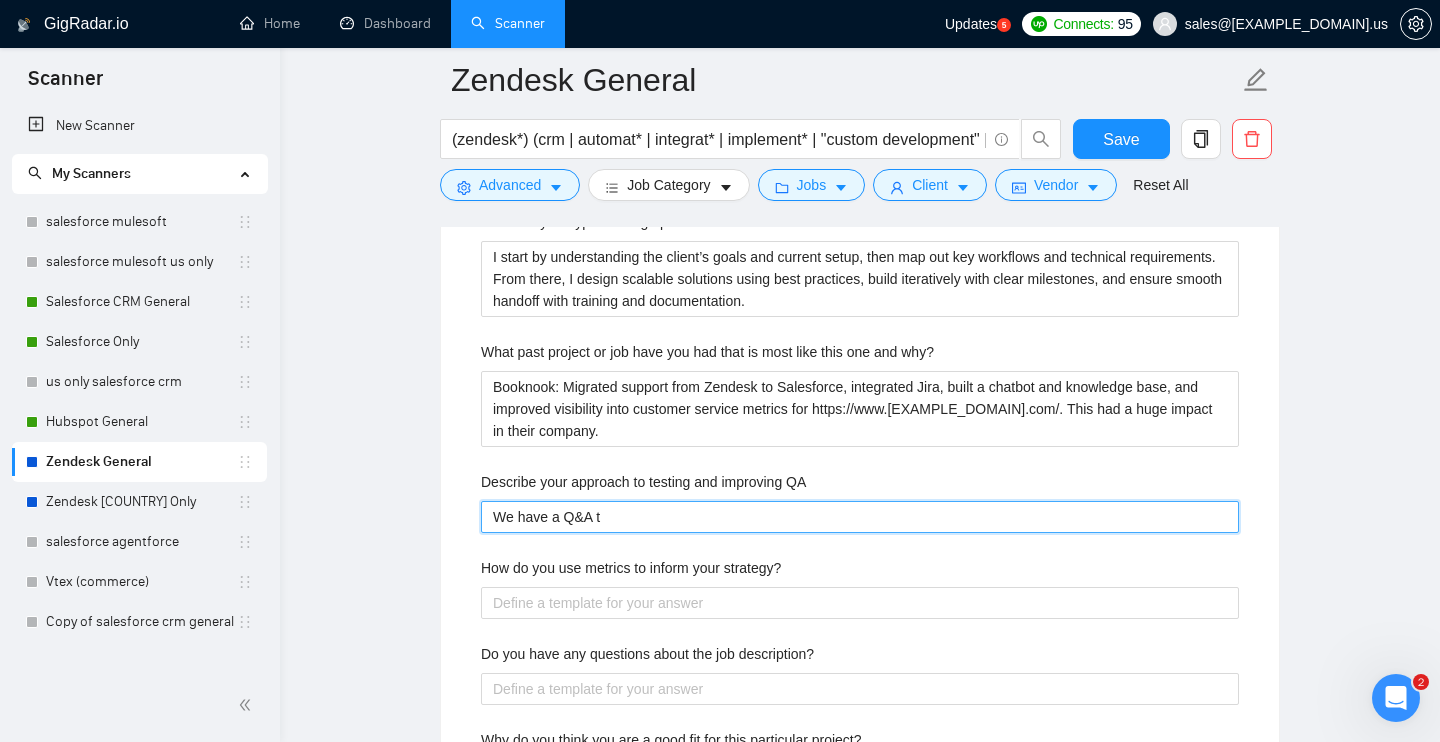 type 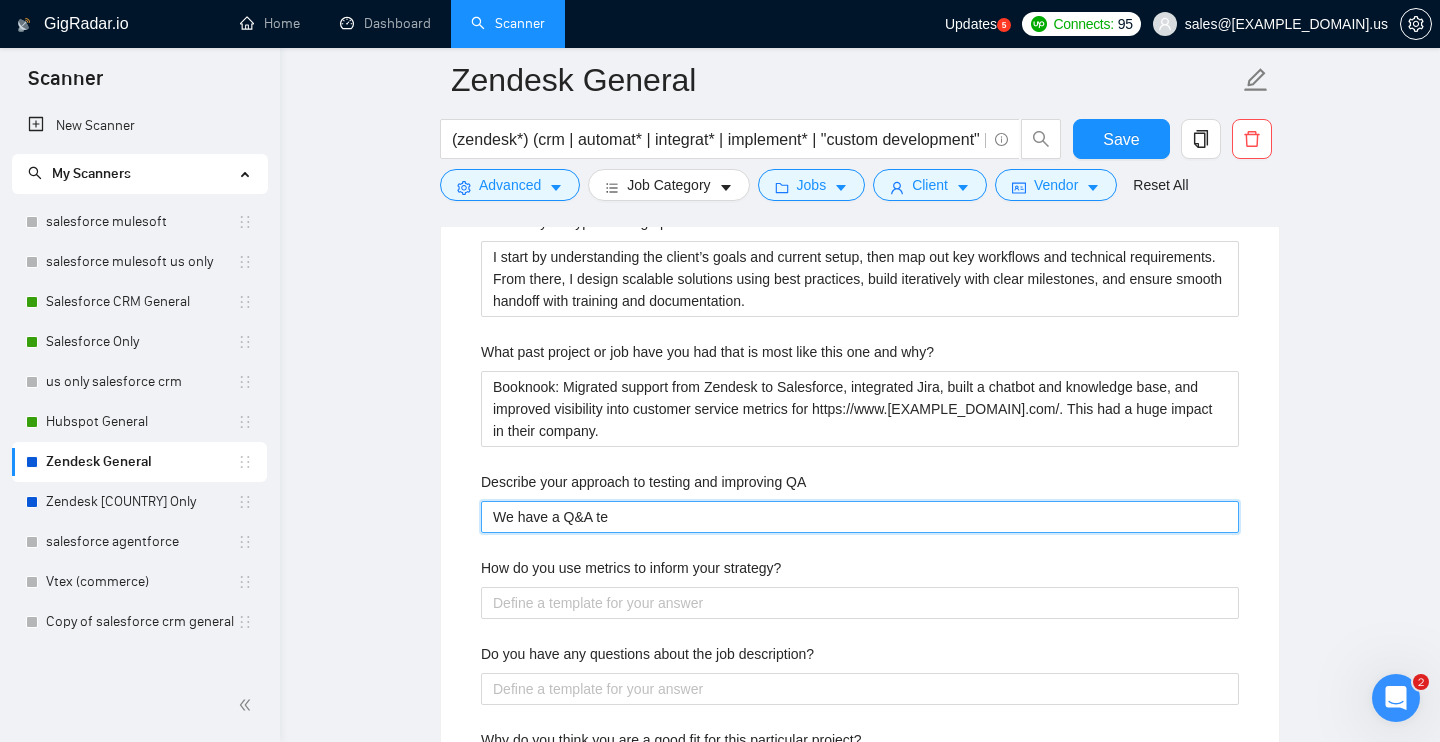 type 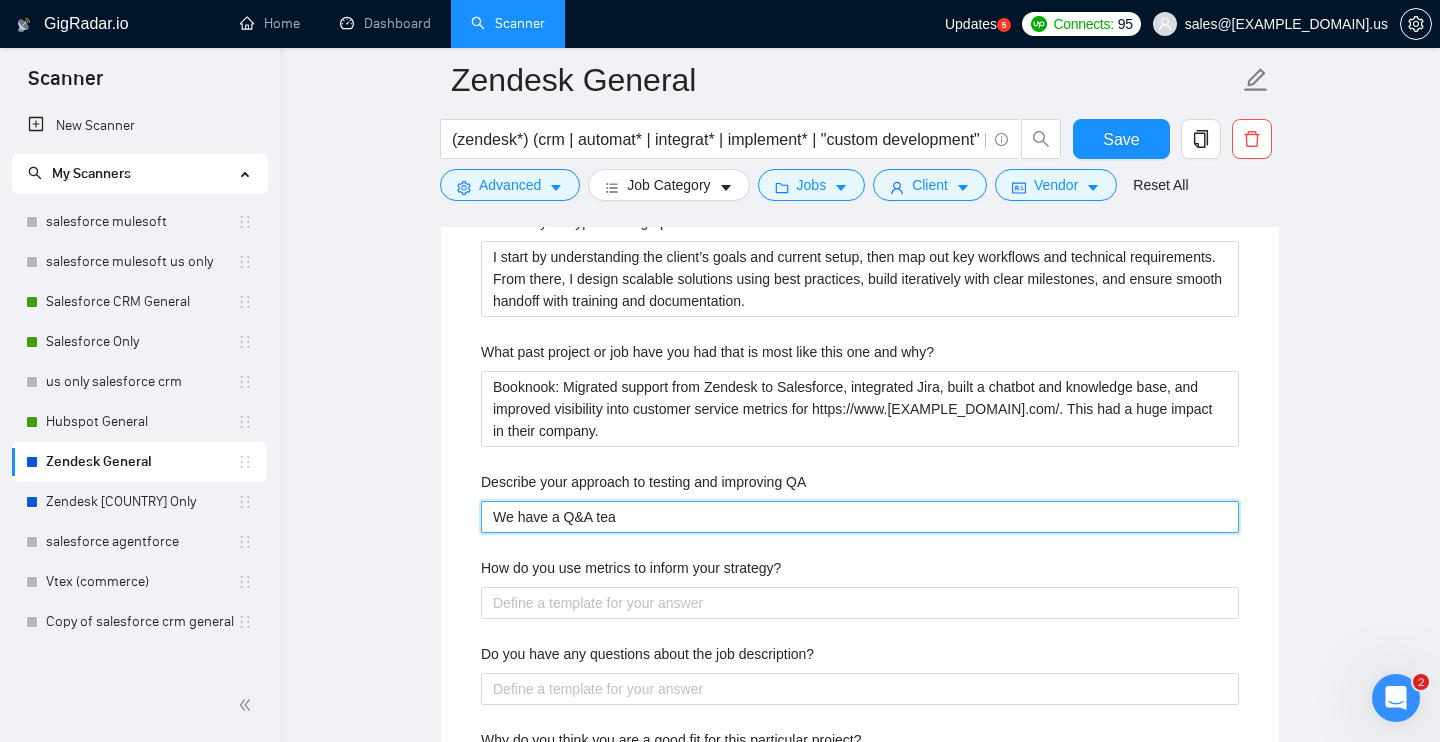 type 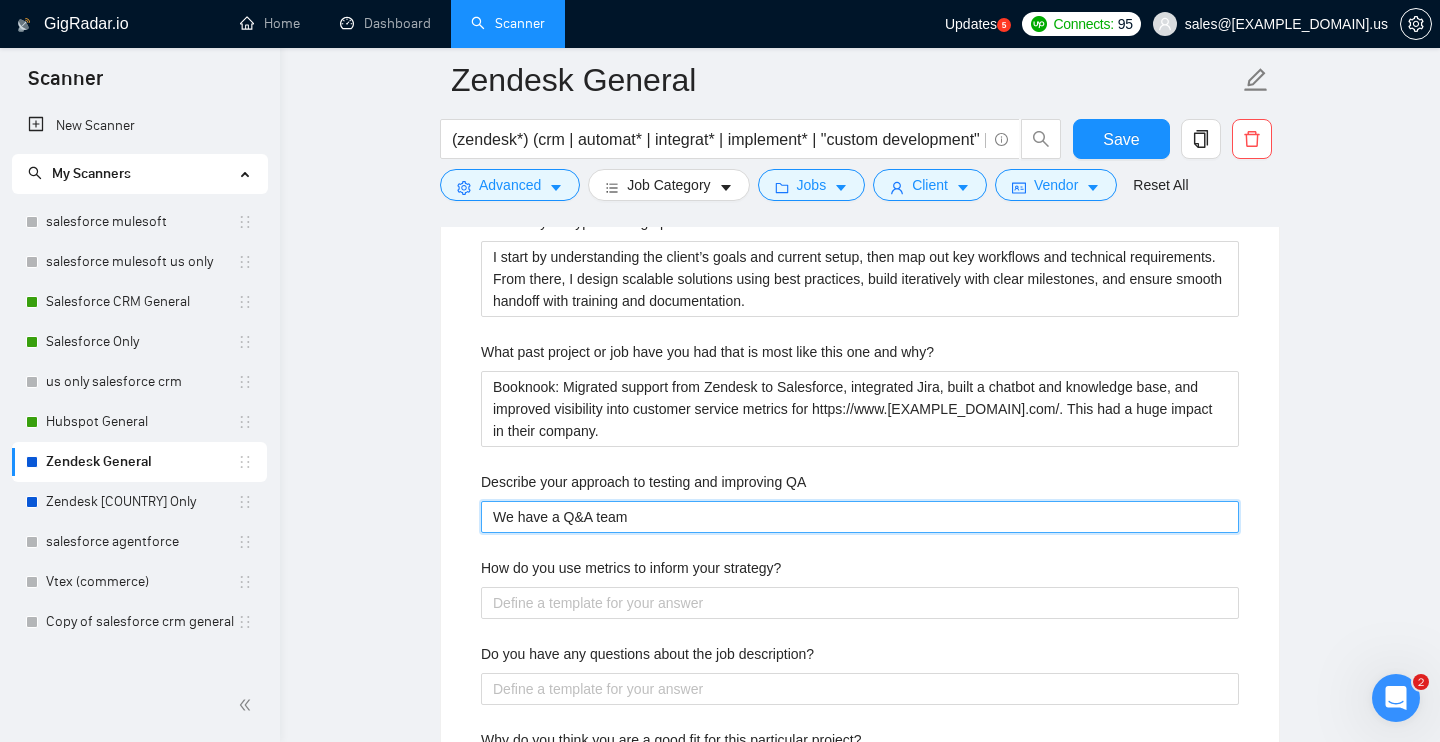 type 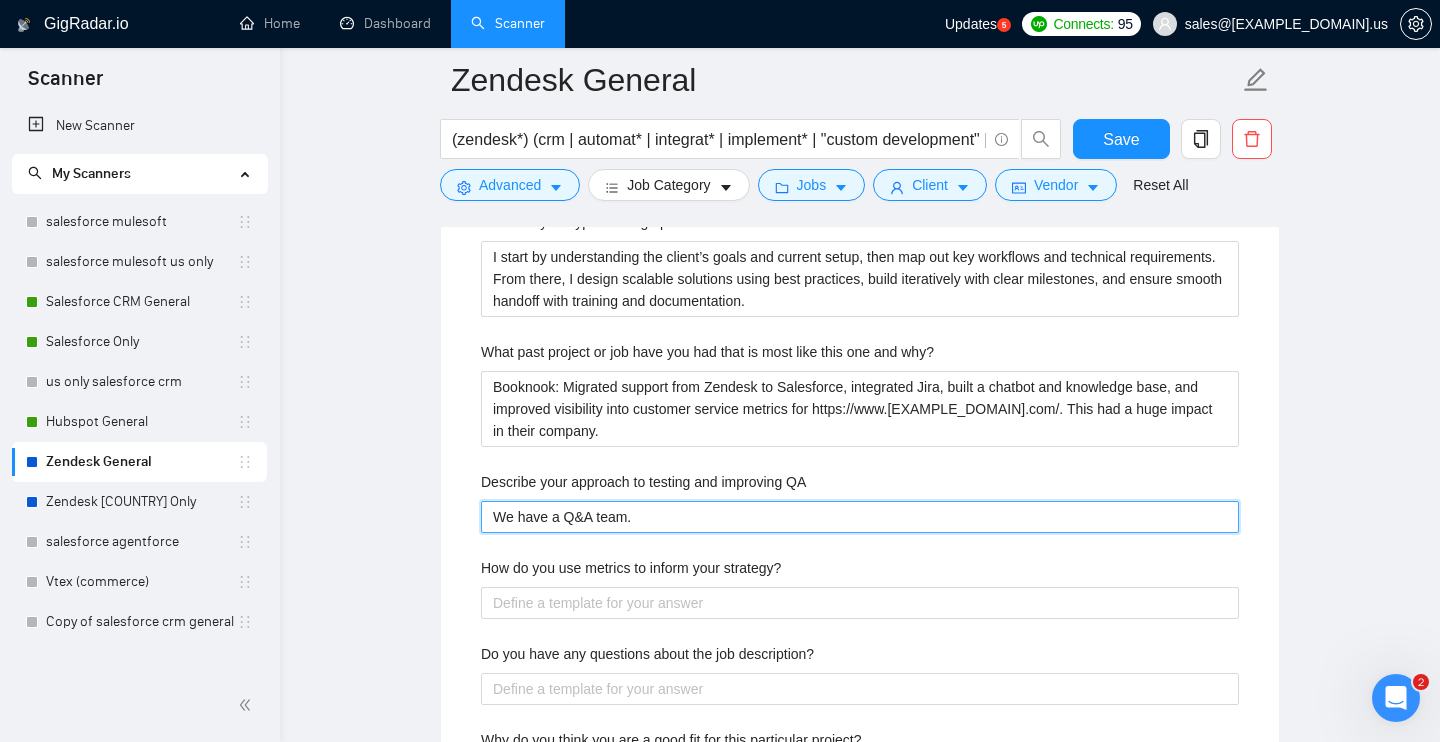 type on "We have a Q&A team." 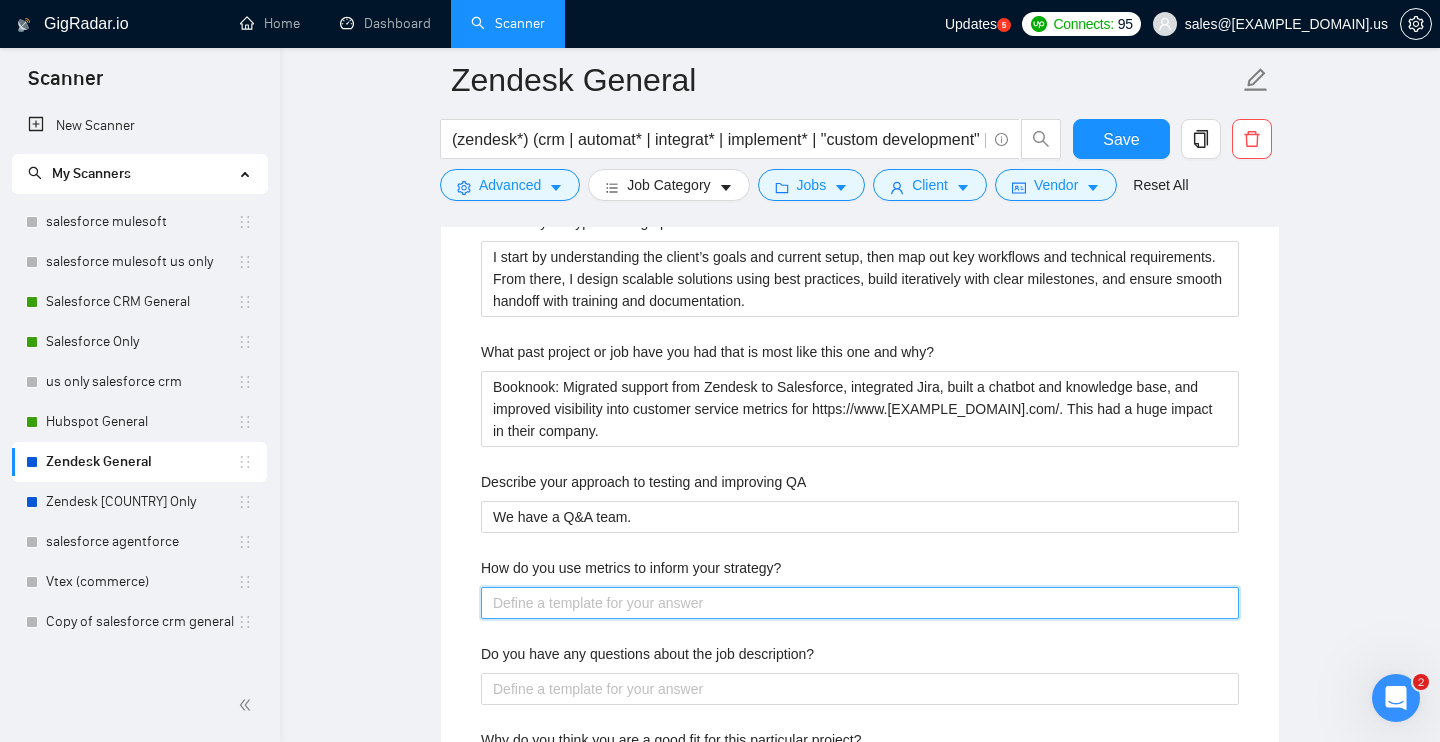 click on "How do you use metrics to inform your strategy?" at bounding box center [860, 603] 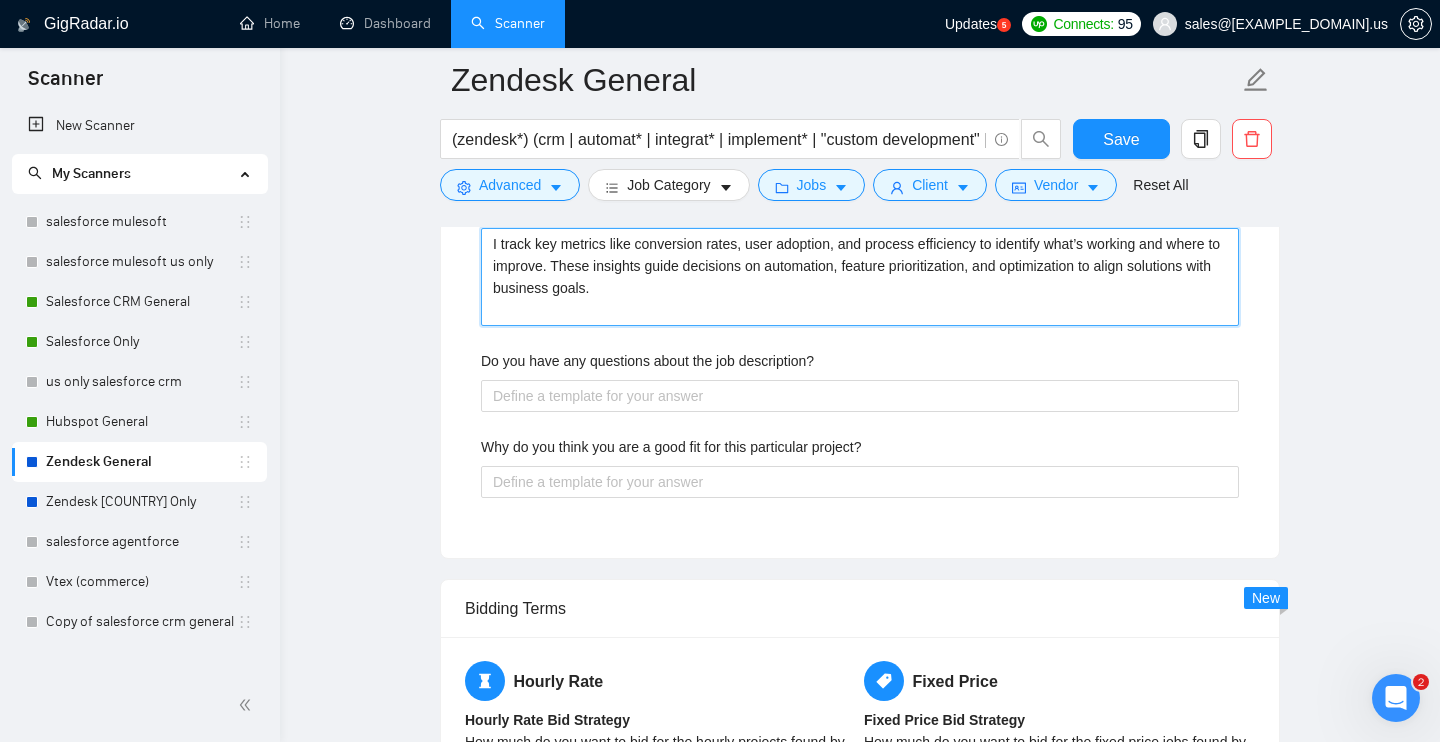 scroll, scrollTop: 4205, scrollLeft: 0, axis: vertical 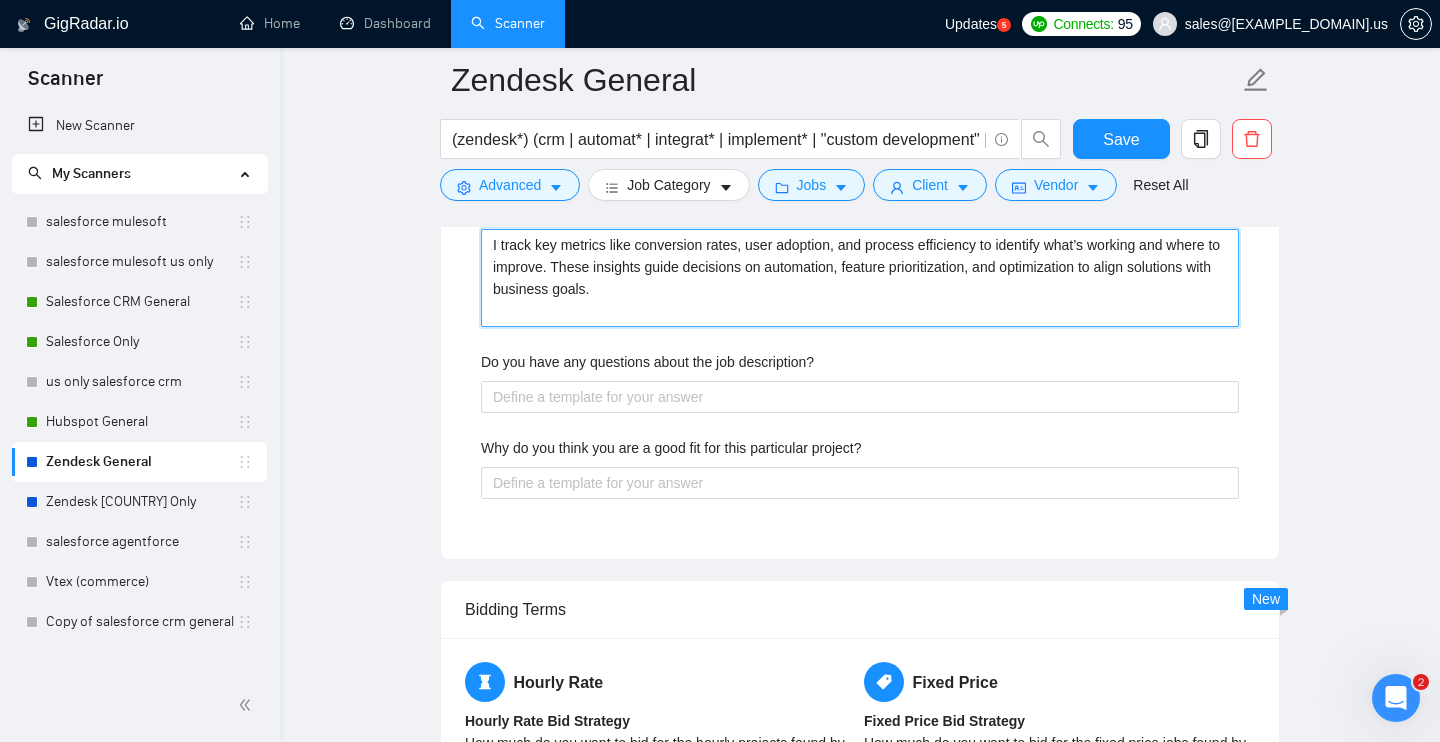 type 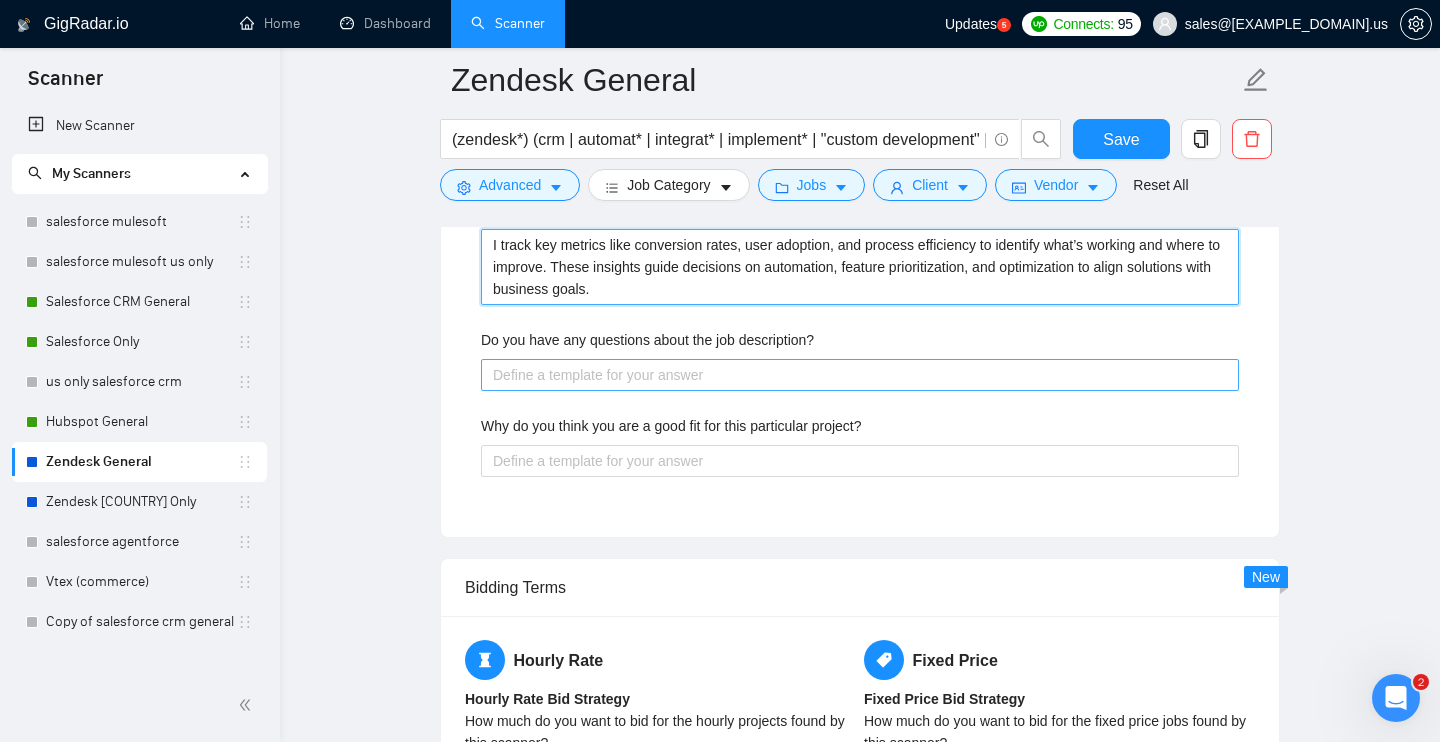 type on "I track key metrics like conversion rates, user adoption, and process efficiency to identify what’s working and where to improve. These insights guide decisions on automation, feature prioritization, and optimization to align solutions with business goals." 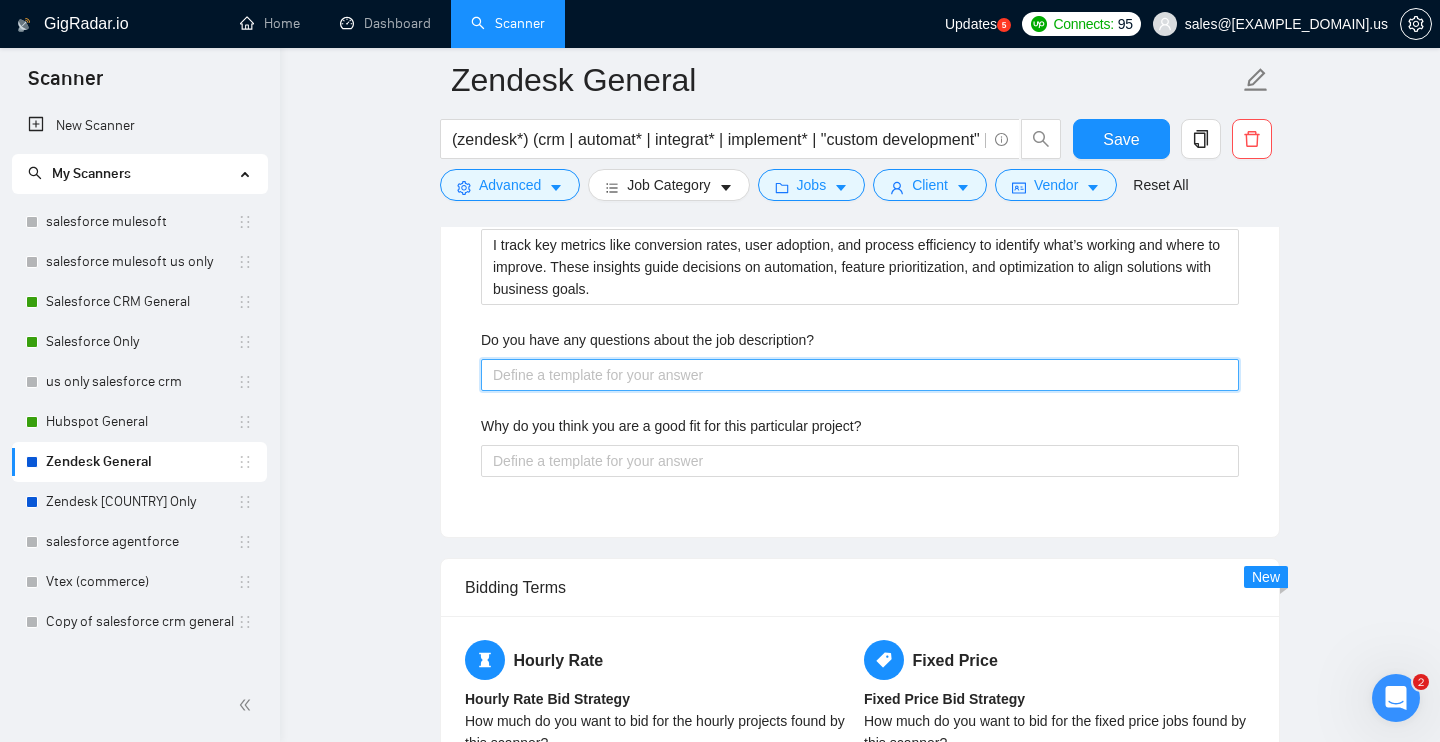 click on "Do you have any questions about the job description?" at bounding box center [860, 375] 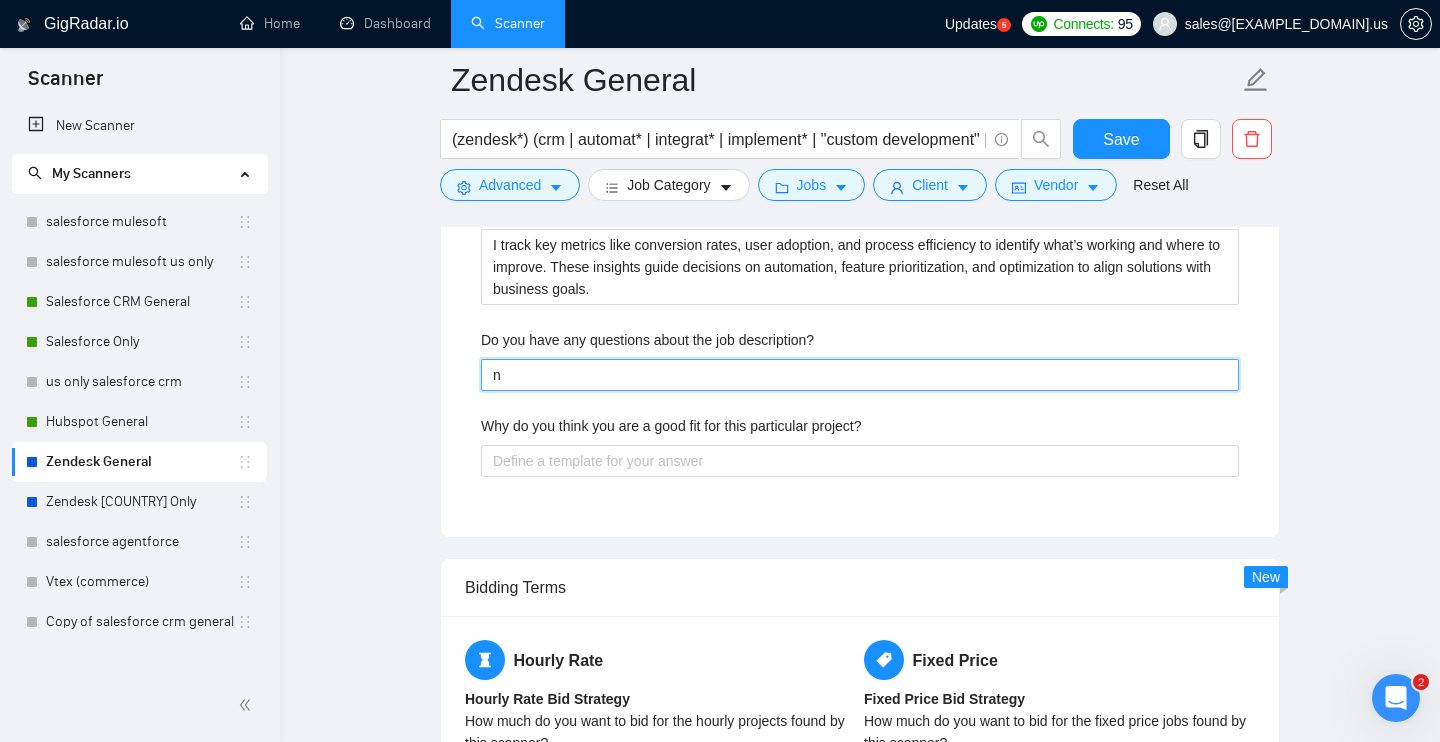type 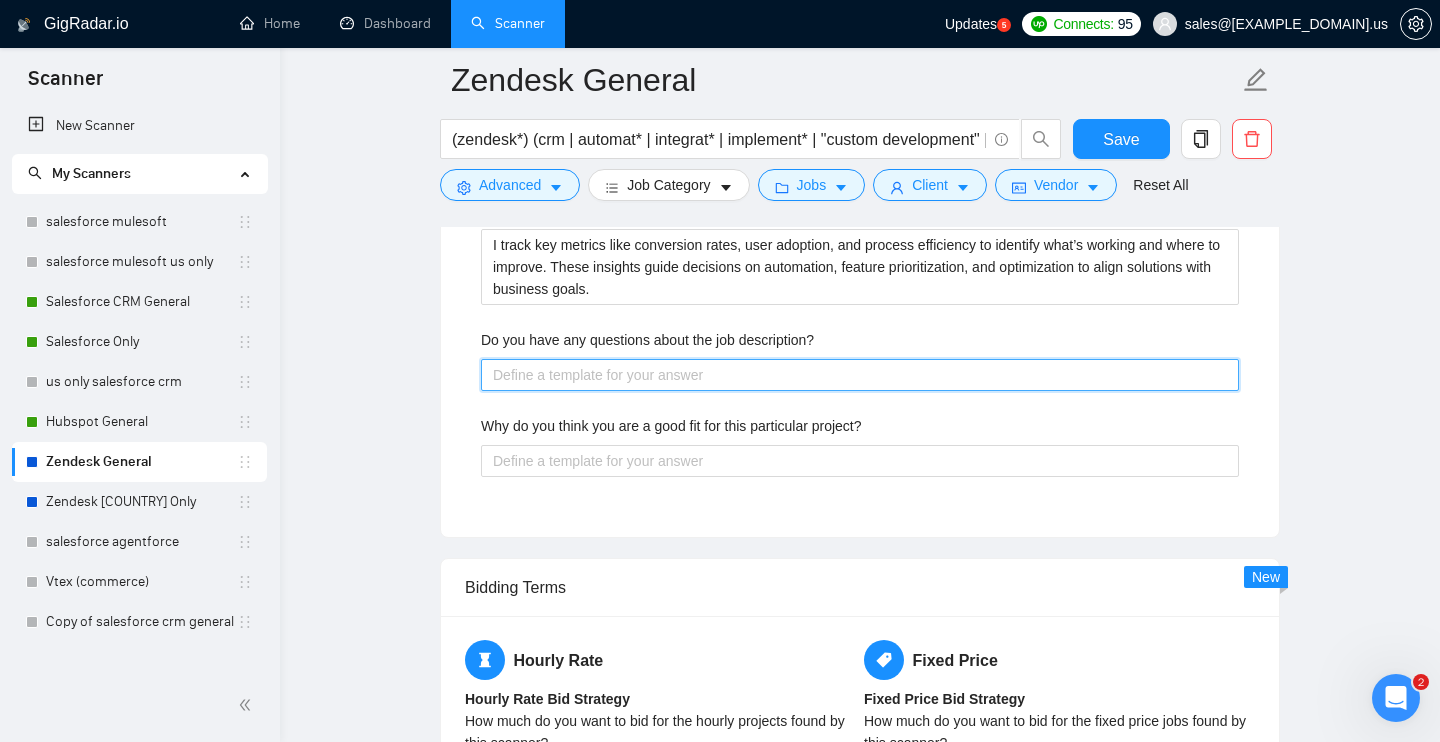 type 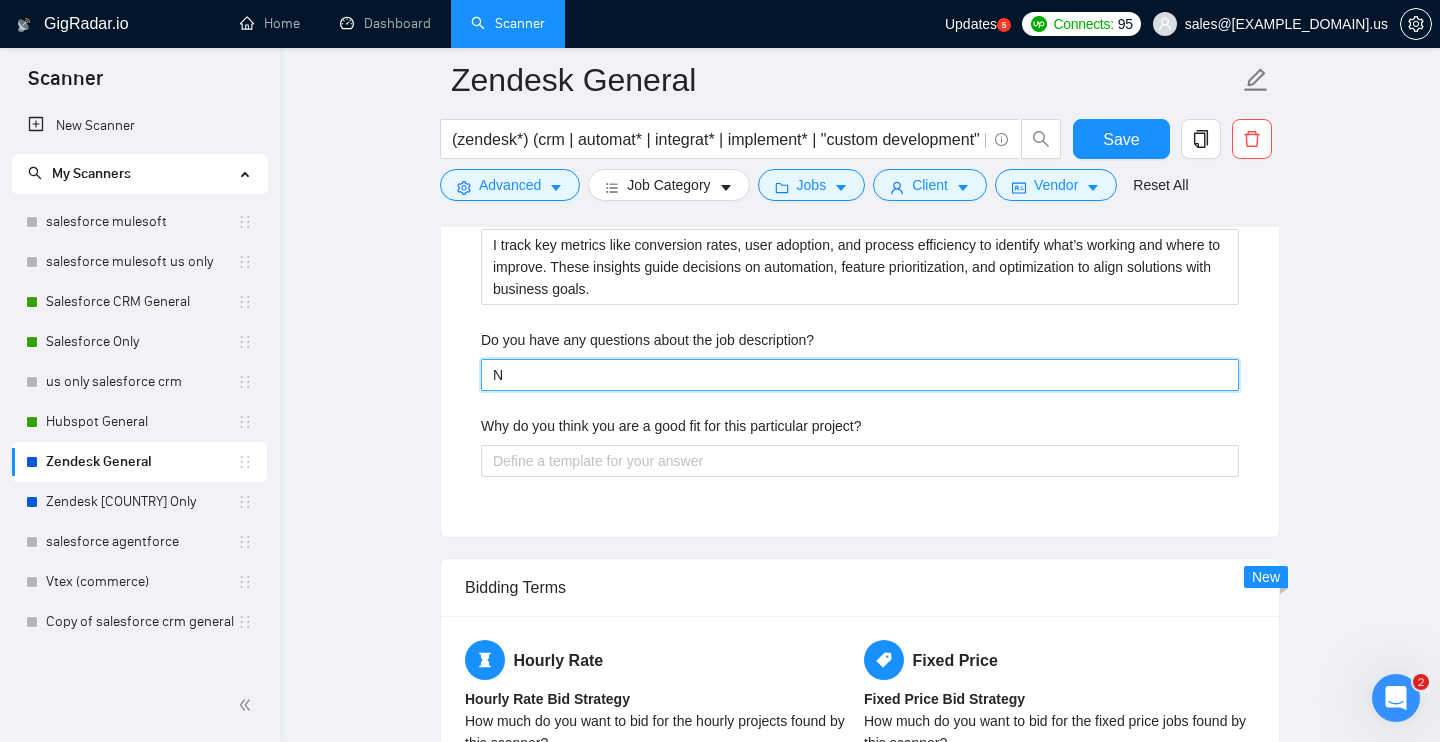 type 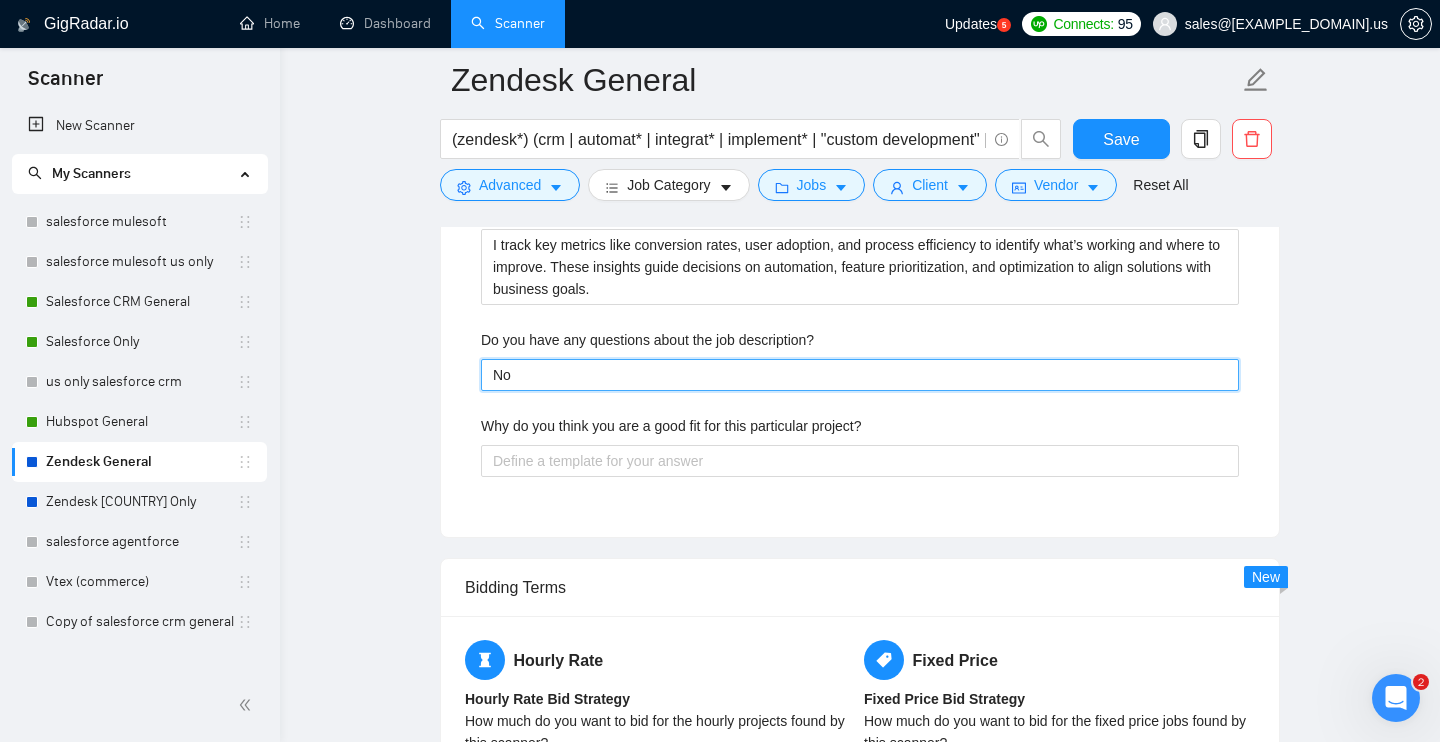 type 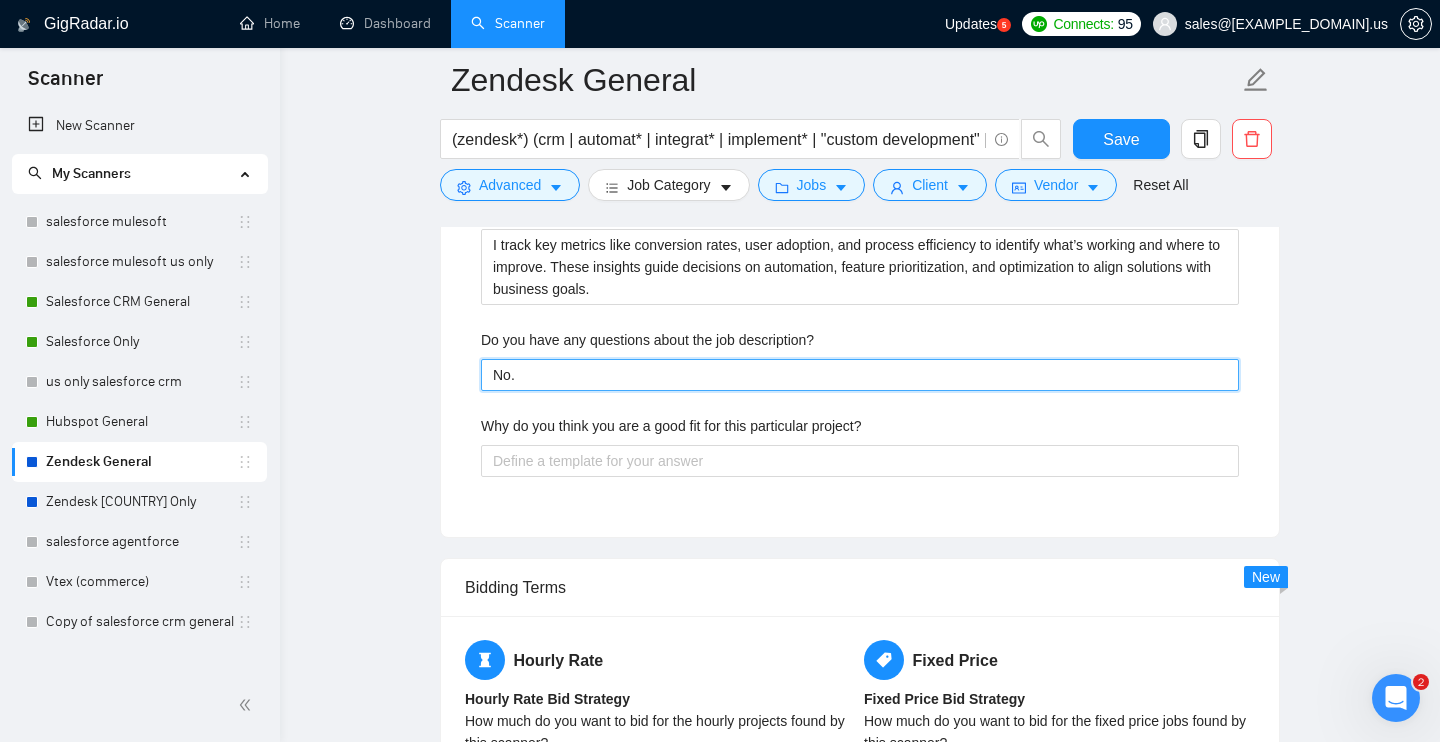 type 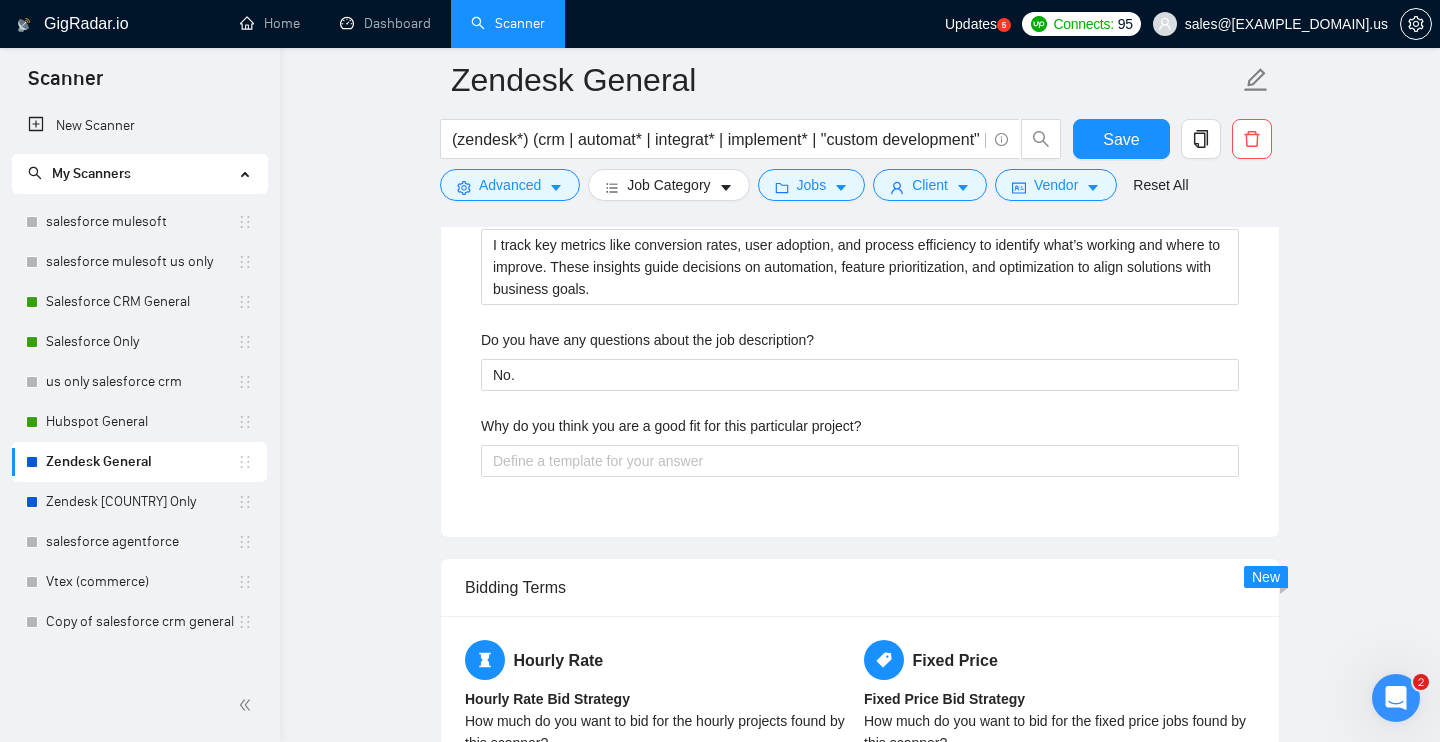 click on "Why do you think you are a good fit for this particular project?" at bounding box center [860, 430] 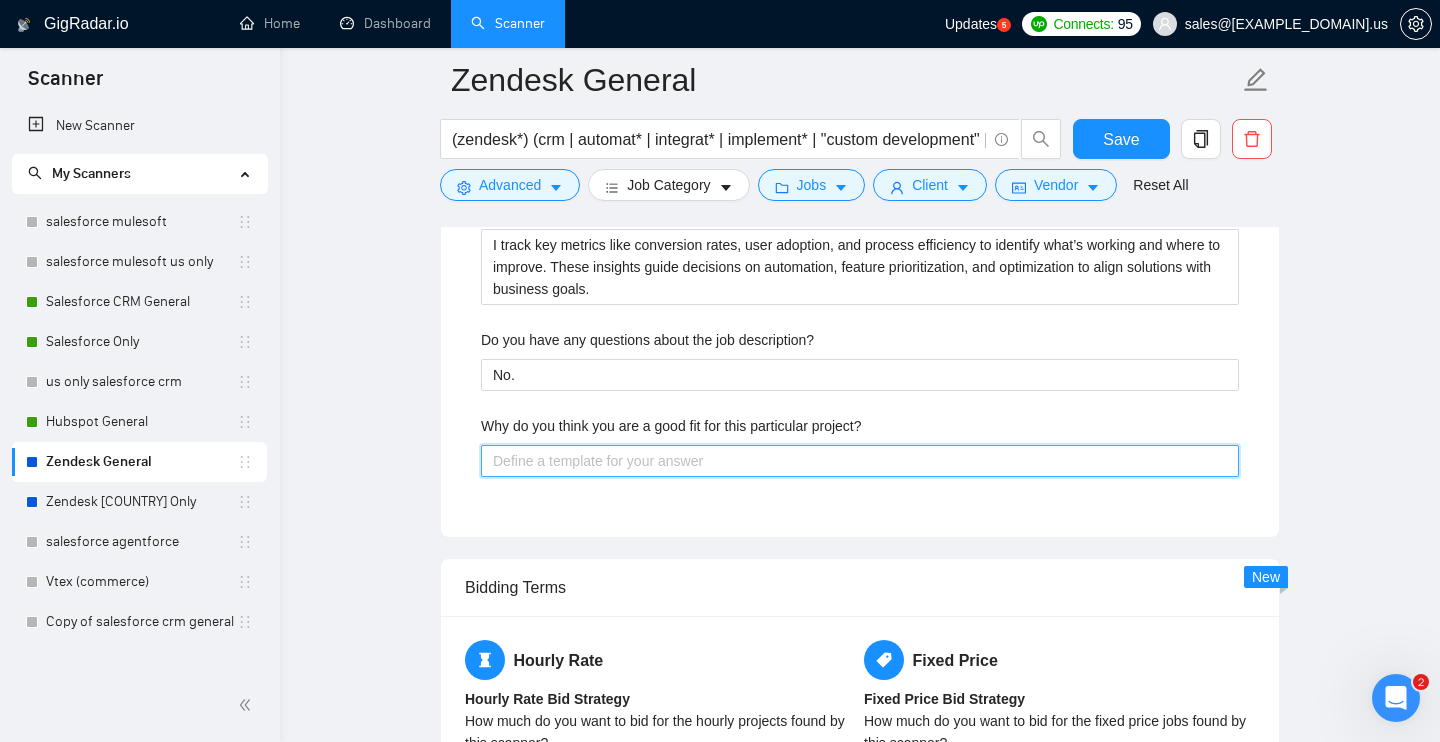 click on "Why do you think you are a good fit for this particular project?" at bounding box center (860, 461) 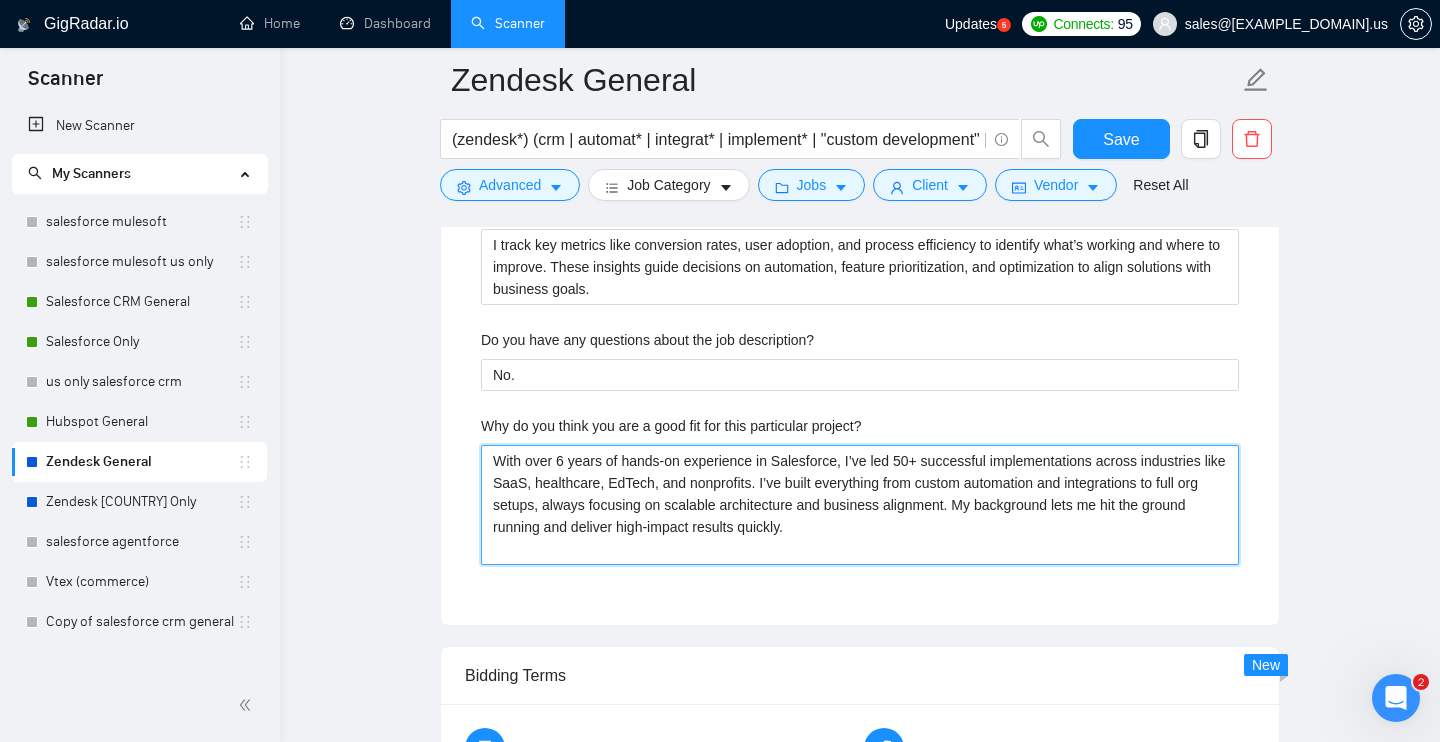 click on "With over 6 years of hands-on experience in Salesforce, I’ve led 50+ successful implementations across industries like SaaS, healthcare, EdTech, and nonprofits. I’ve built everything from custom automation and integrations to full org setups, always focusing on scalable architecture and business alignment. My background lets me hit the ground running and deliver high-impact results quickly." at bounding box center (860, 505) 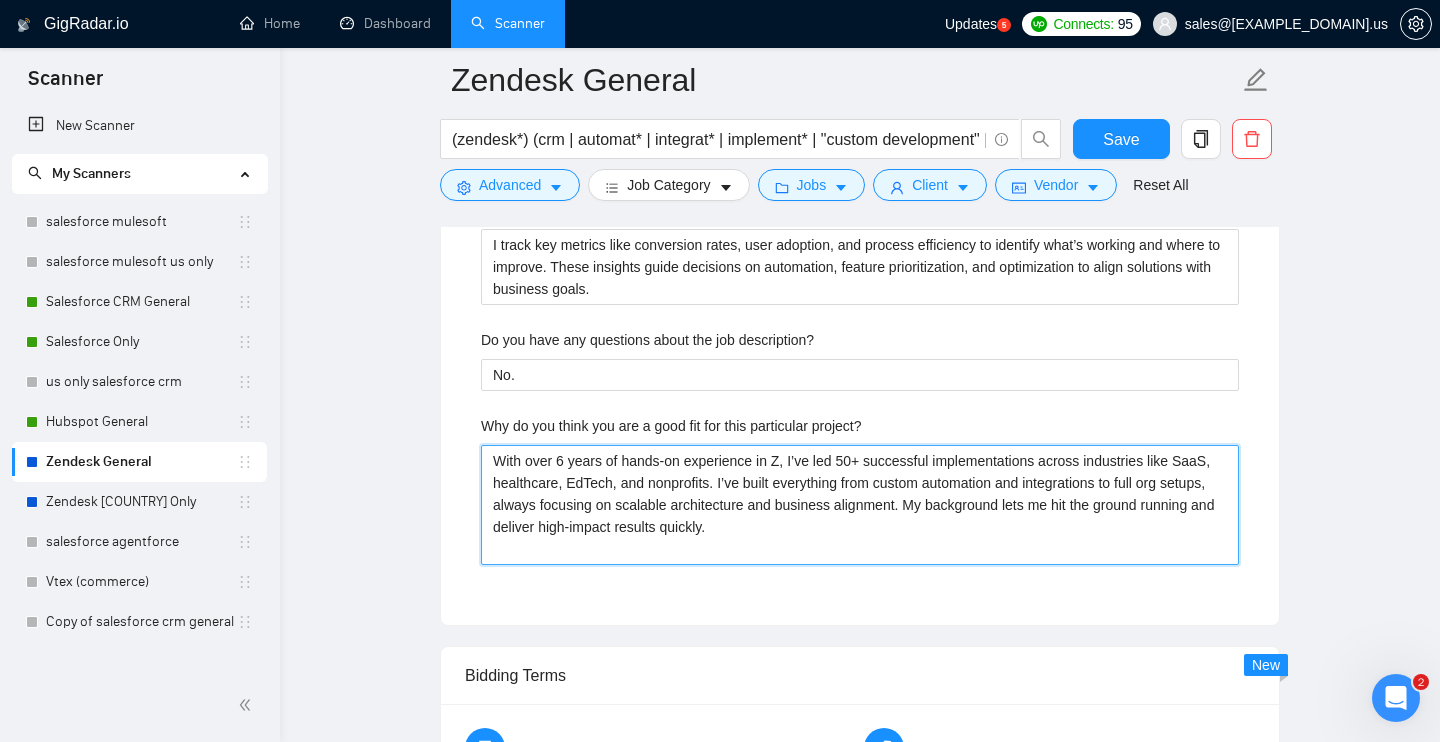 type 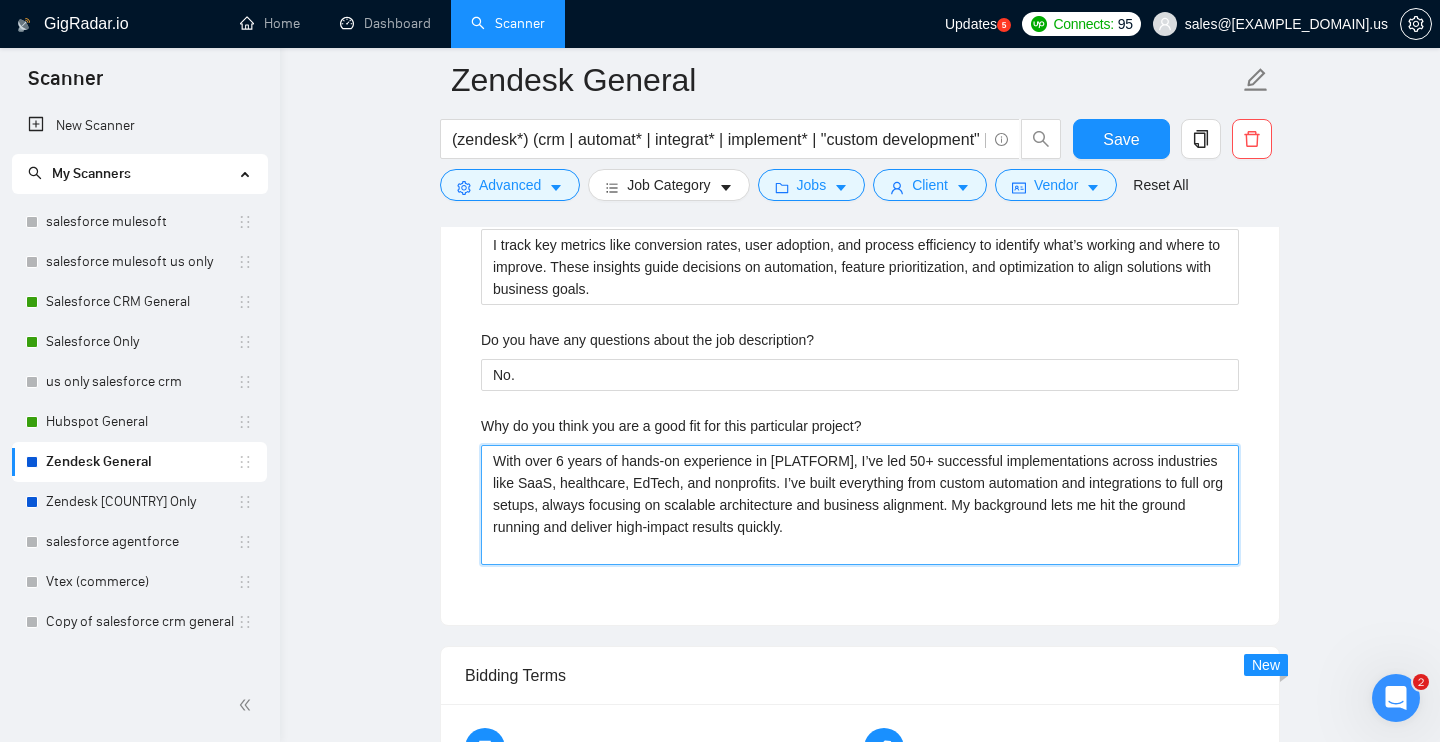type 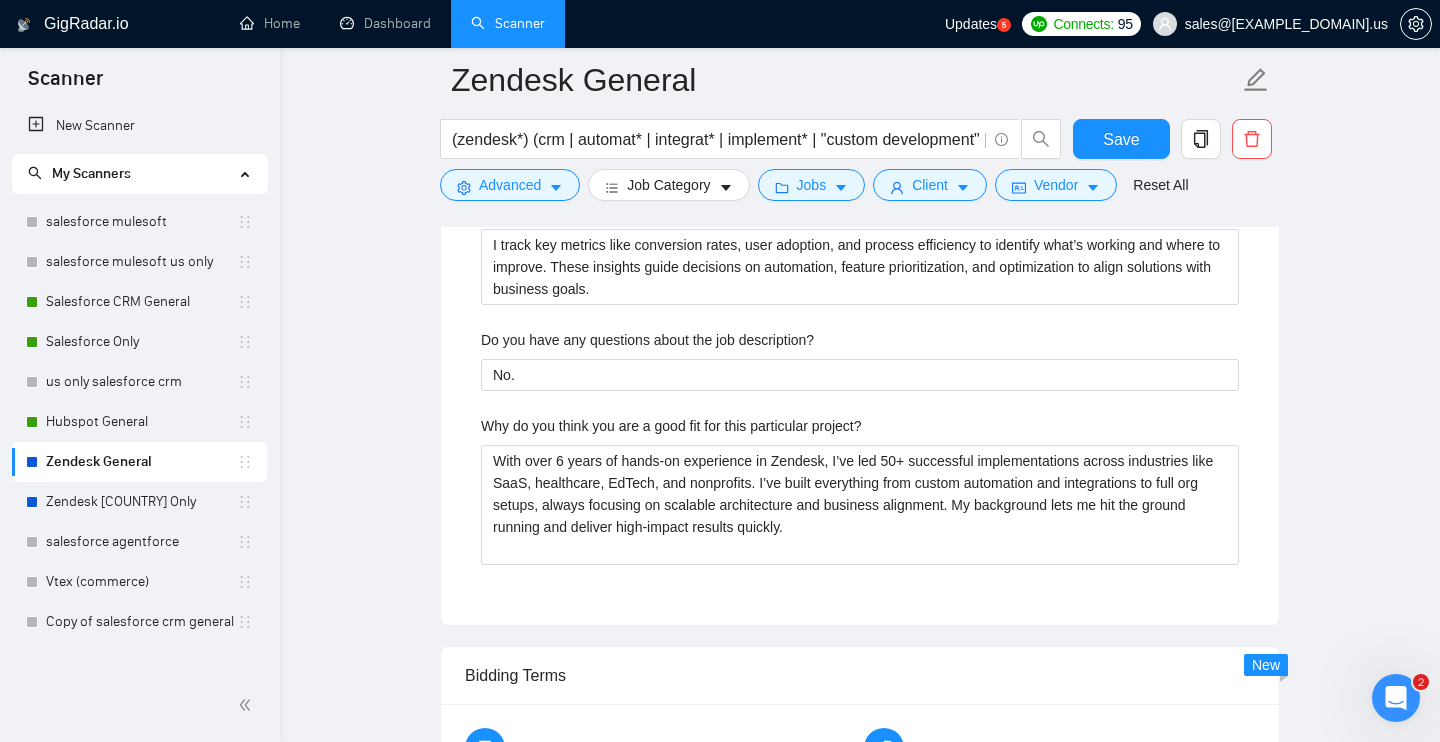 click on "Default answer template: [Always answer client questions in a, positive tone. If a question asks about specific experience or tools, respond affirmatively and relate it to similar or comparable work when exact tools aren’t mentioned in the profile. Do not say "I haven't done it." Instead, focus on transferable skills or comparable work. If more context is needed, suggest a quick call or chat to clarify. Never provide negative or uncertain statements. Avoid vague buzzwords. Be clear, concise, and persuasive] Most frequent questions: Describe your recent experience with similar projects Please list any certifications related to this project Zendesk Support Administrator, Zendesk Support Advanced Administrator, Zendesk Support App Integrations Specialist, Zendesk Explore Specialist, Zendesk Chat Specialist, Zendesk Guide Specialist, Zendesk Sell Specialist, Zendesk API & Integration Expert Include a link to your GitHub profile and/or website https://www.inforge.us What frameworks have you worked with?" at bounding box center [860, -259] 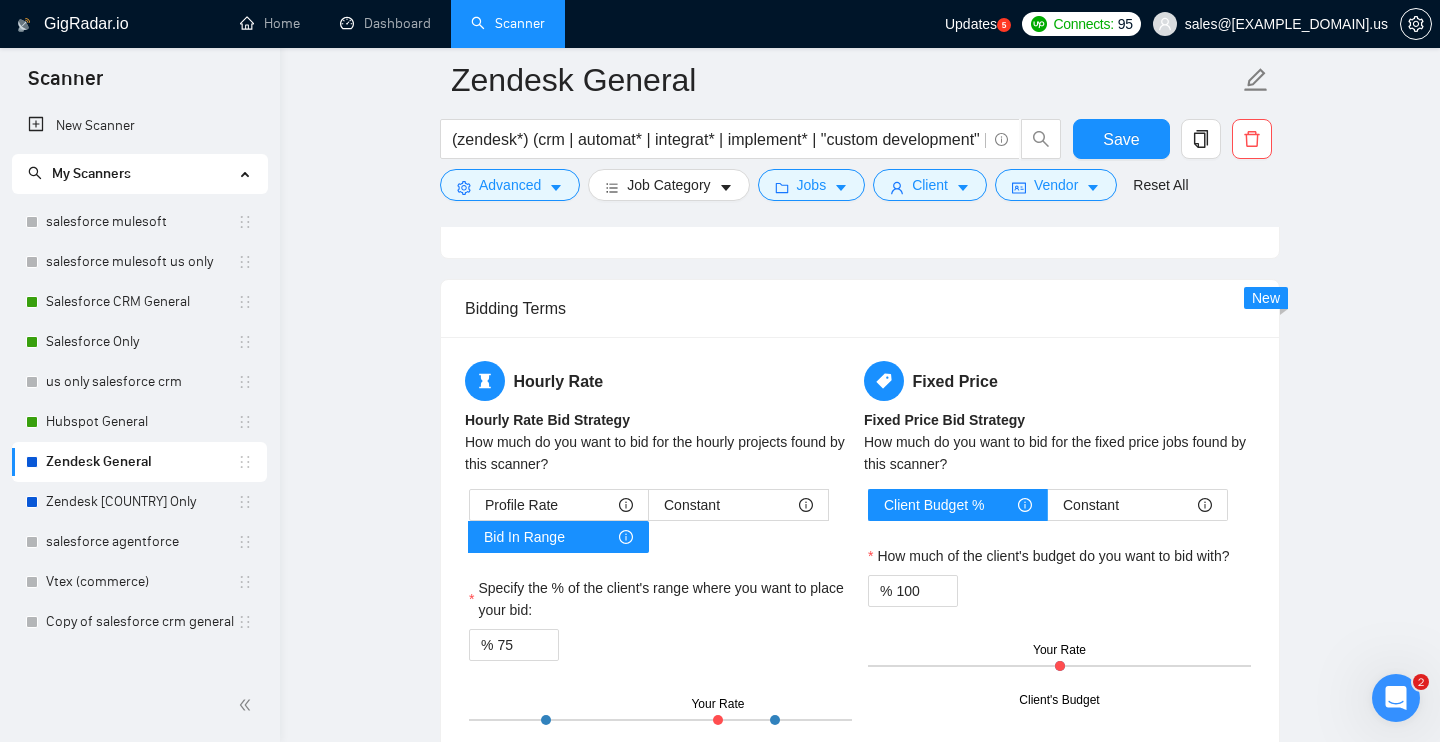 scroll, scrollTop: 4656, scrollLeft: 0, axis: vertical 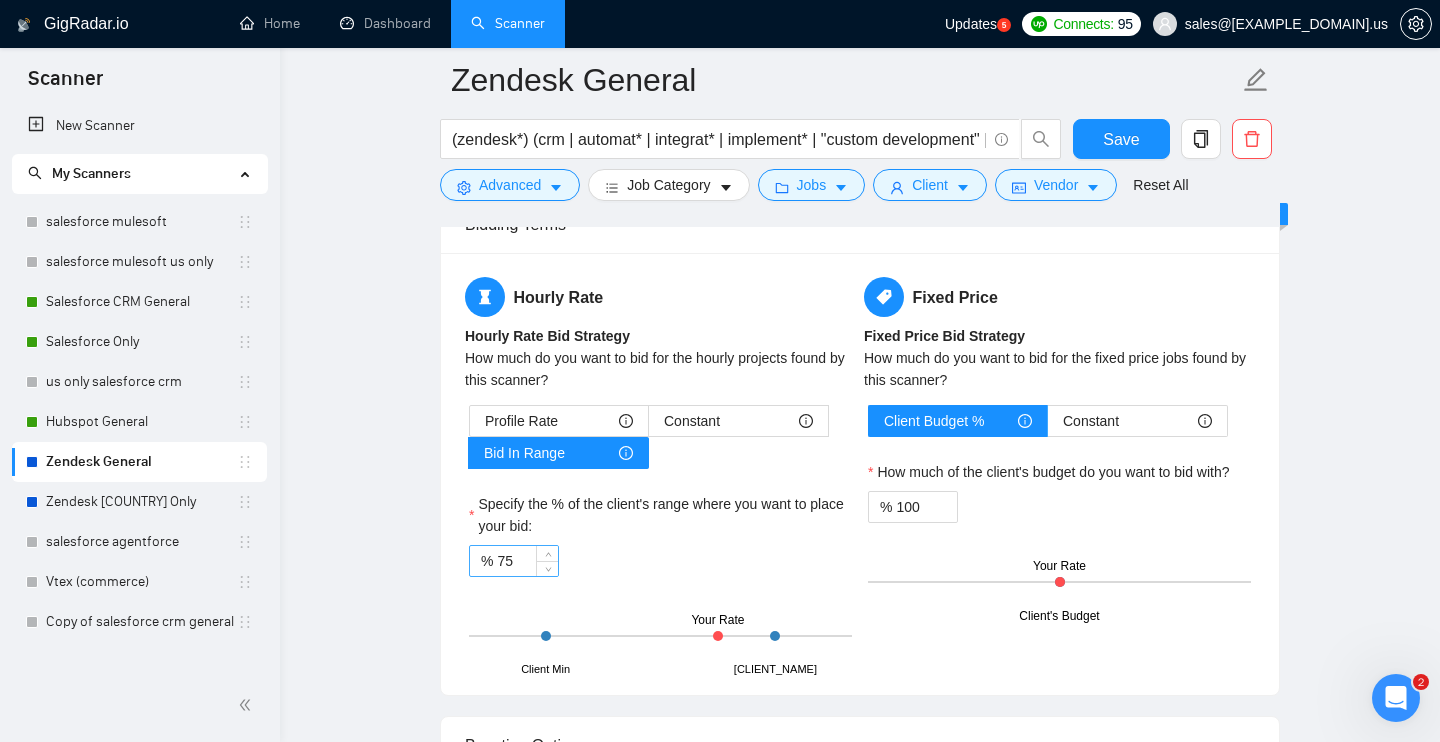 click on "75" at bounding box center (527, 561) 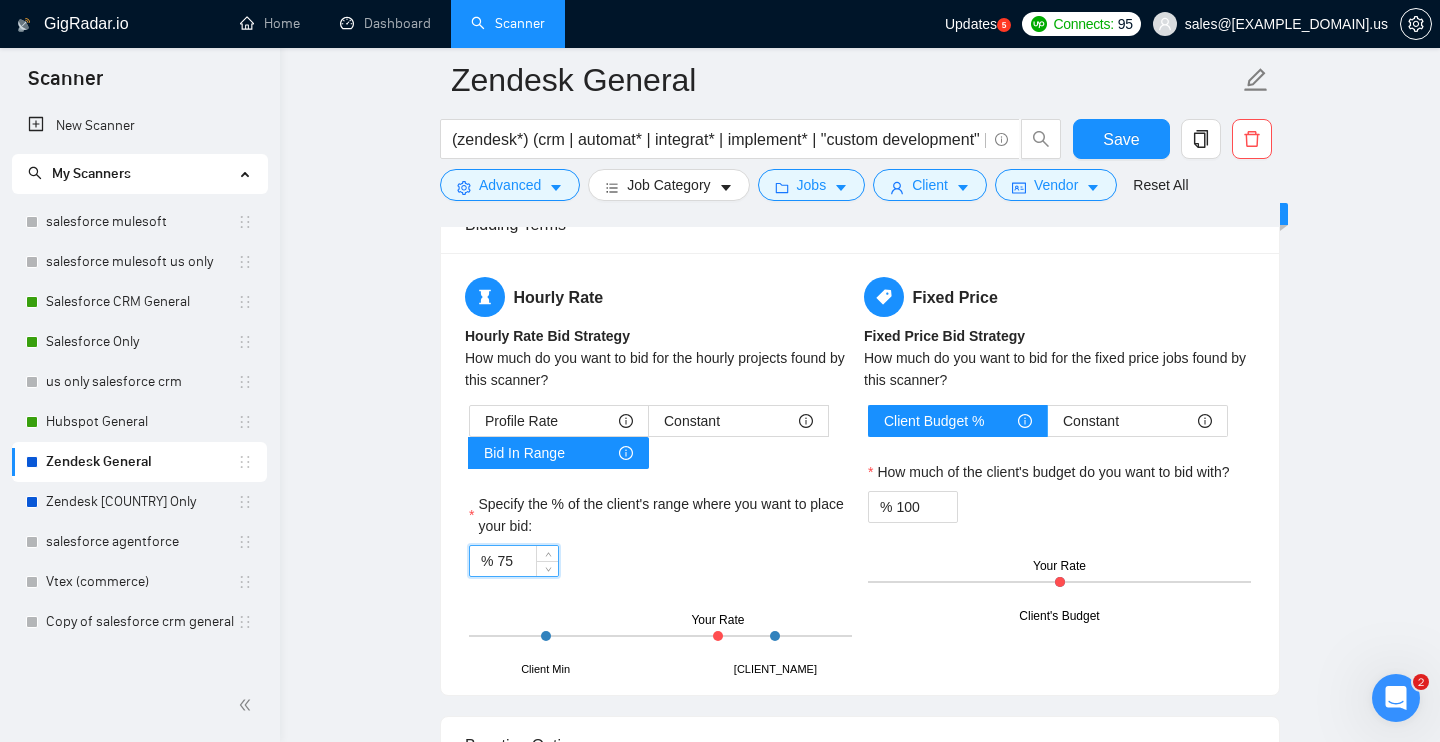 click on "75" at bounding box center [527, 561] 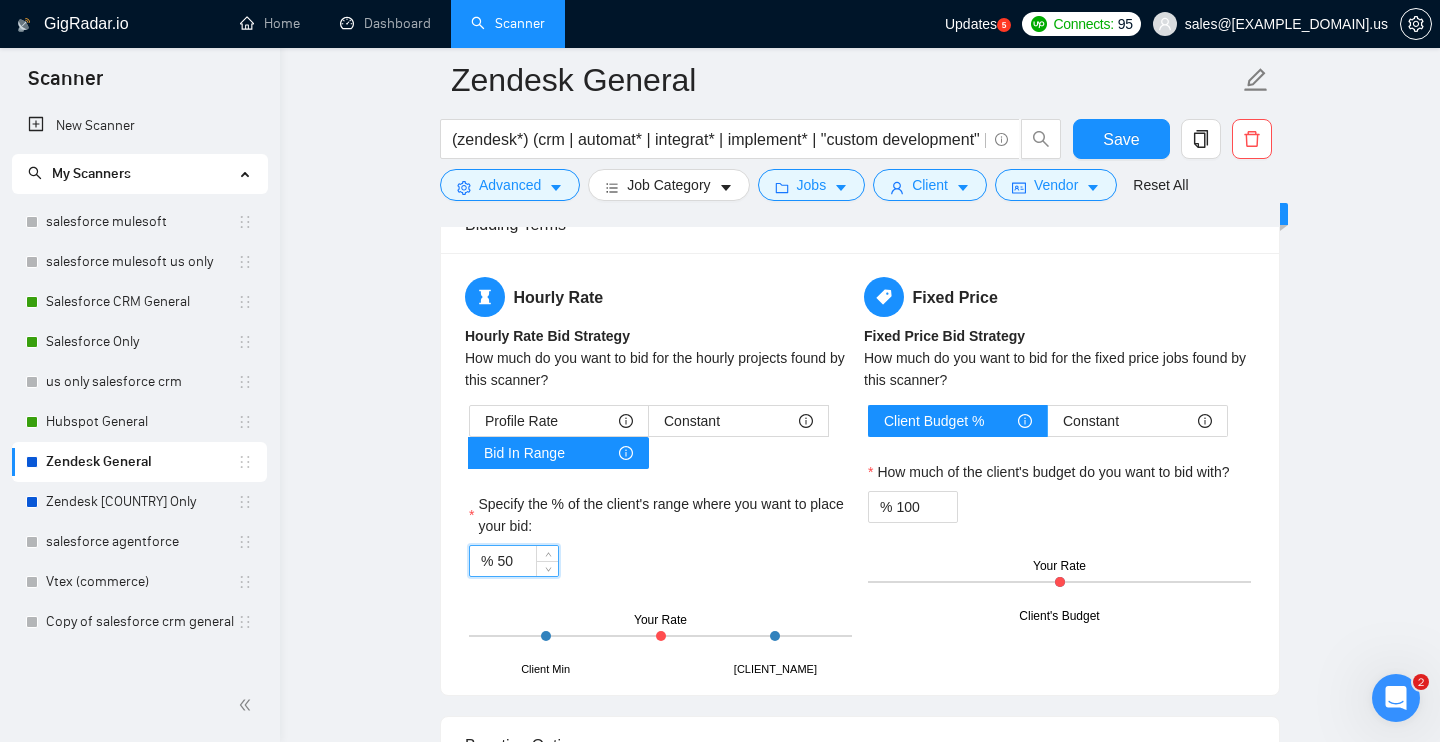 click on "Specify the % of the client's range where you want to place your bid:" at bounding box center (660, 519) 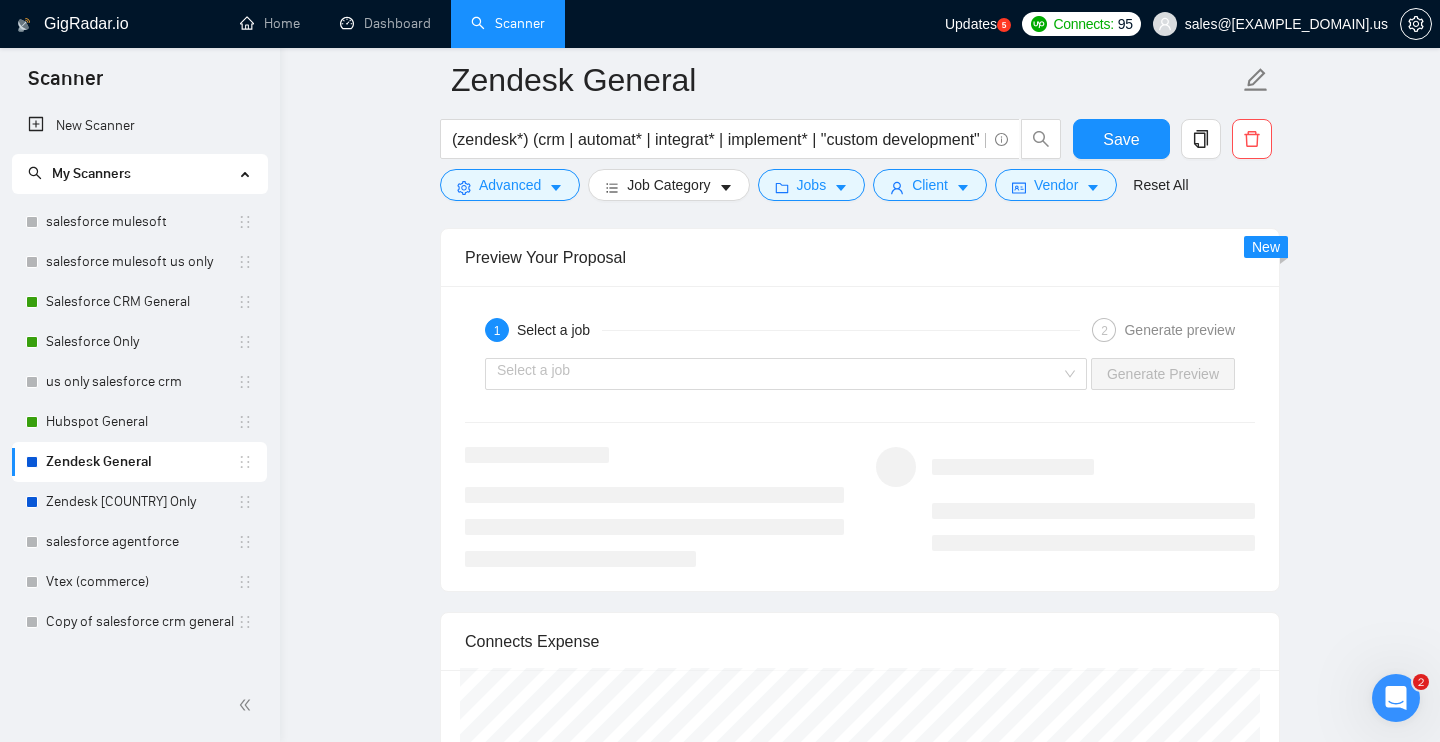 scroll, scrollTop: 5193, scrollLeft: 0, axis: vertical 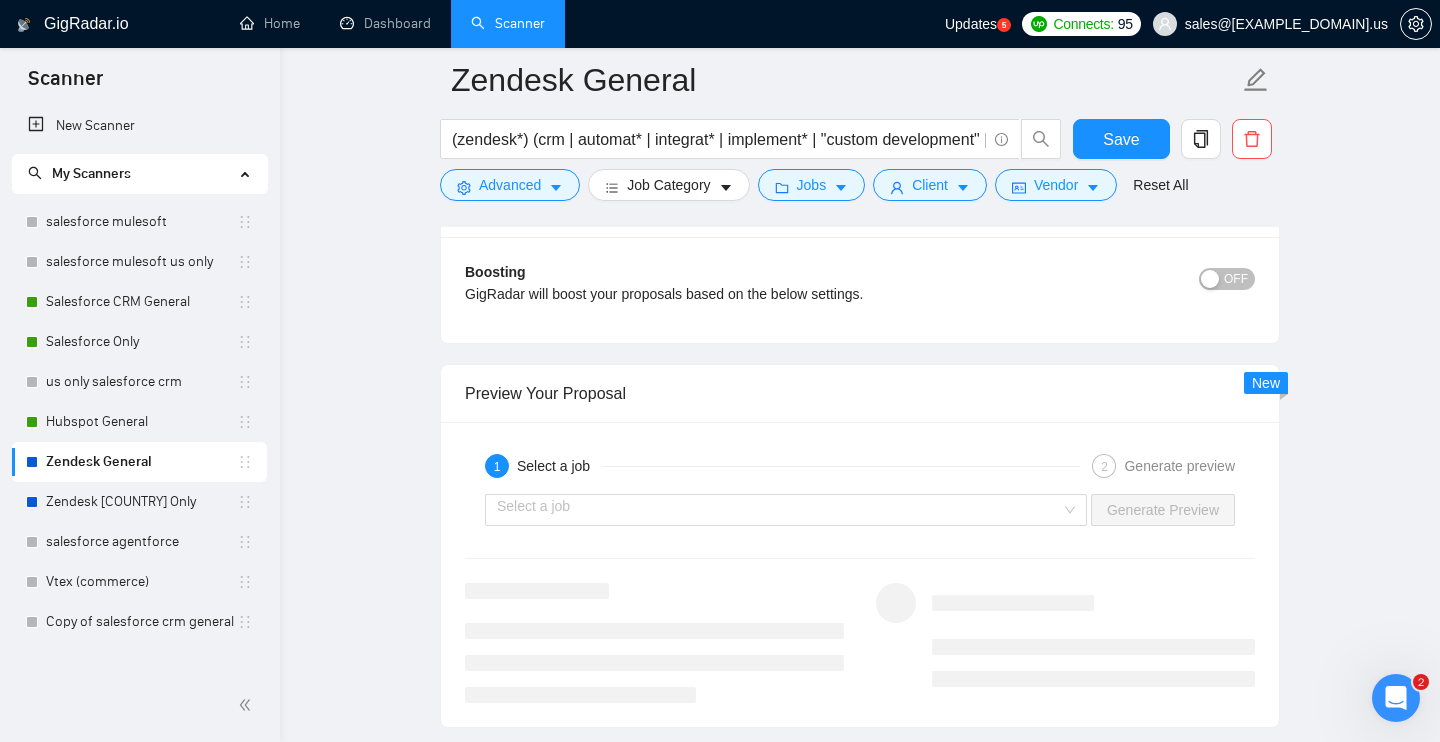 click on "OFF" at bounding box center [1236, 279] 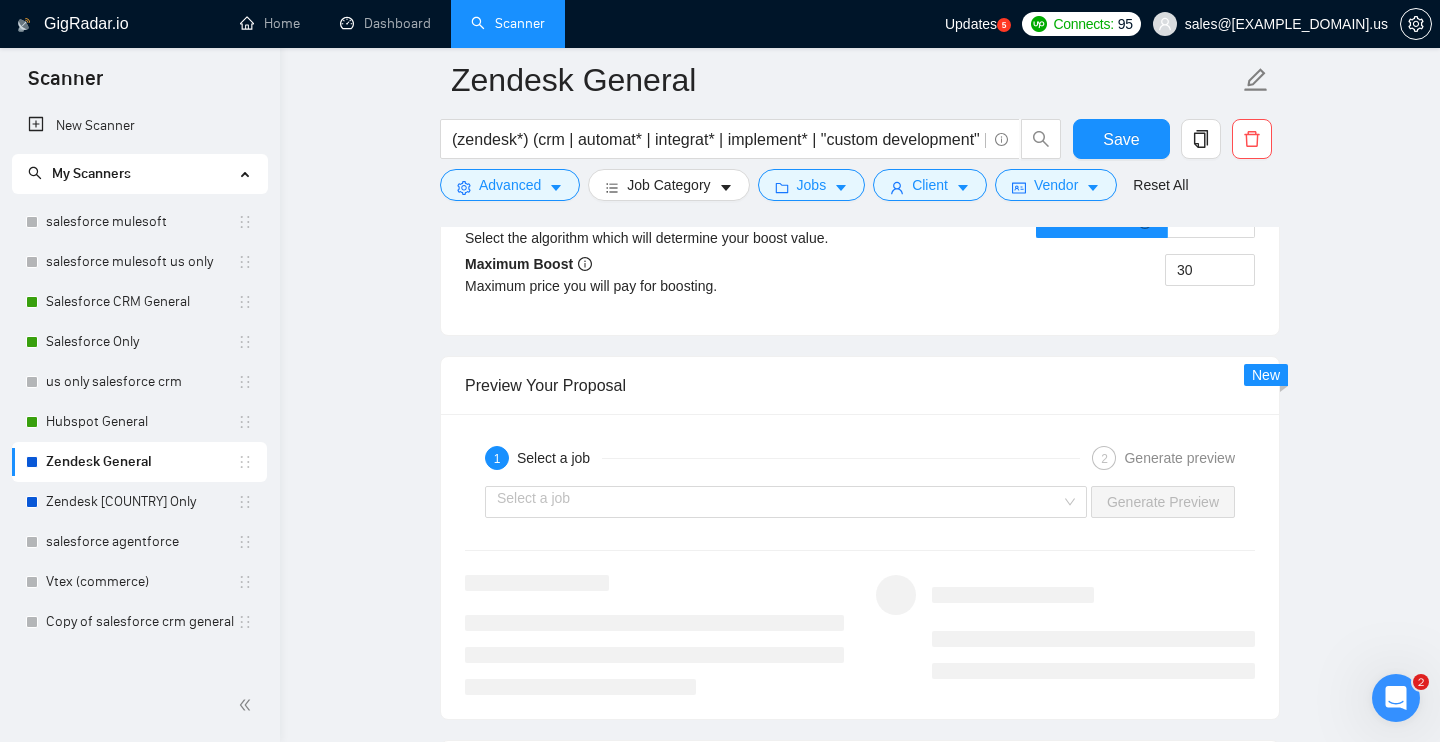 scroll, scrollTop: 5325, scrollLeft: 0, axis: vertical 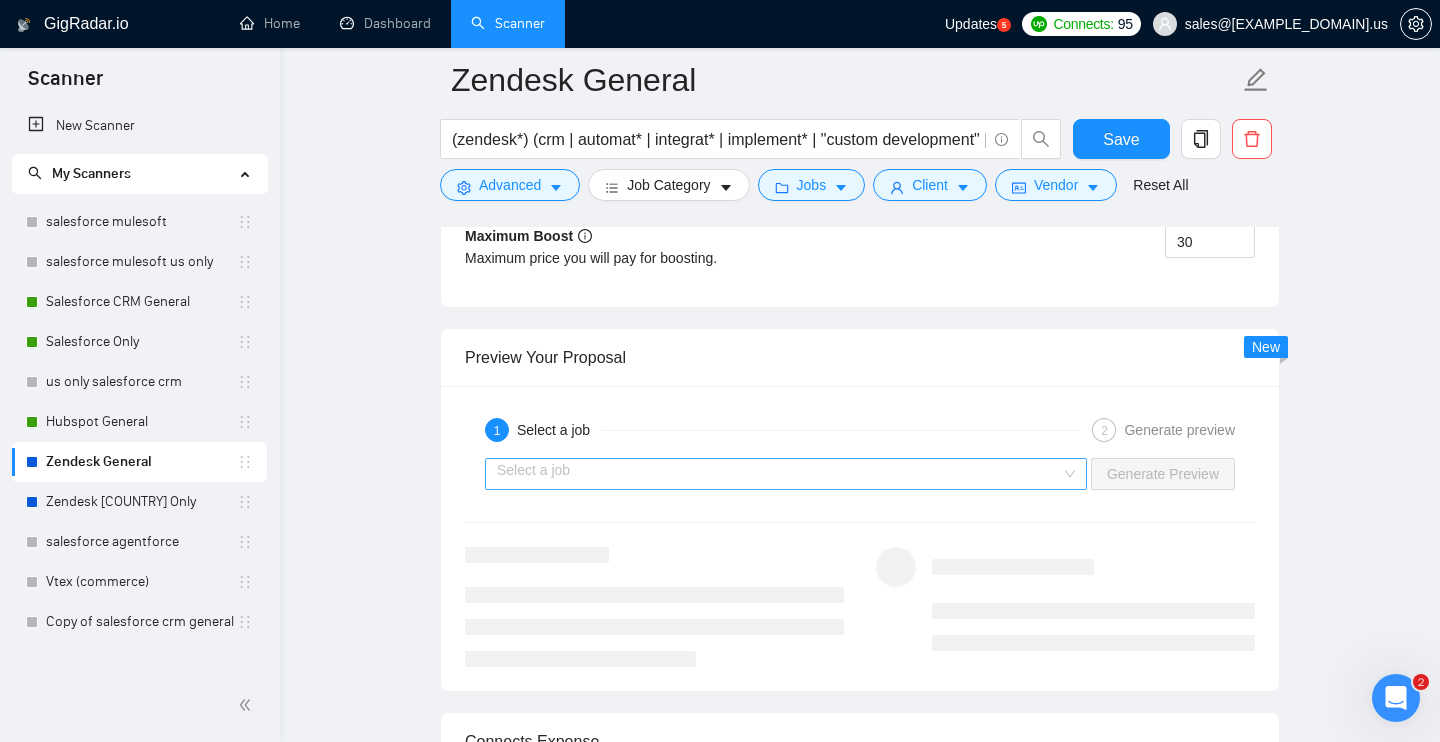 click at bounding box center (779, 474) 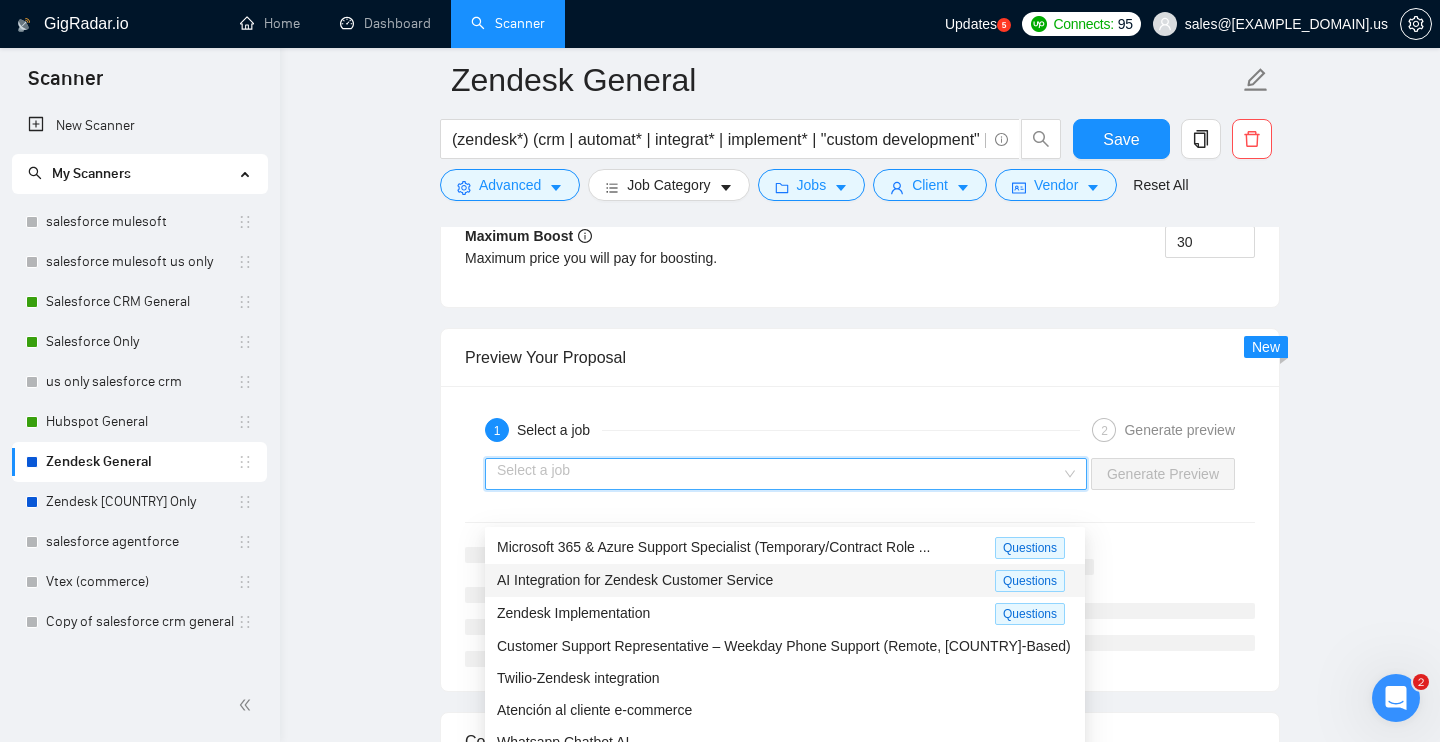 click on "AI Integration for Zendesk Customer Service" at bounding box center (635, 580) 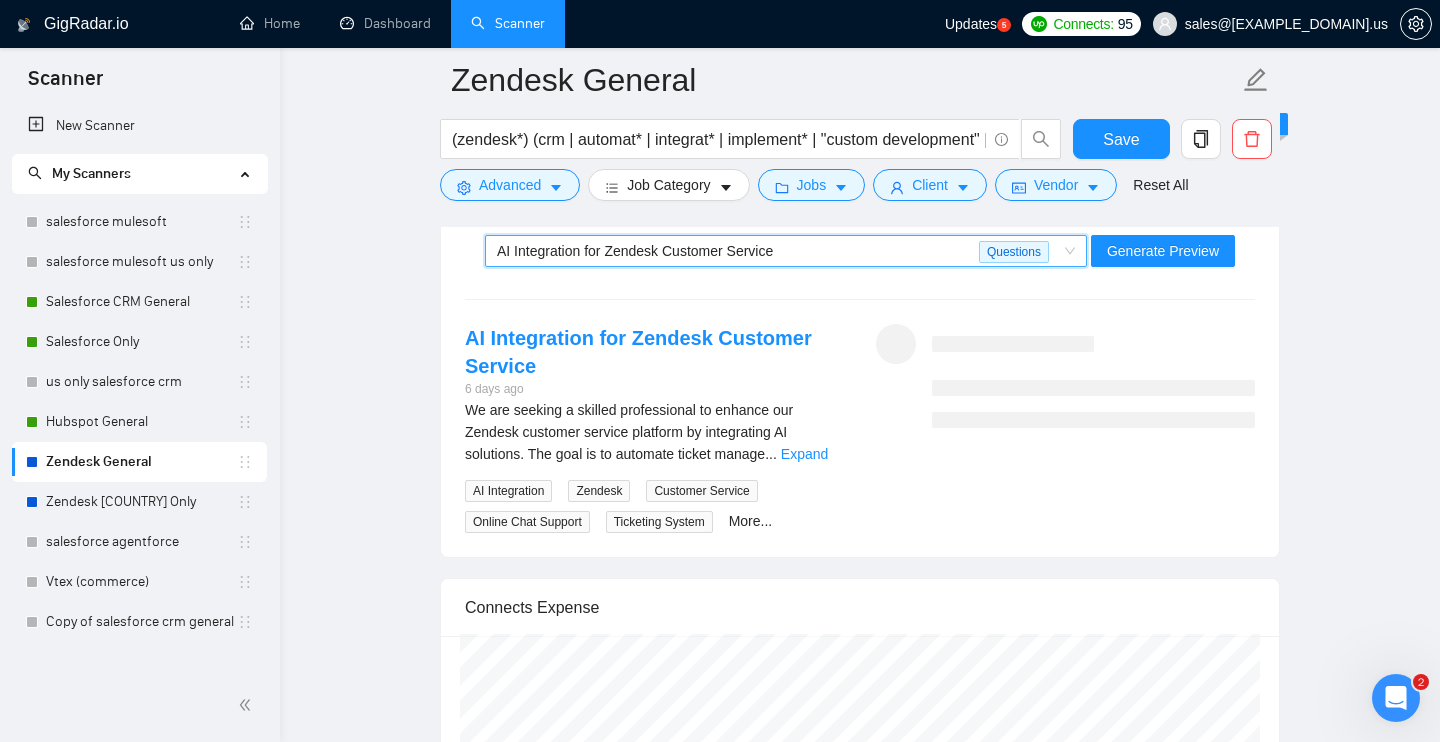 scroll, scrollTop: 5556, scrollLeft: 0, axis: vertical 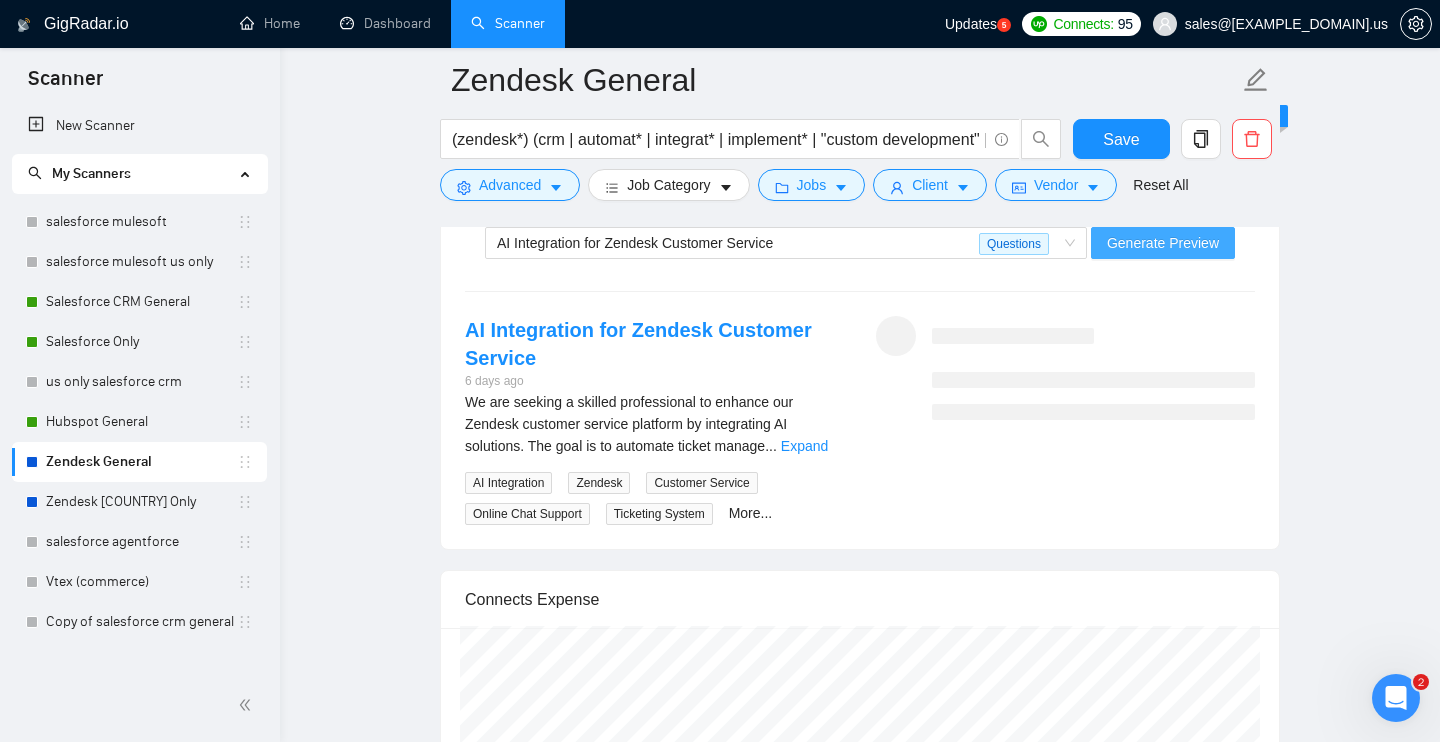 click on "Generate Preview" at bounding box center (1163, 243) 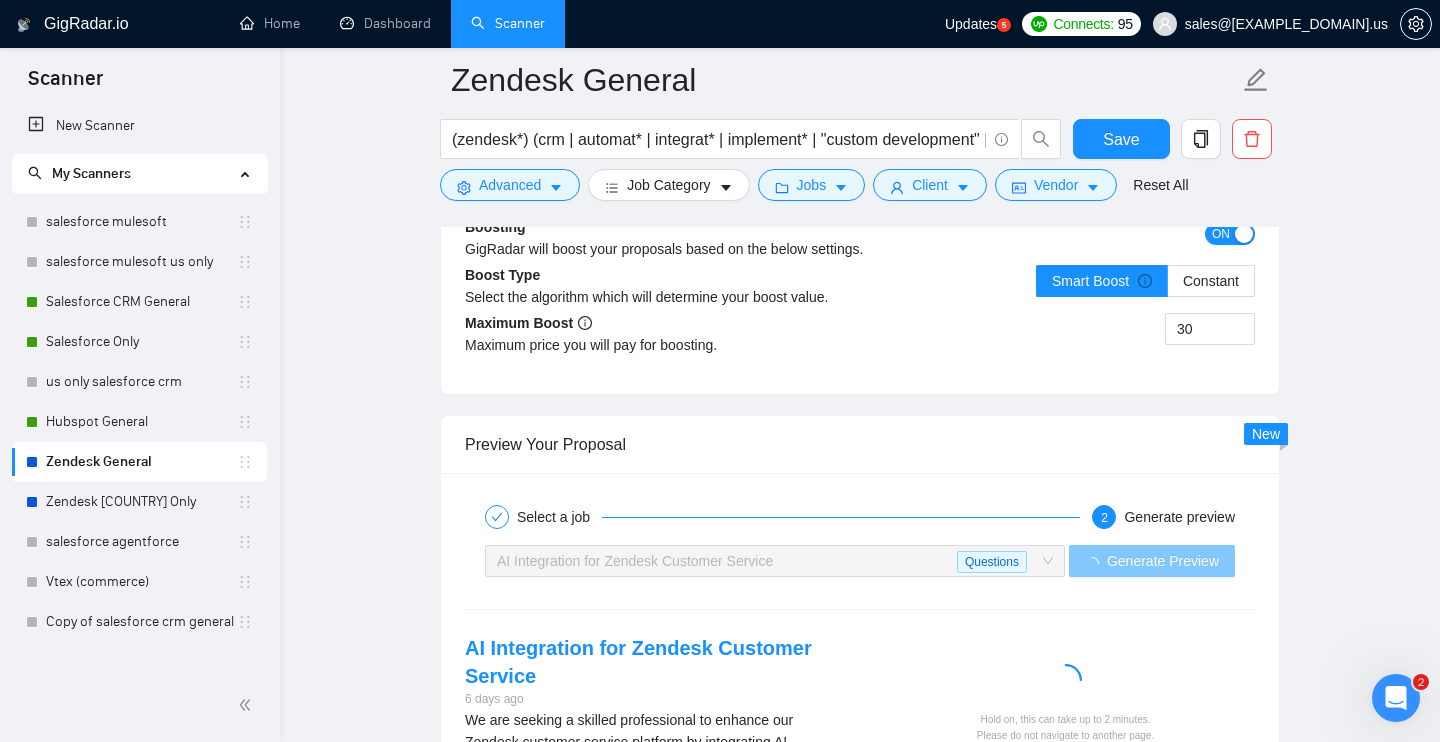 scroll, scrollTop: 5228, scrollLeft: 0, axis: vertical 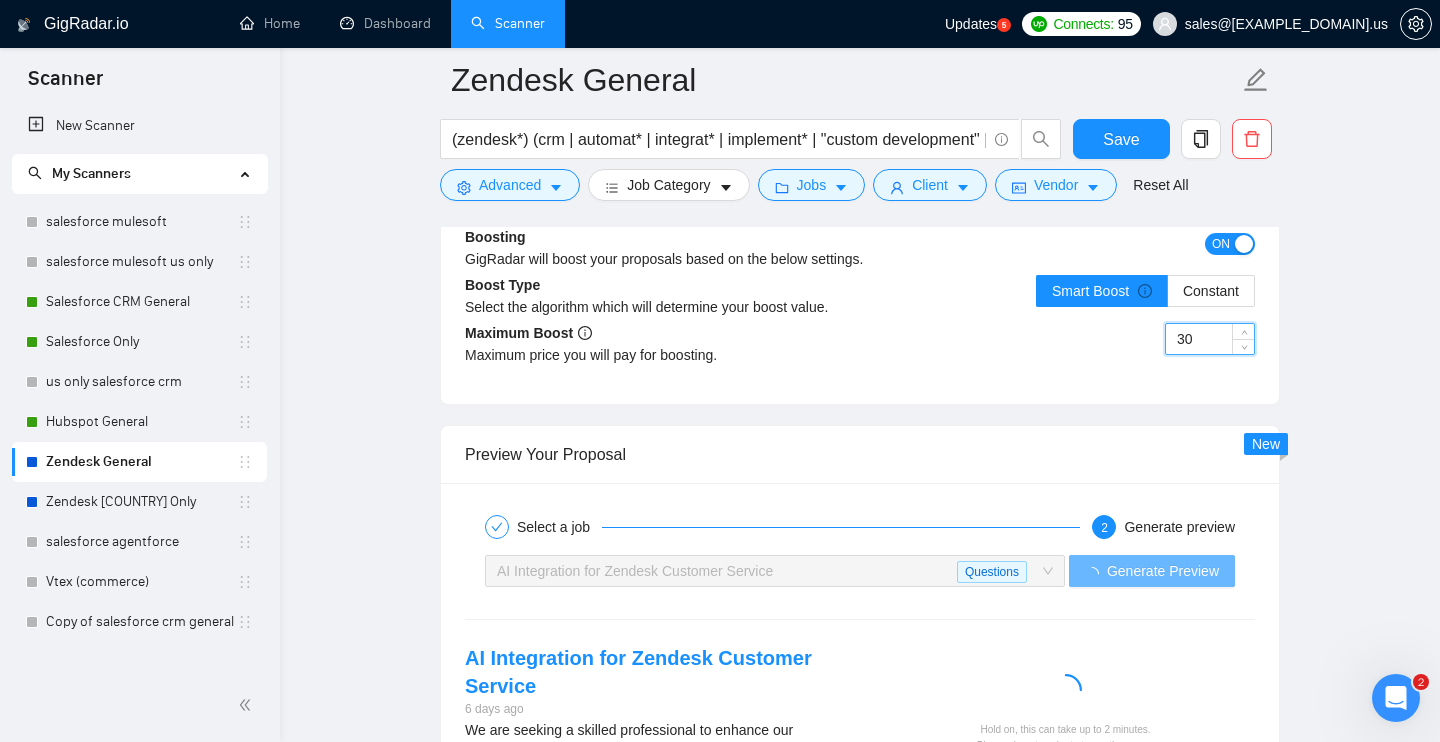 click on "30" at bounding box center (1210, 339) 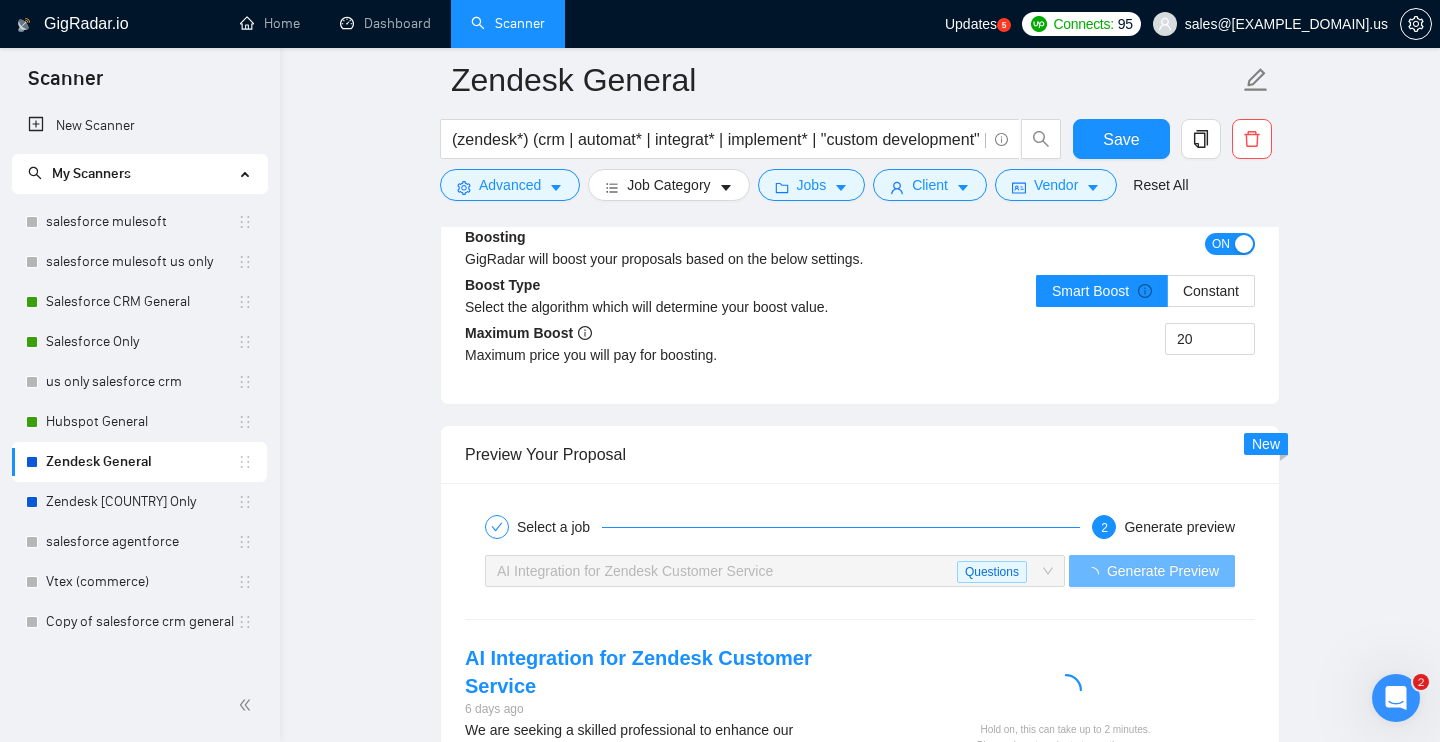 click on "Zendesk General (zendesk*) (crm | automat* | integrat* | implement* | "custom development" | consult*) Save Advanced Job Category Jobs Client Vendor Reset All Preview Results Insights NEW Alerts Auto Bidder Auto Bidding Enabled Auto Bidding Enabled: OFF Auto Bidder Schedule Auto Bidding Type: Automated (recommended) Semi-automated Auto Bidding Schedule: 24/7 Custom Custom Auto Bidder Schedule Repeat every week on Monday Tuesday Wednesday Thursday Friday Saturday Sunday Active Hours ( Europe/Kiev ): From: To: ( 24 hours) Europe/Kiev Auto Bidding Type Select your bidding algorithm: Choose the algorithm for you bidding. The price per proposal does not include your connects expenditure. Template Bidder Works great for narrow segments and short cover letters that don't change. 0.50 credits / proposal Sardor AI 🤖 Personalise your cover letter with ai [placeholders] 1.00 credits / proposal Experimental Laziza AI 👑 NEW Learn more 2.00 credits / proposal $7.72 savings Team & Freelancer Inforge" at bounding box center [860, -1267] 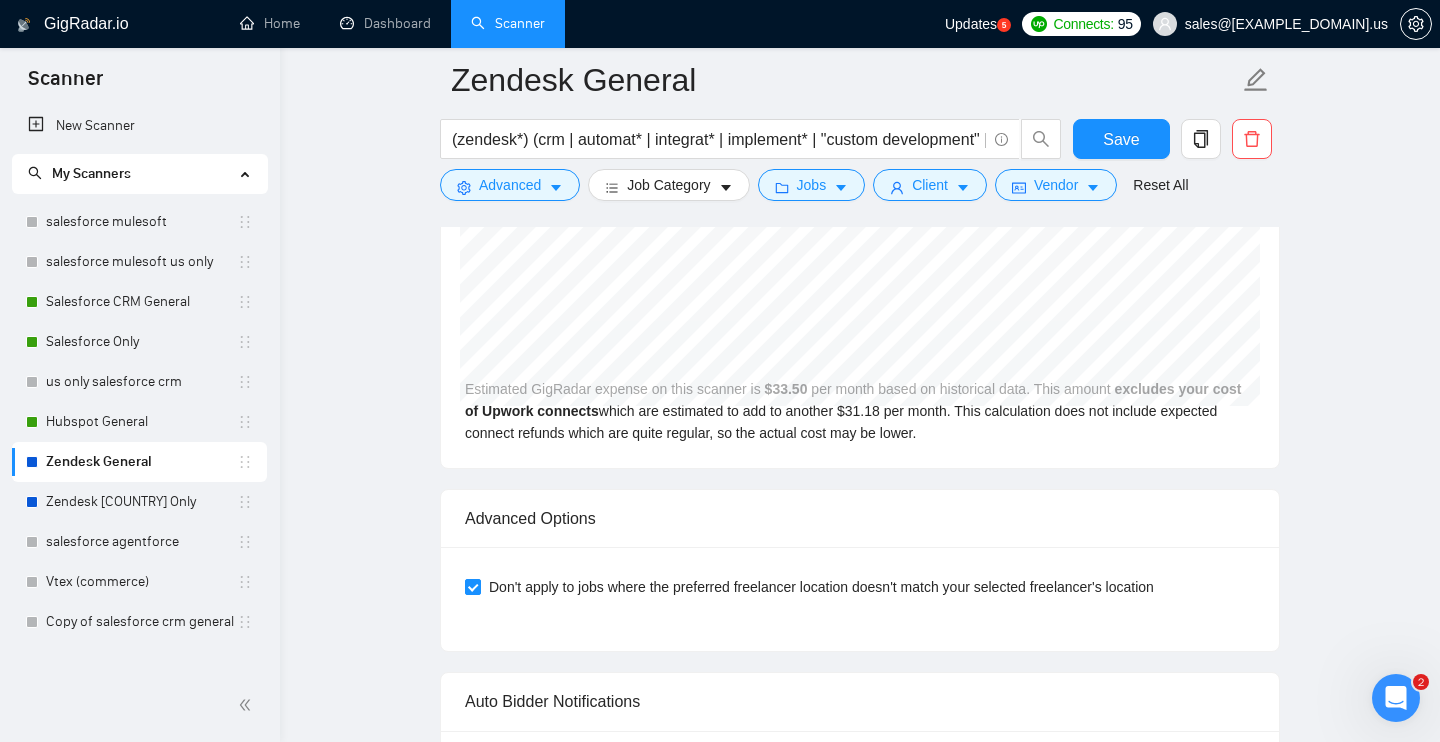 scroll, scrollTop: 6029, scrollLeft: 0, axis: vertical 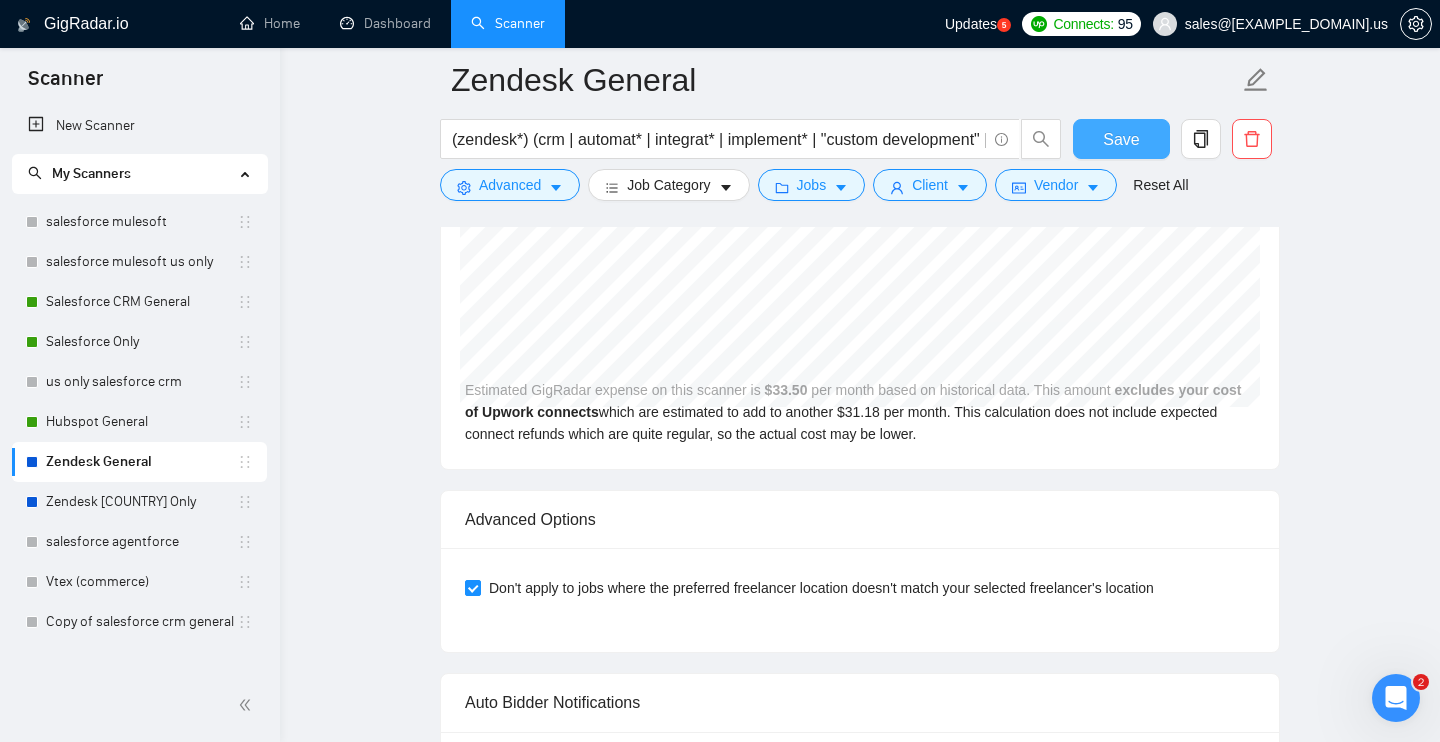 click on "Save" at bounding box center (1121, 139) 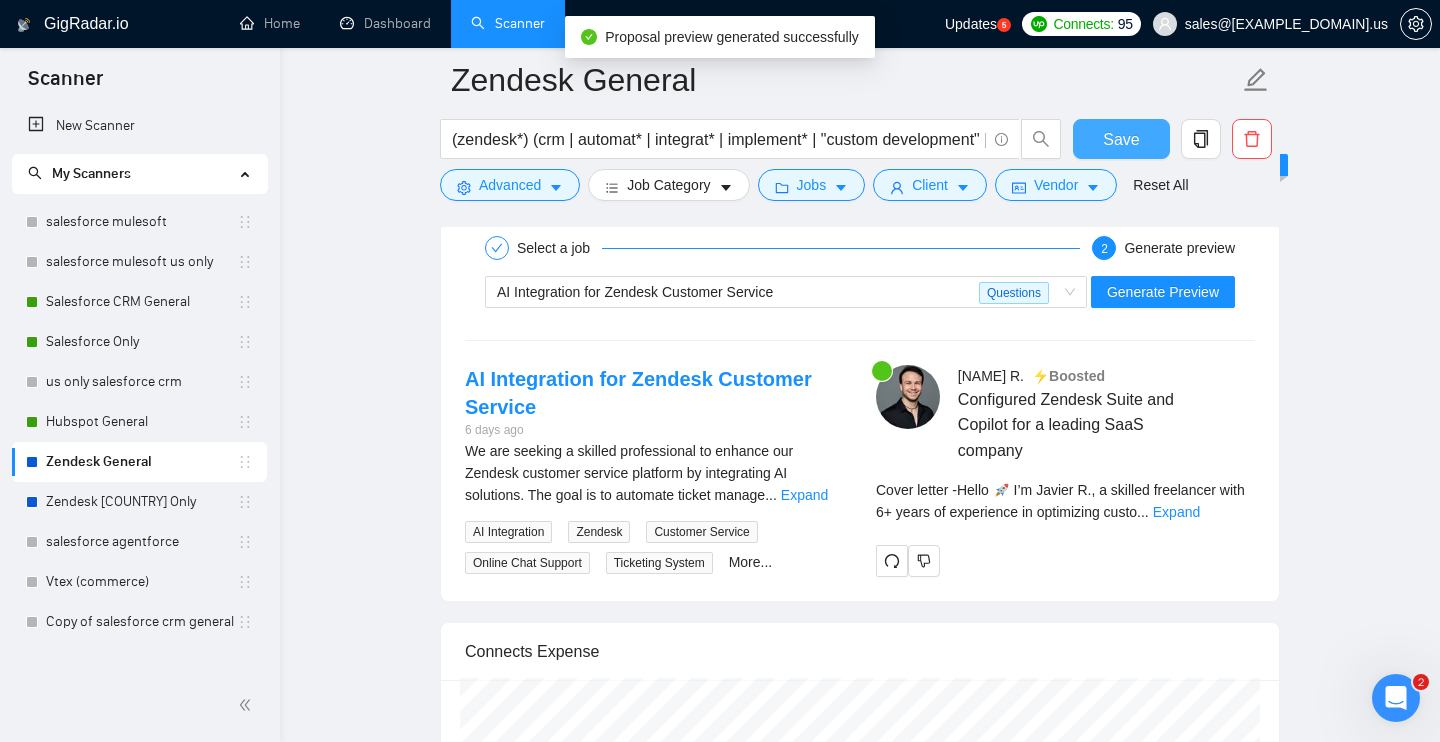 scroll, scrollTop: 3943, scrollLeft: 0, axis: vertical 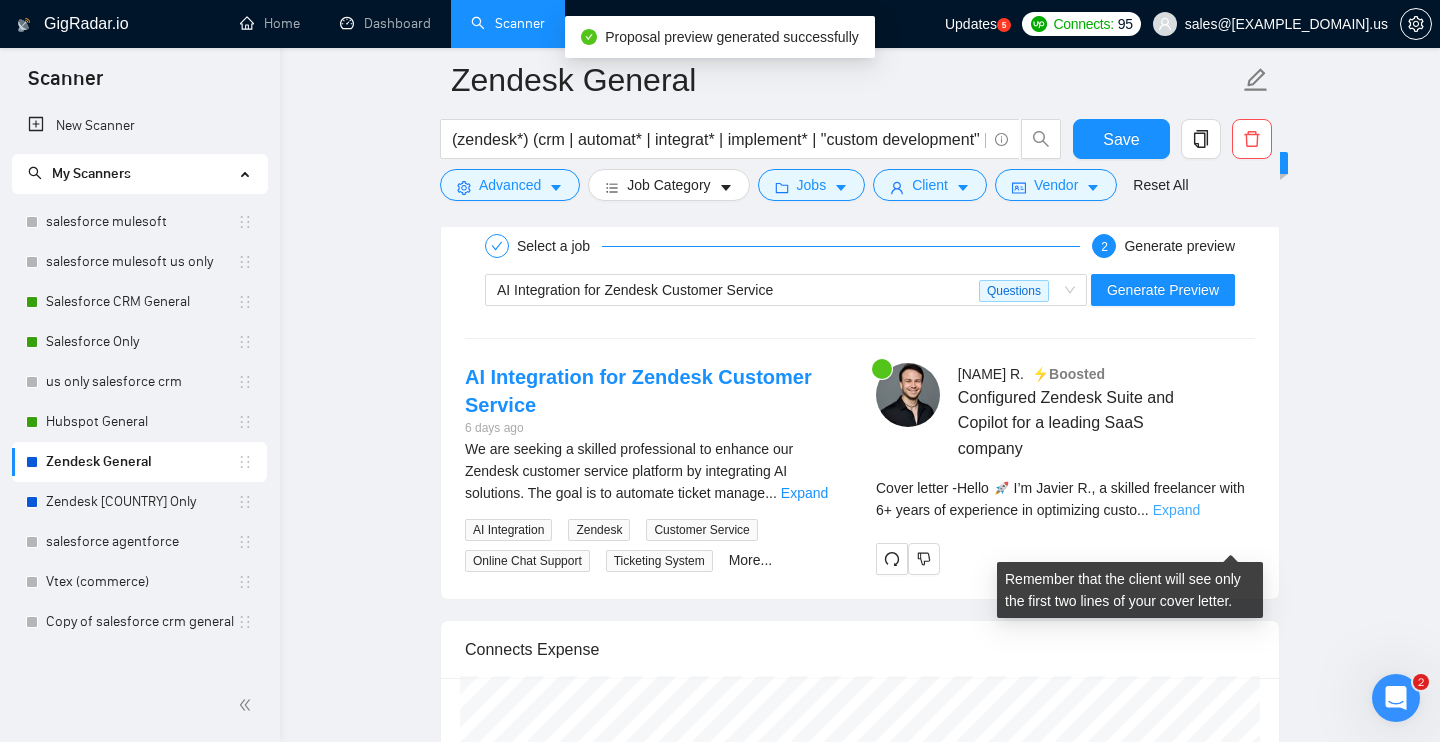 click on "Expand" at bounding box center (1176, 510) 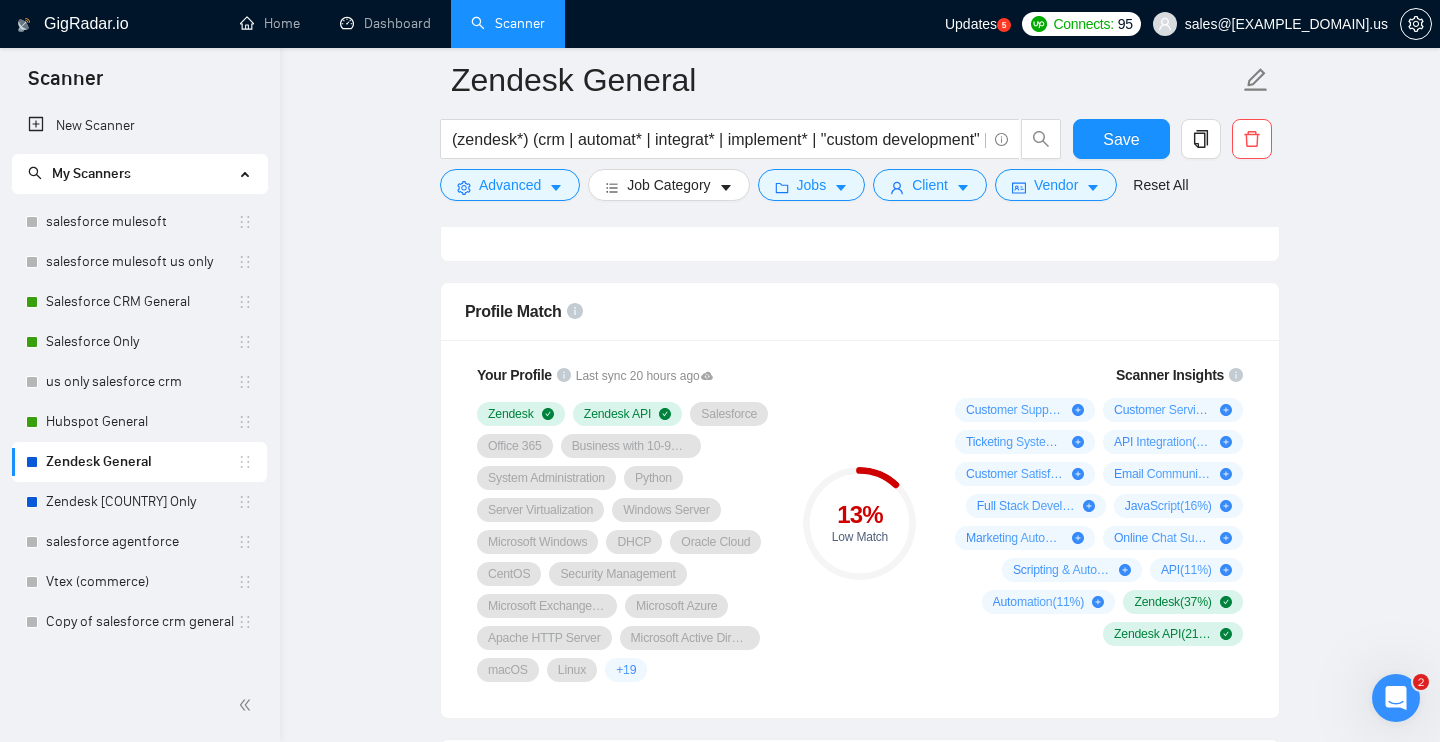 scroll, scrollTop: 1290, scrollLeft: 0, axis: vertical 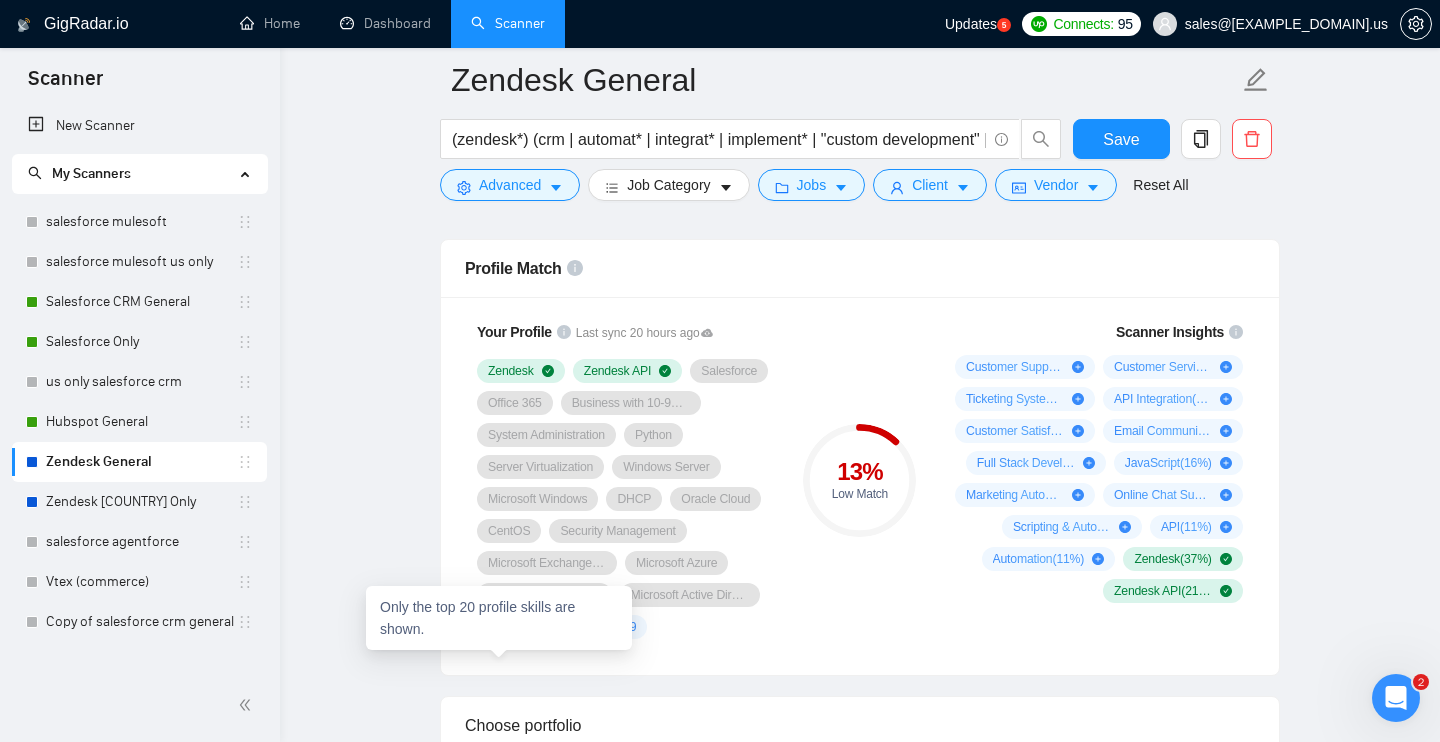 click on "+ 19" at bounding box center [626, 627] 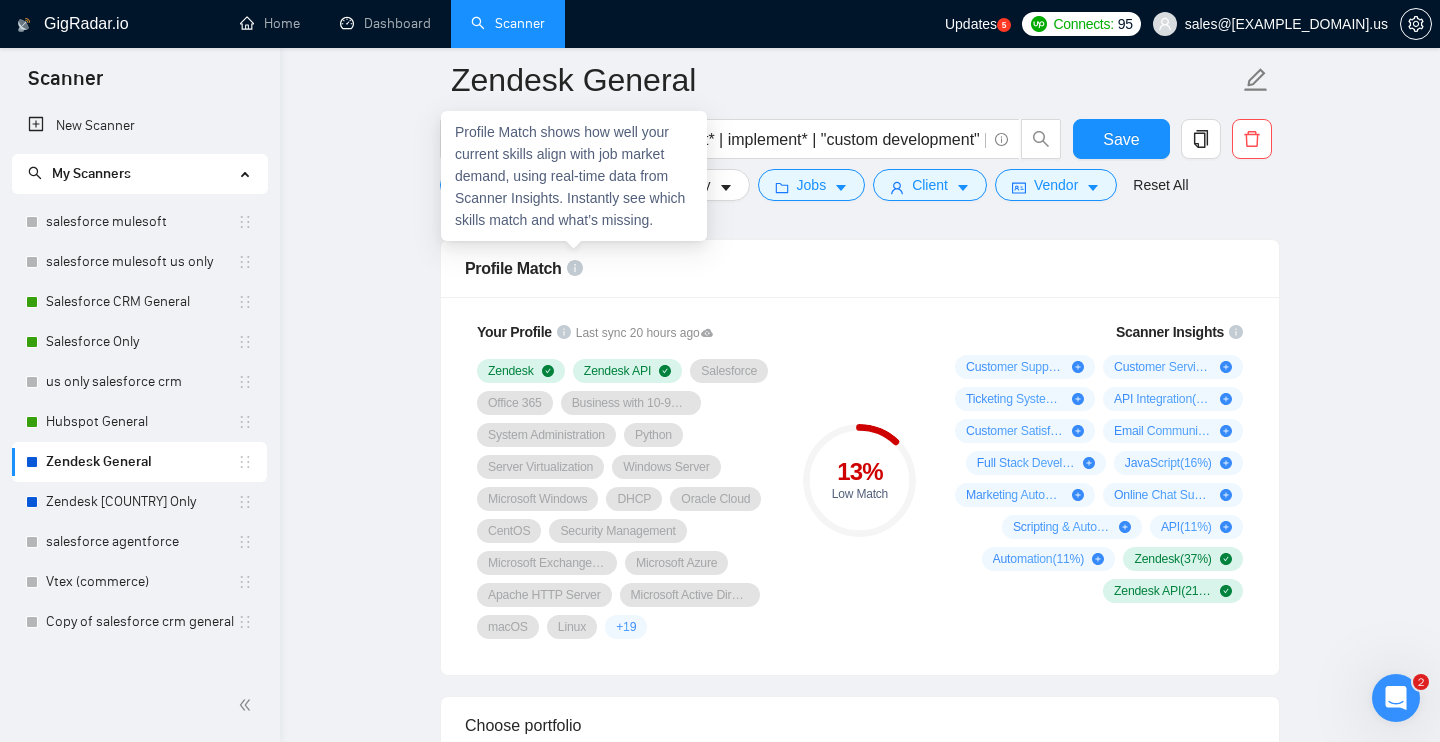 click 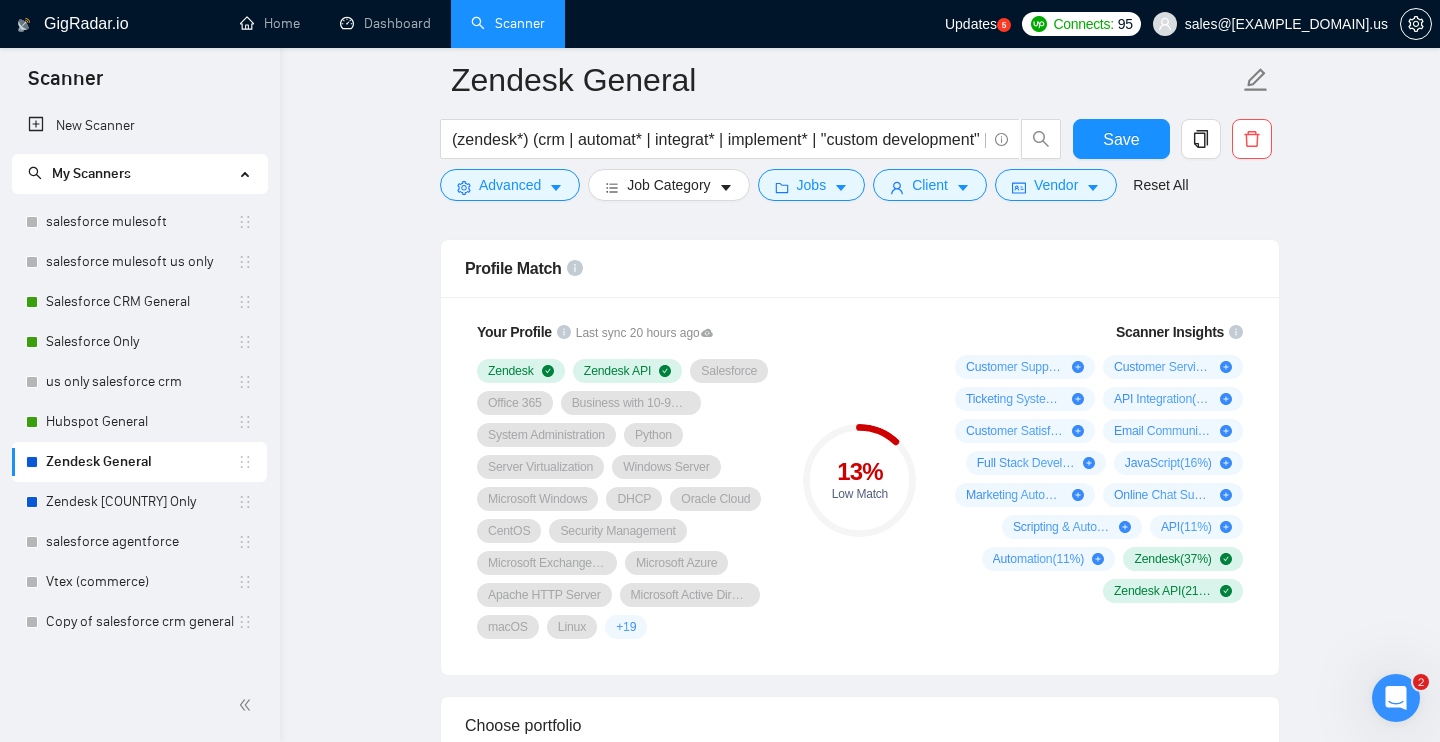 click on "Profile Match" at bounding box center [860, 268] 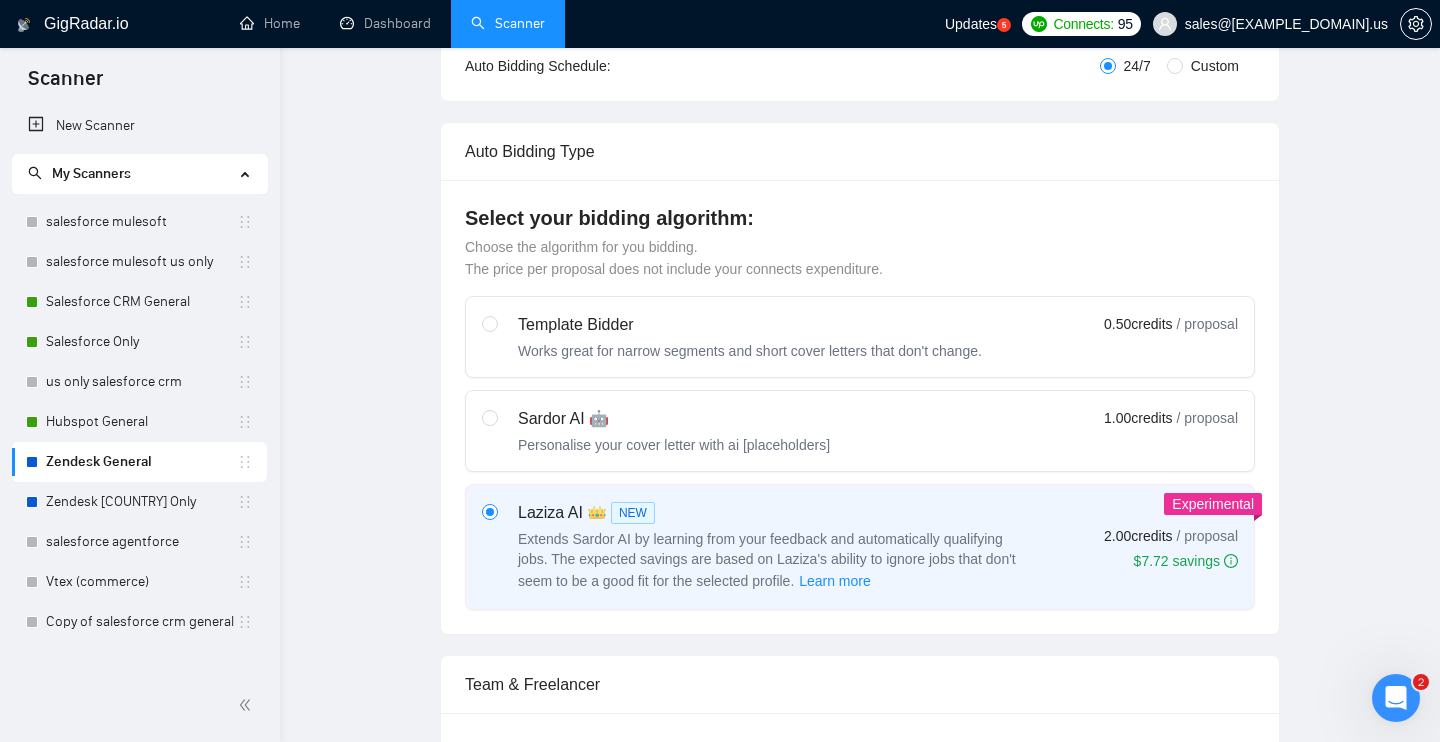 scroll, scrollTop: 0, scrollLeft: 0, axis: both 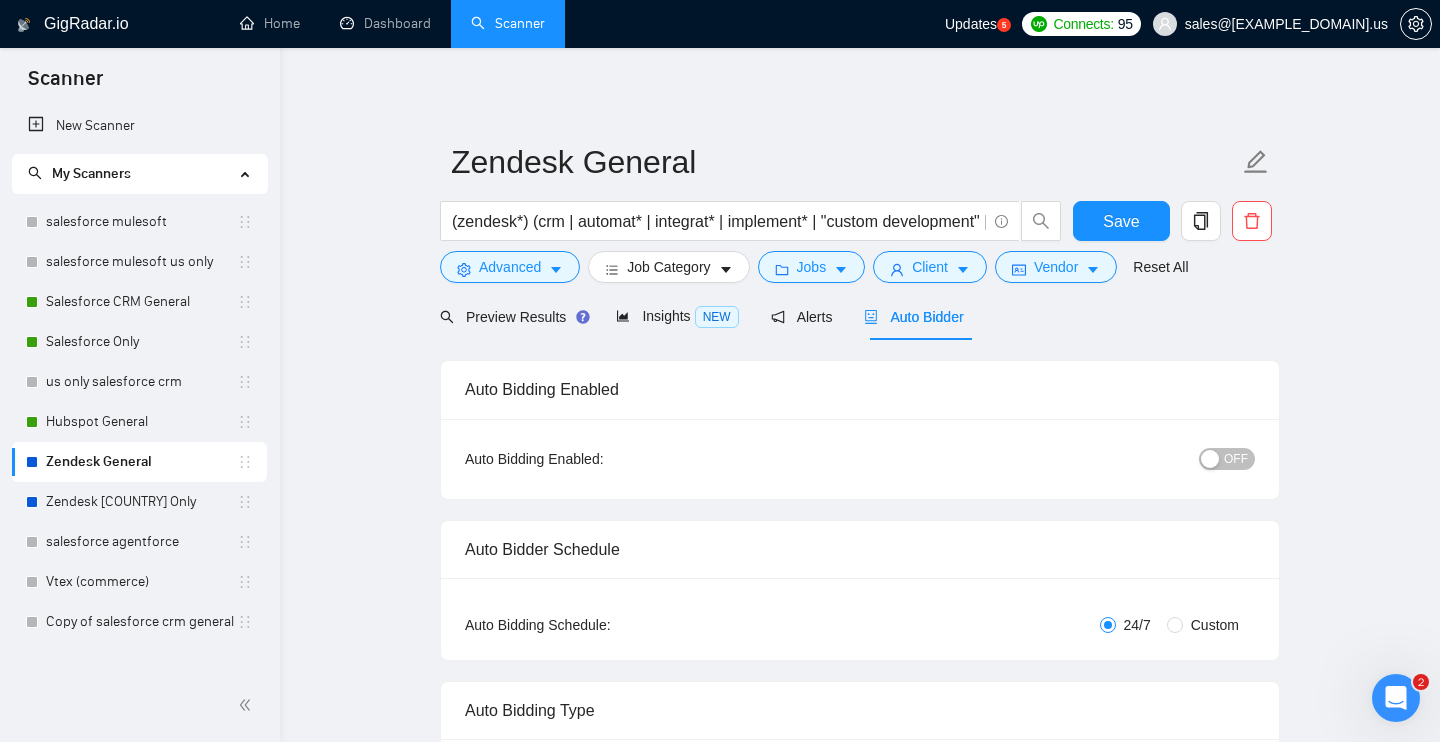click on "OFF" at bounding box center [1236, 459] 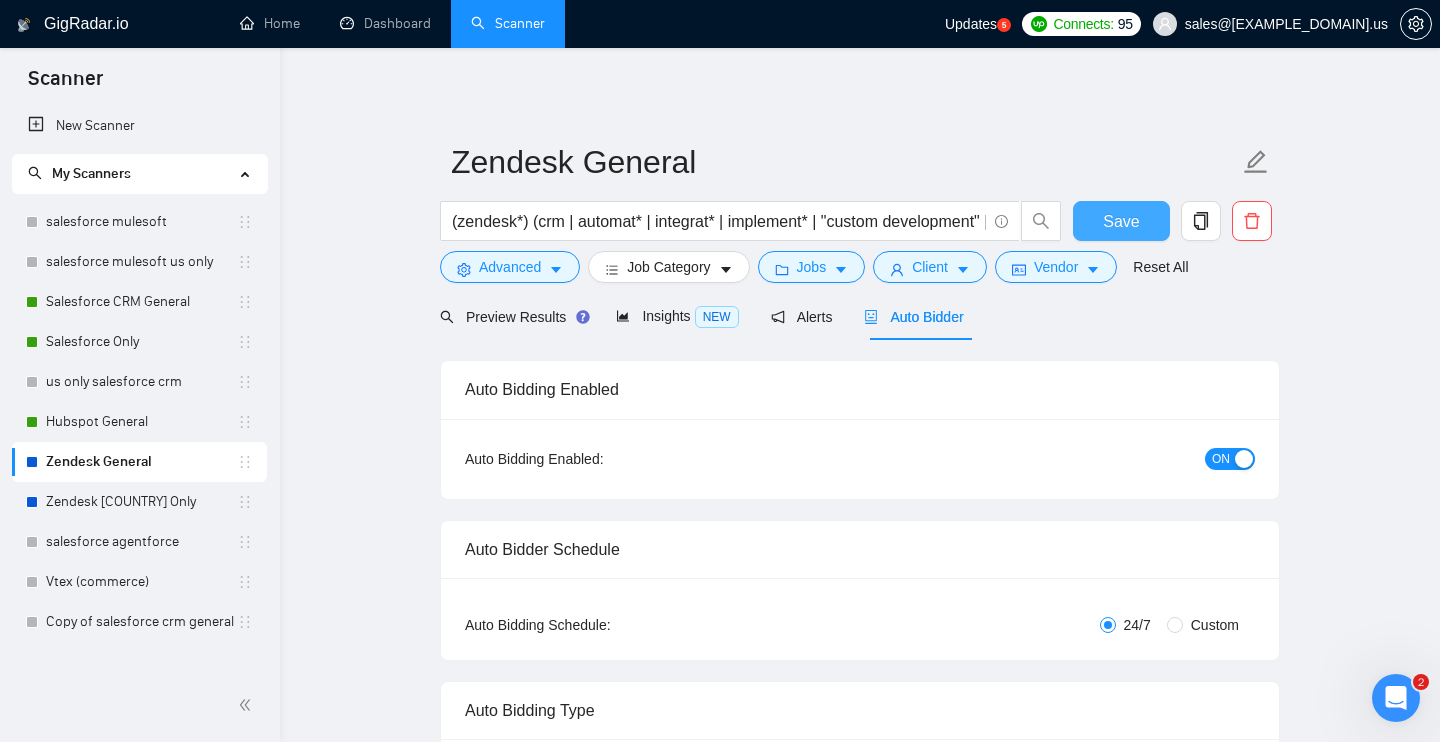 click on "Save" at bounding box center (1121, 221) 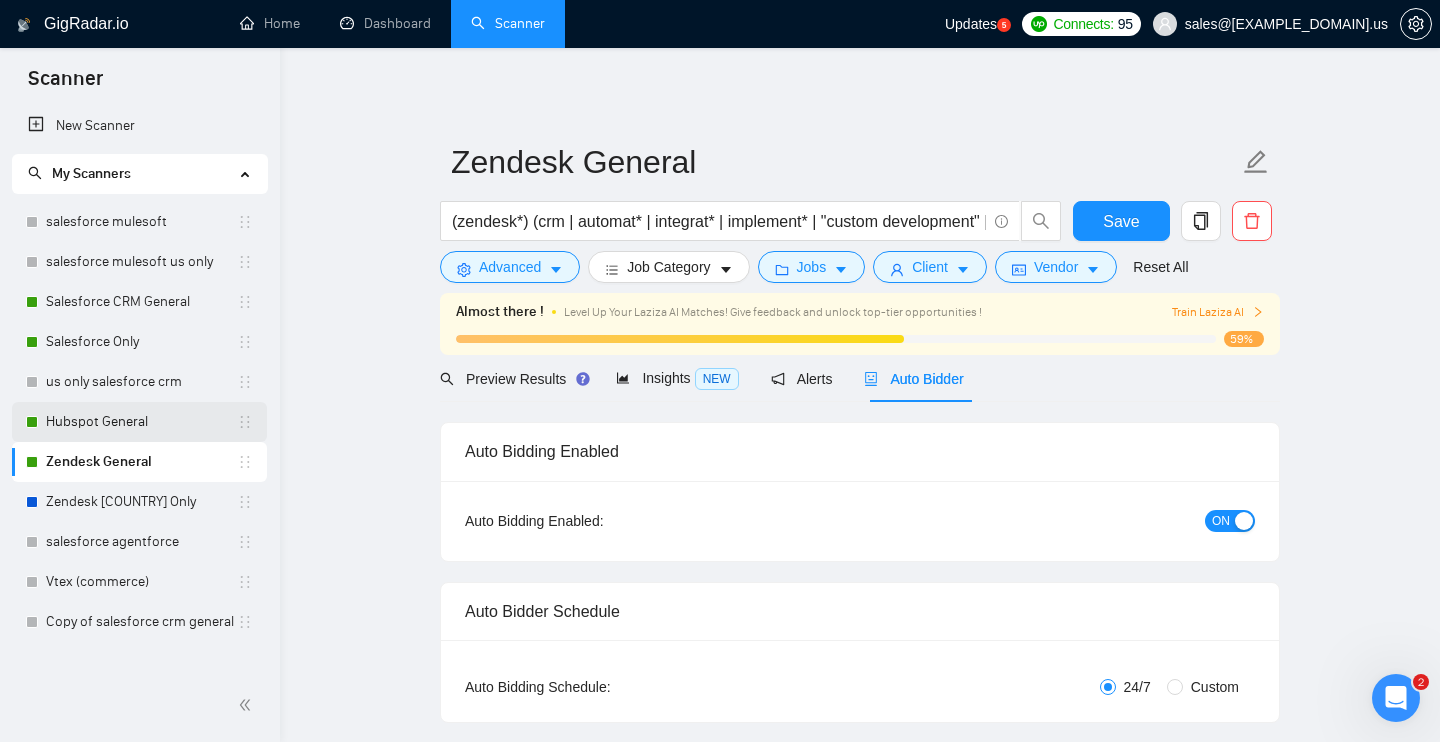 click on "Hubspot General" at bounding box center (141, 422) 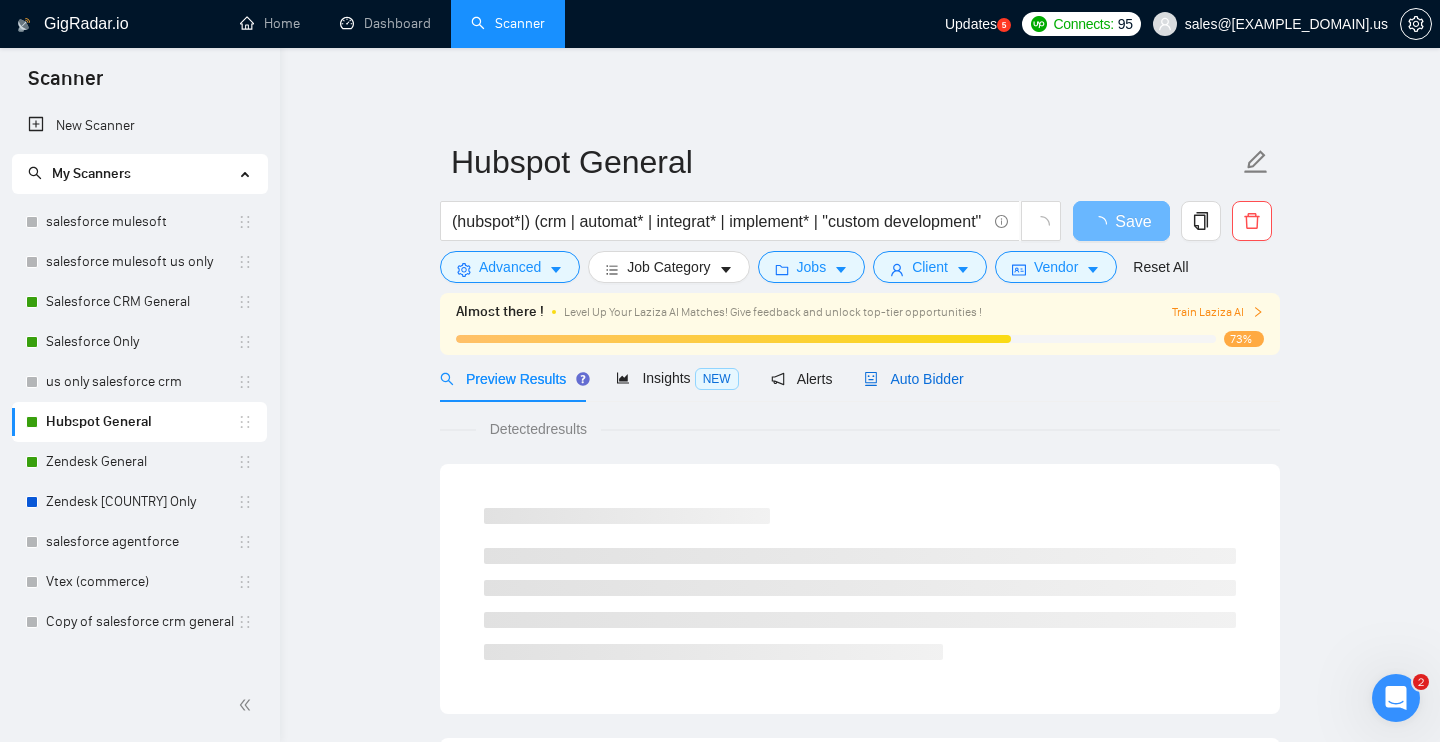 click on "Auto Bidder" at bounding box center [913, 379] 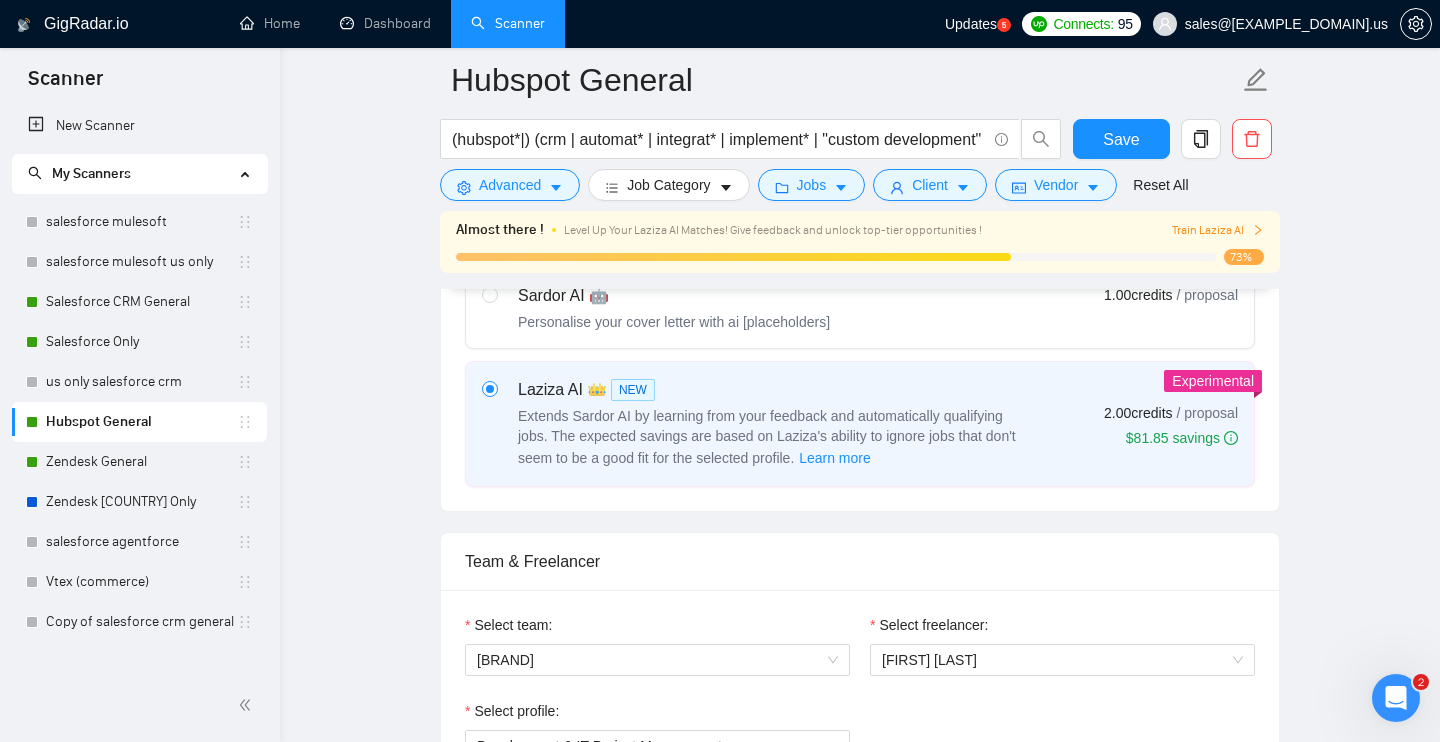 scroll, scrollTop: 2065, scrollLeft: 0, axis: vertical 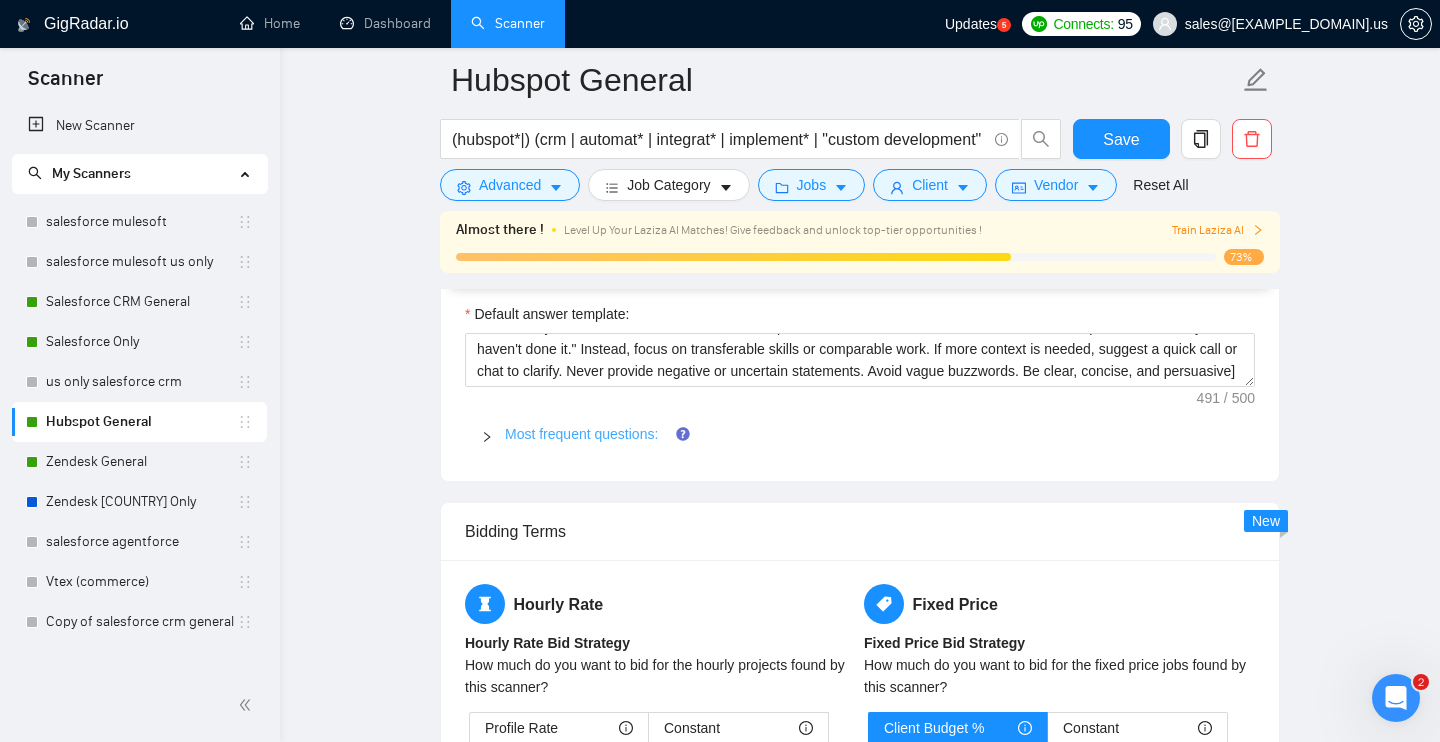 click on "Most frequent questions:" at bounding box center [581, 434] 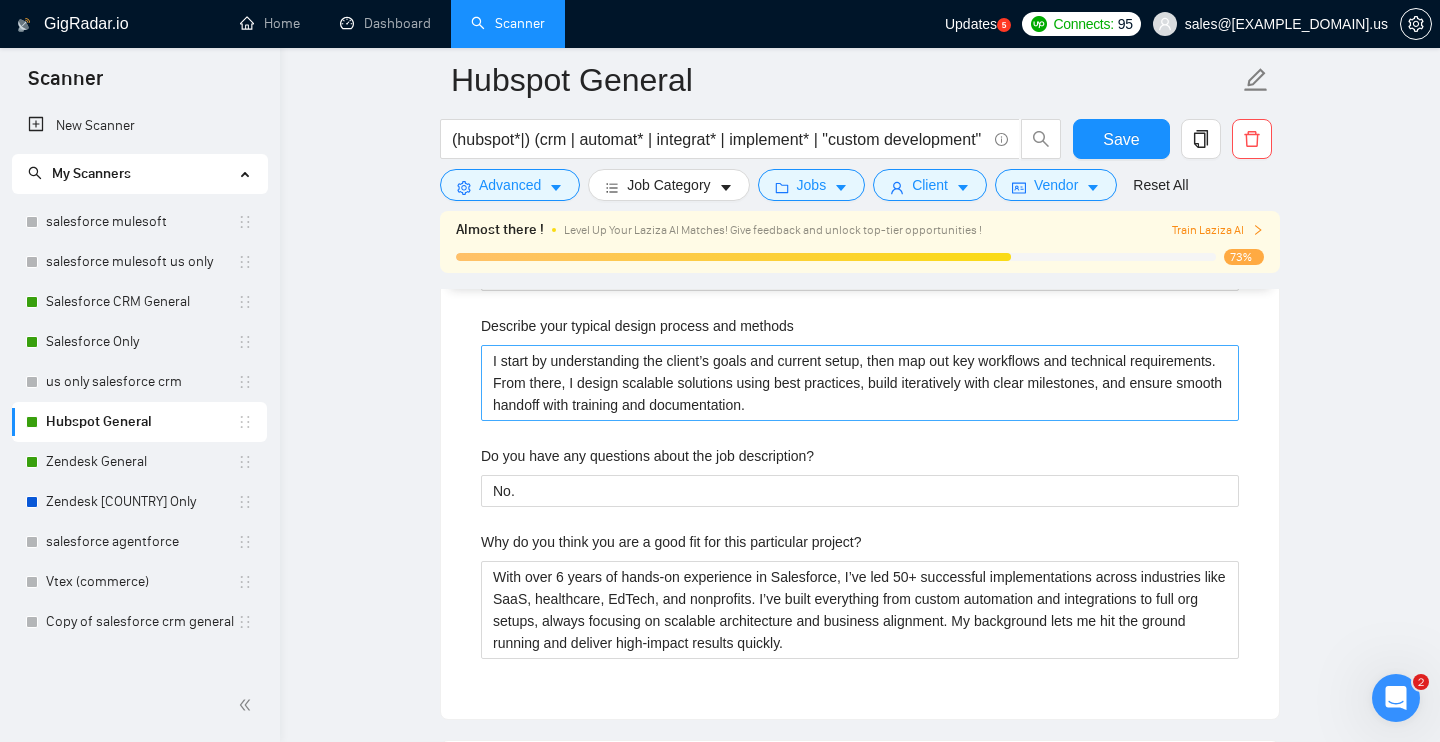 scroll, scrollTop: 4289, scrollLeft: 0, axis: vertical 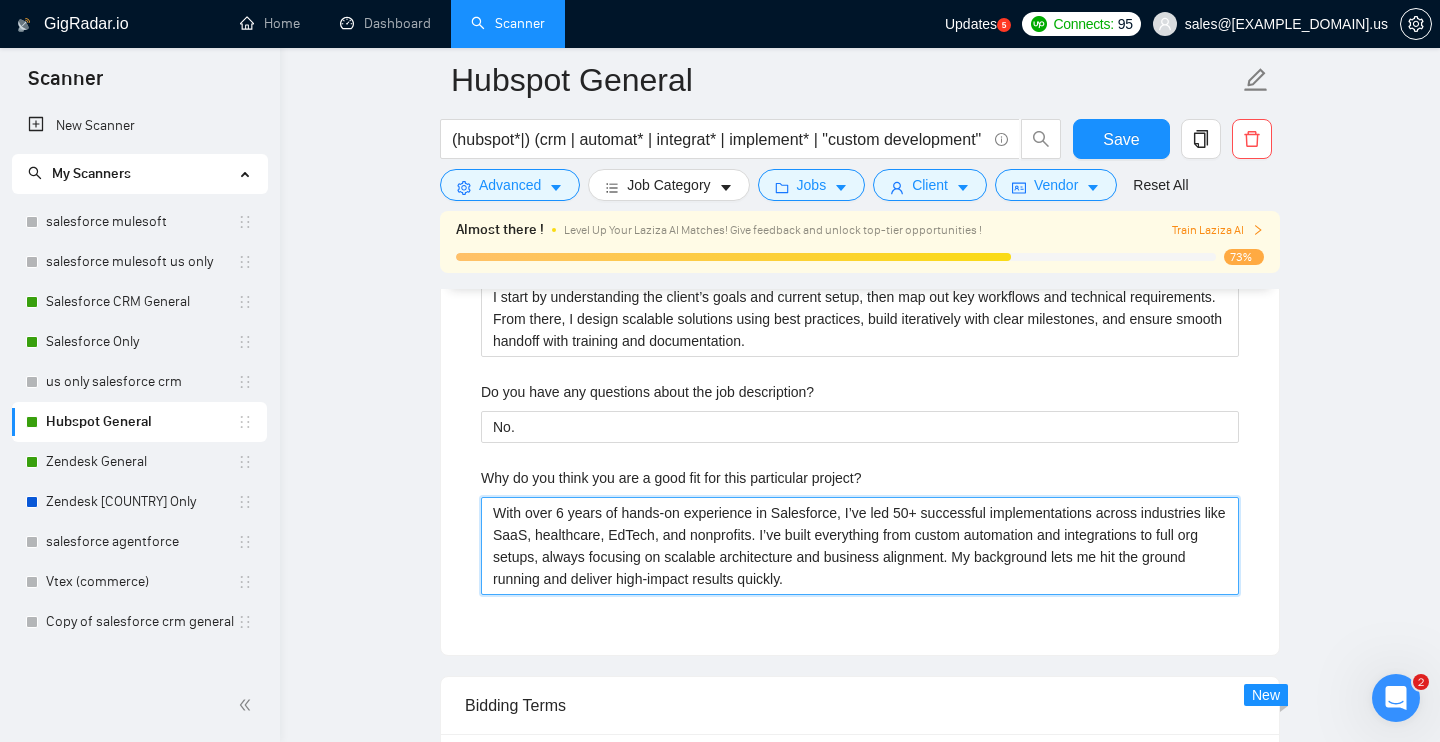 click on "With over 6 years of hands-on experience in Salesforce, I’ve led 50+ successful implementations across industries like SaaS, healthcare, EdTech, and nonprofits. I’ve built everything from custom automation and integrations to full org setups, always focusing on scalable architecture and business alignment. My background lets me hit the ground running and deliver high-impact results quickly." at bounding box center (860, 546) 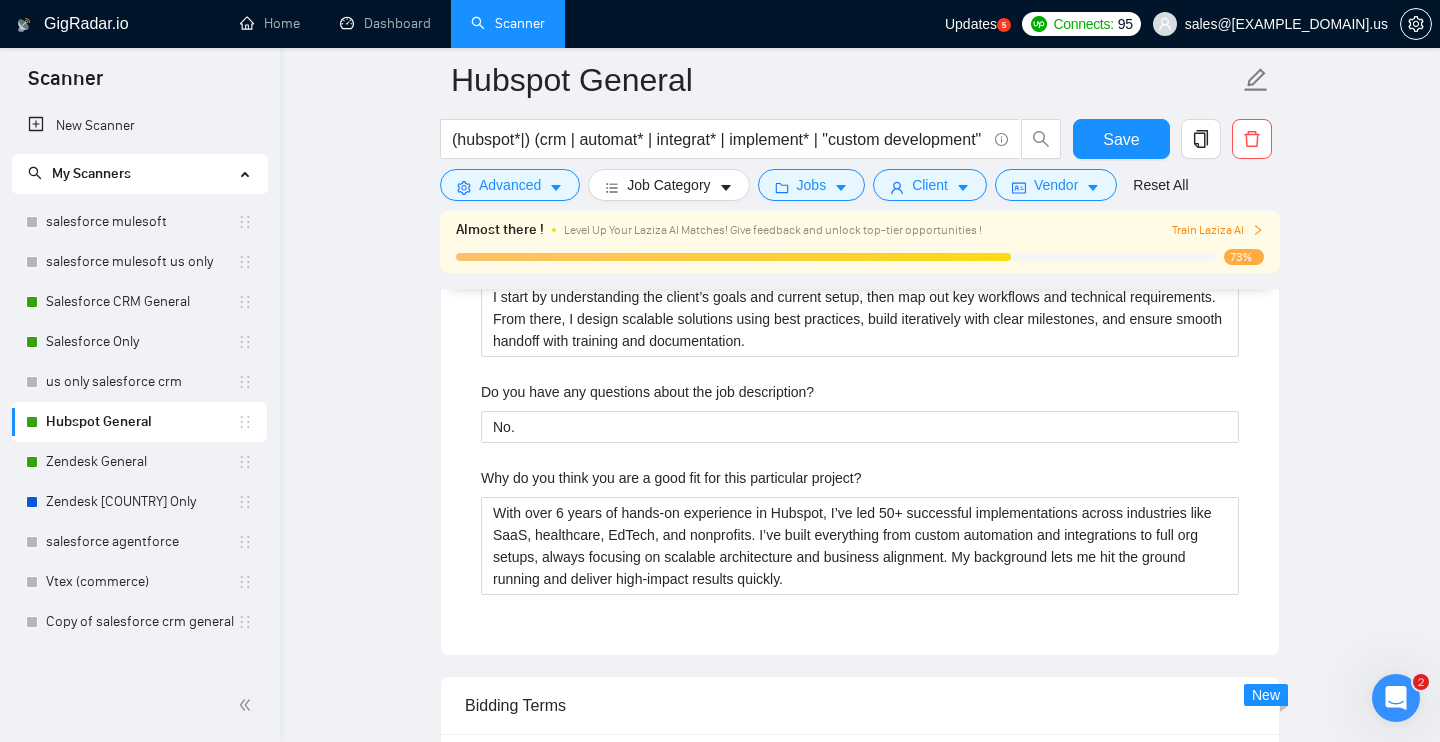 click on "Military & Defense Whatsapp Chatbot AI System Maintenance Hubspot General (hubspot*|) (crm | automat* | integrat* | implement* | "custom development" | consult*) Save Advanced Job Category Jobs Client Vendor Reset All Almost there ! Level Up Your Laziza AI Matches! Give feedback and unlock top-tier opportunities ! Train Laziza AI 73% Preview Results Insights NEW Alerts Auto Bidder Auto Bidding Enabled Auto Bidding Enabled: ON Auto Bidder Schedule Auto Bidding Type: Automated (recommended) Semi-automated Auto Bidding Schedule: 24/7 Custom Custom Auto Bidder Schedule Repeat every week on Monday Tuesday Wednesday Thursday Friday Saturday Sunday Active Hours ( Europe/Kiev ): From: To: ( 24 hours) Europe/Kiev Auto Bidding Type Select your bidding algorithm: Choose the algorithm for you bidding. The price per proposal does not include your connects expenditure. Template Bidder Works great for narrow segments and short cover letters that don't change. 0.50 credits / proposal Sardor AI 🤖 Personalise your cover letter with ai [placeholders] 1.00 credits 👑" at bounding box center (860, -374) 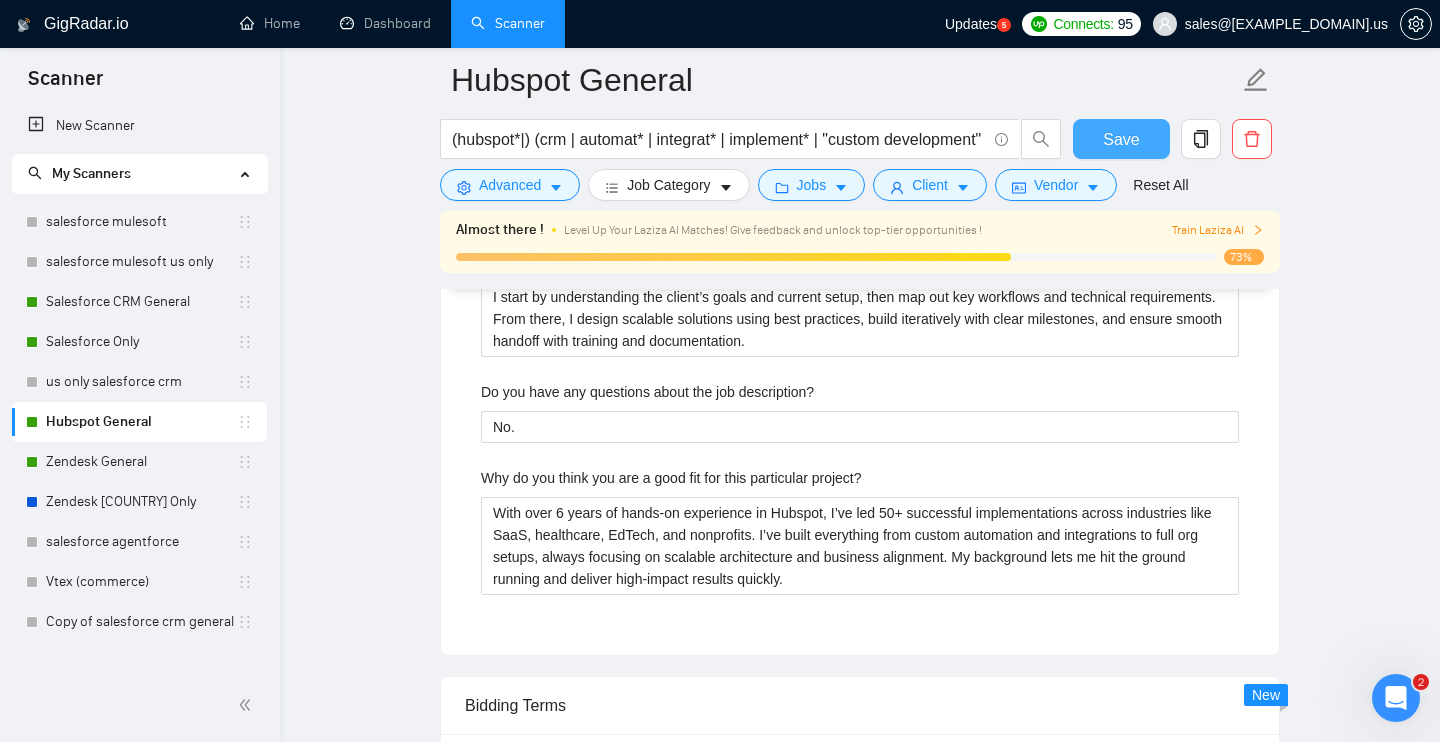 click on "Save" at bounding box center (1121, 139) 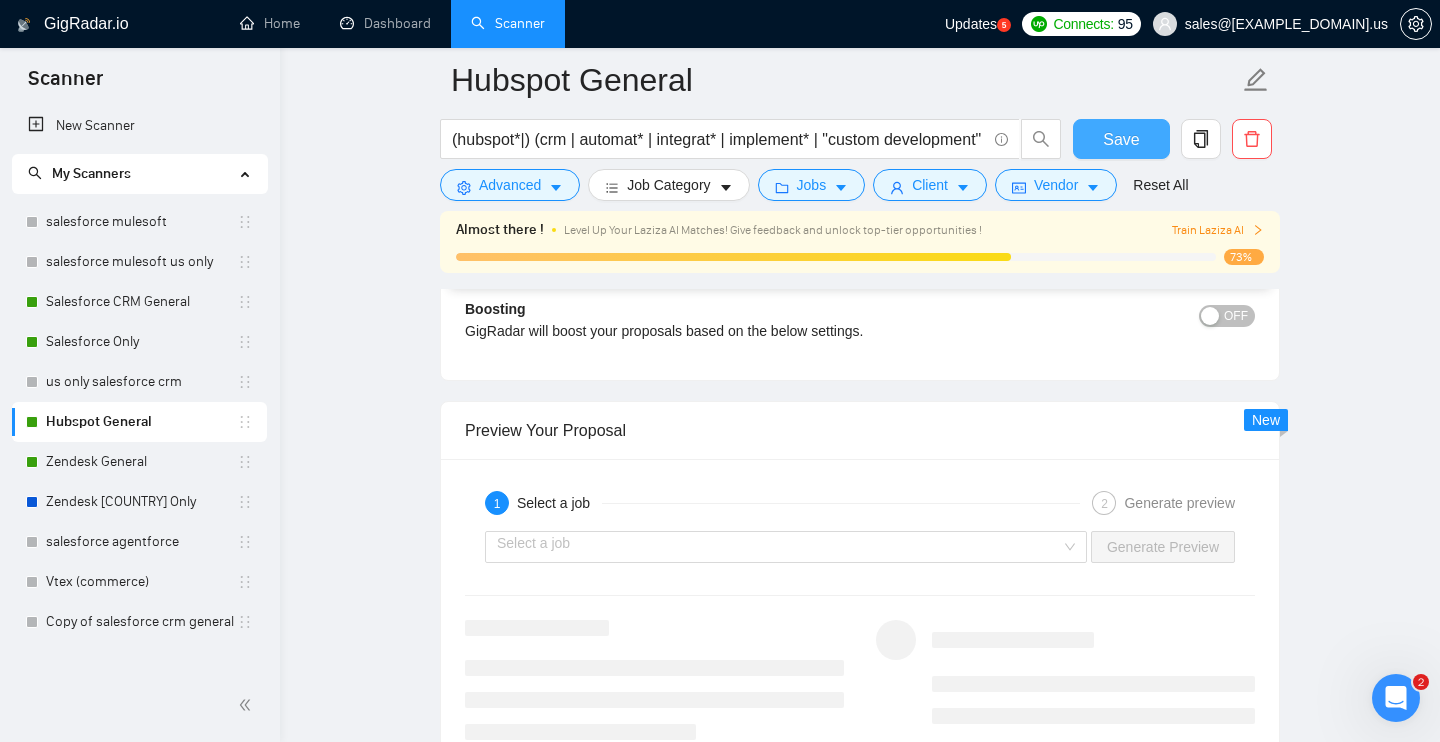 scroll, scrollTop: 3713, scrollLeft: 0, axis: vertical 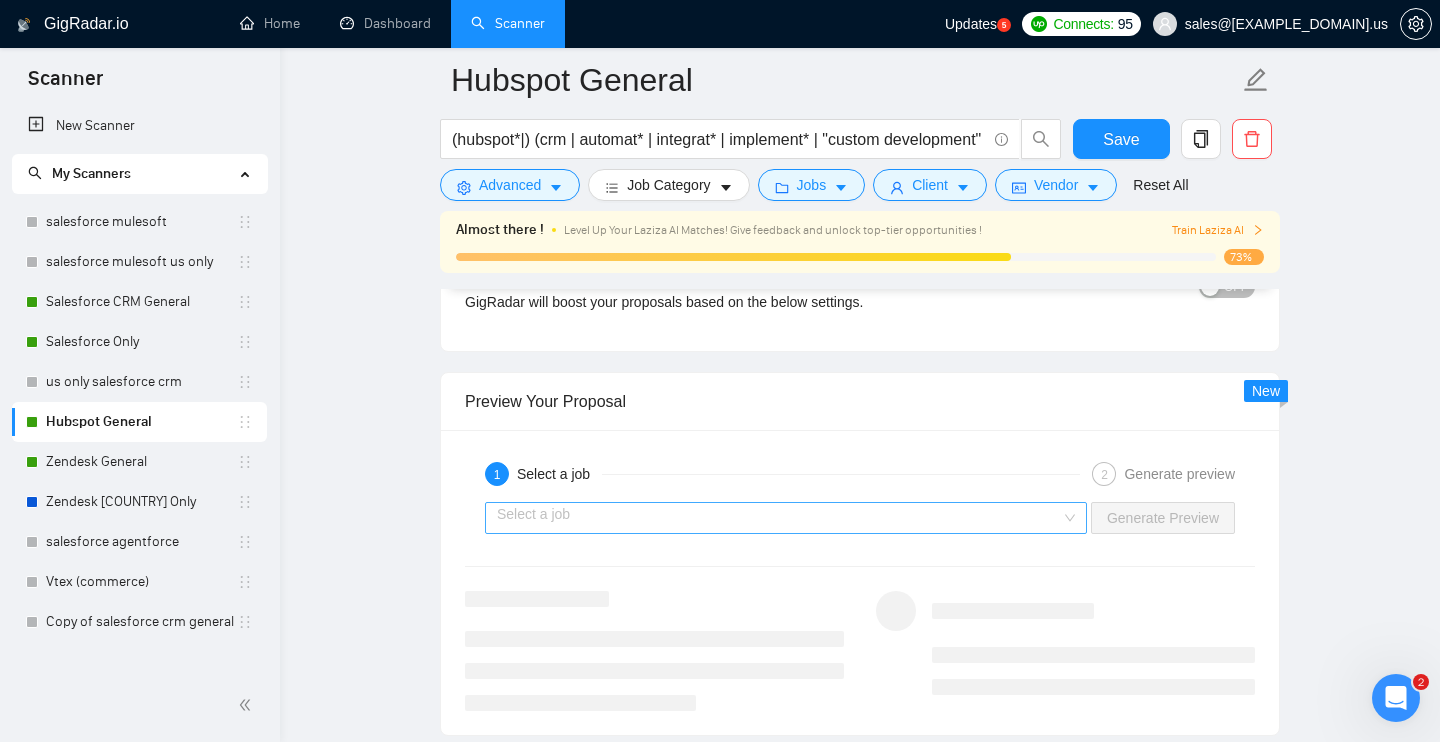 click at bounding box center (779, 518) 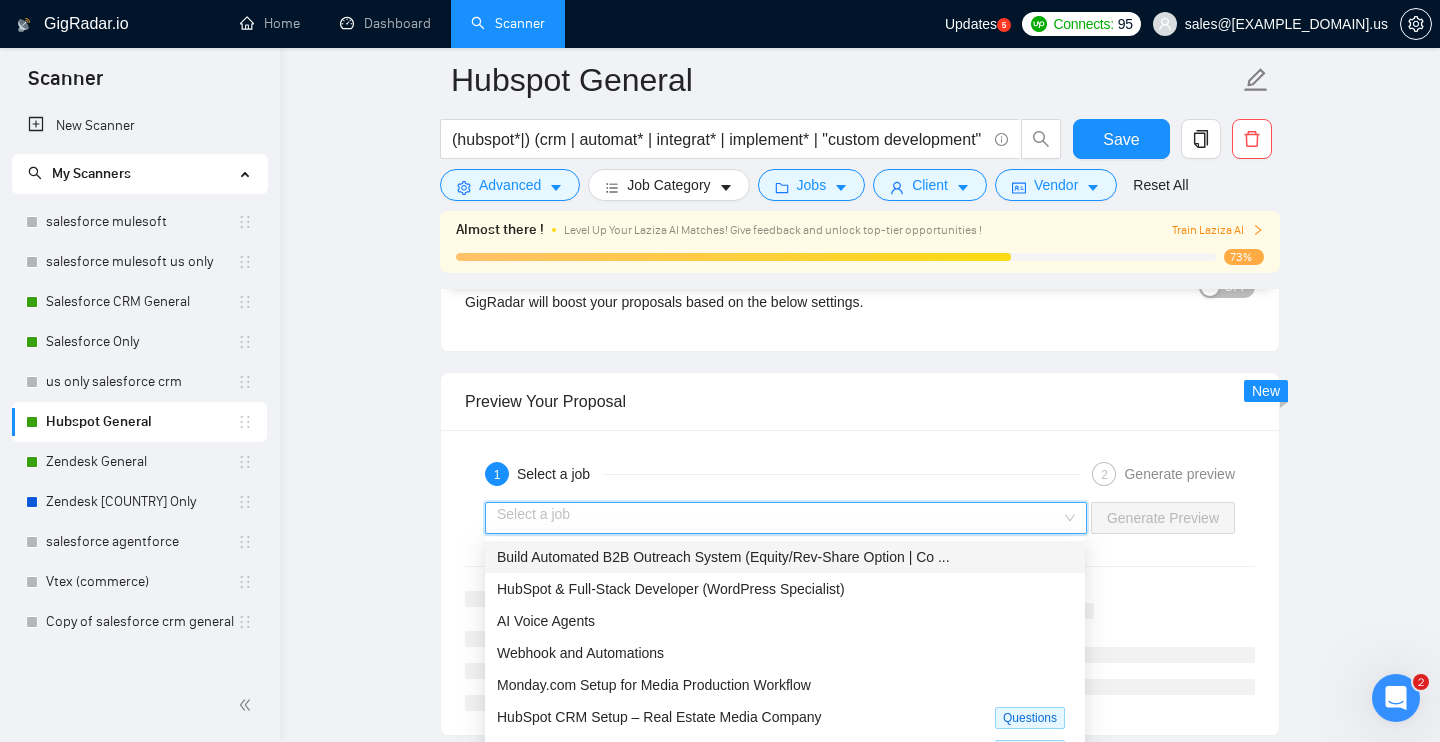 scroll, scrollTop: 3857, scrollLeft: 0, axis: vertical 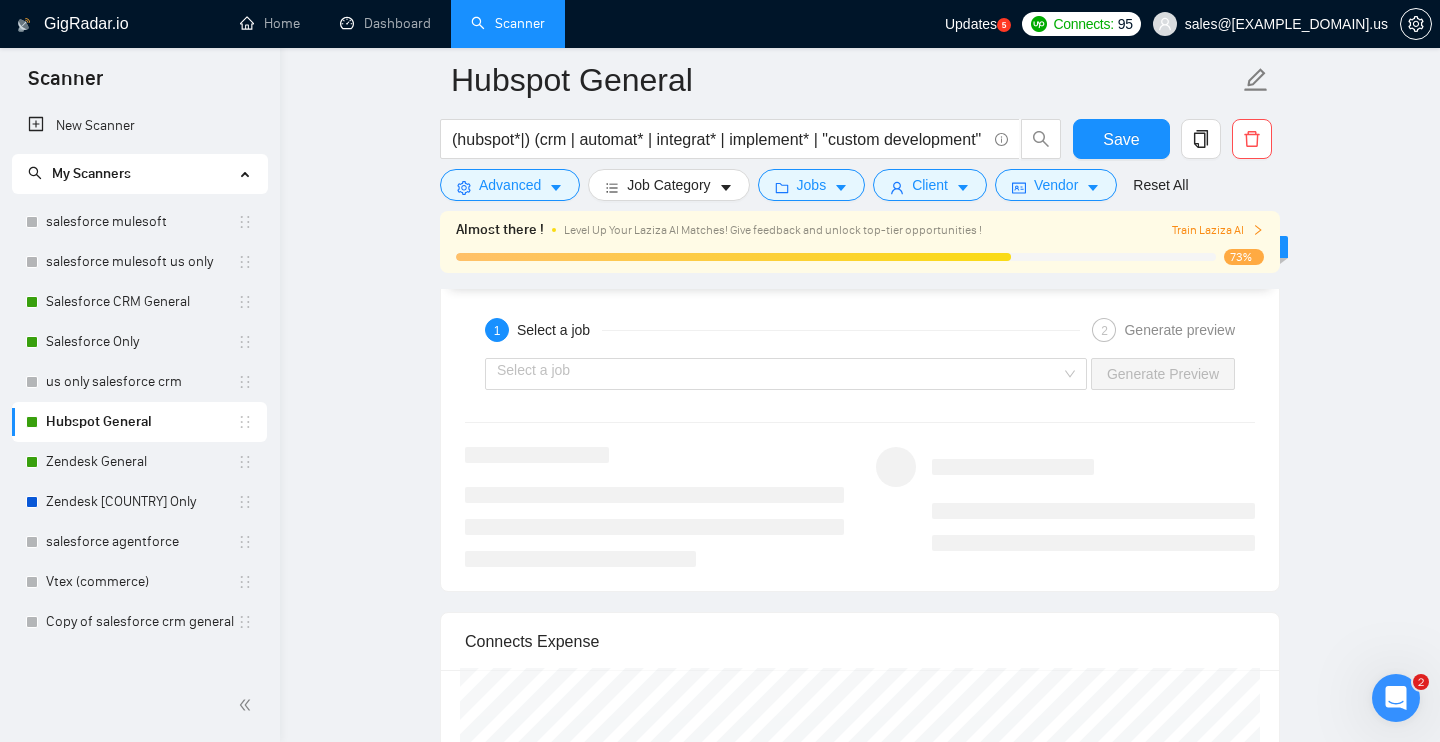 click on "Military & Defense Whatsapp Chatbot AI System Maintenance Hubspot General (hubspot*|) (crm | automat* | integrat* | implement* | "custom development" | consult*) Save Advanced Job Category Jobs Client Vendor Reset All Almost there ! Level Up Your Laziza AI Matches! Give feedback and unlock top-tier opportunities ! Train Laziza AI 73% Preview Results Insights NEW Alerts Auto Bidder Auto Bidding Enabled Auto Bidding Enabled: ON Auto Bidder Schedule Auto Bidding Type: Automated (recommended) Semi-automated Auto Bidding Schedule: 24/7 Custom Custom Auto Bidder Schedule Repeat every week on Monday Tuesday Wednesday Thursday Friday Saturday Sunday Active Hours ( Europe/Kiev ): From: To: ( 24 hours) Europe/Kiev Auto Bidding Type Select your bidding algorithm: Choose the algorithm for you bidding. The price per proposal does not include your connects expenditure. Template Bidder Works great for narrow segments and short cover letters that don't change. 0.50 credits / proposal Sardor AI 🤖 Personalise your cover letter with ai [placeholders] 1.00 credits 👑" at bounding box center (860, -735) 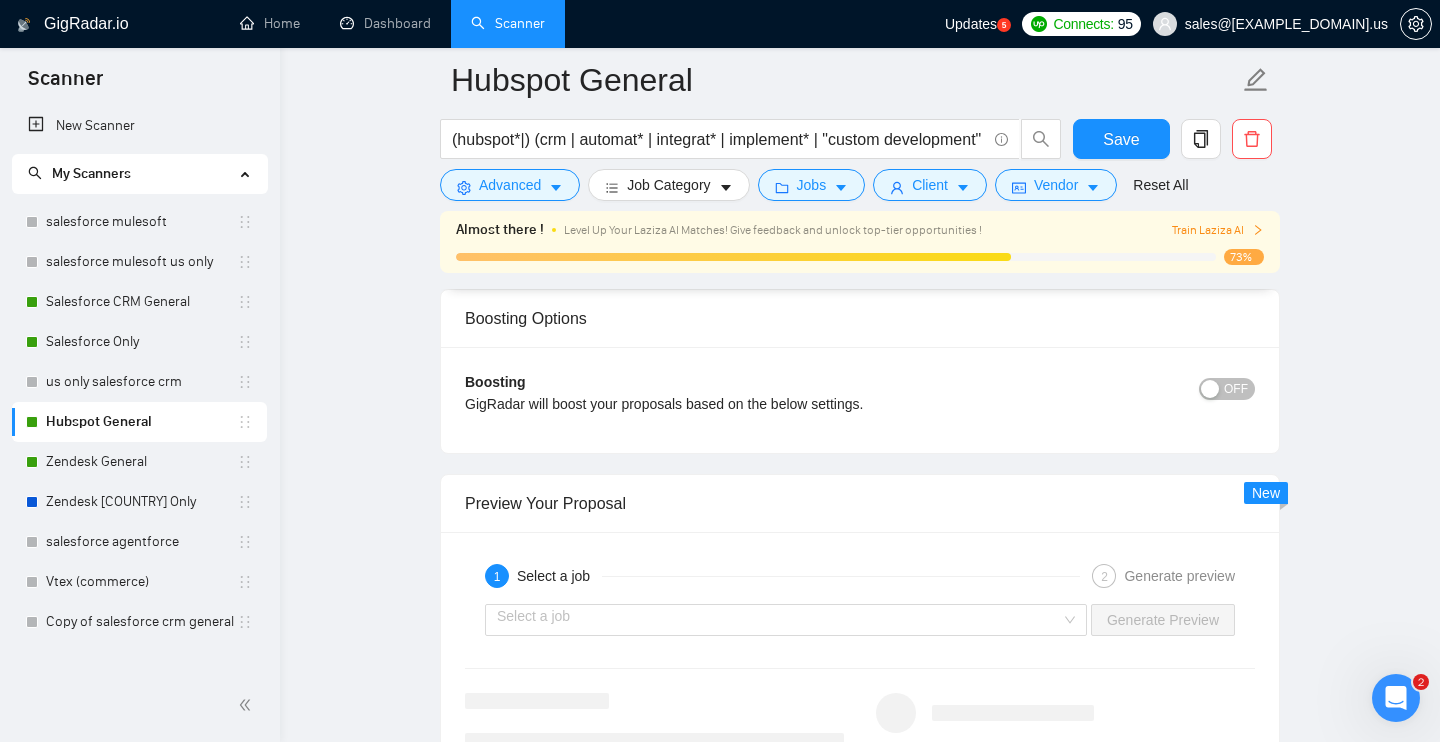 scroll, scrollTop: 3598, scrollLeft: 0, axis: vertical 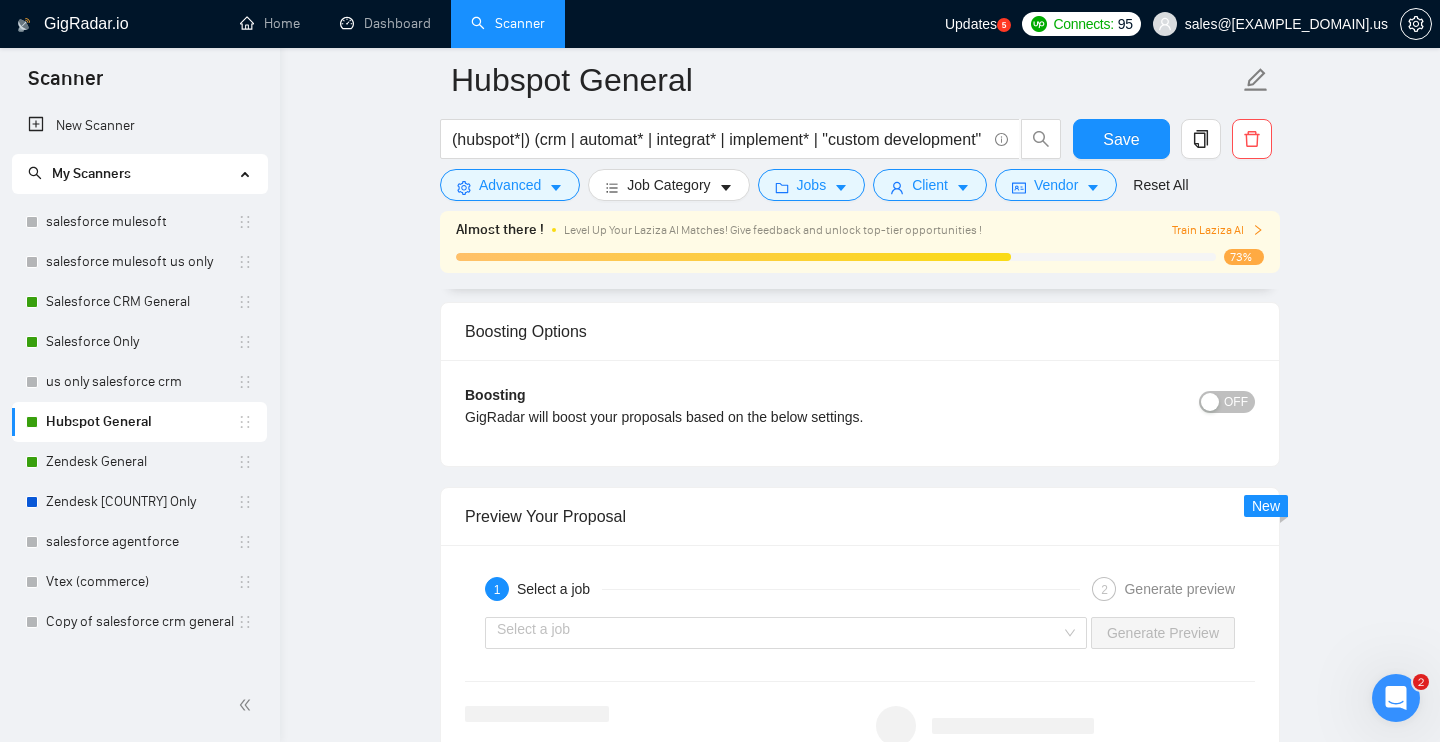 click on "OFF" at bounding box center (1236, 402) 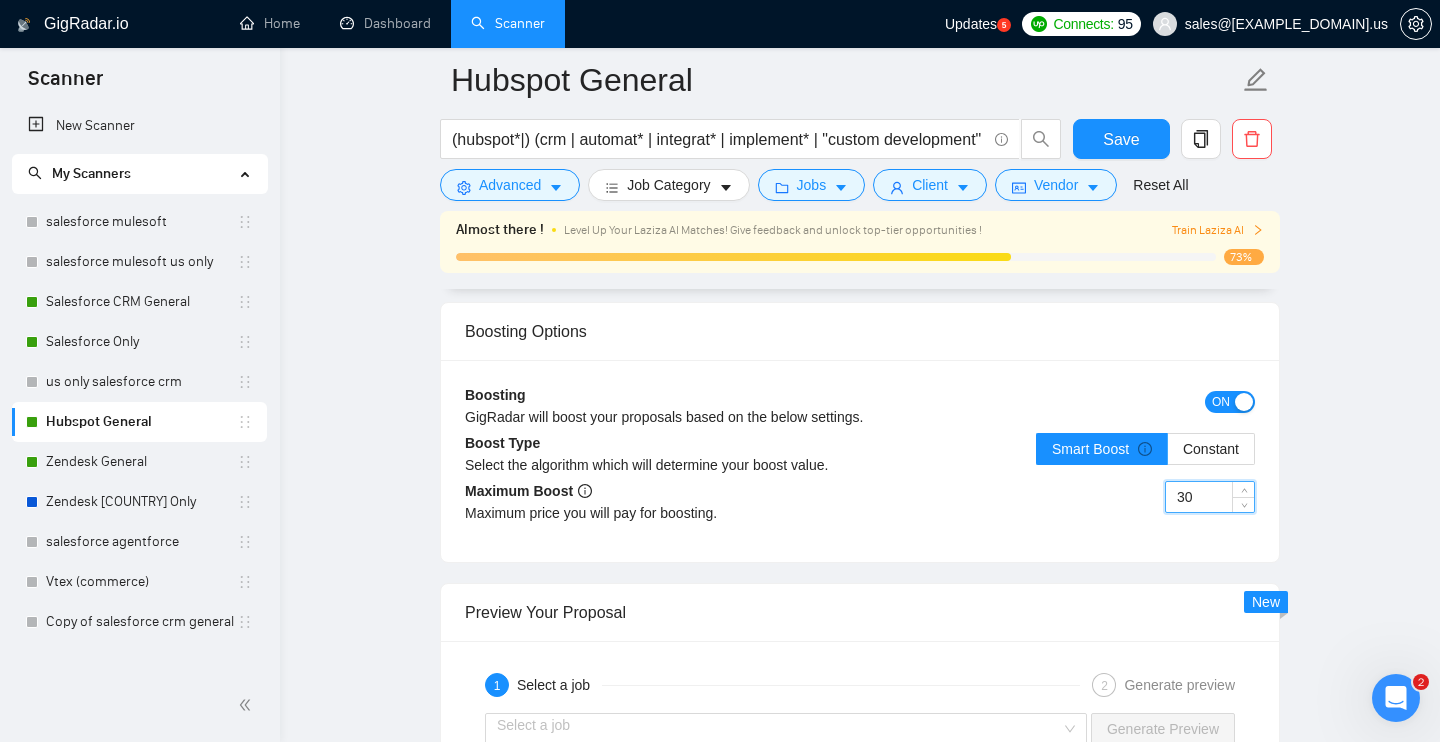 click on "30" at bounding box center [1210, 497] 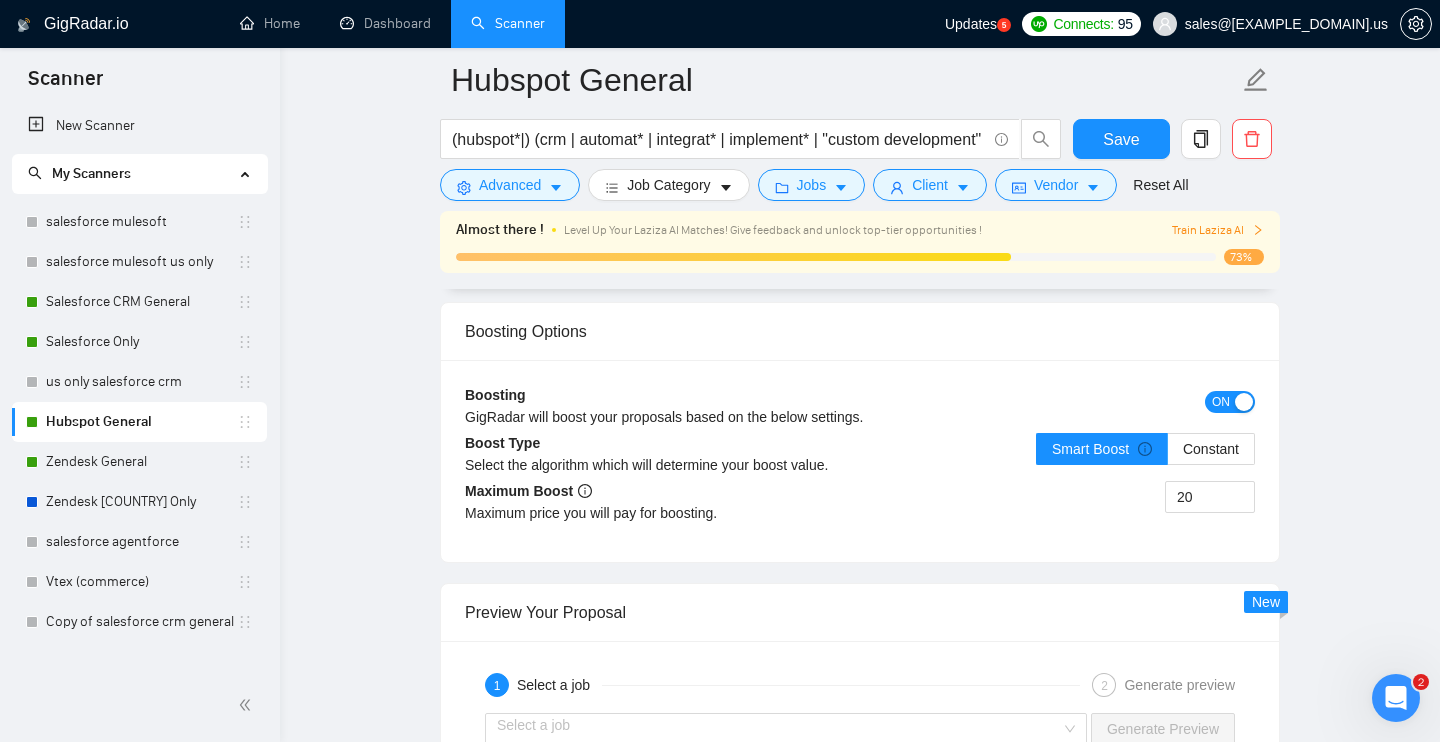 click on "Military & Defense Whatsapp Chatbot AI System Maintenance Hubspot General (hubspot*|) (crm | automat* | integrat* | implement* | "custom development" | consult*) Save Advanced Job Category Jobs Client Vendor Reset All Almost there ! Level Up Your Laziza AI Matches! Give feedback and unlock top-tier opportunities ! Train Laziza AI 73% Preview Results Insights NEW Alerts Auto Bidder Auto Bidding Enabled Auto Bidding Enabled: ON Auto Bidder Schedule Auto Bidding Type: Automated (recommended) Semi-automated Auto Bidding Schedule: 24/7 Custom Custom Auto Bidder Schedule Repeat every week on Monday Tuesday Wednesday Thursday Friday Saturday Sunday Active Hours ( Europe/Kiev ): From: To: ( 24 hours) Europe/Kiev Auto Bidding Type Select your bidding algorithm: Choose the algorithm for you bidding. The price per proposal does not include your connects expenditure. Template Bidder Works great for narrow segments and short cover letters that don't change. 0.50 credits / proposal Sardor AI 🤖 Personalise your cover letter with ai [placeholders] 1.00 credits 👑" at bounding box center [860, -428] 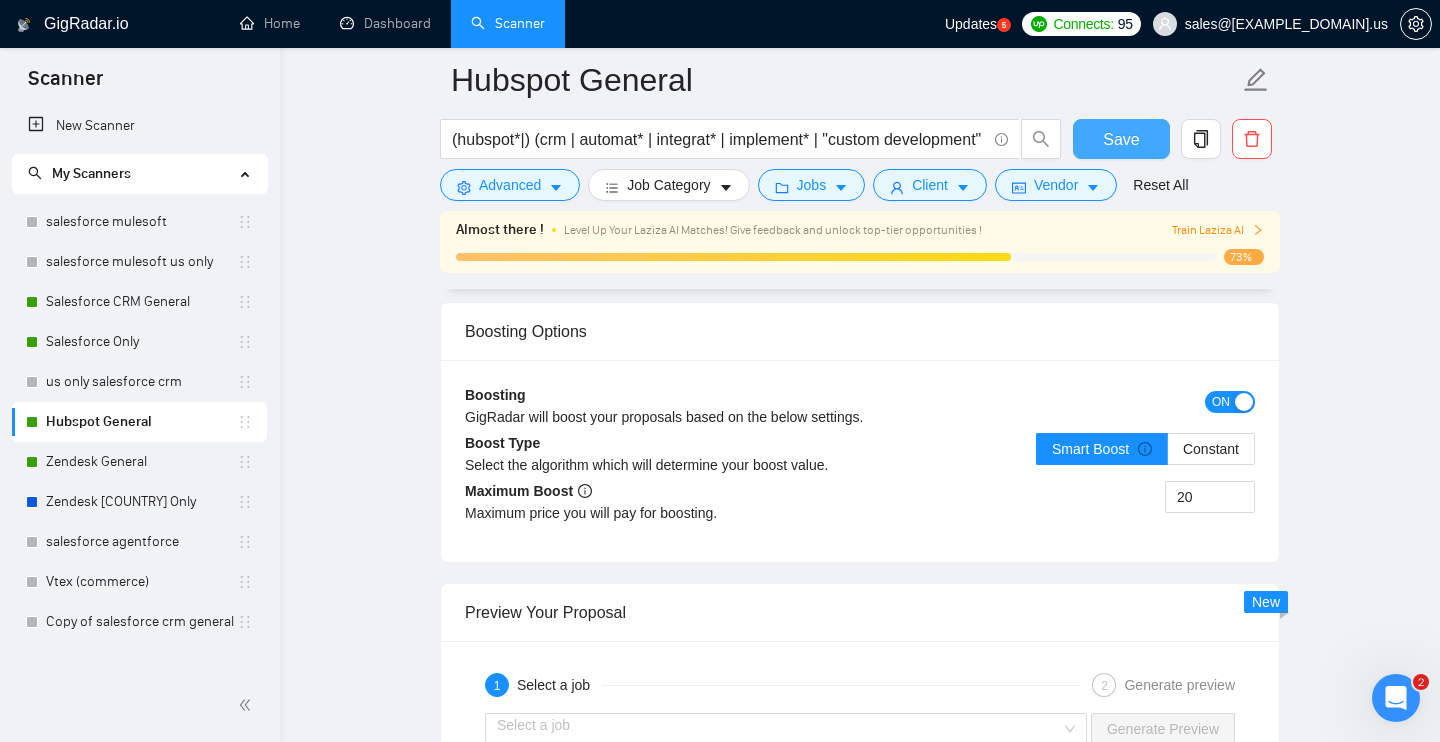 click on "Save" at bounding box center (1121, 139) 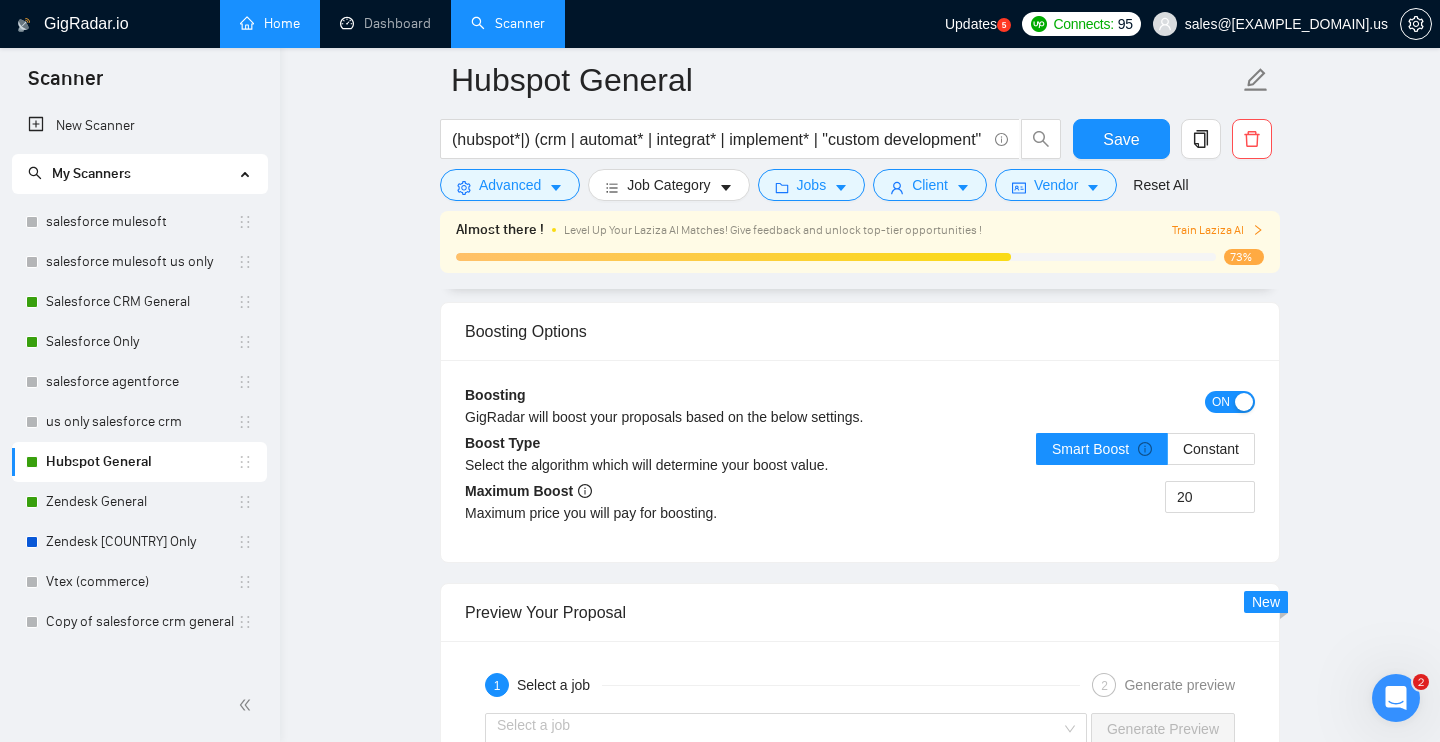 drag, startPoint x: 243, startPoint y: 546, endPoint x: 225, endPoint y: 1, distance: 545.2972 